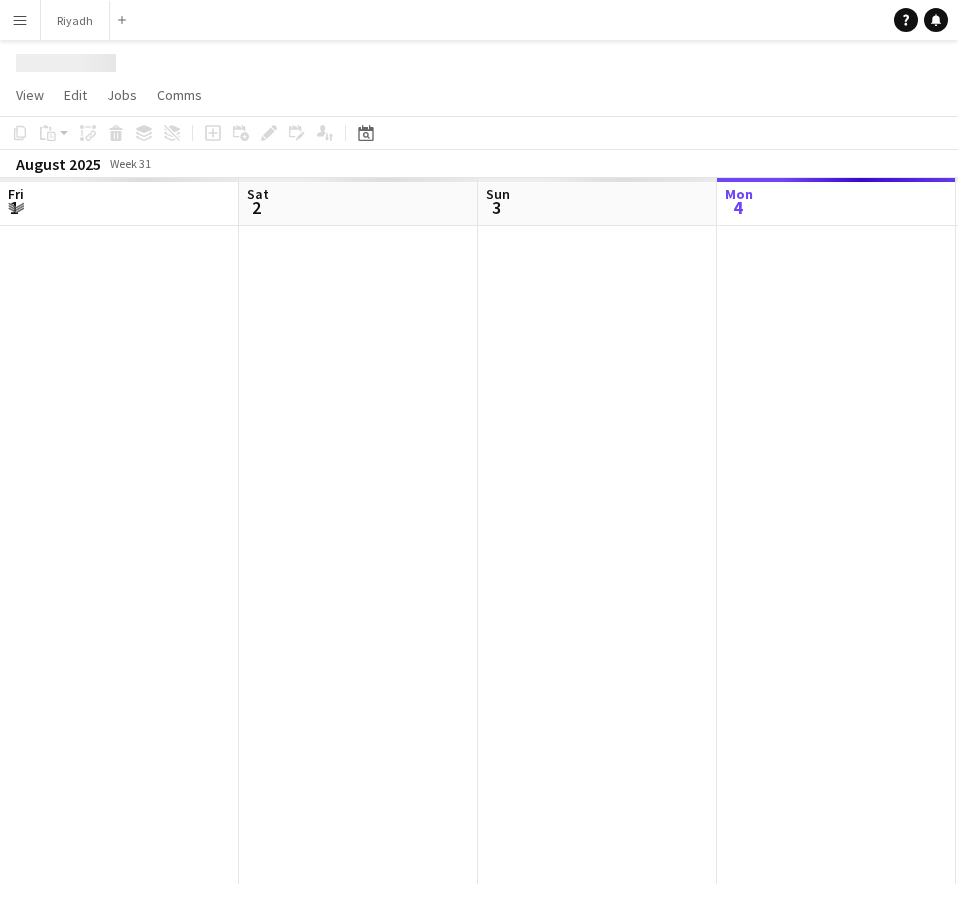 scroll, scrollTop: 0, scrollLeft: 0, axis: both 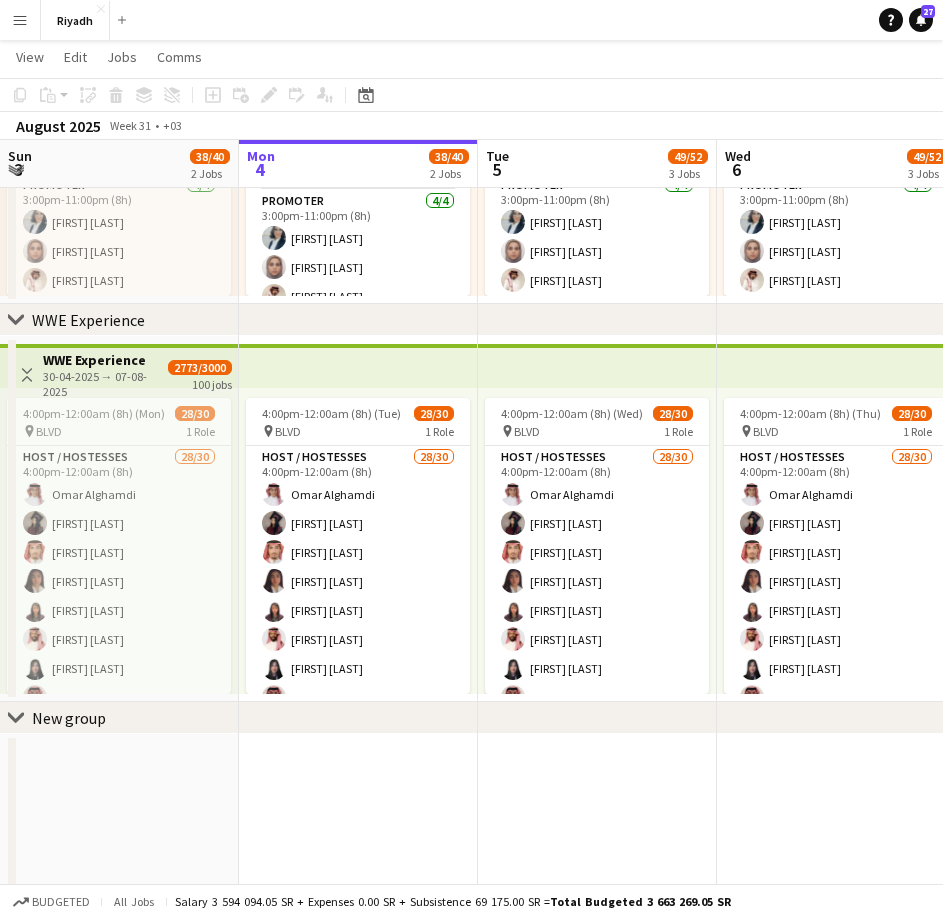 click on "chevron-right
New group" 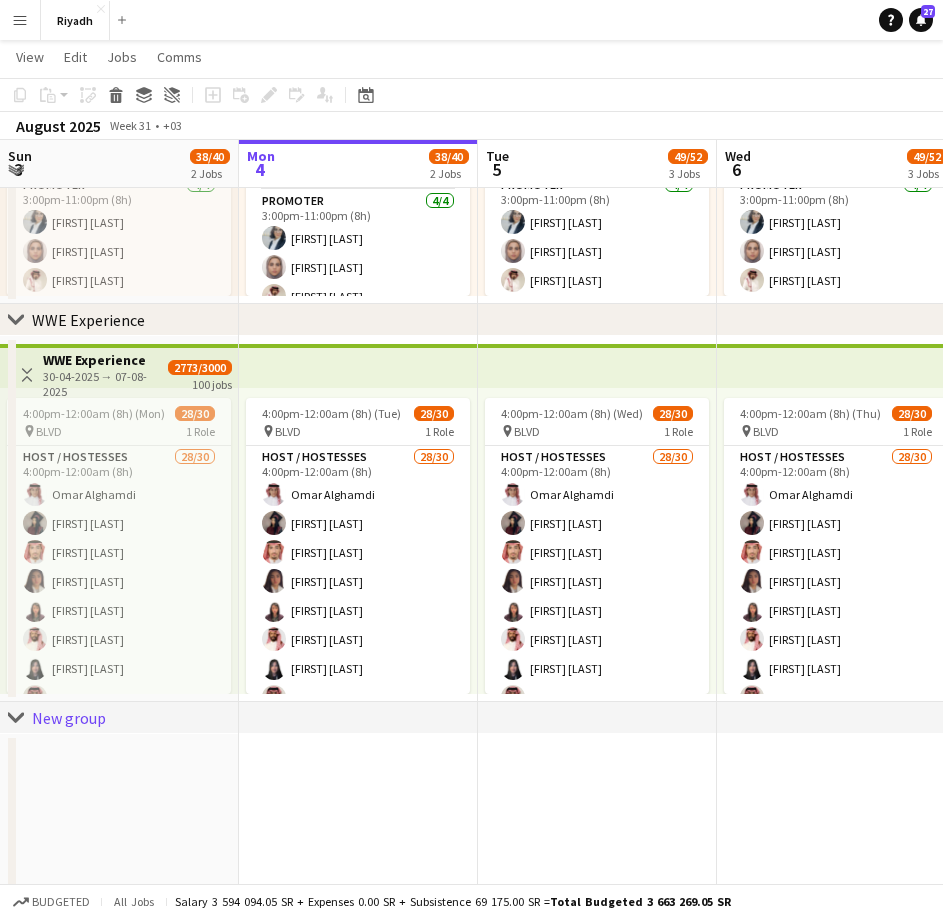 drag, startPoint x: 516, startPoint y: 742, endPoint x: 640, endPoint y: 745, distance: 124.036285 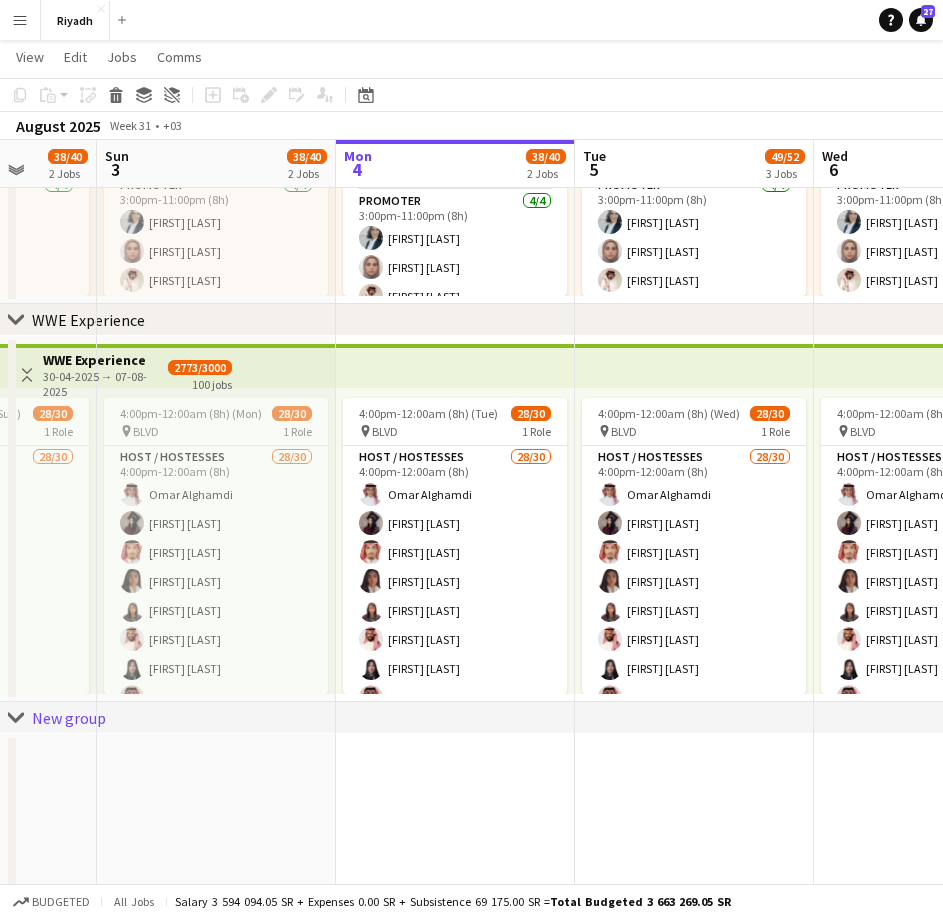 drag, startPoint x: 609, startPoint y: 767, endPoint x: 515, endPoint y: 767, distance: 94 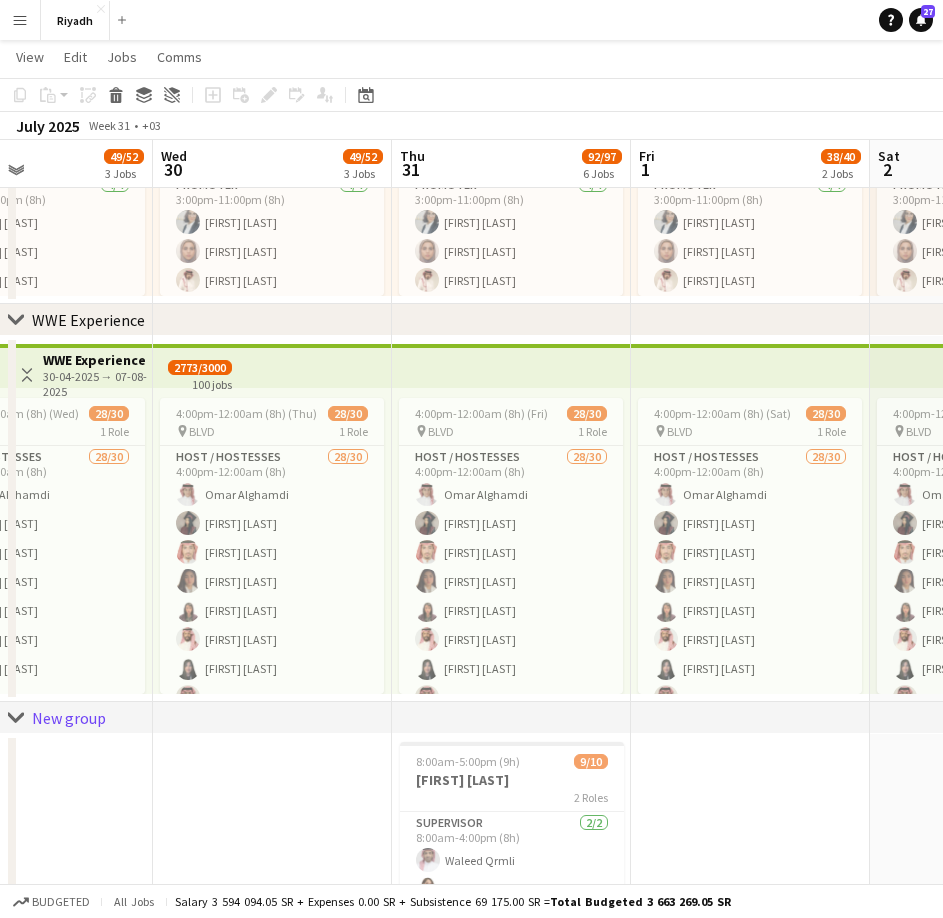 scroll, scrollTop: 0, scrollLeft: 536, axis: horizontal 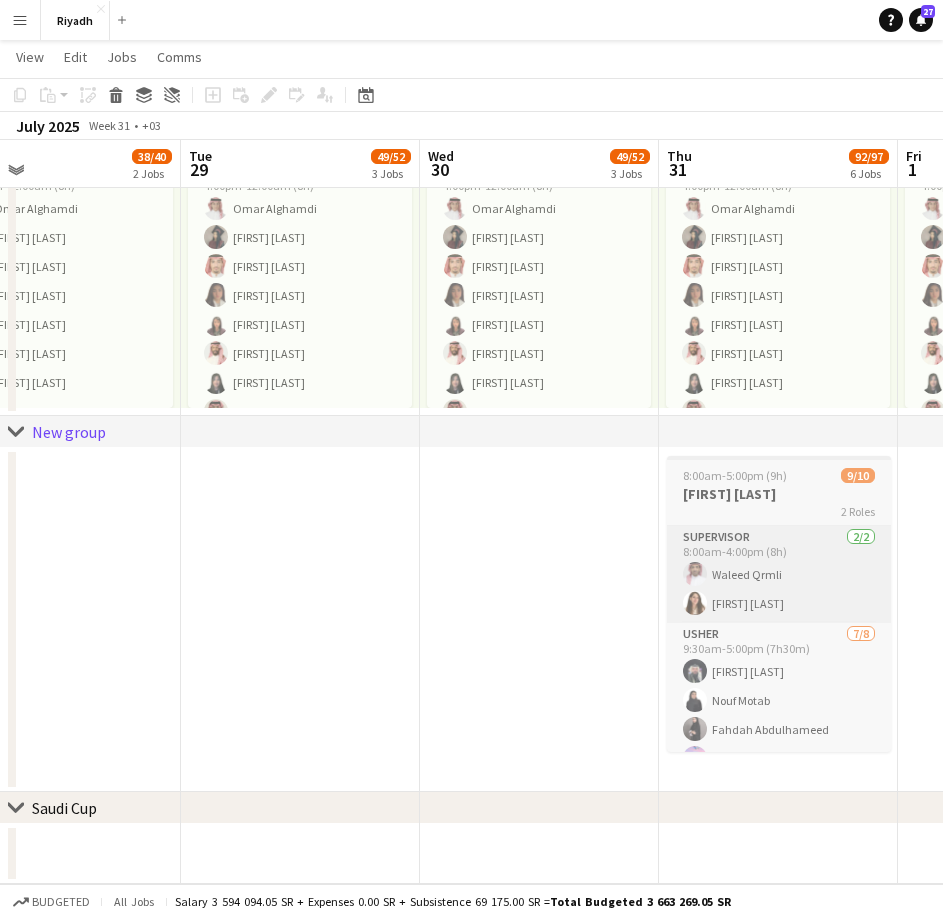 drag, startPoint x: 720, startPoint y: 516, endPoint x: 754, endPoint y: 553, distance: 50.24938 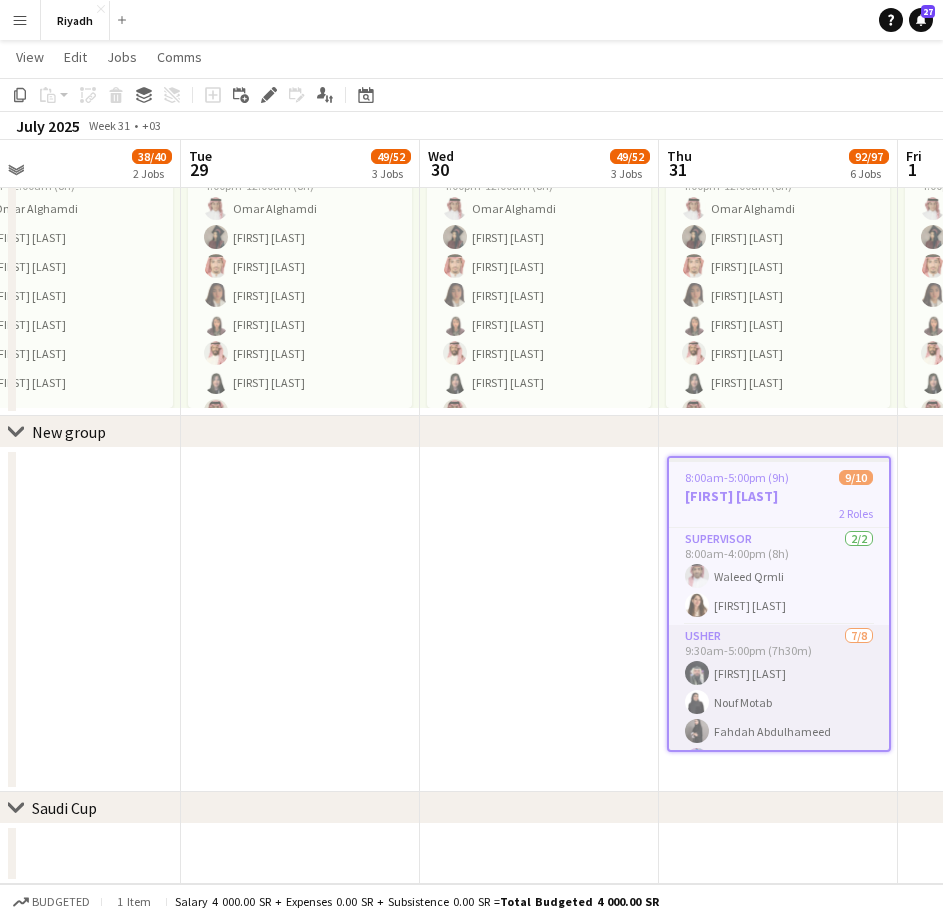 scroll, scrollTop: 0, scrollLeft: 534, axis: horizontal 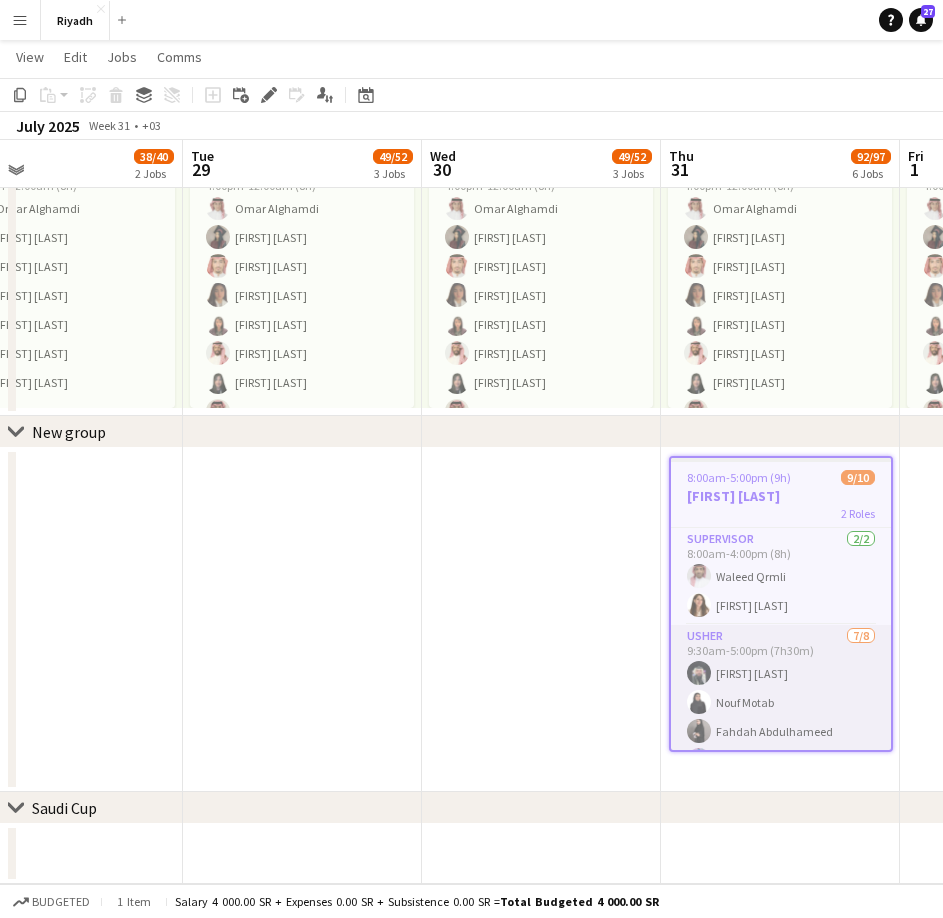 click on "Usher   7/8   9:30am-5:00pm (7h30m)
[FIRST] [LAST] [FIRST] [LAST] [FIRST] [LAST] [FIRST] [LAST] [FIRST] [LAST] [FIRST] [LAST] [FIRST] [LAST] [FIRST] [LAST]
single-neutral-actions" at bounding box center [781, 760] 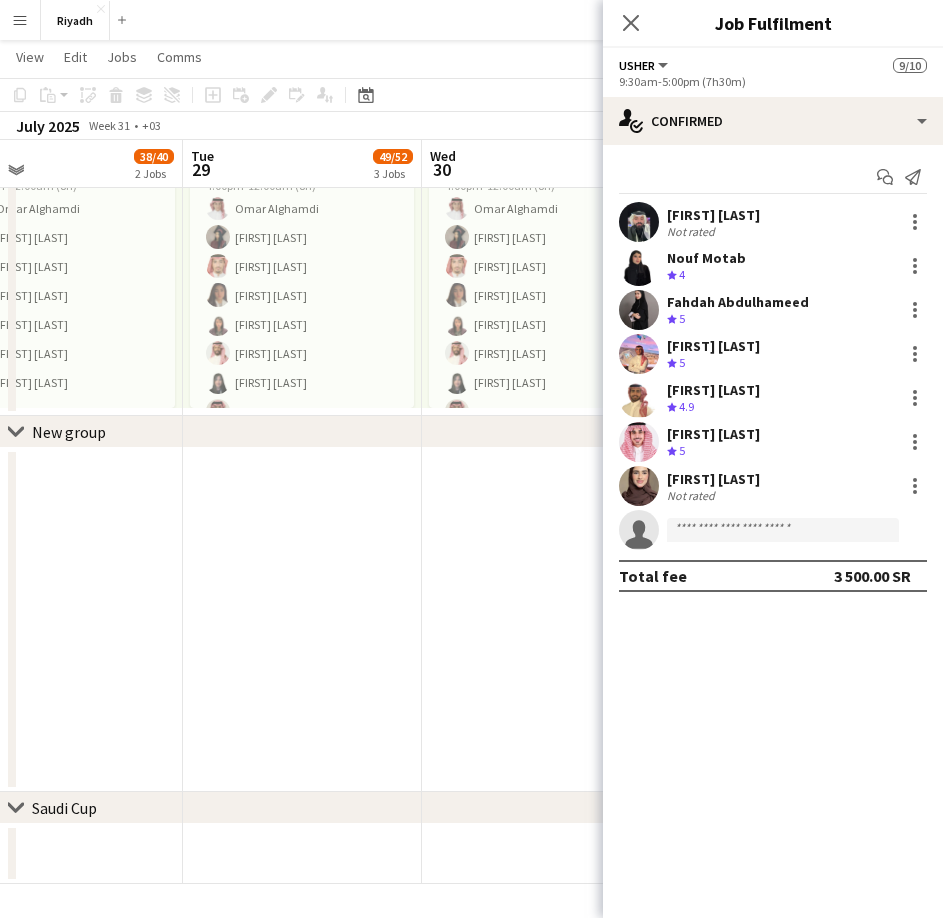 drag, startPoint x: 778, startPoint y: 227, endPoint x: 840, endPoint y: 247, distance: 65.14599 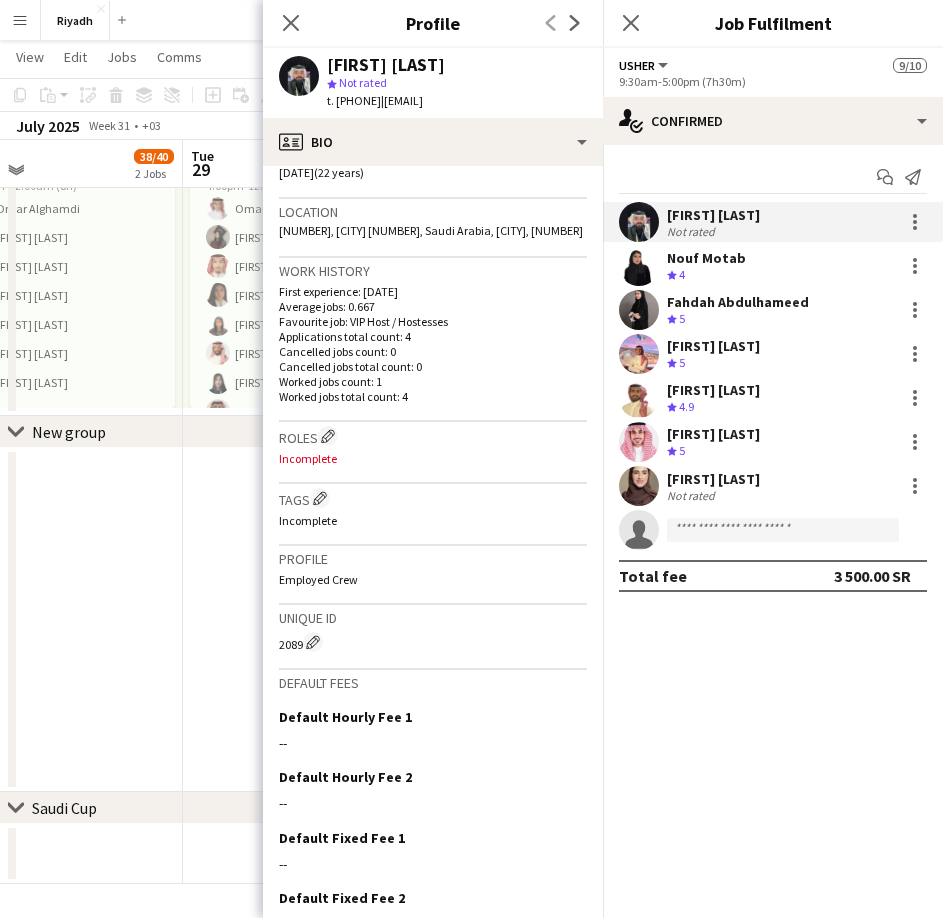 scroll, scrollTop: 0, scrollLeft: 0, axis: both 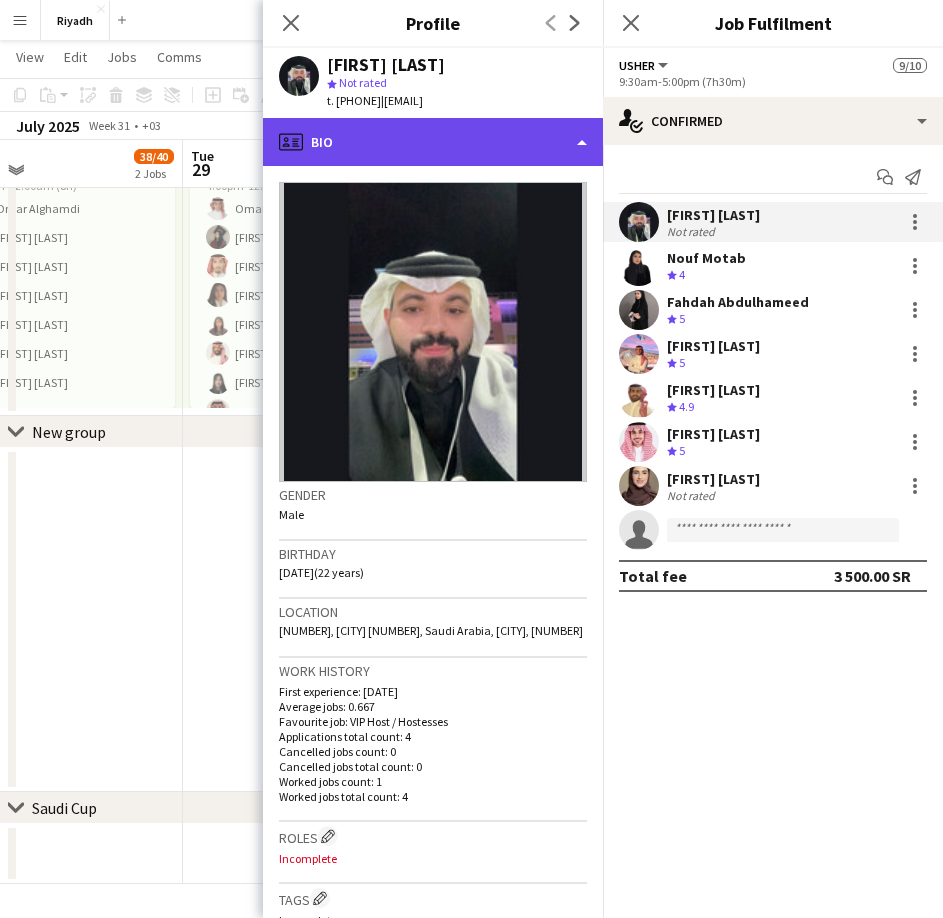 click on "profile
Bio" 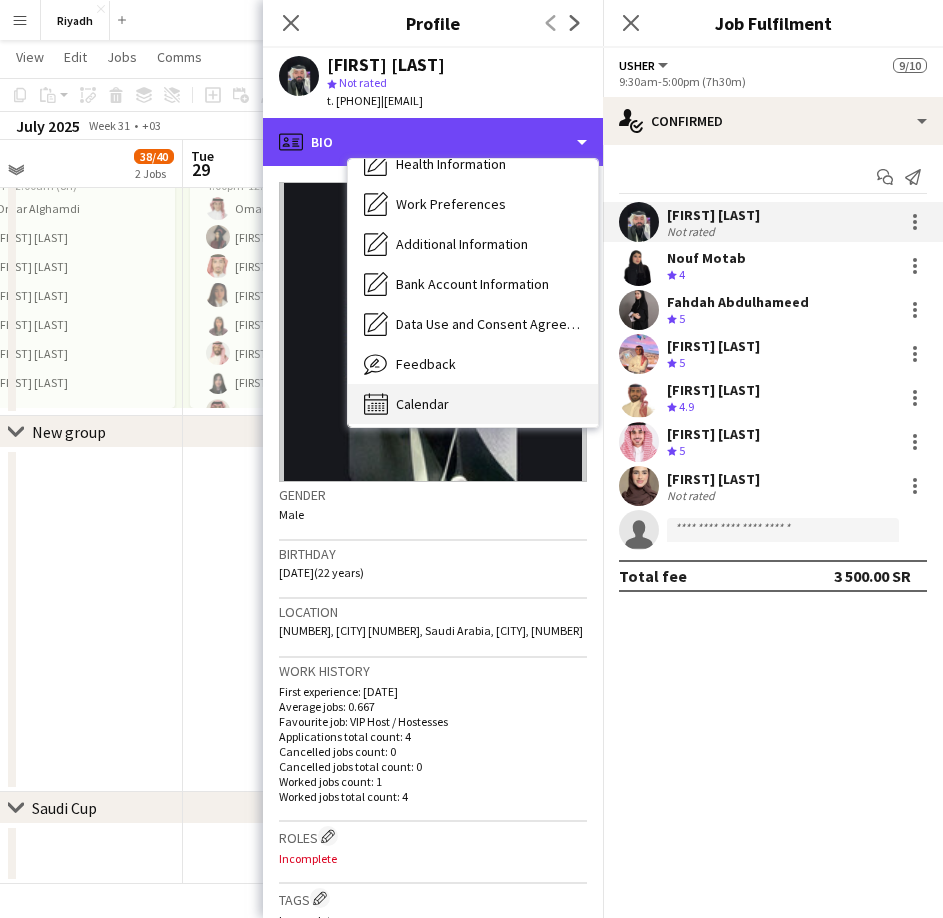 scroll, scrollTop: 228, scrollLeft: 0, axis: vertical 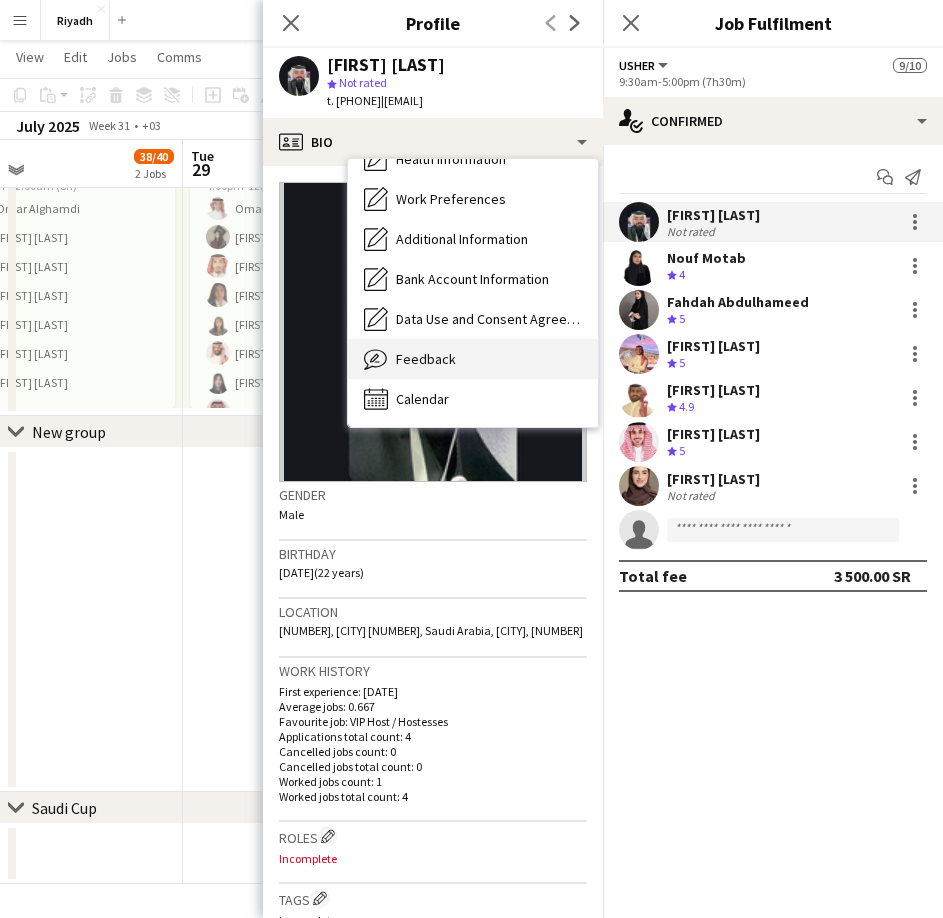 click on "Feedback" at bounding box center [426, 359] 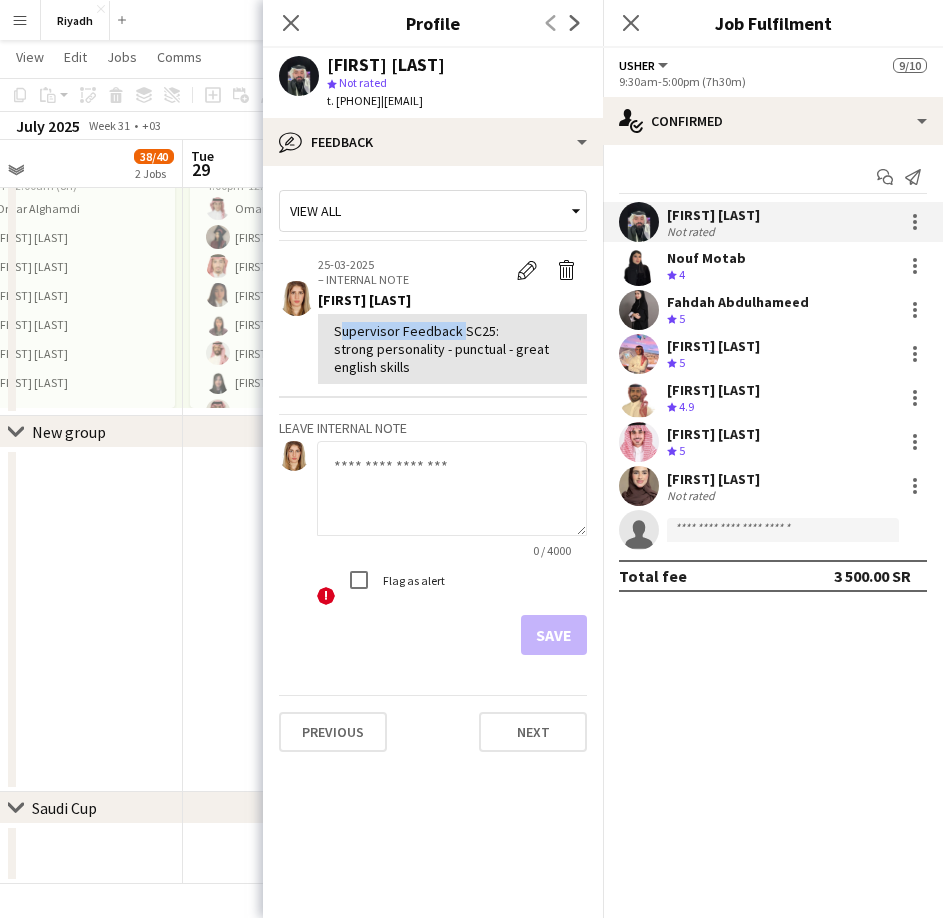 drag, startPoint x: 456, startPoint y: 331, endPoint x: 322, endPoint y: 329, distance: 134.01492 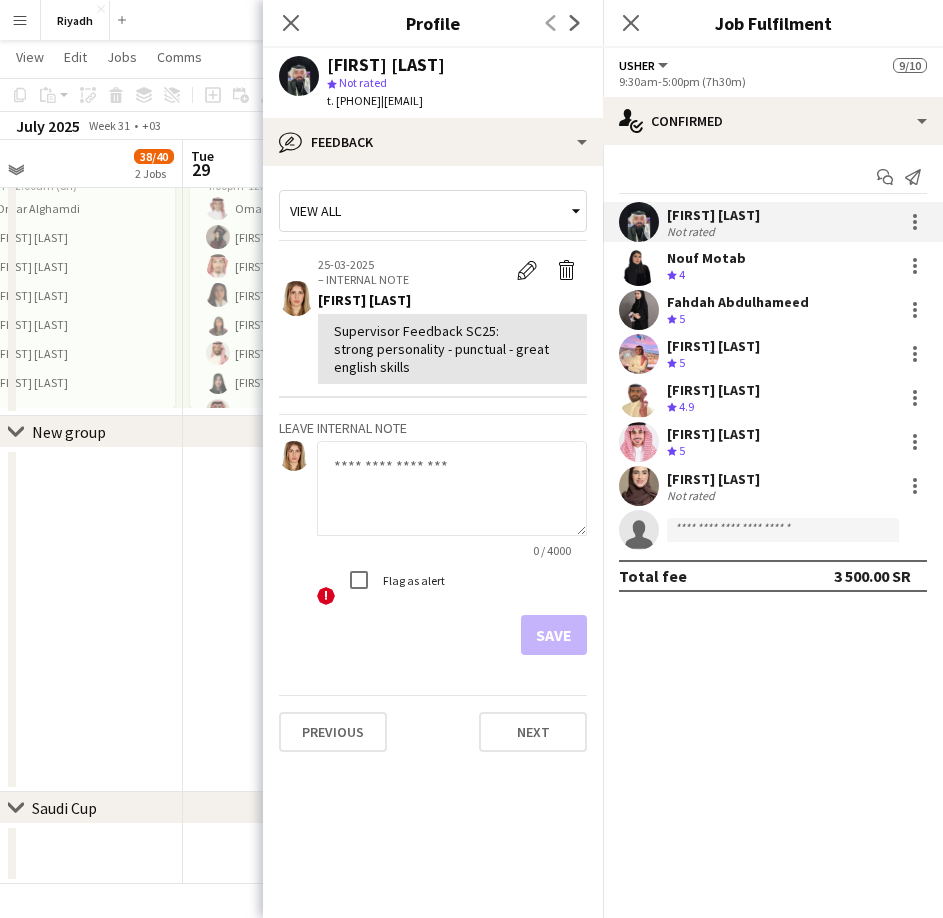 paste on "**********" 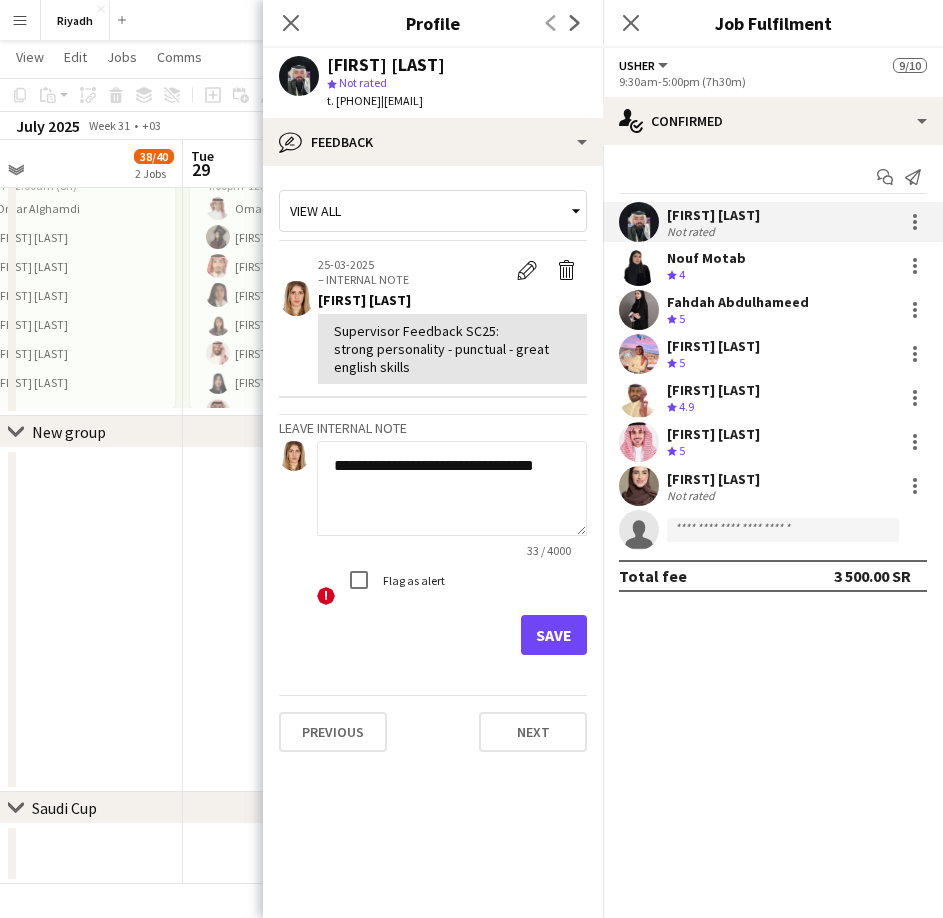 click on "**********" 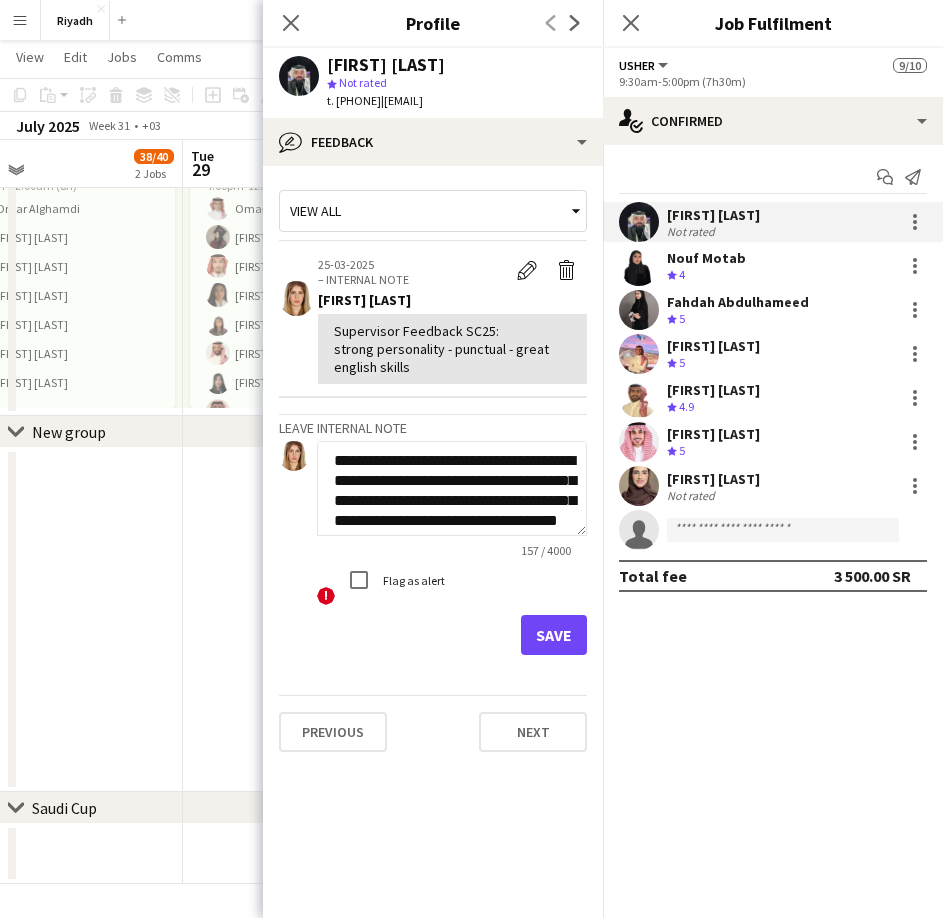 scroll, scrollTop: 0, scrollLeft: 0, axis: both 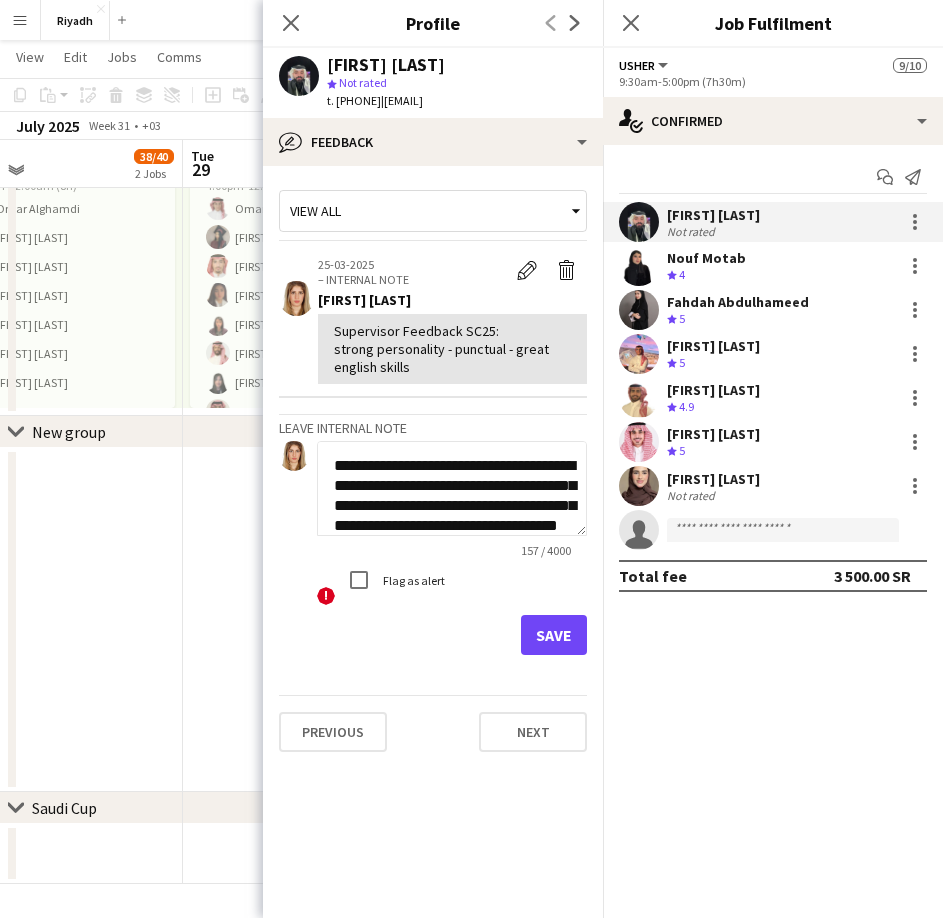 click on "**********" 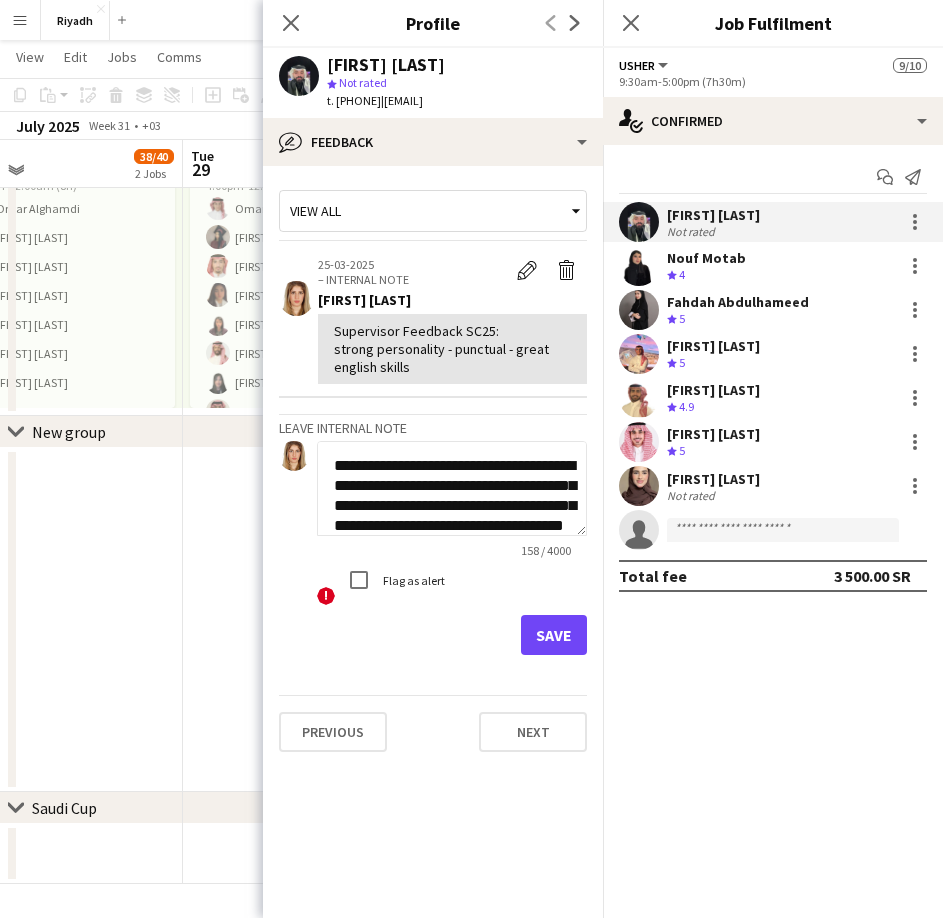 paste on "**********" 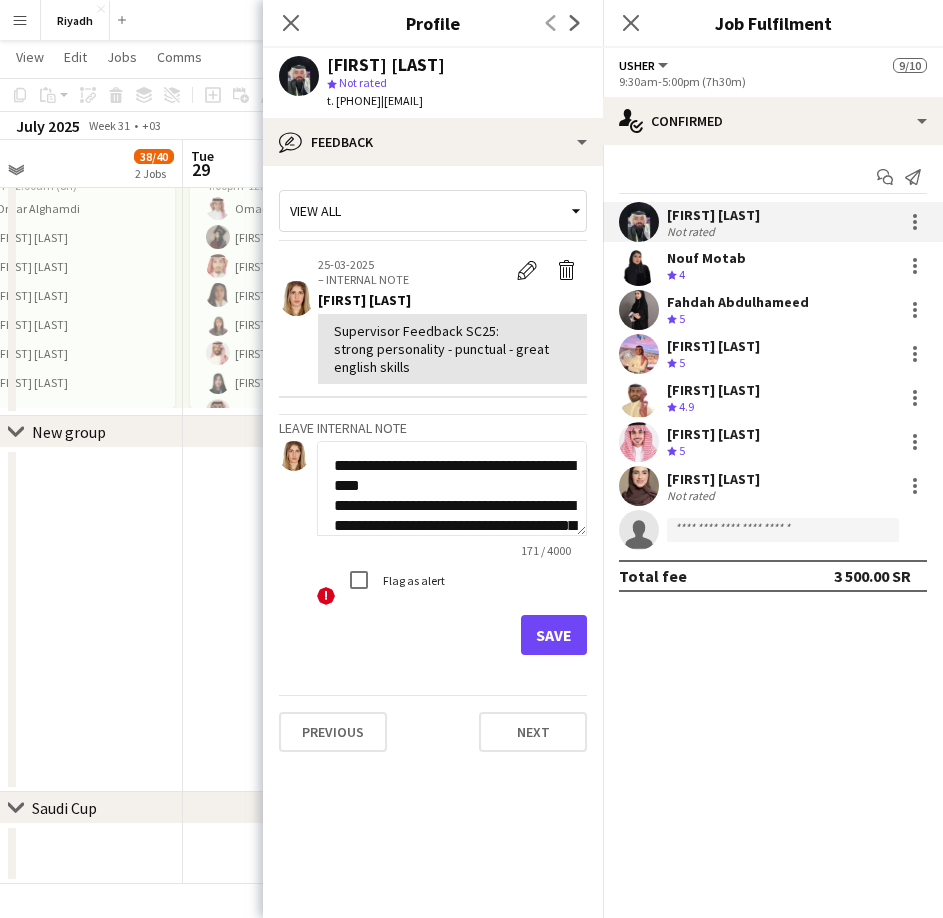 type on "**********" 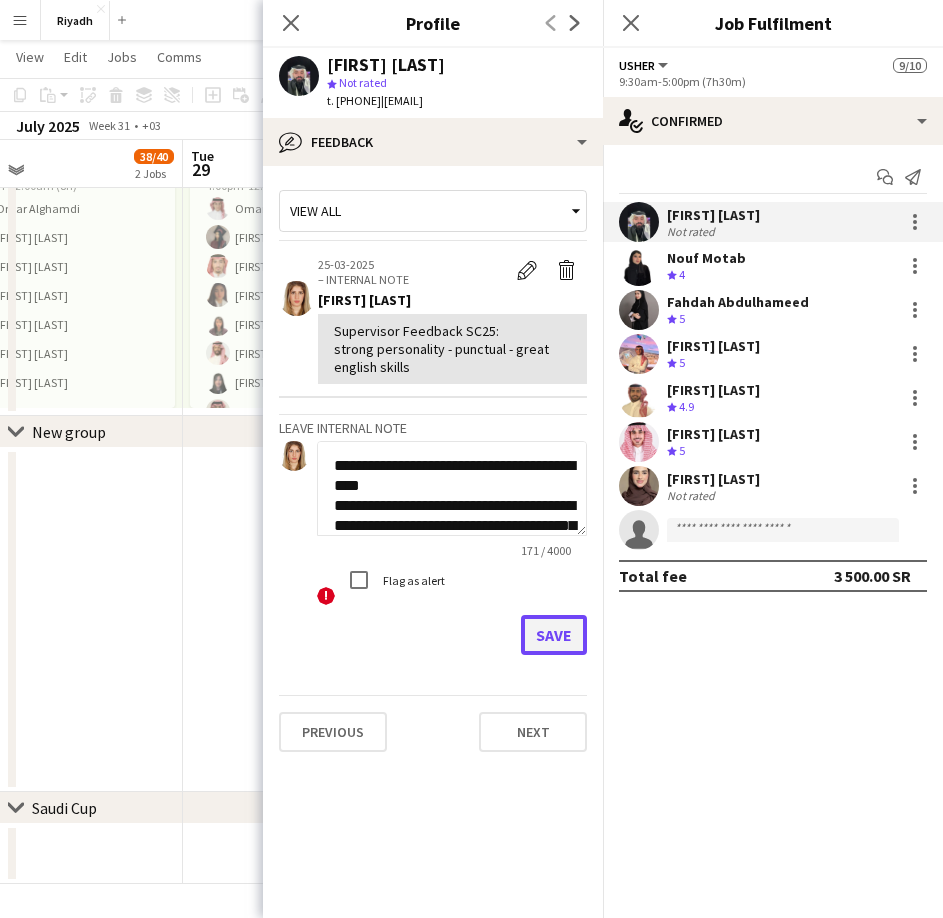 click on "Save" 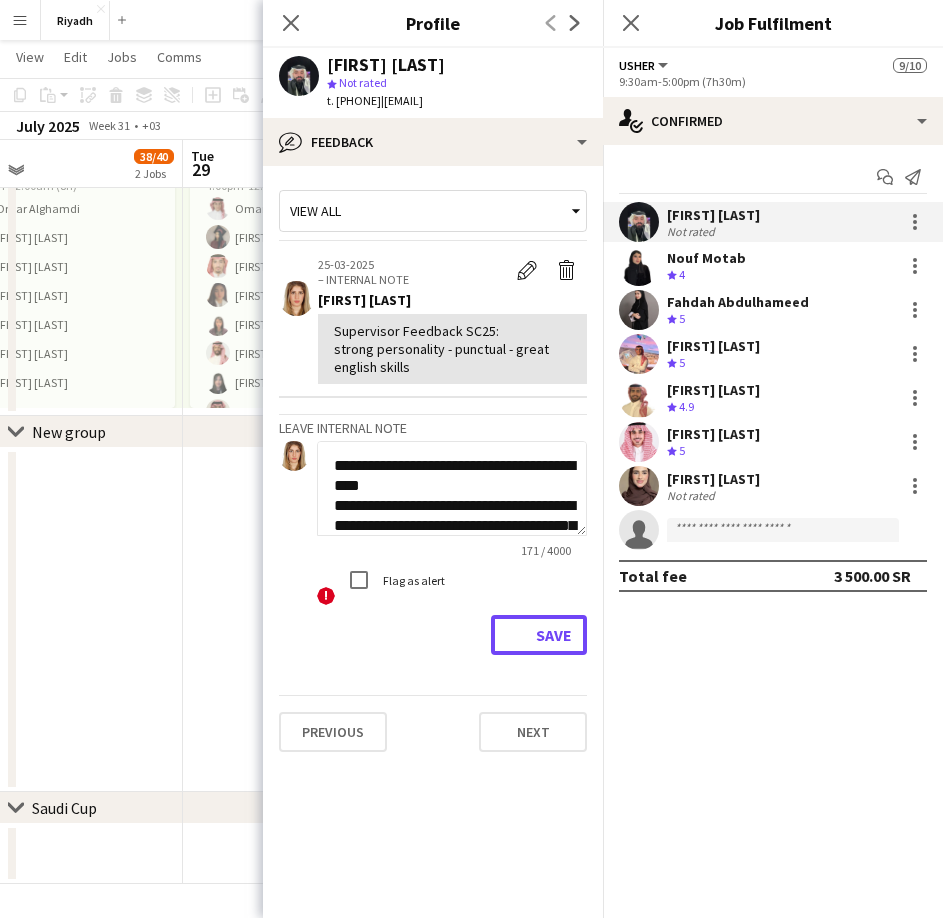 type 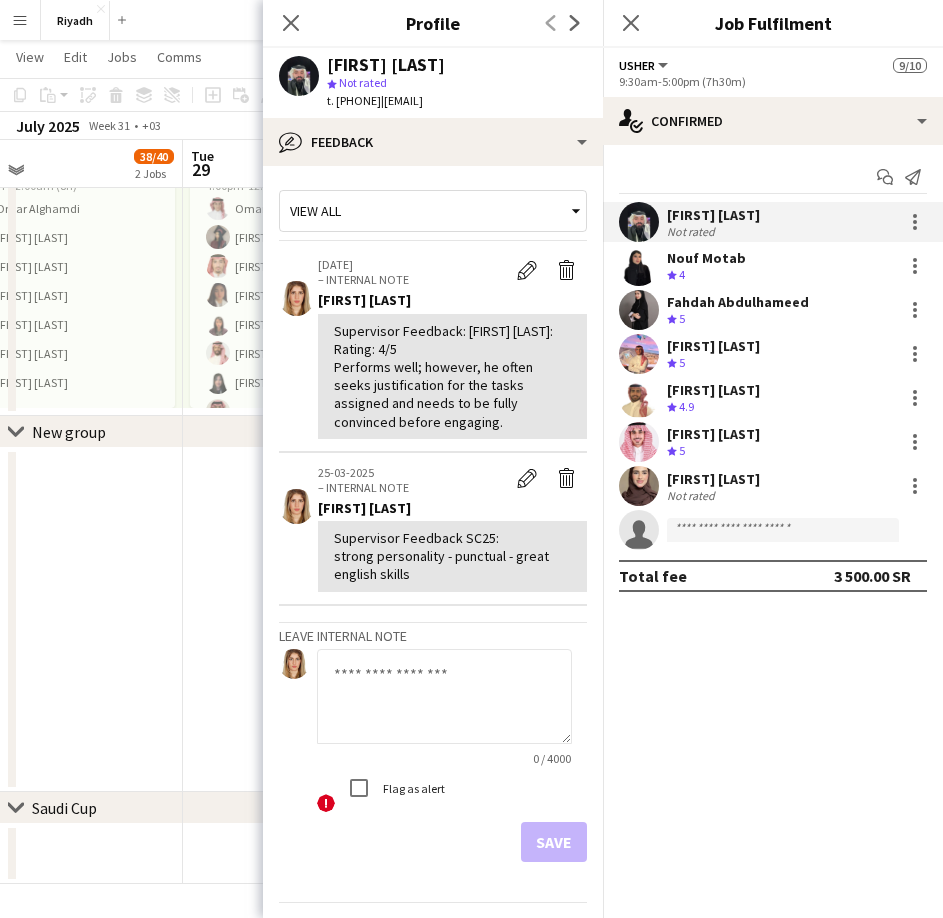 click on "Not rated" 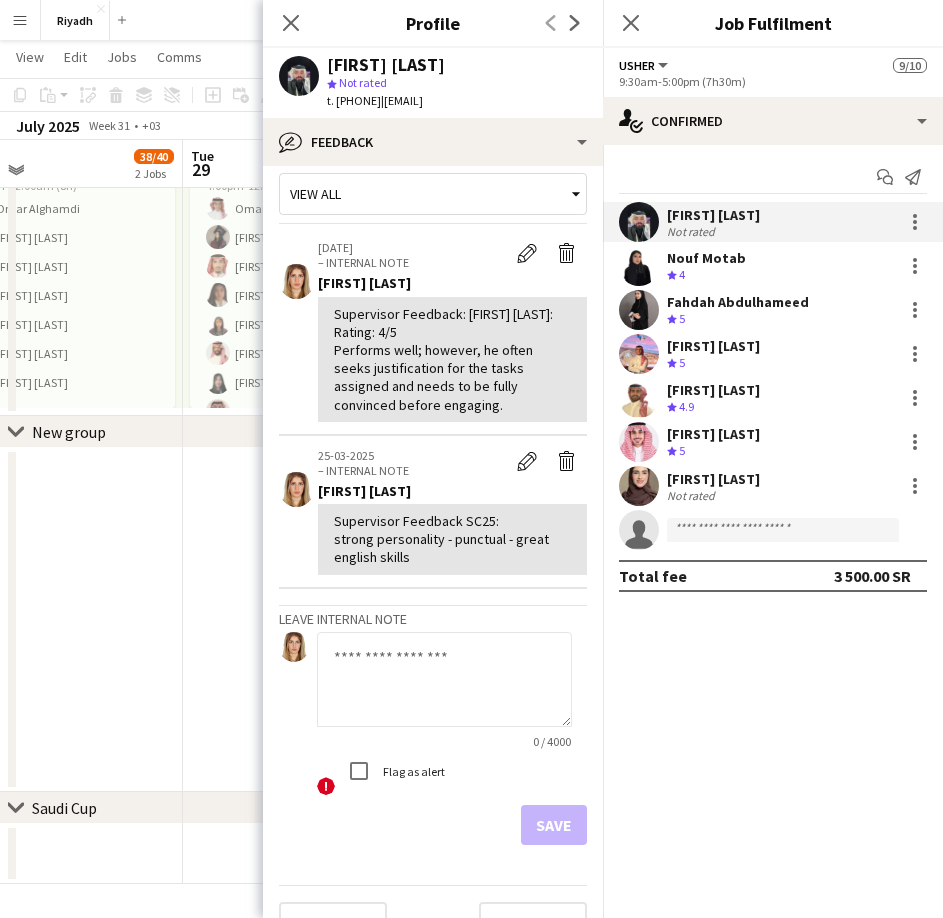 scroll, scrollTop: 0, scrollLeft: 0, axis: both 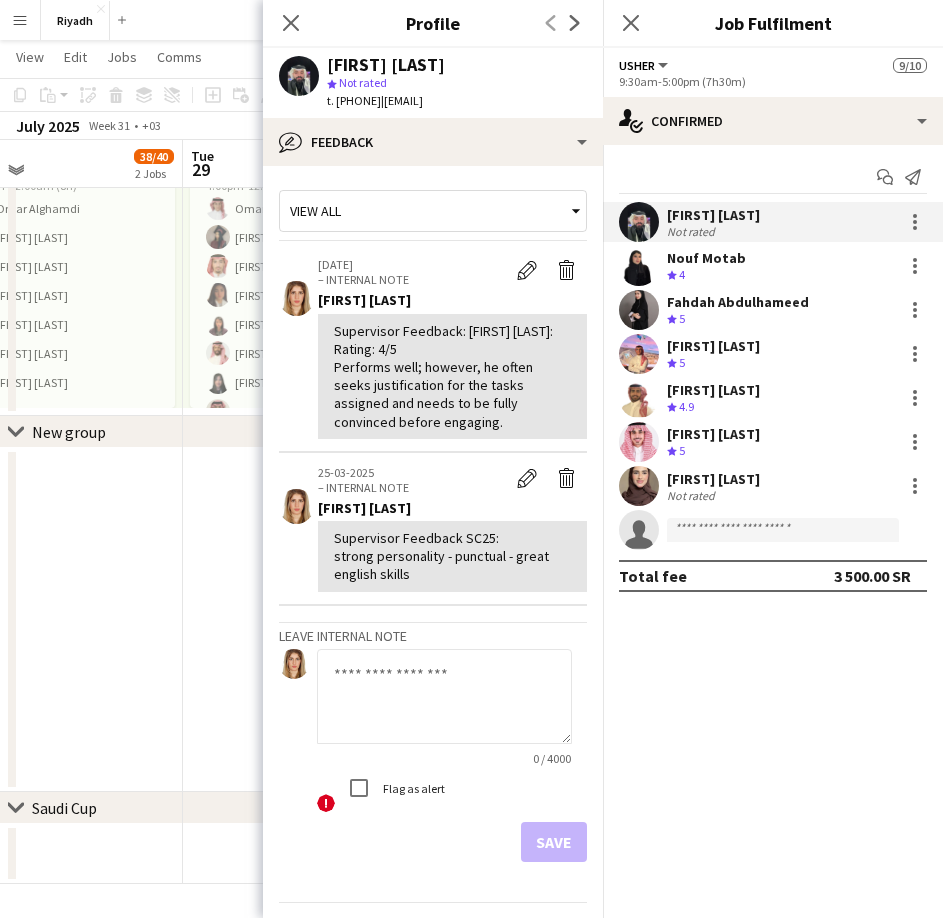 click on "View all" at bounding box center [423, 211] 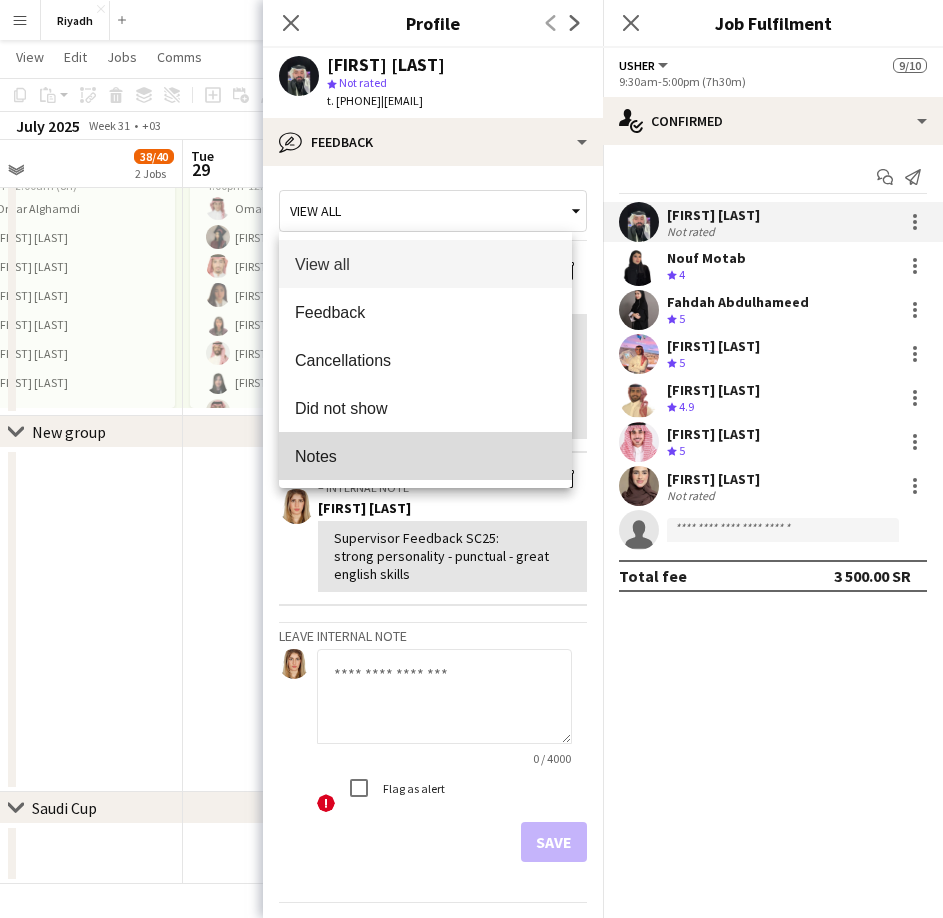 click on "Notes" at bounding box center (425, 456) 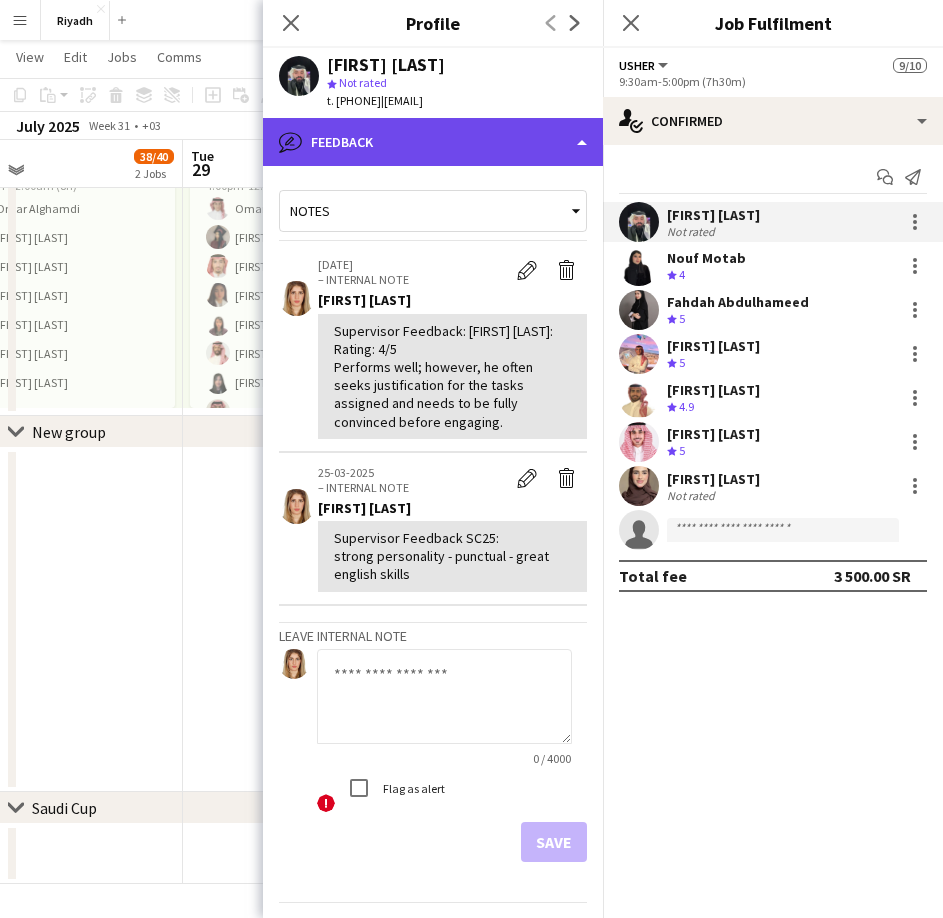 click on "bubble-pencil
Feedback" 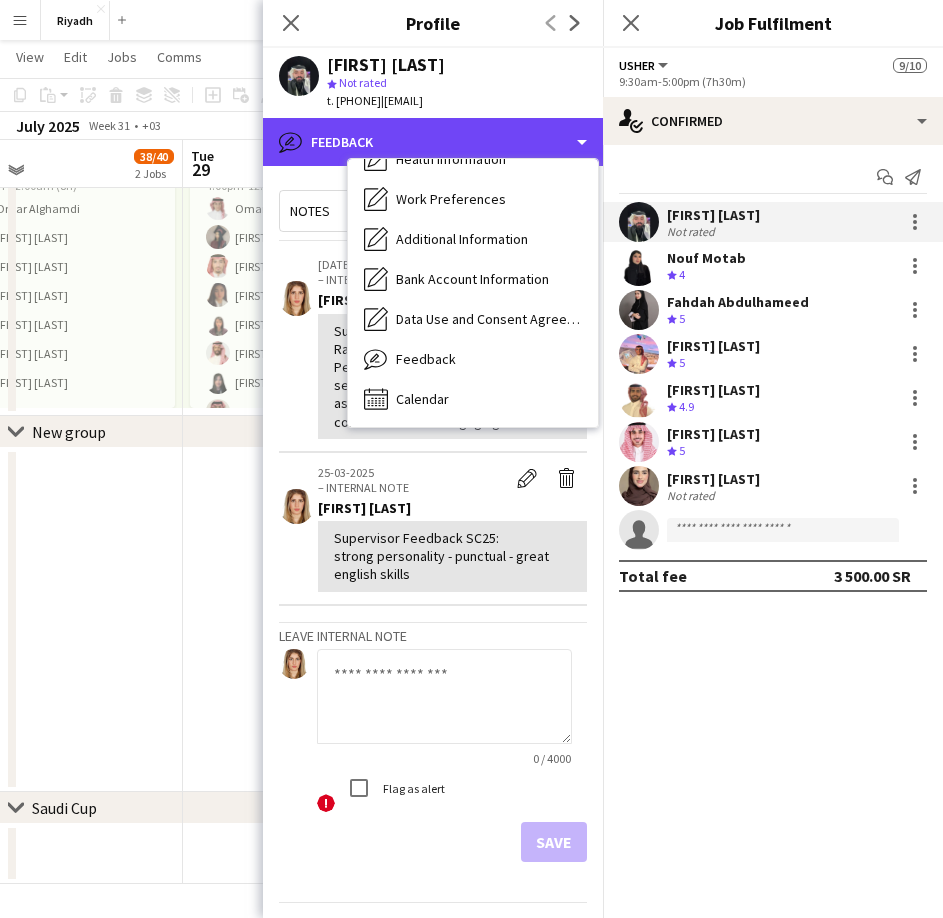 scroll, scrollTop: 0, scrollLeft: 0, axis: both 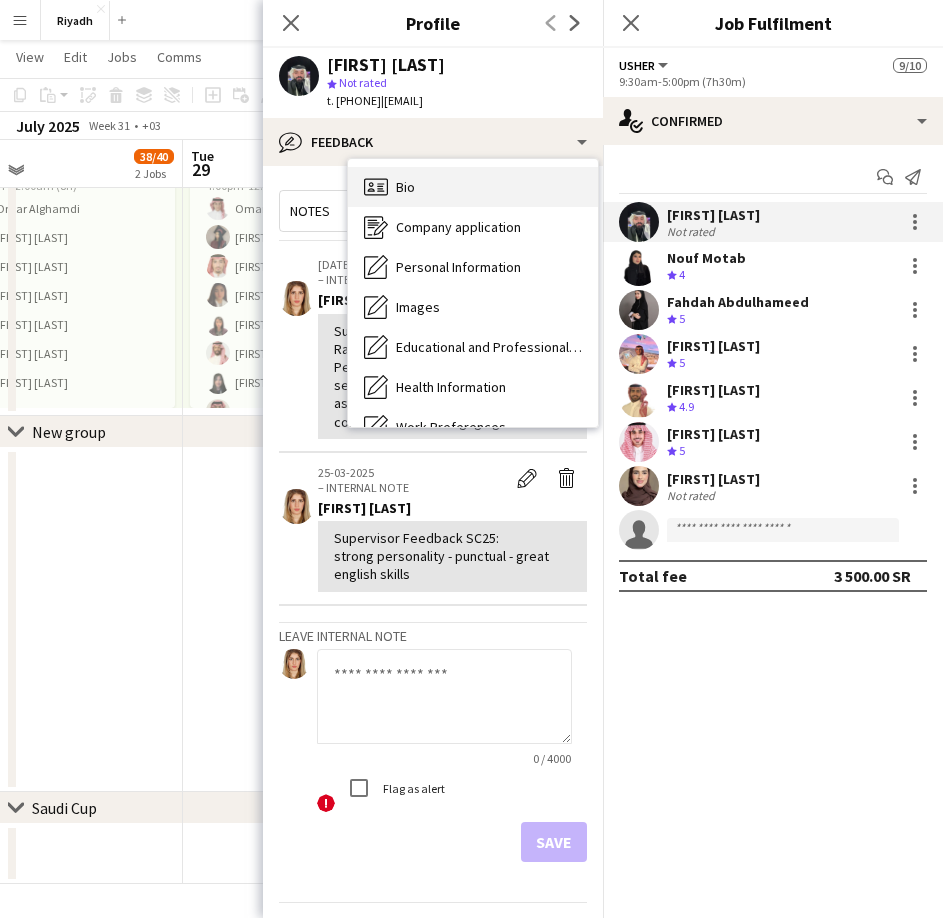 click on "Bio
Bio" at bounding box center [473, 187] 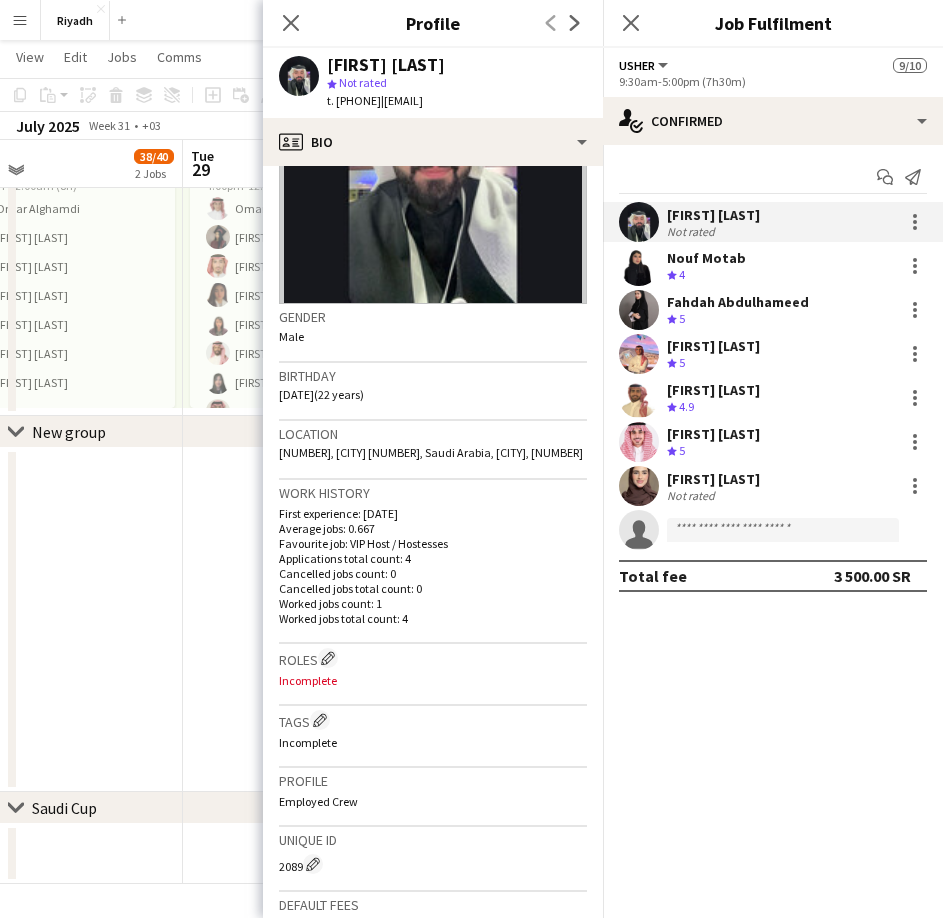 scroll, scrollTop: 0, scrollLeft: 0, axis: both 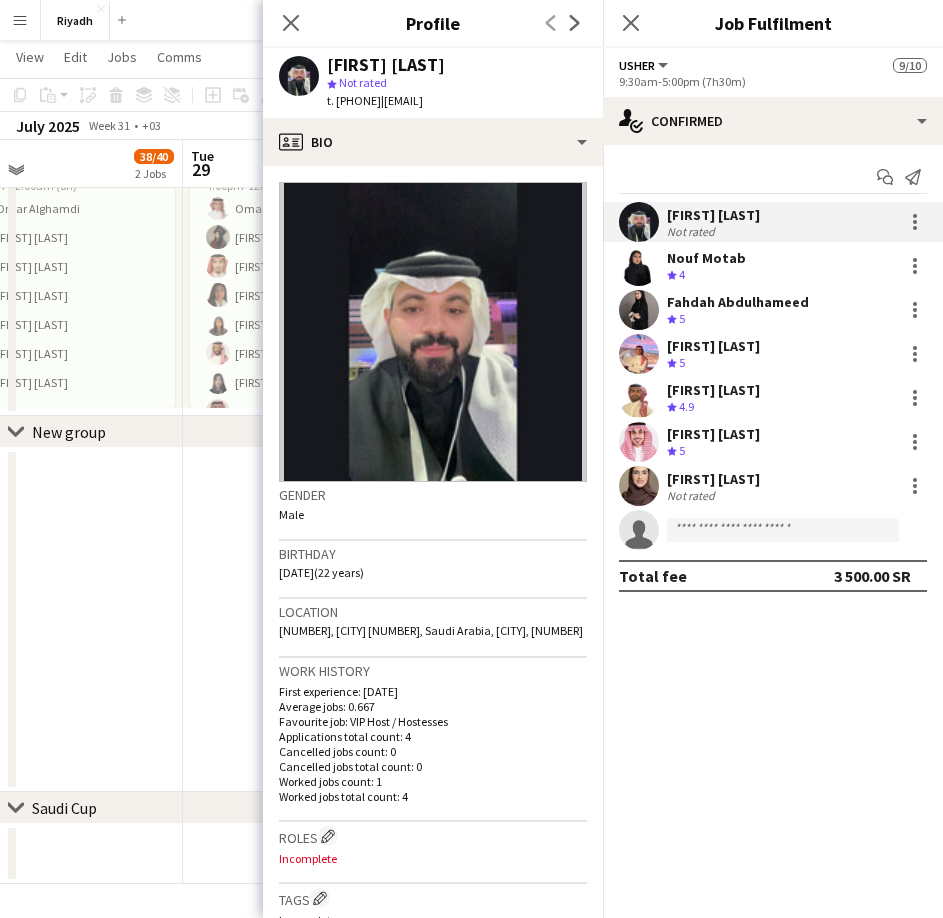 click on "Crew rating
4" at bounding box center [706, 275] 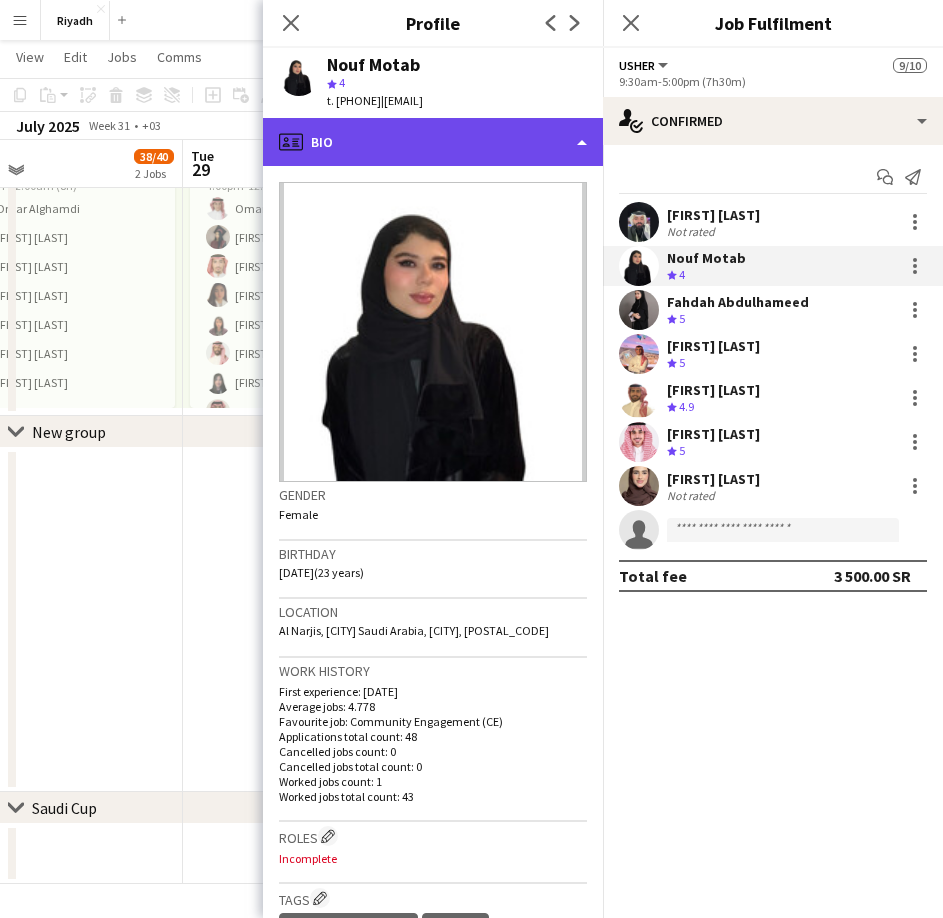 click on "profile
Bio" 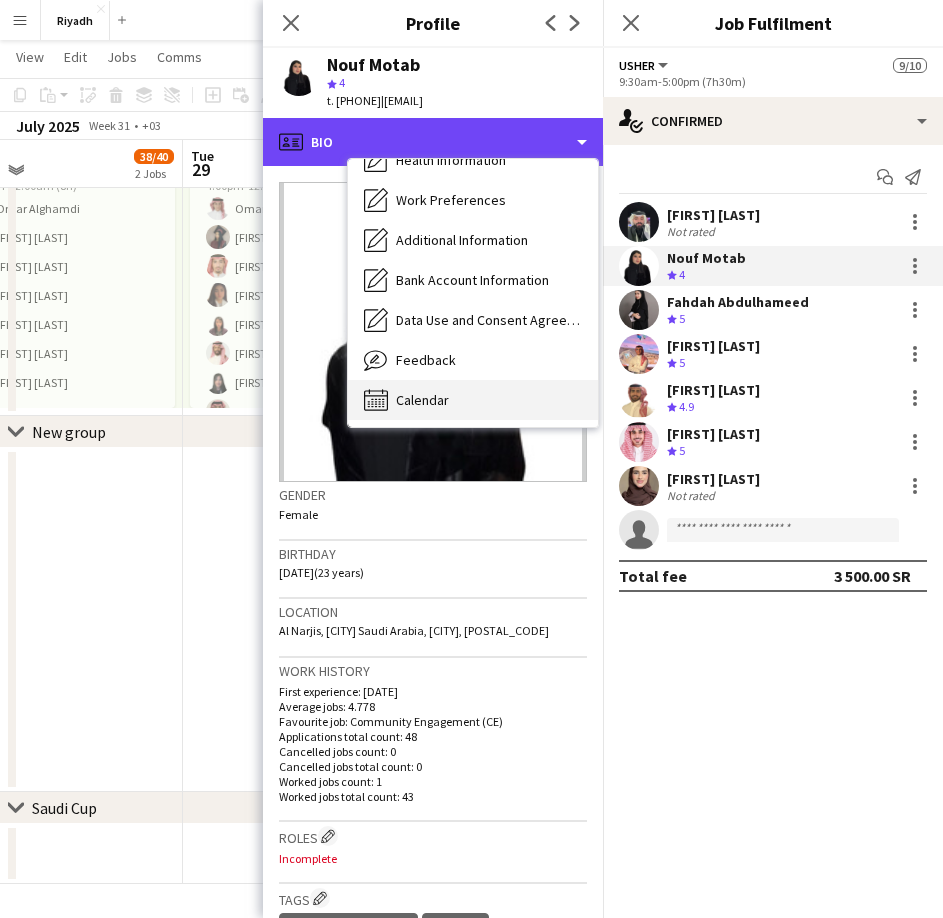 scroll, scrollTop: 228, scrollLeft: 0, axis: vertical 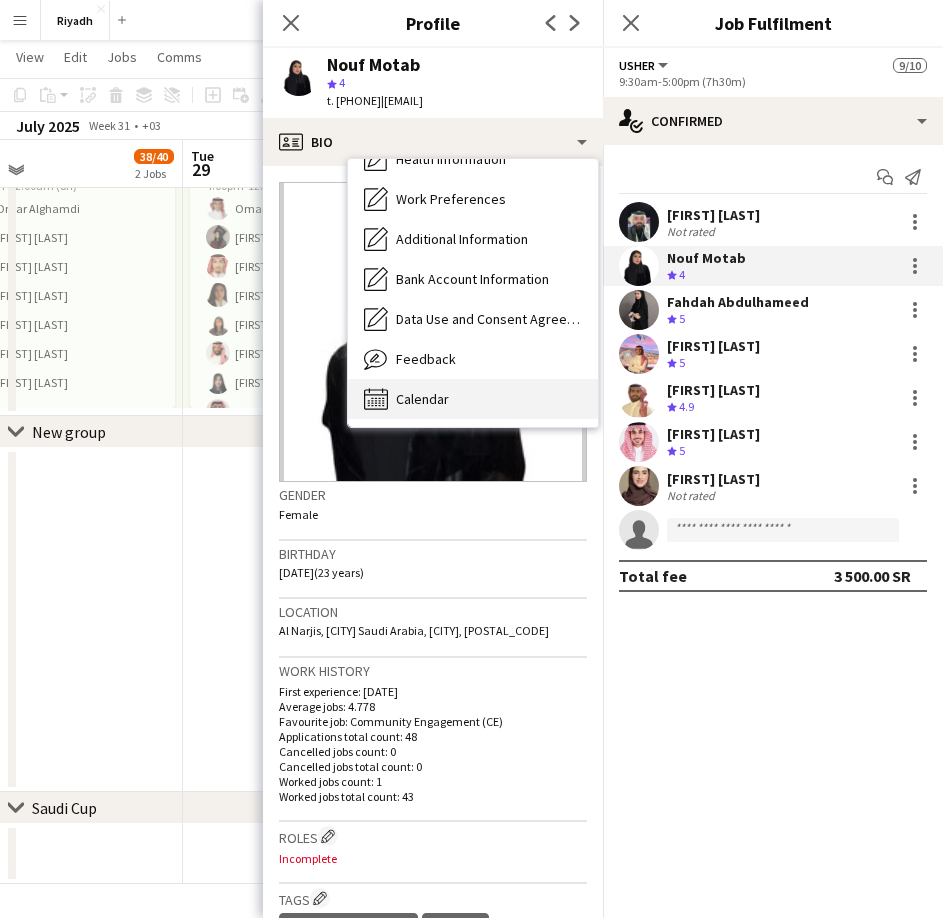 click on "Calendar
Calendar" at bounding box center (473, 399) 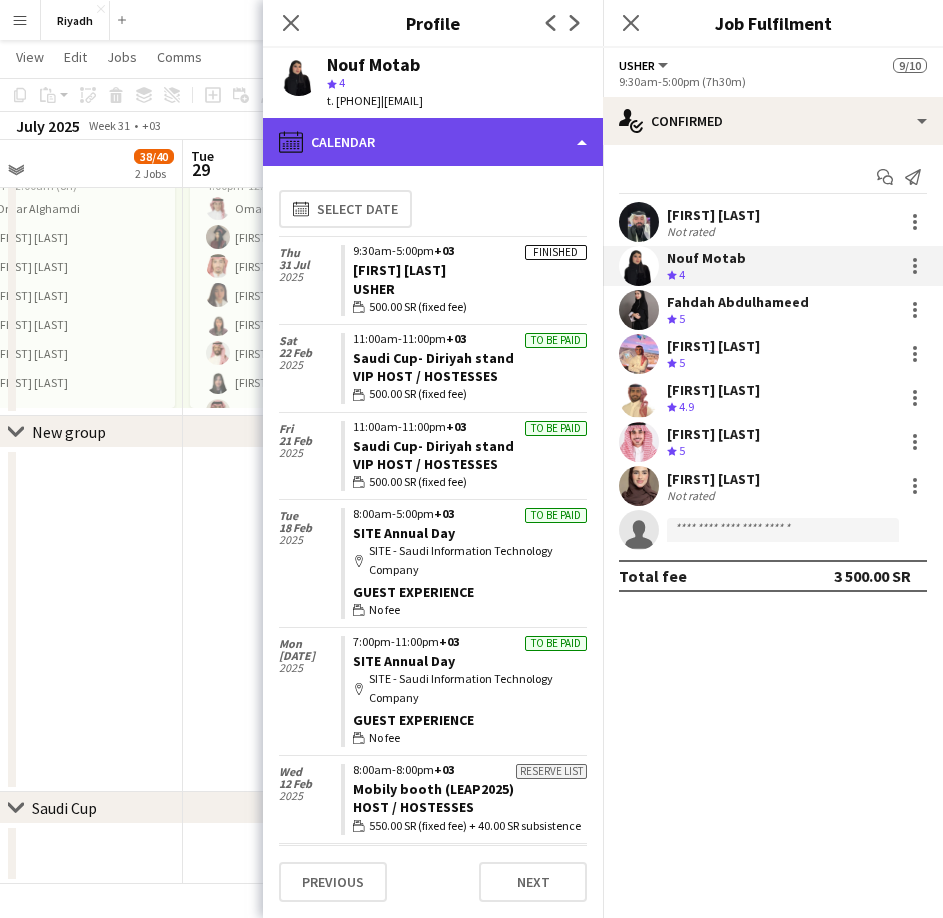 click on "calendar-full
Calendar" 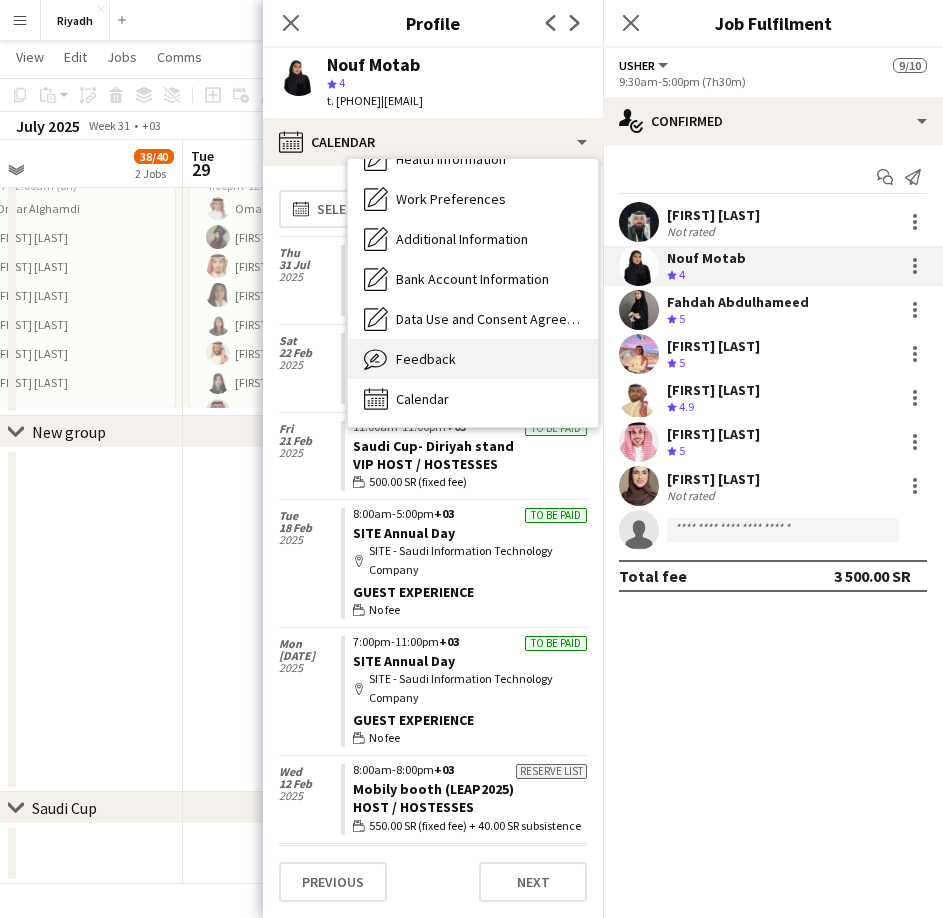 click on "Feedback
Feedback" at bounding box center [473, 359] 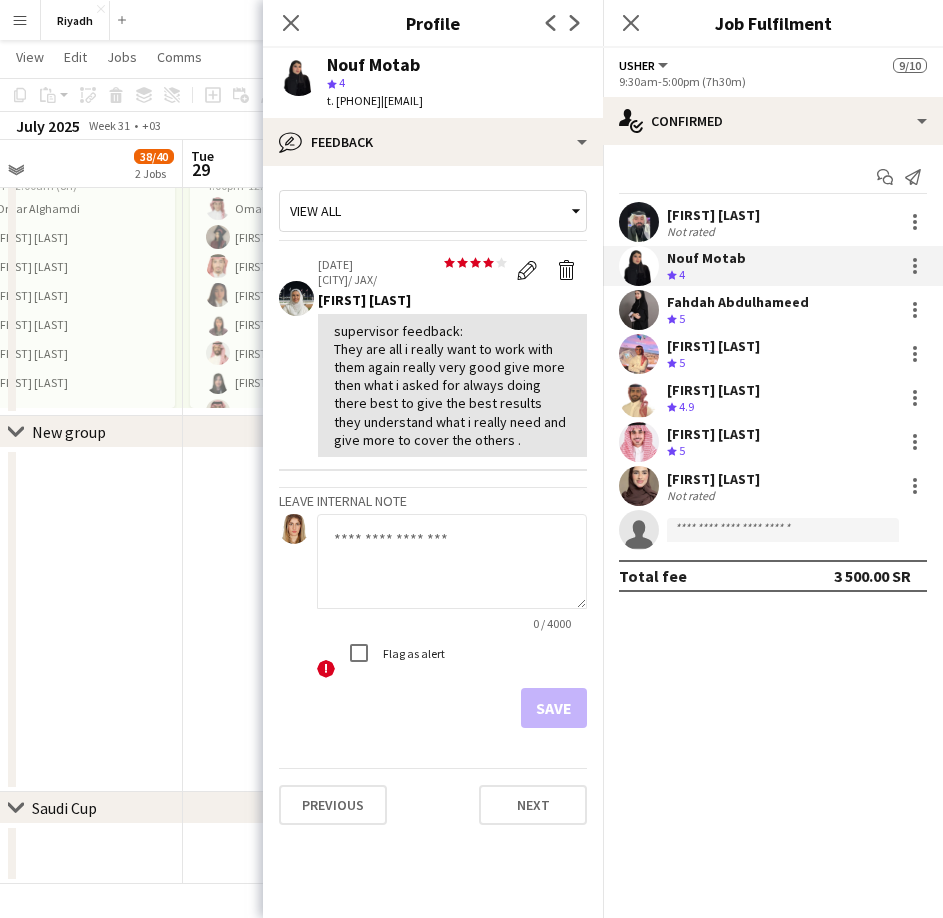 click 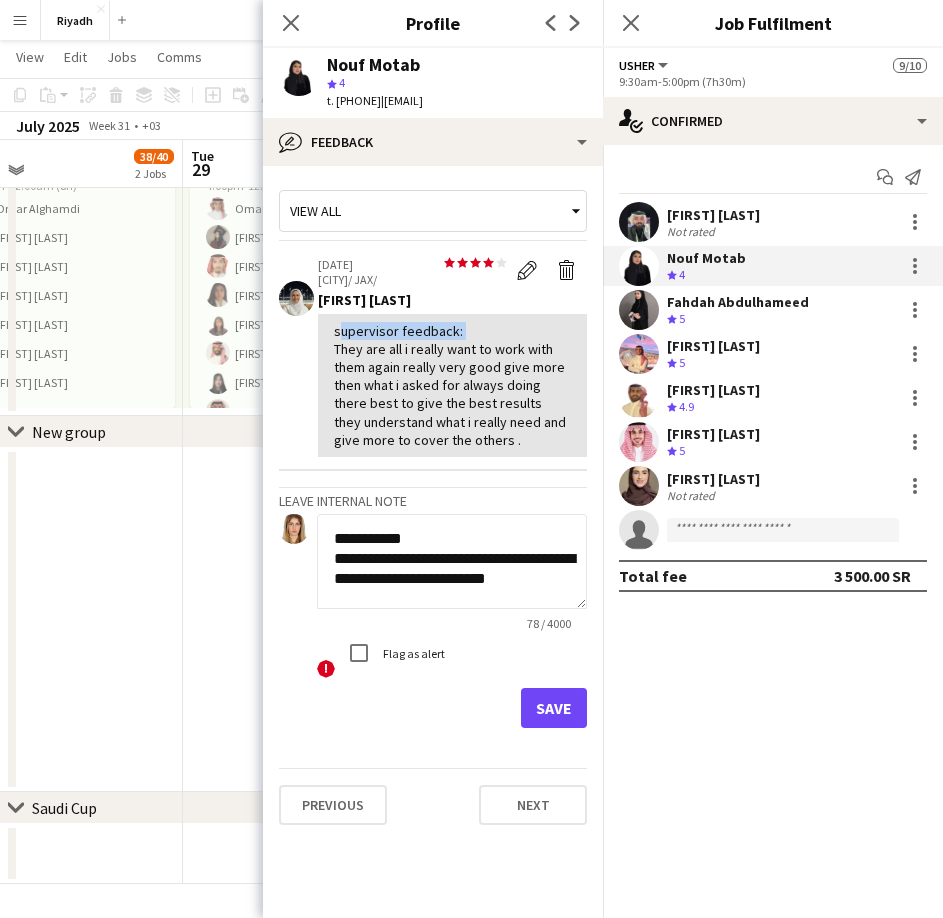 drag, startPoint x: 464, startPoint y: 328, endPoint x: 330, endPoint y: 328, distance: 134 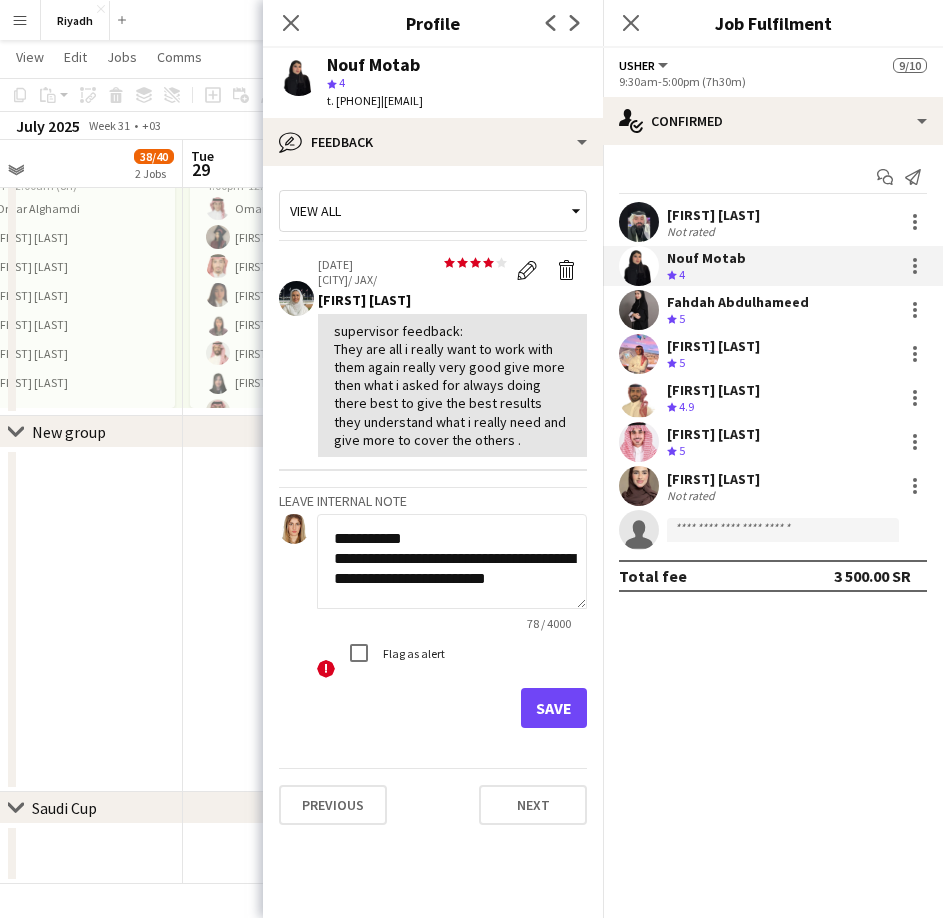 click on "**********" 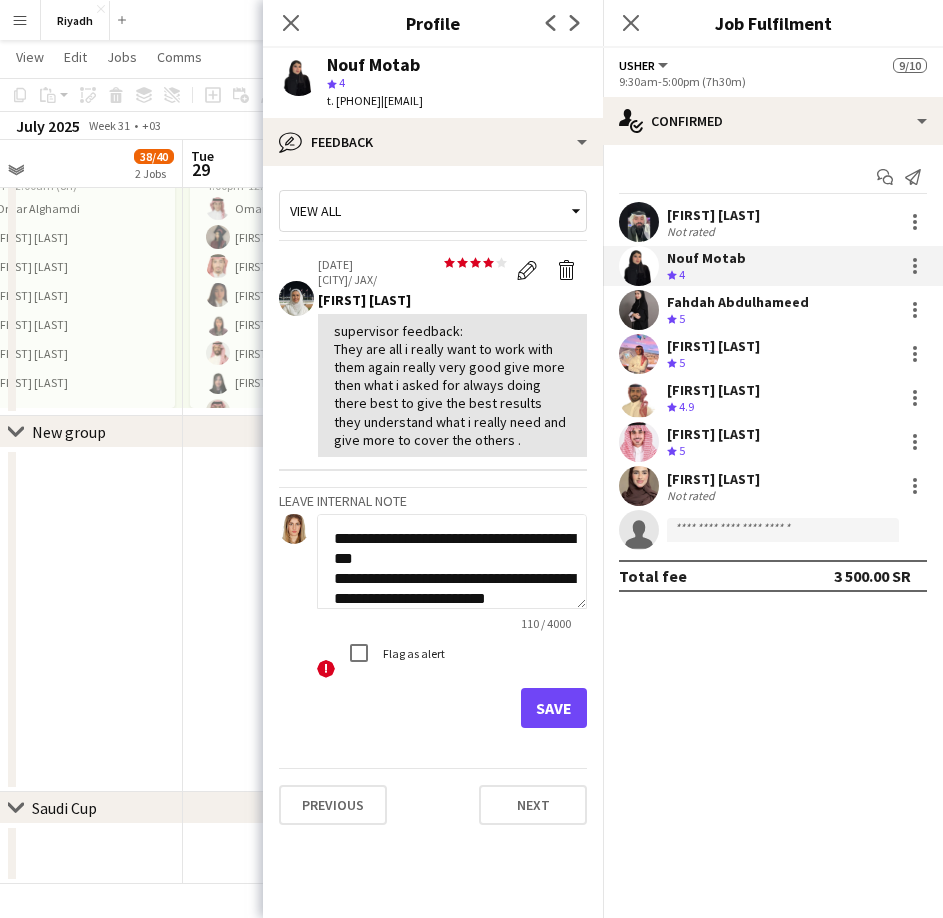 type on "**********" 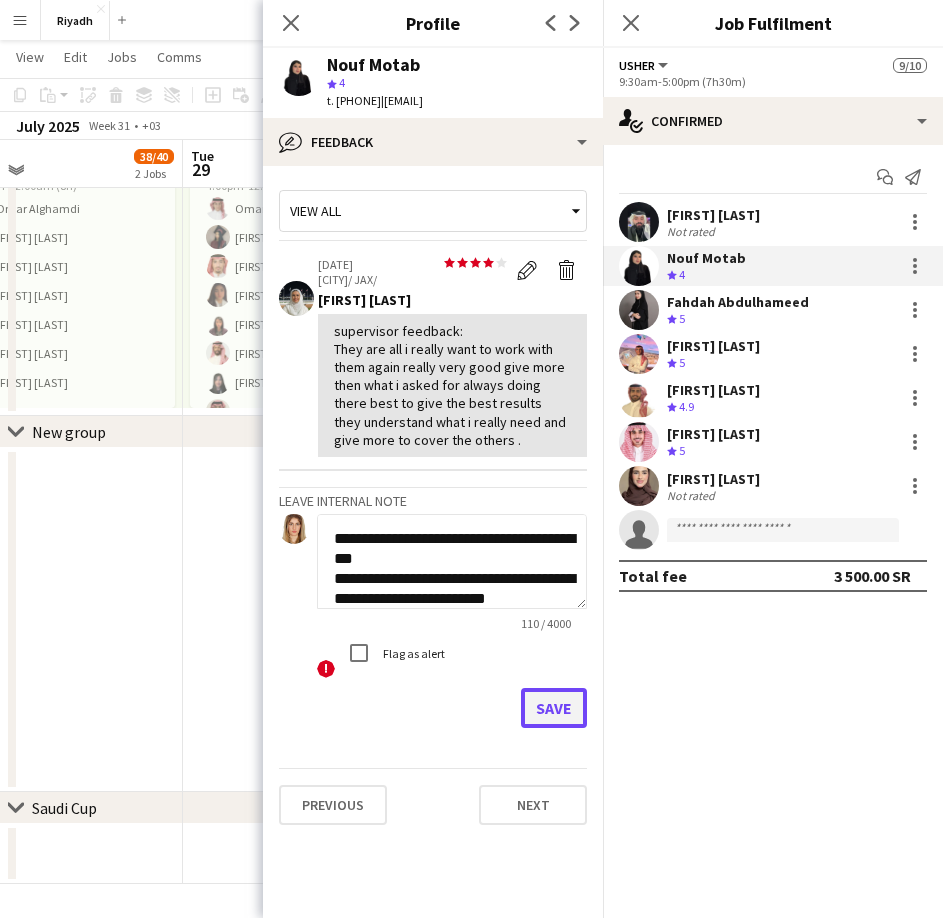 click on "Save" 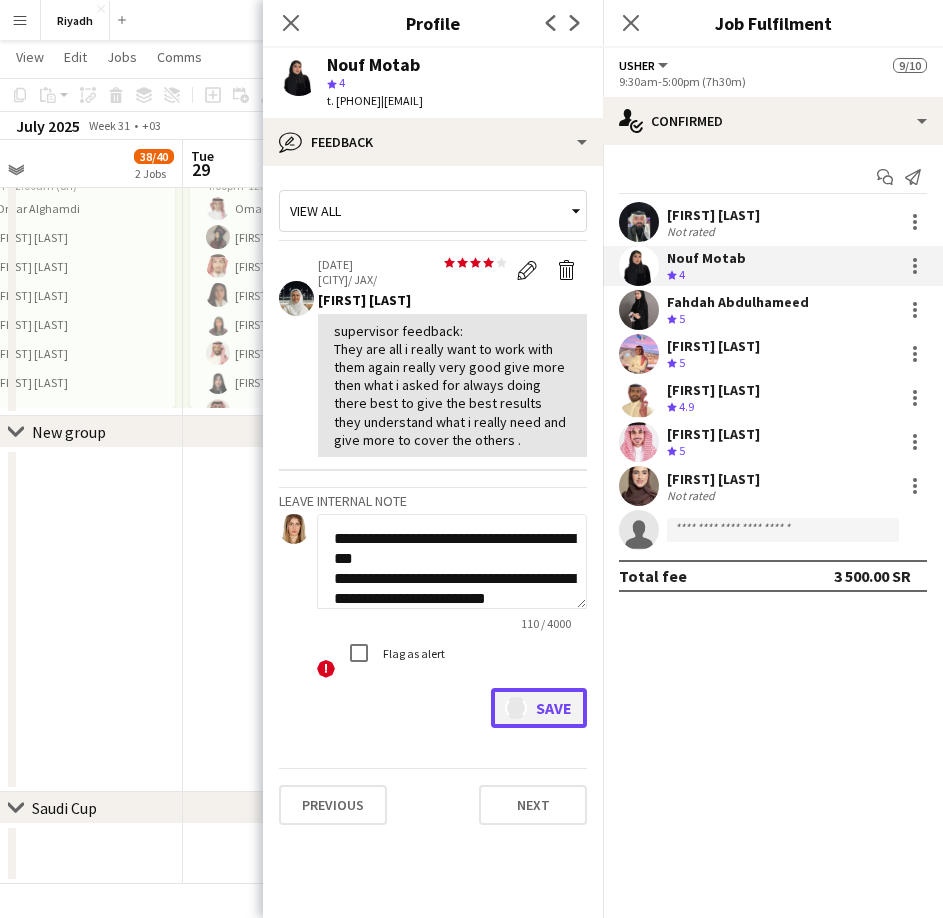 type 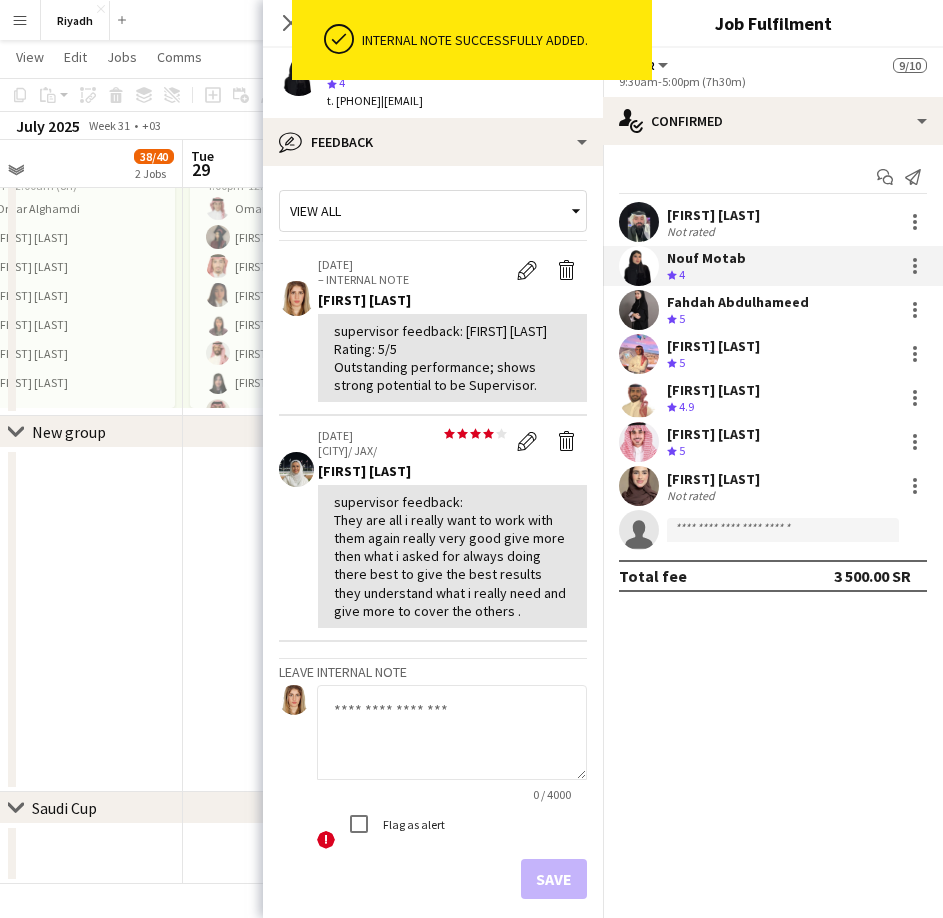 click on "Crew rating
5" at bounding box center [738, 319] 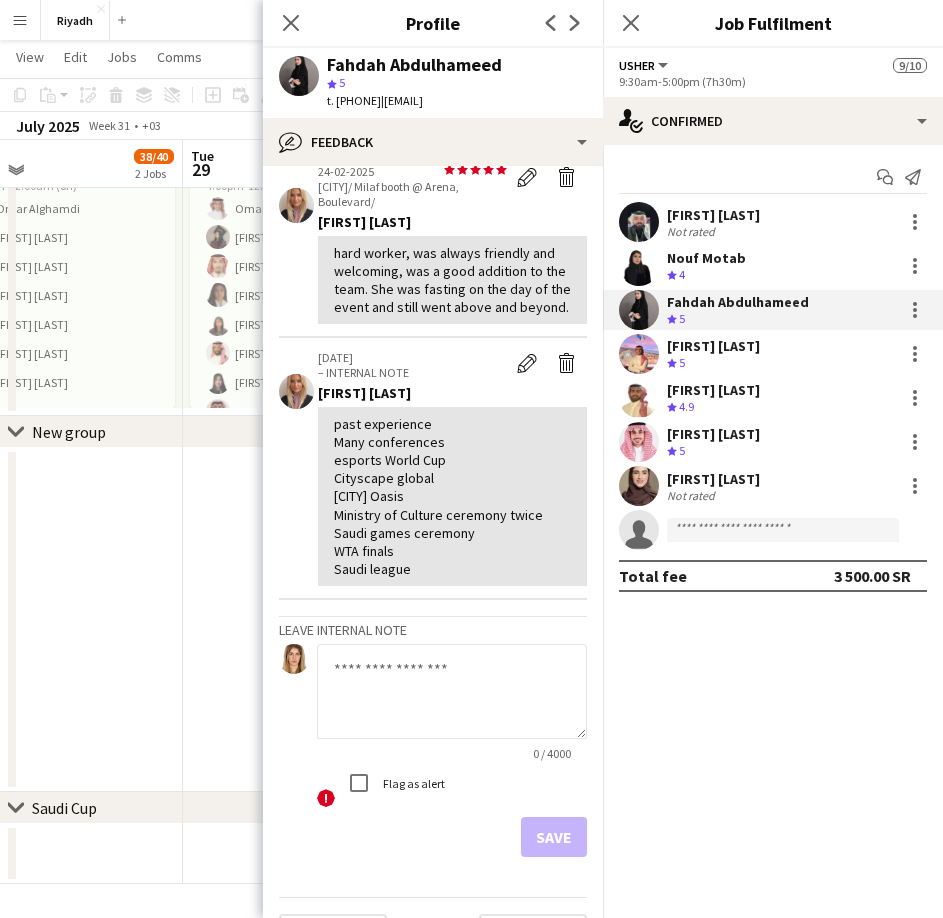 scroll, scrollTop: 163, scrollLeft: 0, axis: vertical 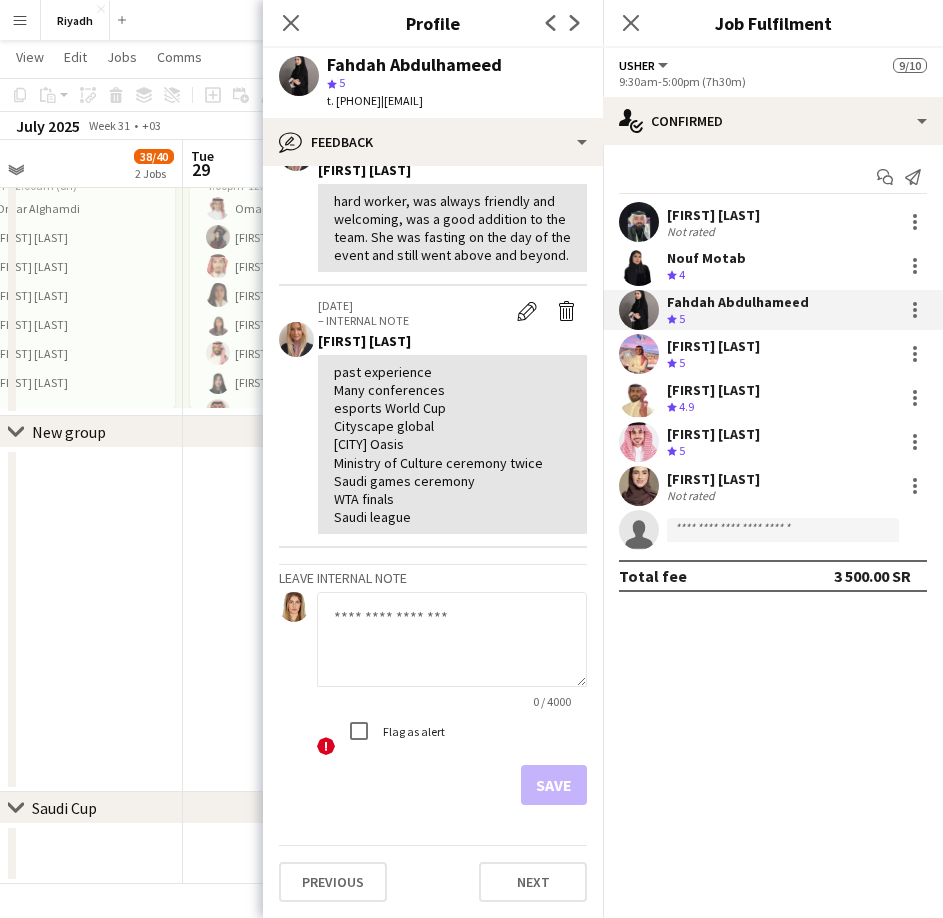 click 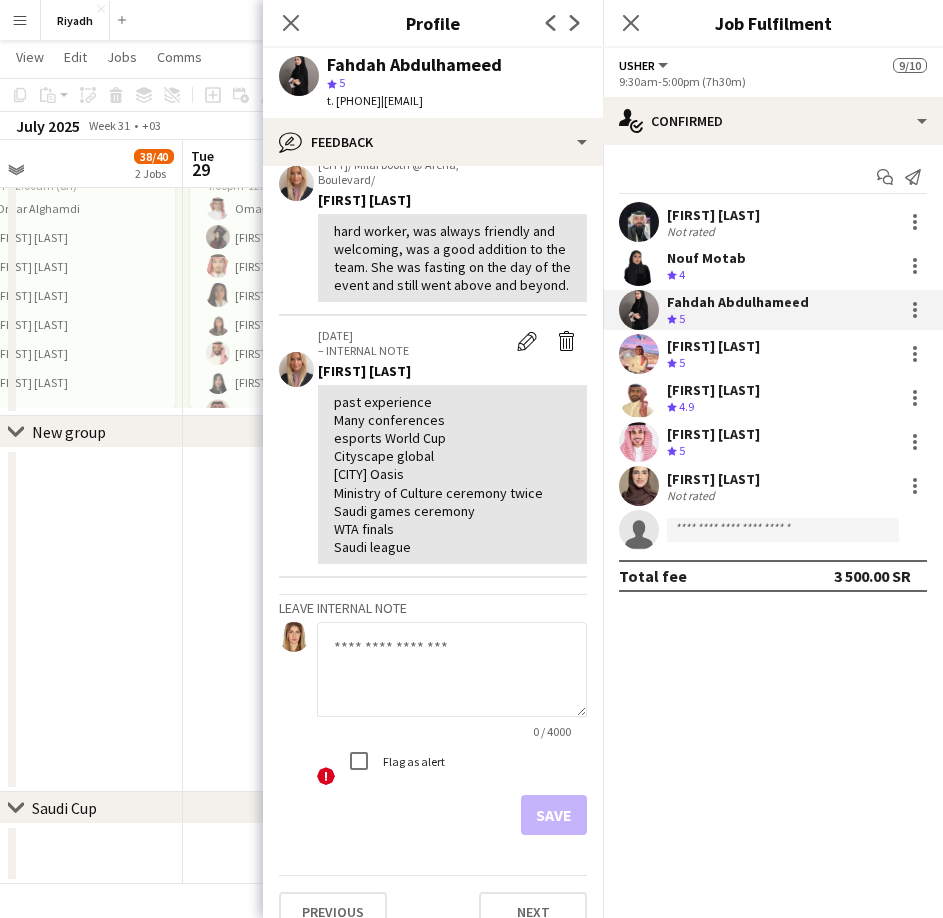 scroll, scrollTop: 163, scrollLeft: 0, axis: vertical 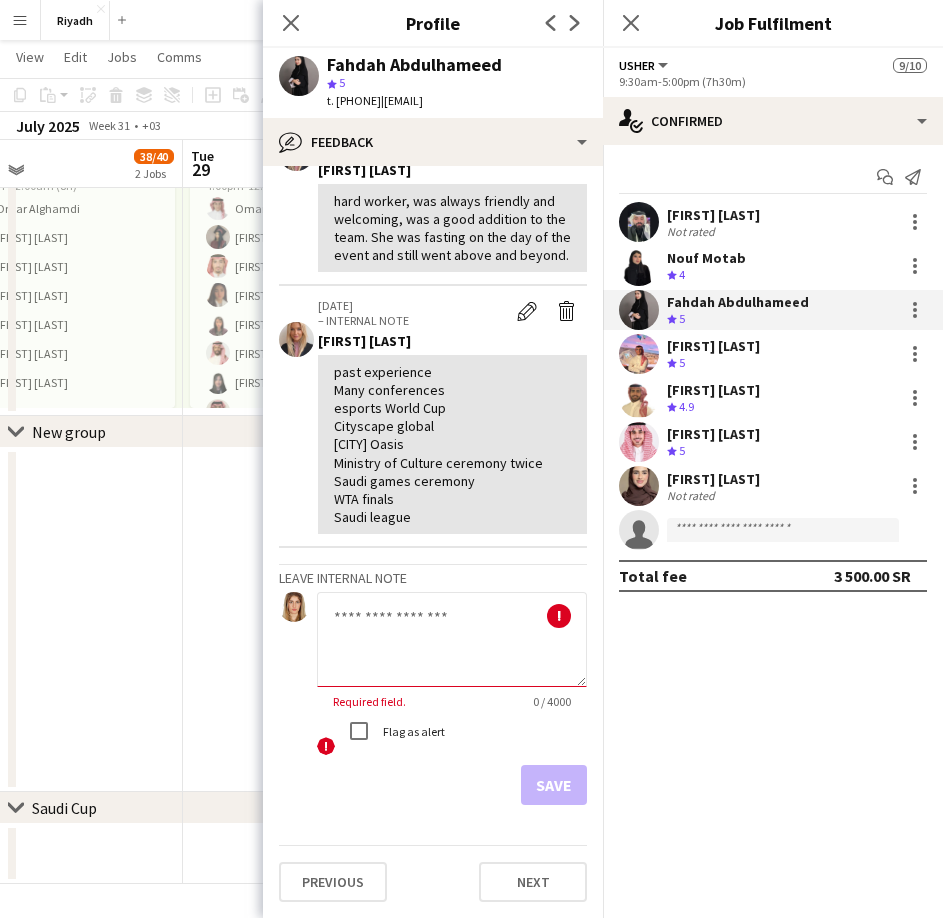 click 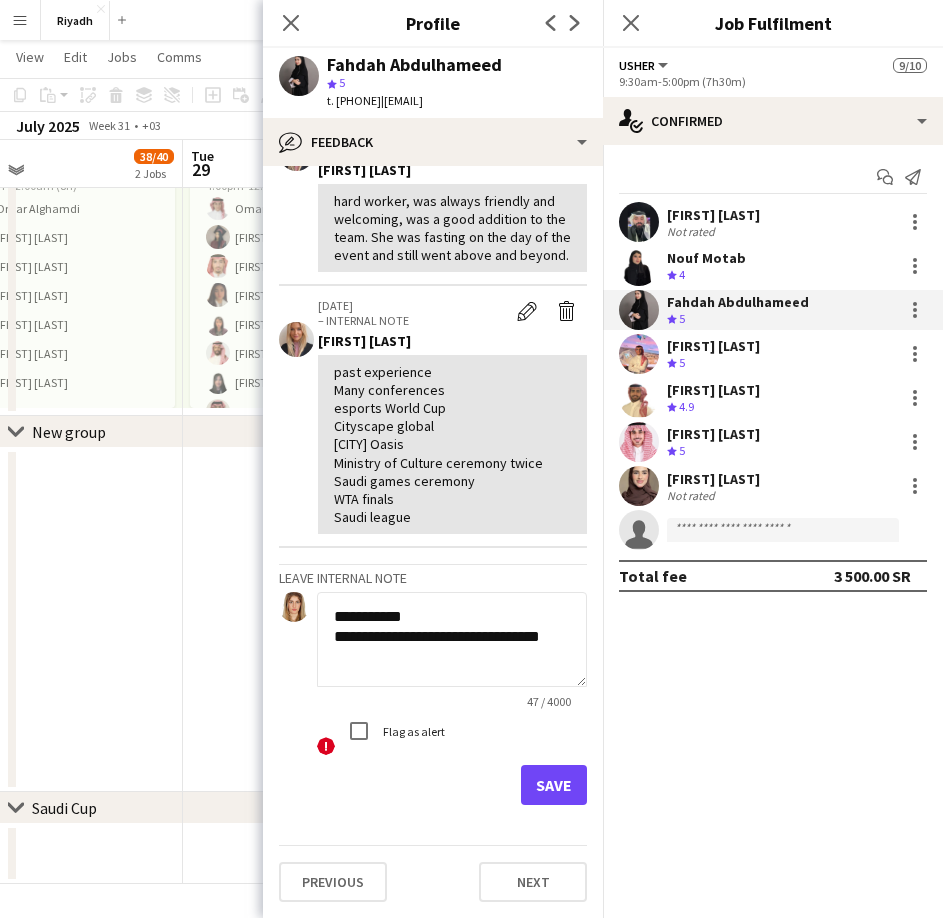 click on "**********" 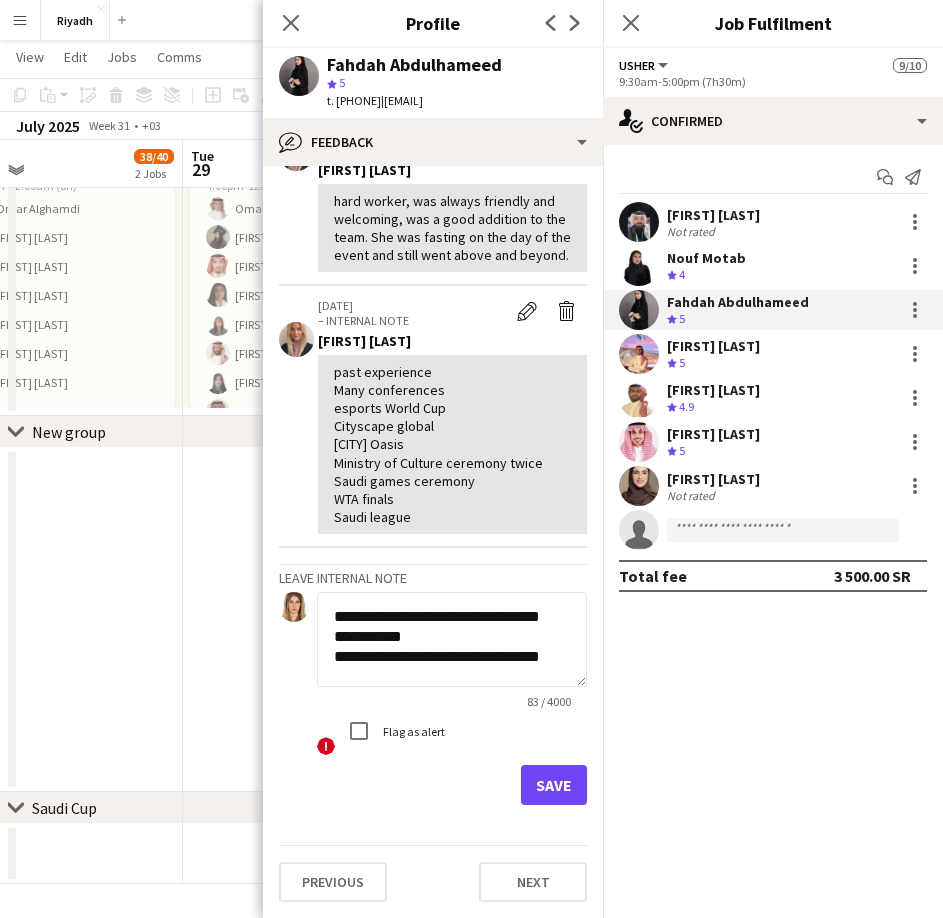 type on "**********" 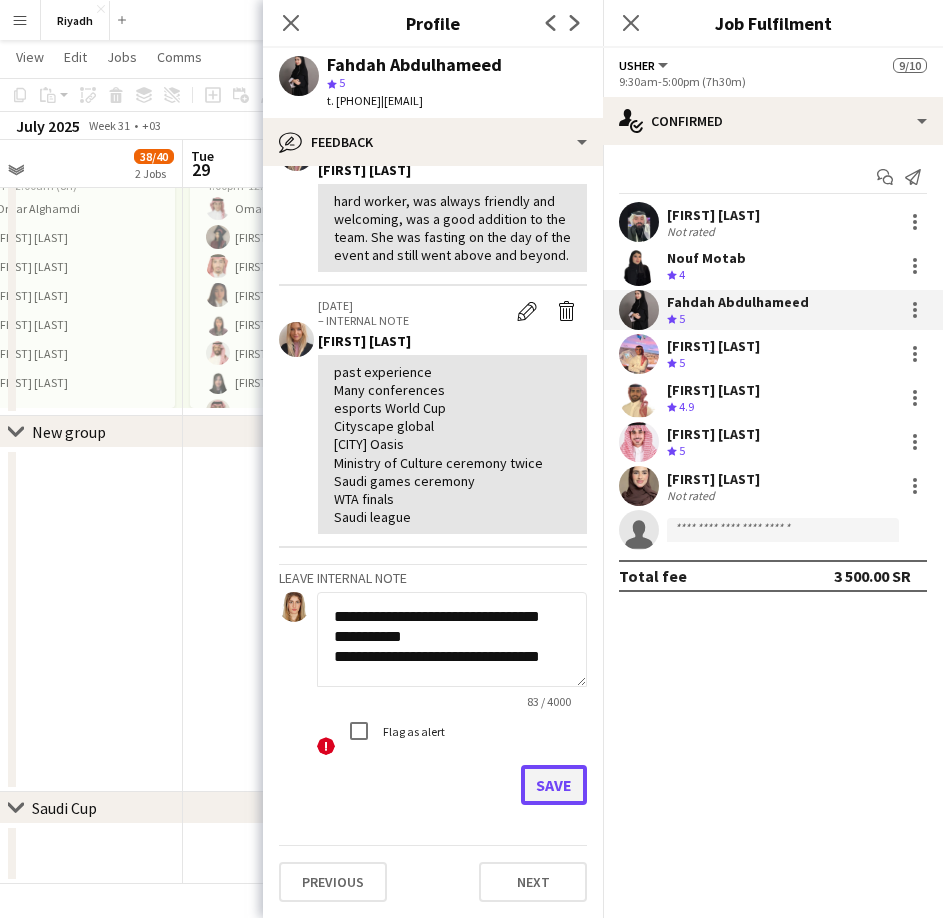 click on "Save" 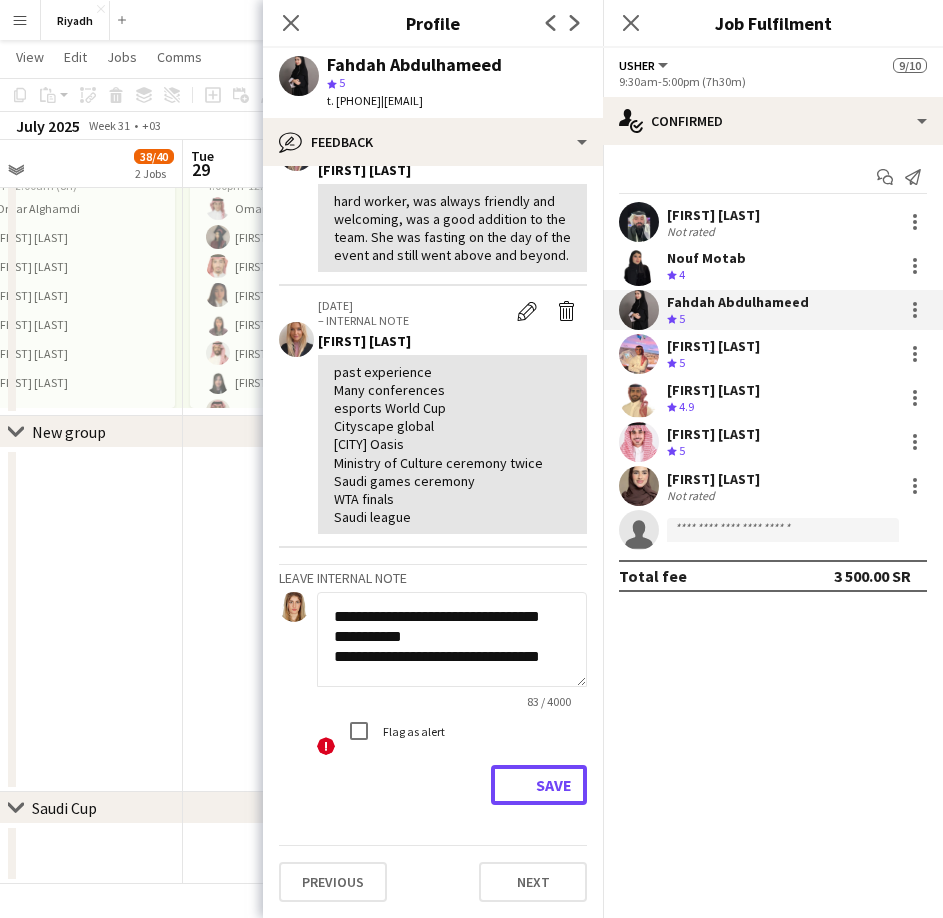 type 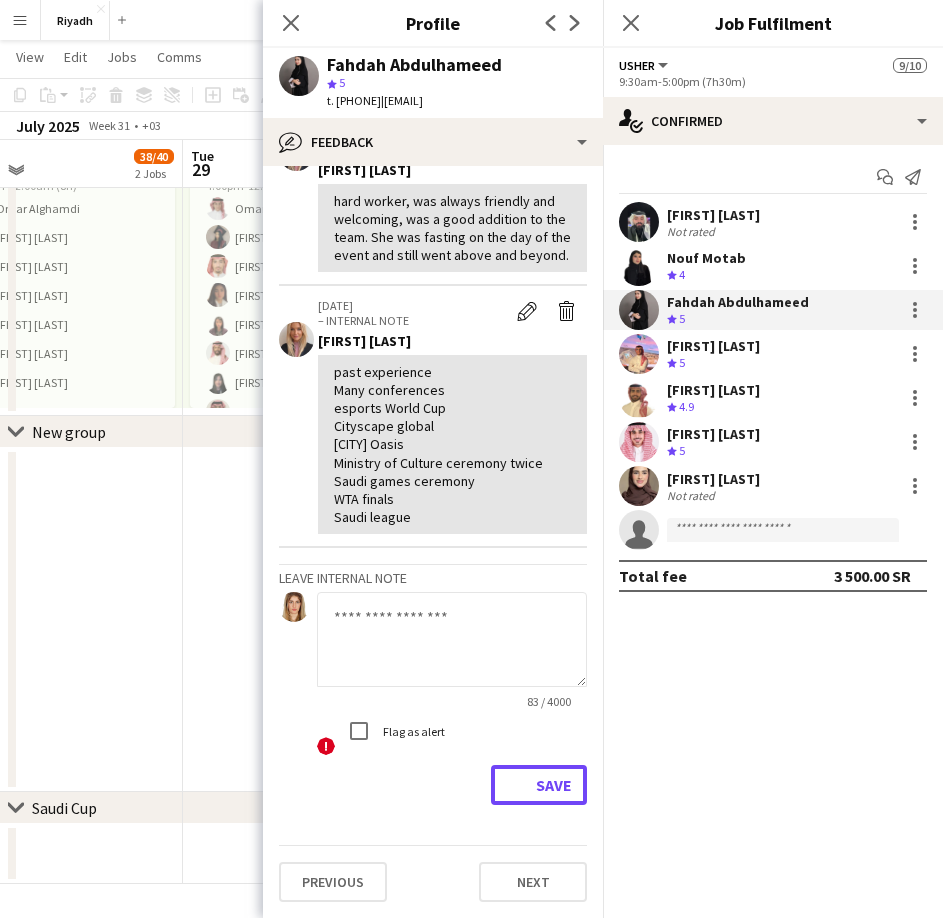 scroll, scrollTop: 0, scrollLeft: 0, axis: both 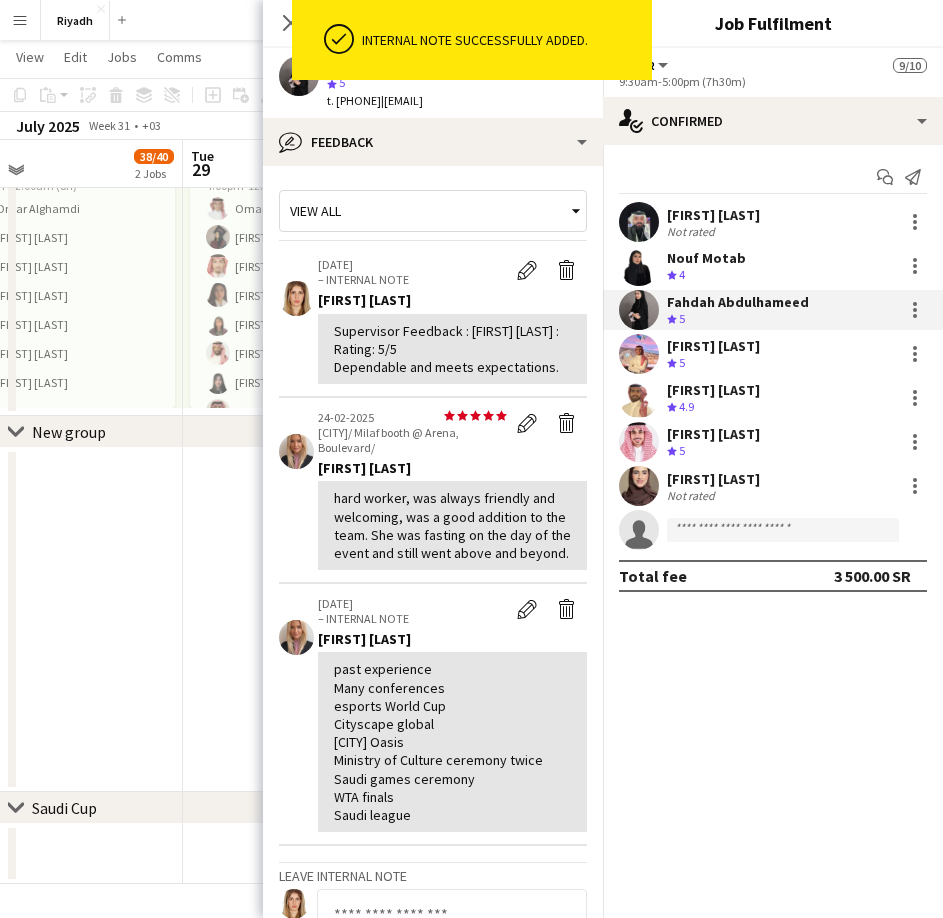 click on "Crew rating
5" at bounding box center [713, 363] 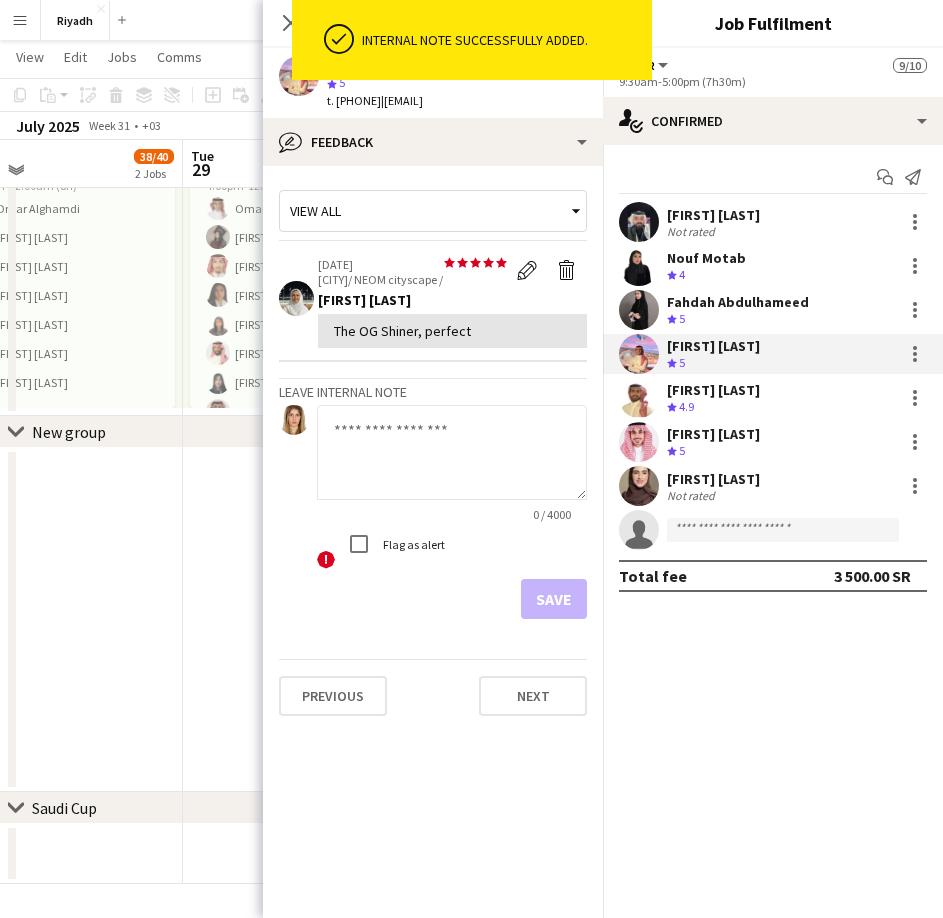 click 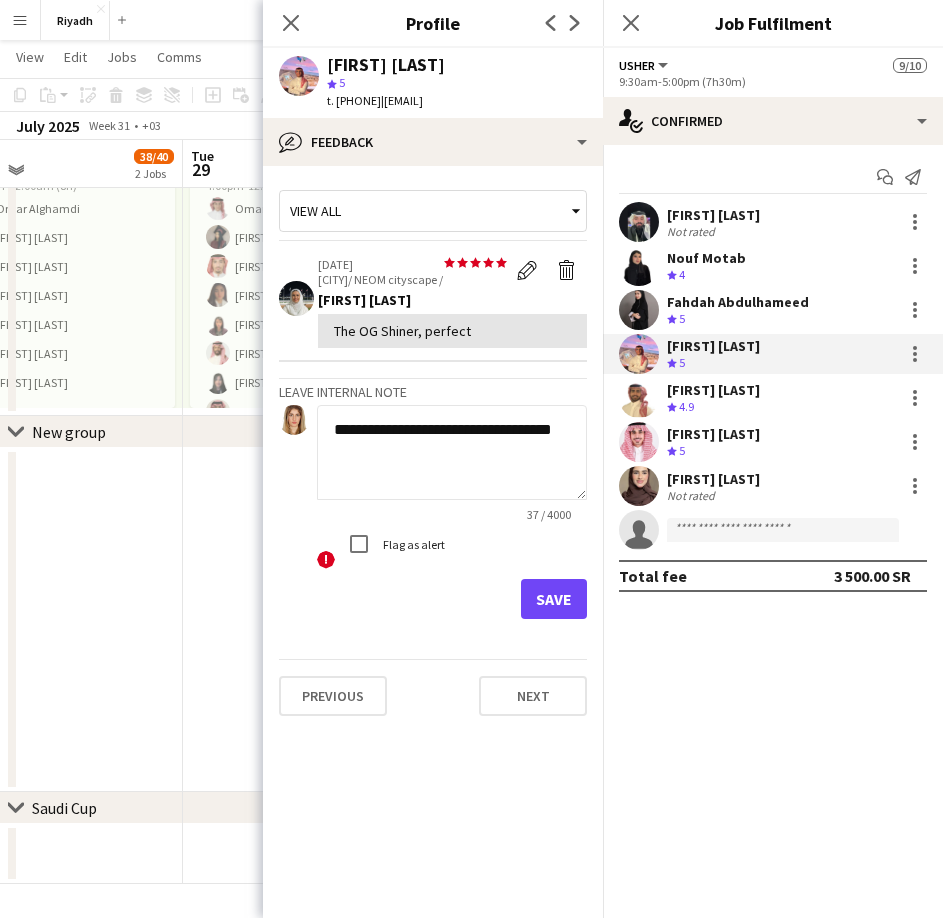 click on "**********" 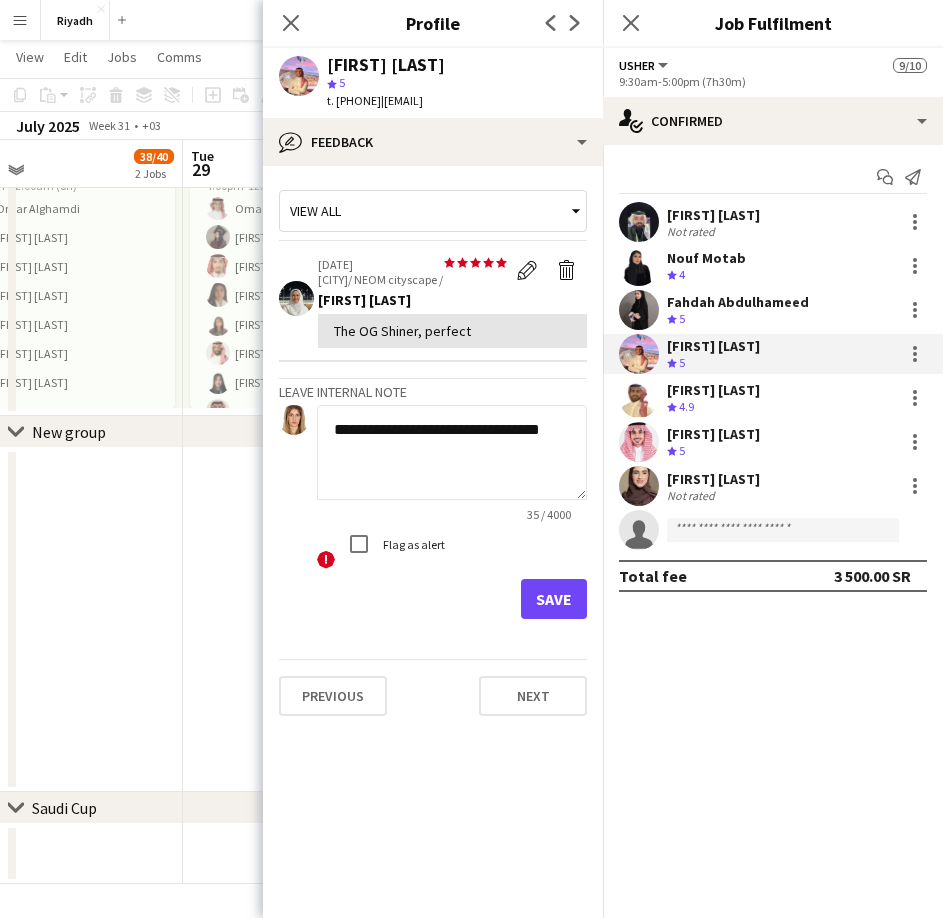 click on "*" 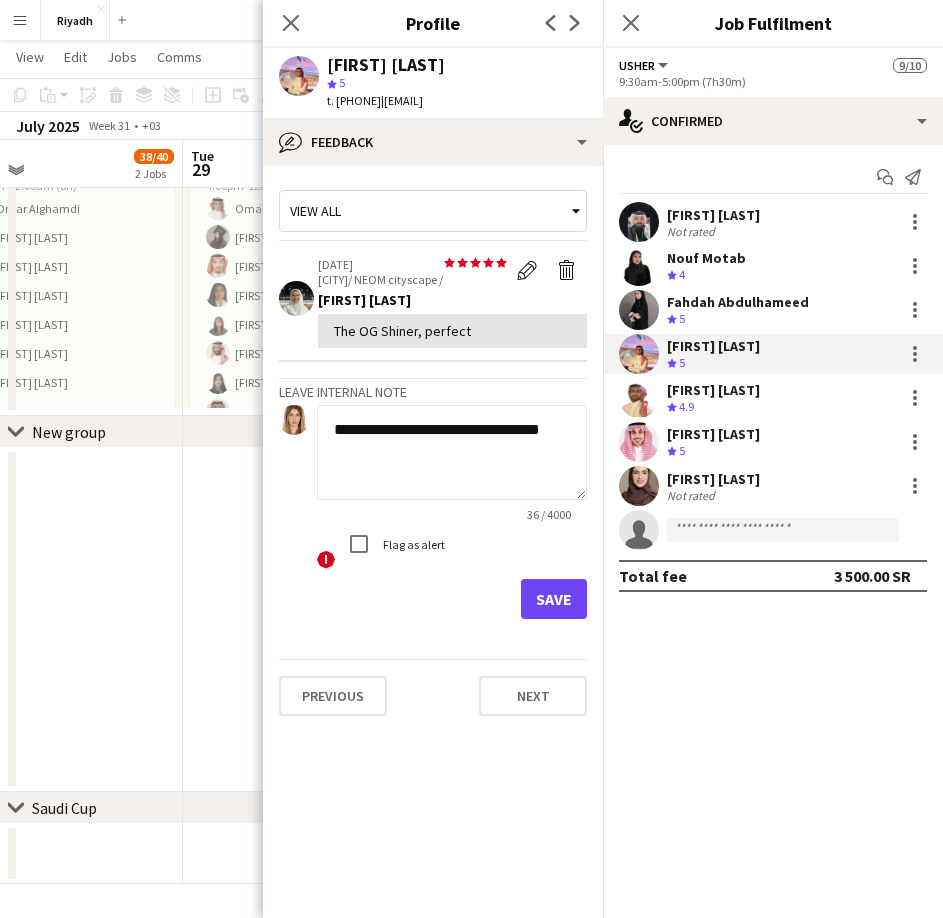 click on "**********" 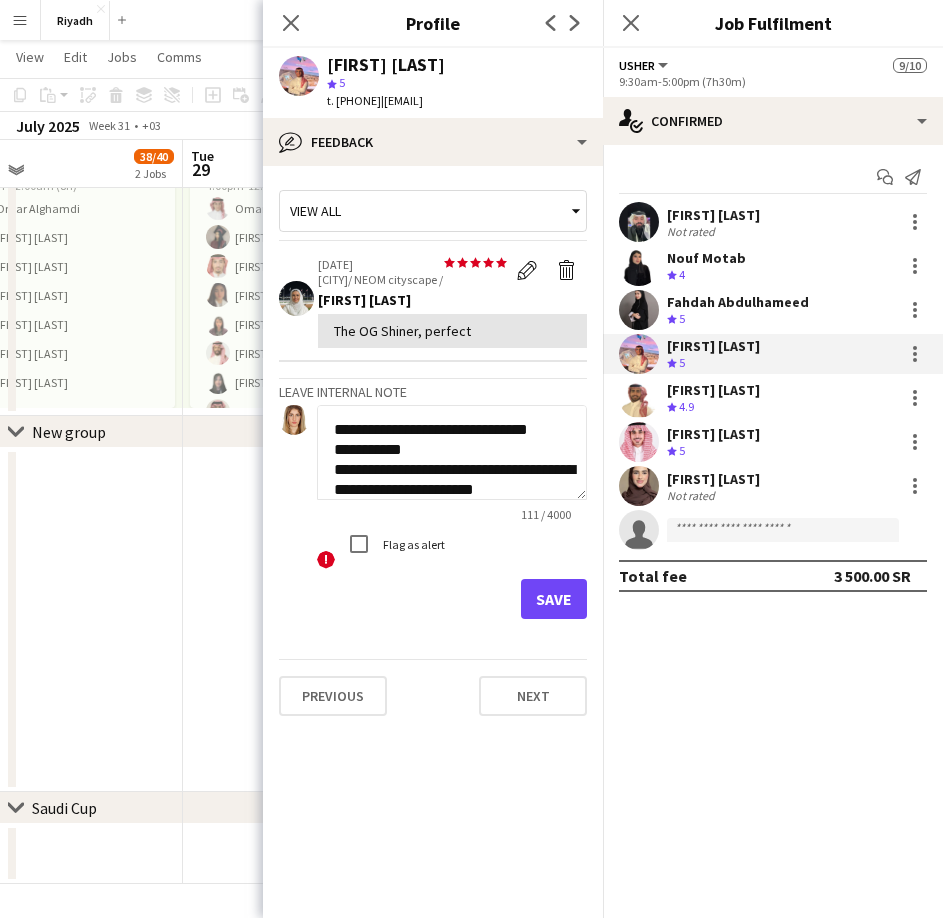 scroll, scrollTop: 2, scrollLeft: 0, axis: vertical 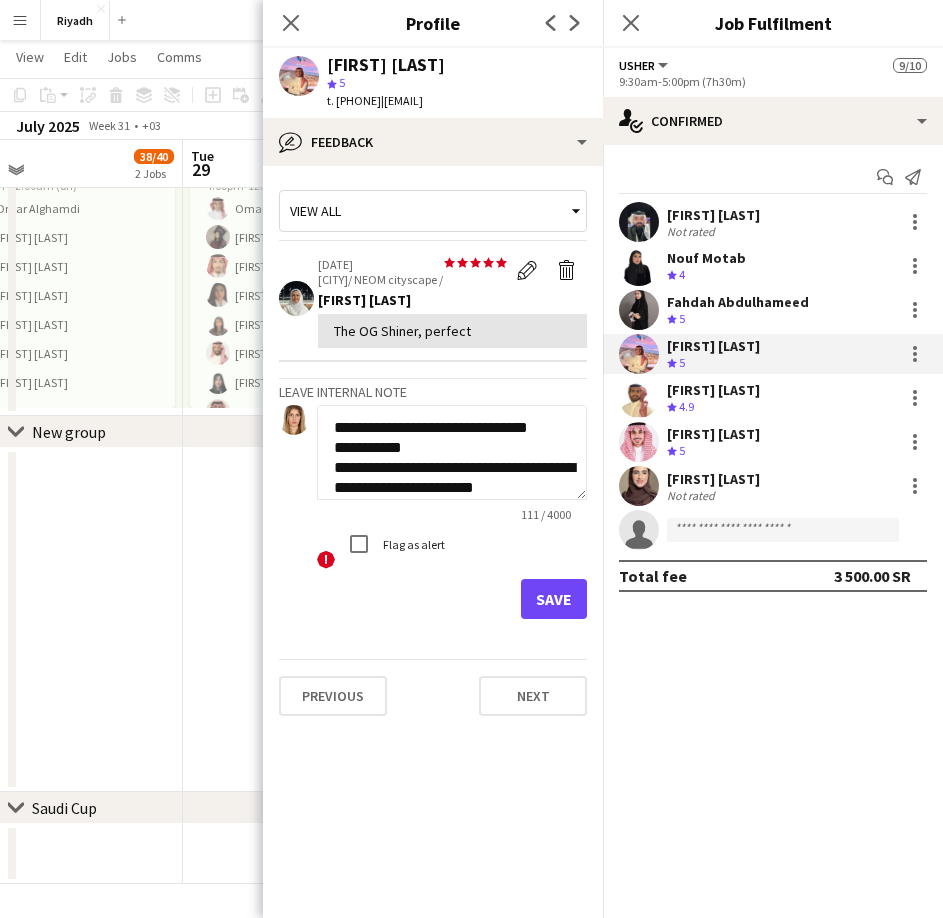 type on "**********" 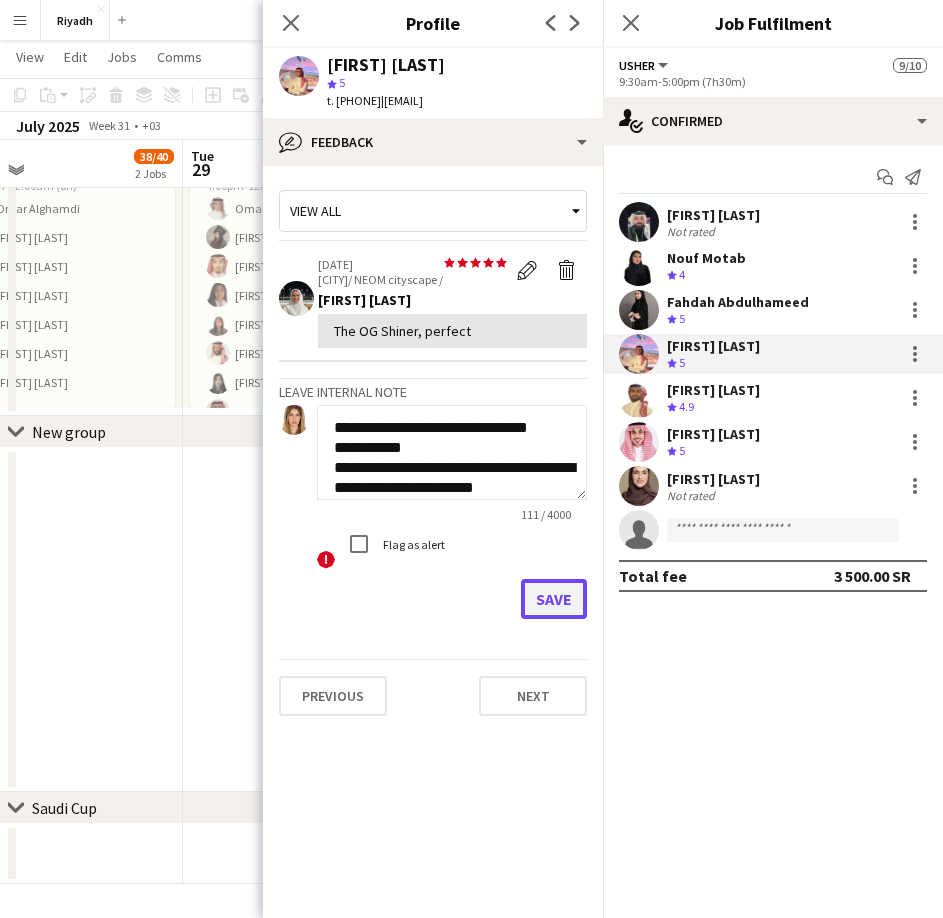 click on "Save" 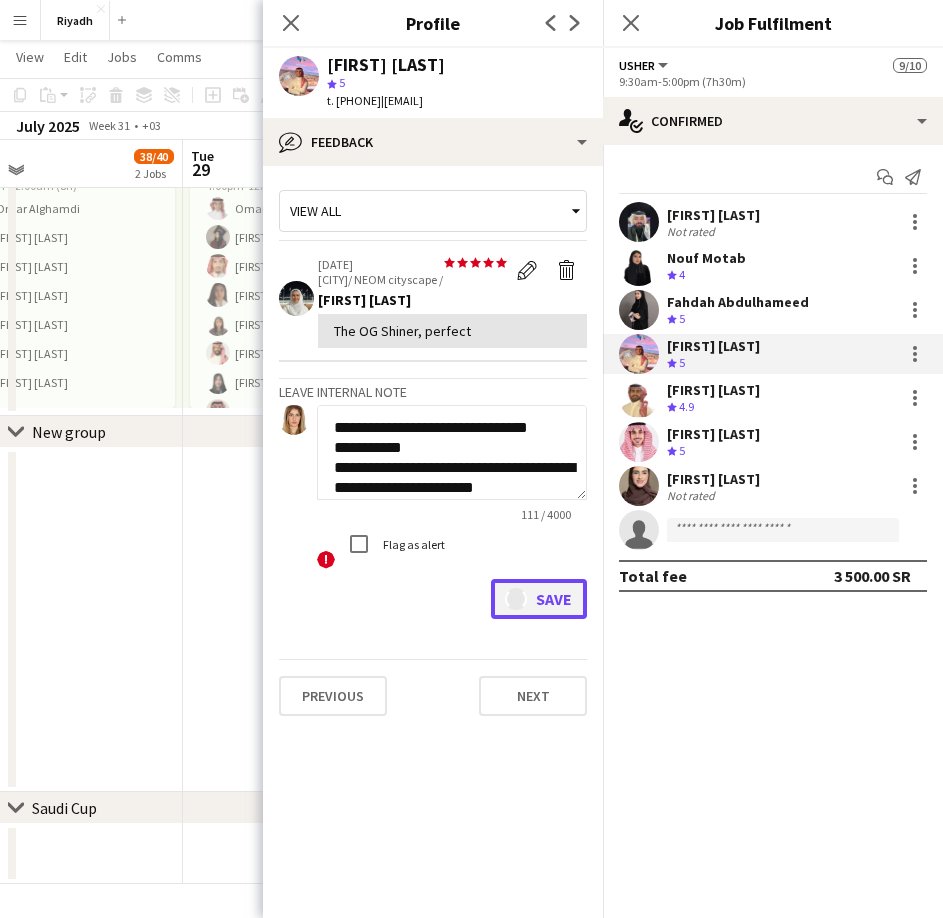 type 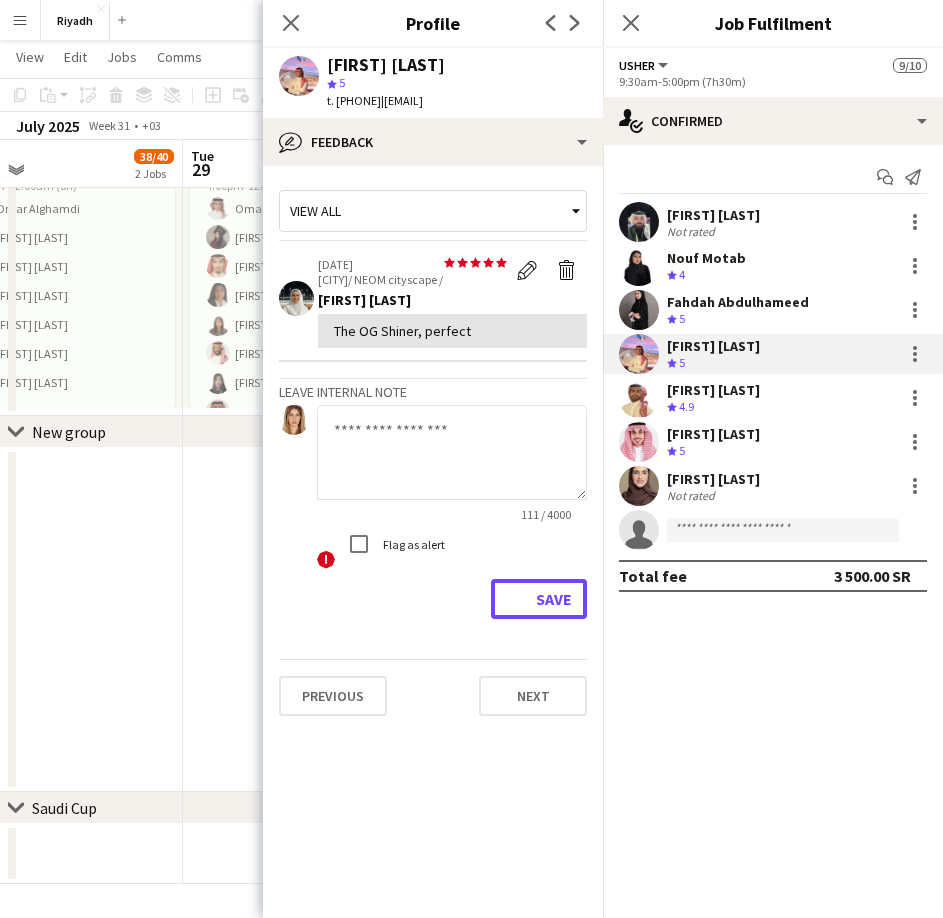 scroll, scrollTop: 0, scrollLeft: 0, axis: both 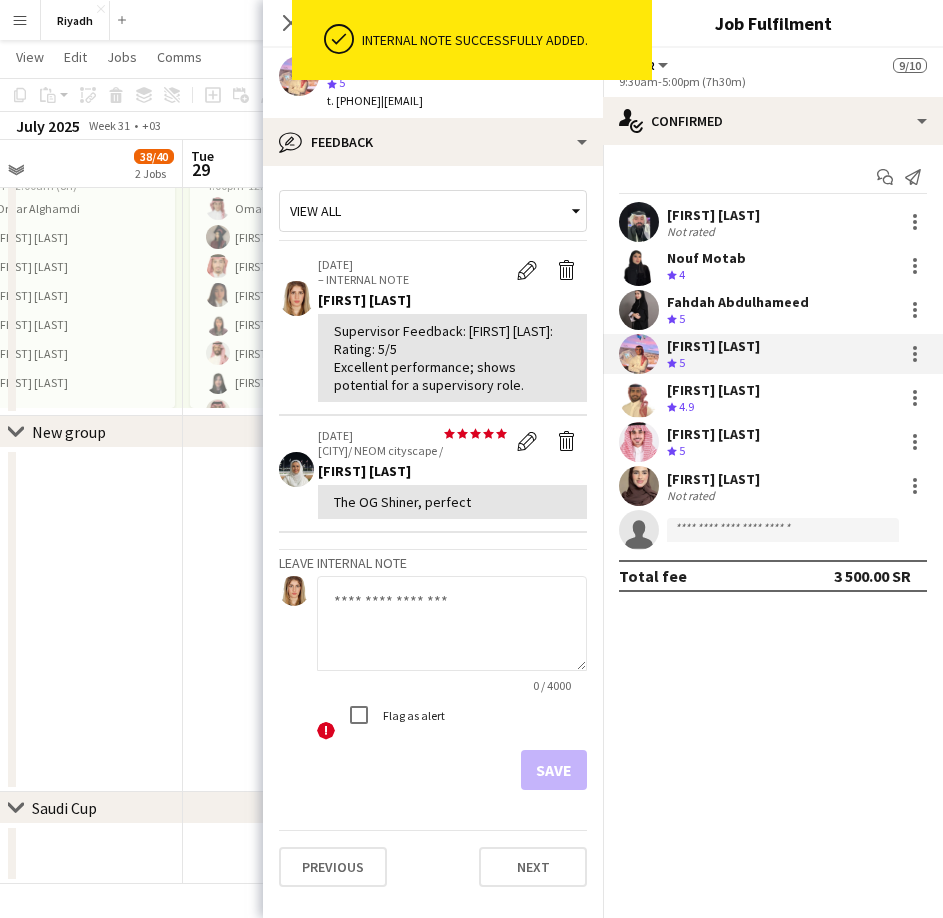 click on "[FIRST] [LAST]" at bounding box center [713, 390] 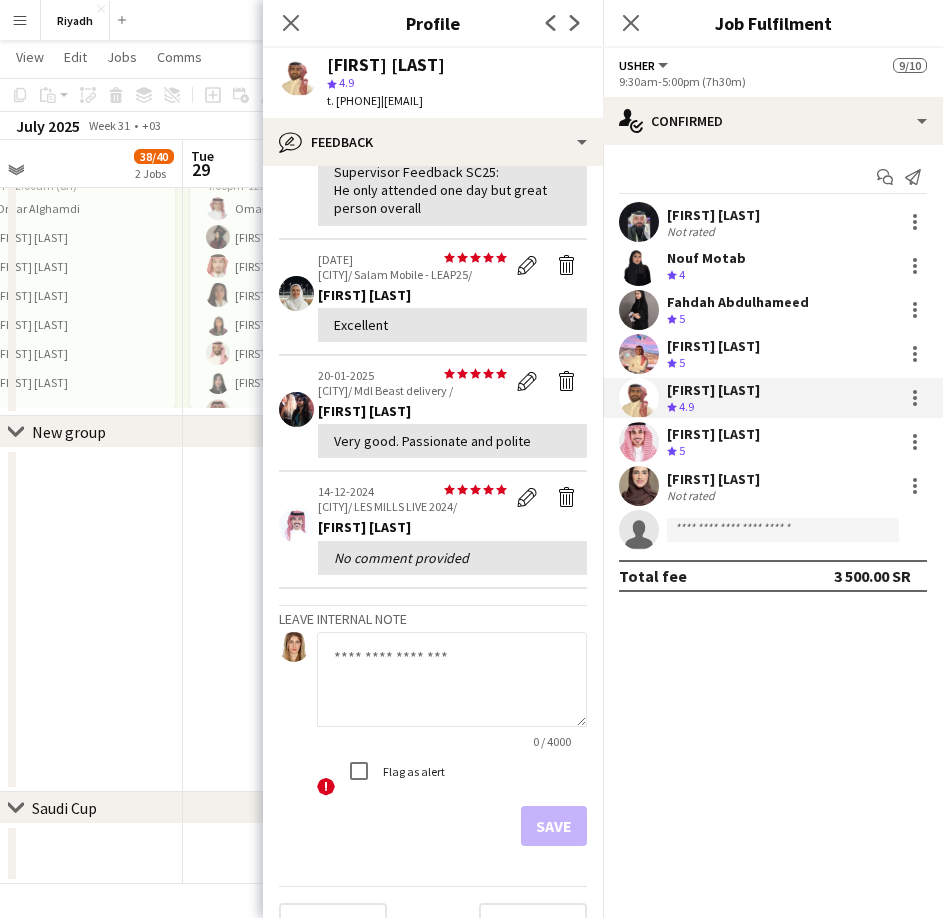 scroll, scrollTop: 330, scrollLeft: 0, axis: vertical 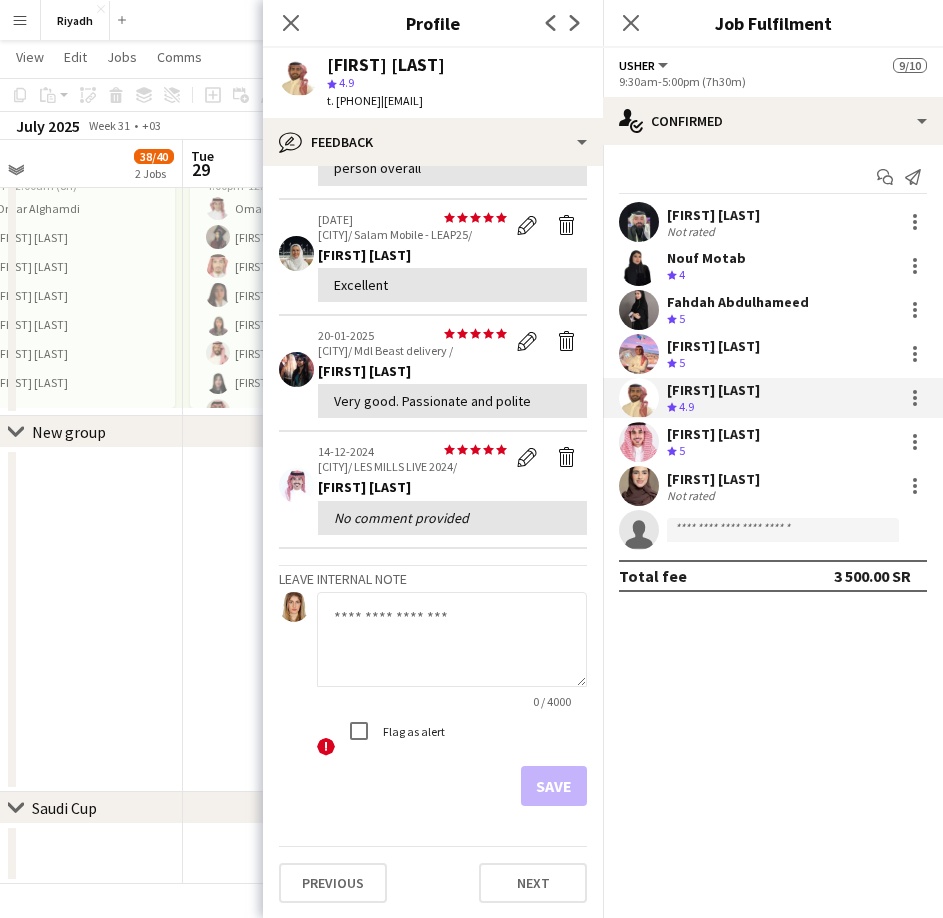 click 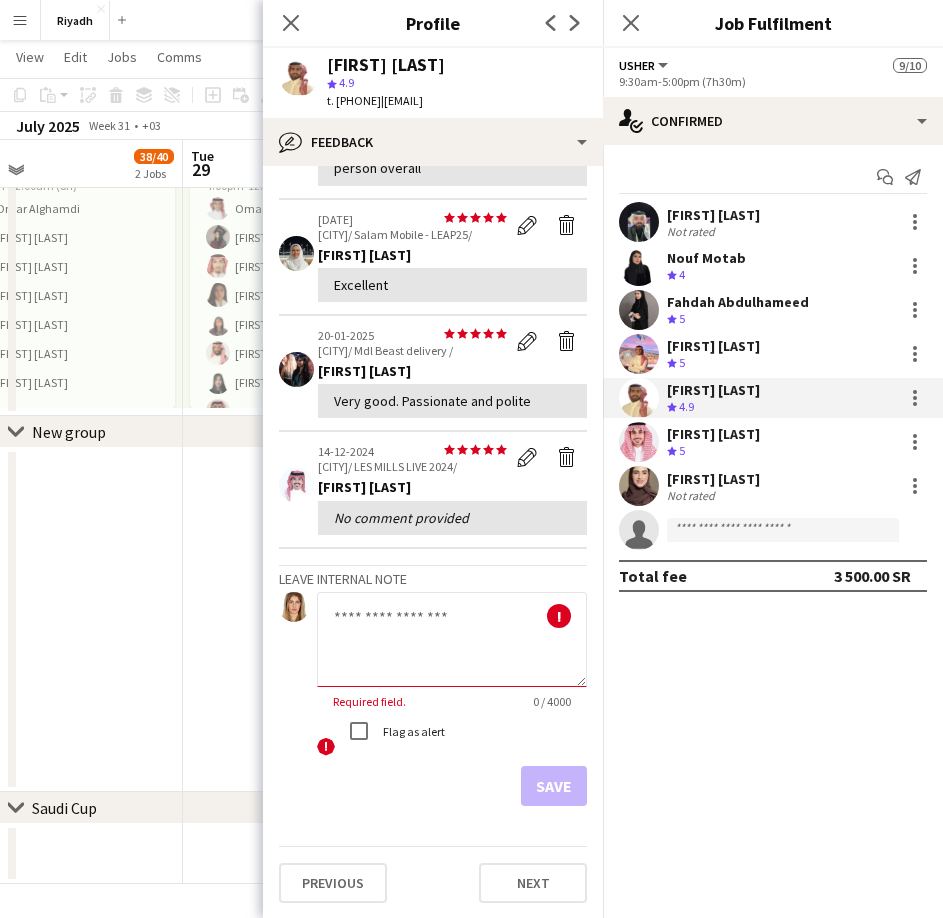 click 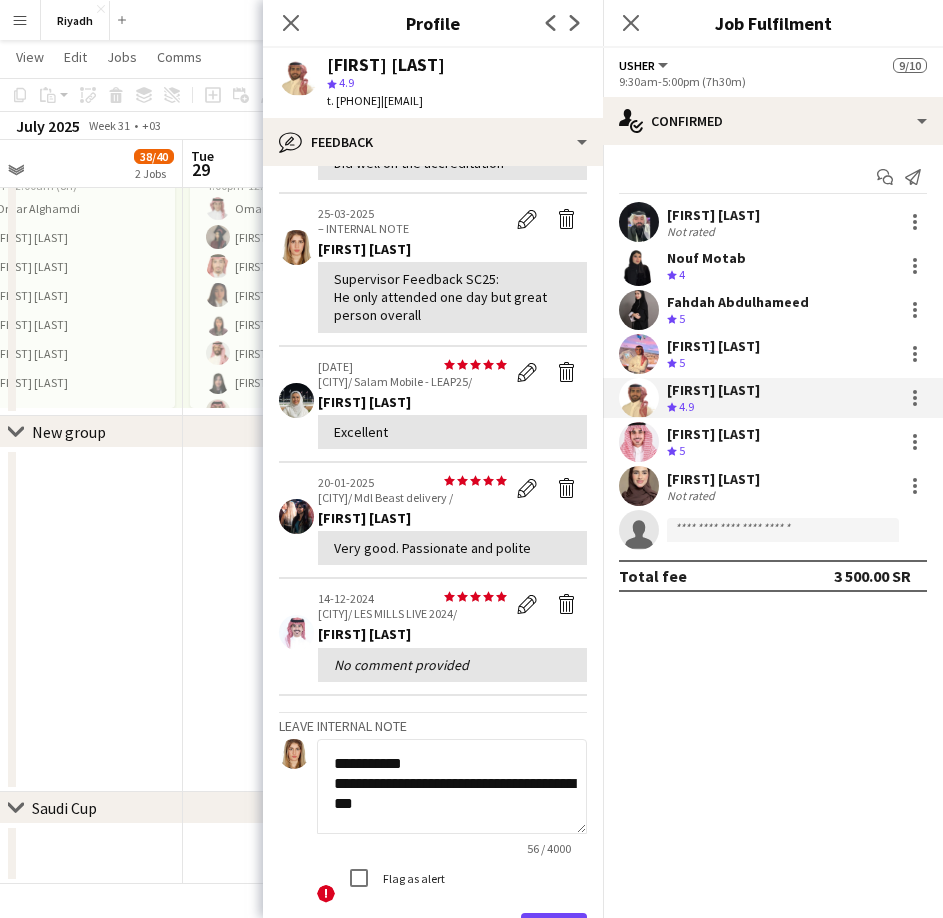 scroll, scrollTop: 0, scrollLeft: 0, axis: both 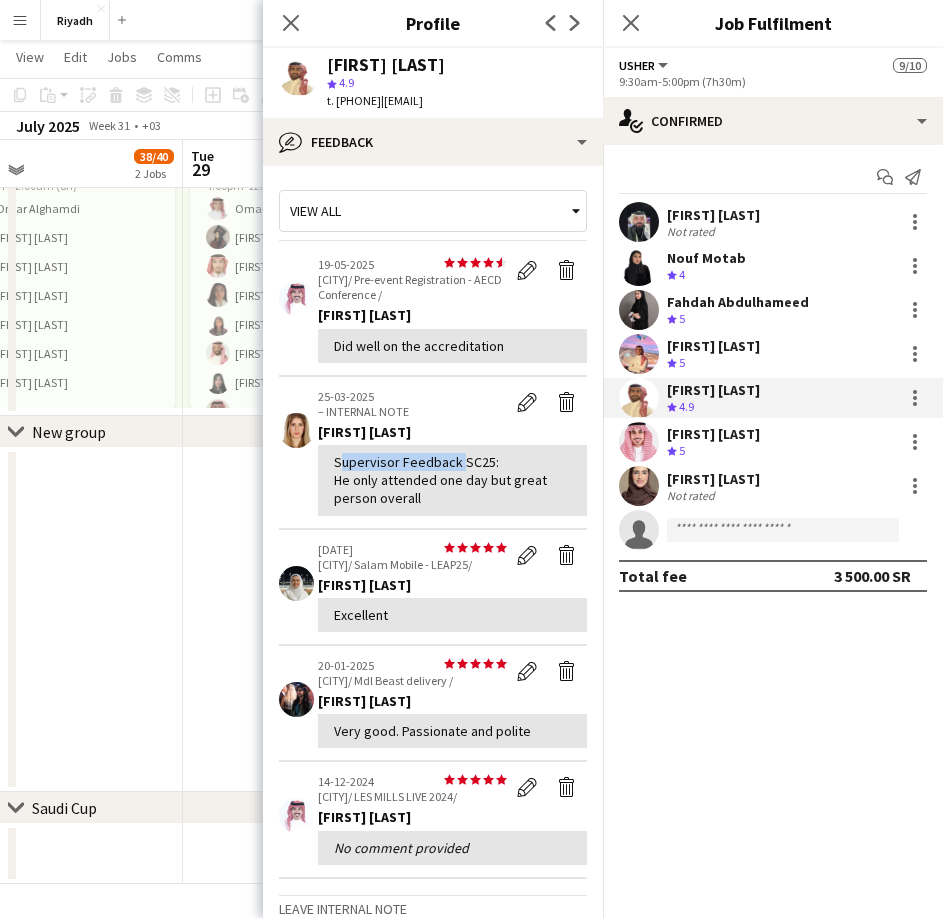 drag, startPoint x: 455, startPoint y: 462, endPoint x: 327, endPoint y: 448, distance: 128.76335 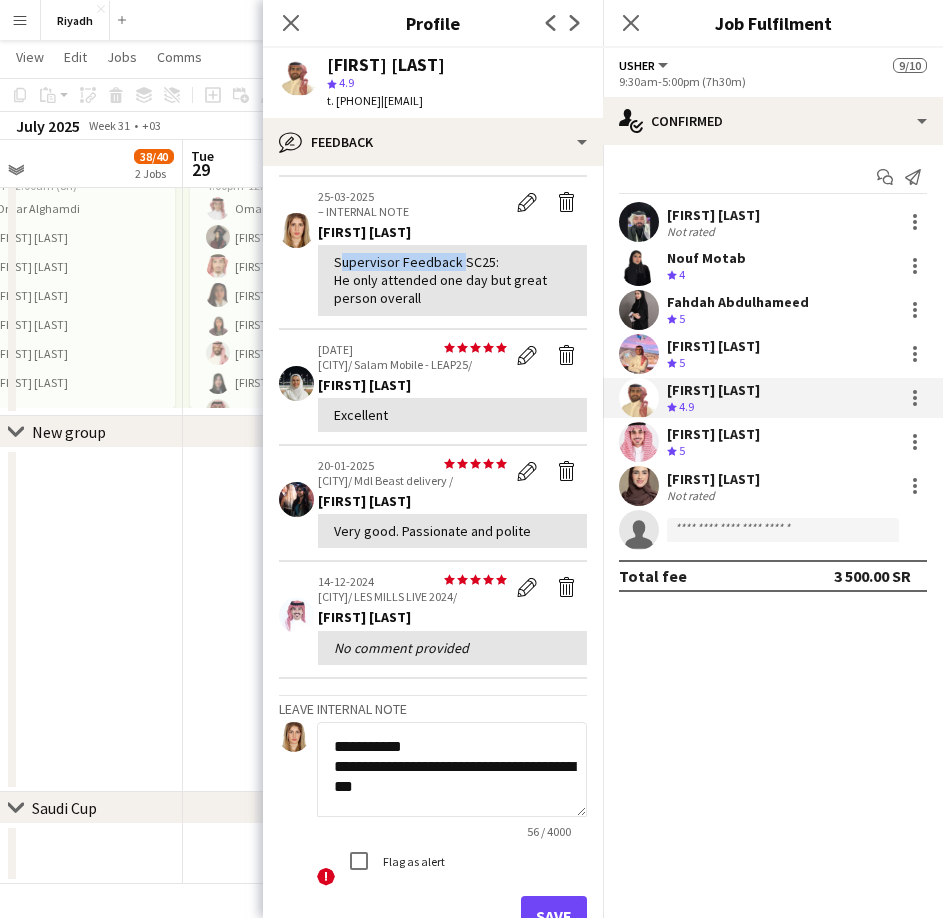 scroll, scrollTop: 330, scrollLeft: 0, axis: vertical 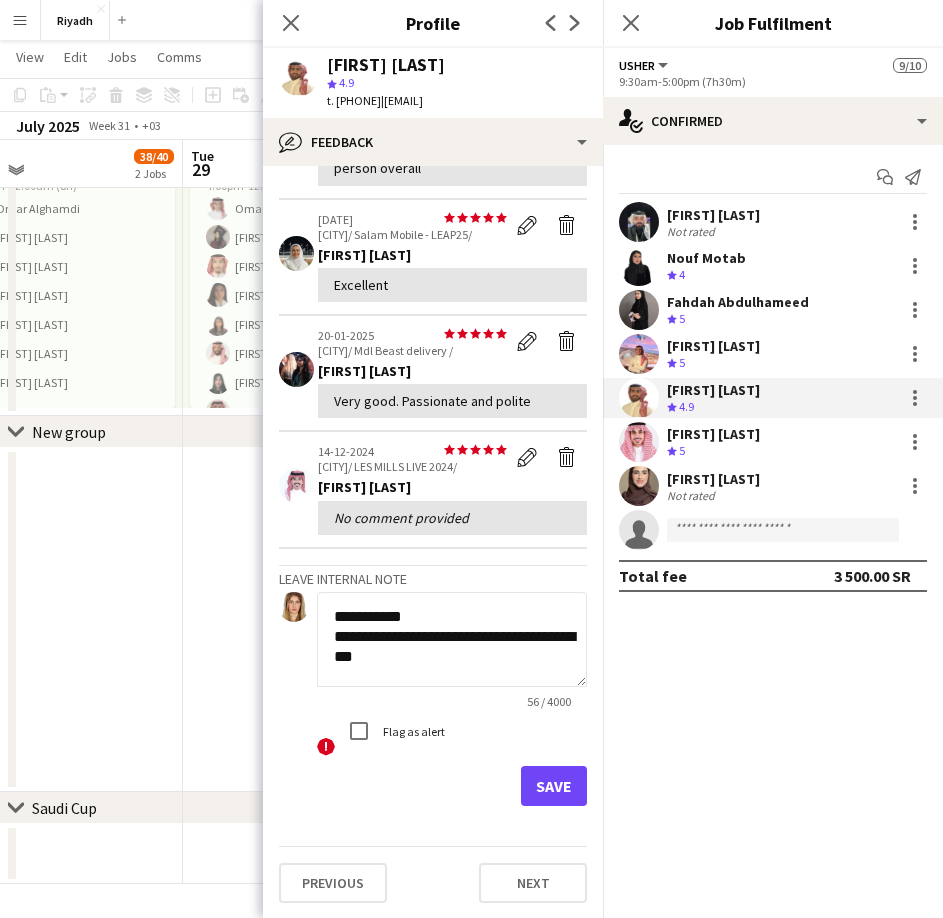 click on "**********" 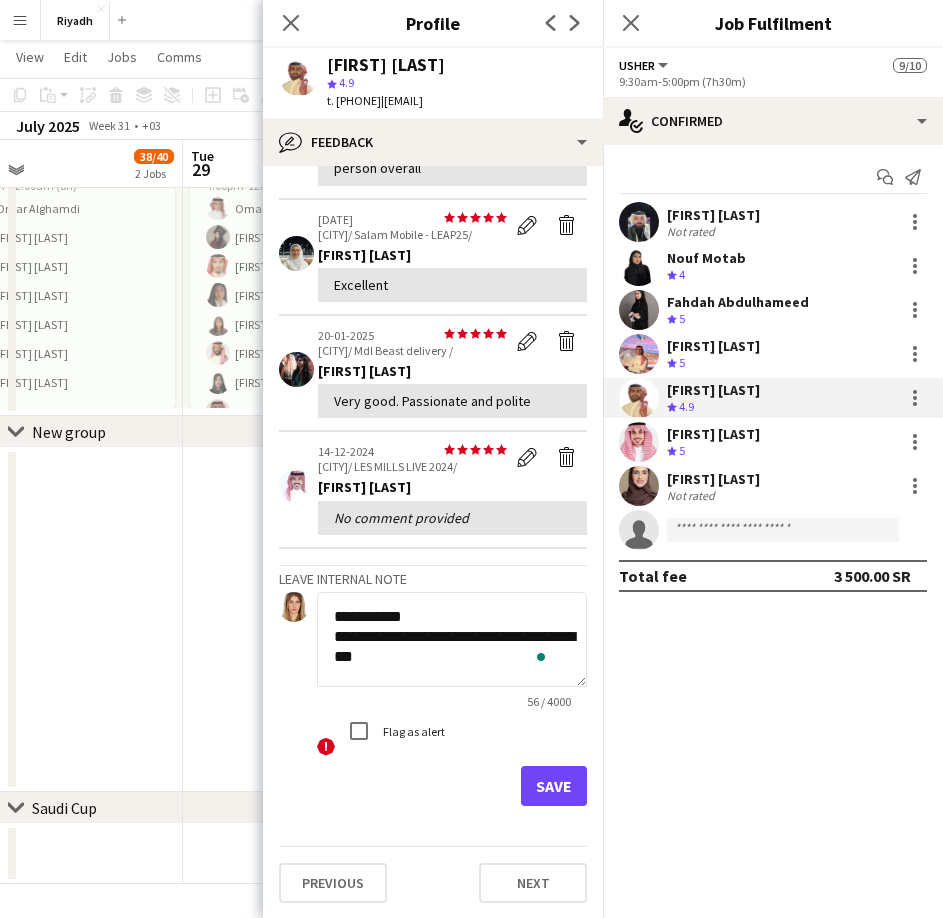 paste on "**********" 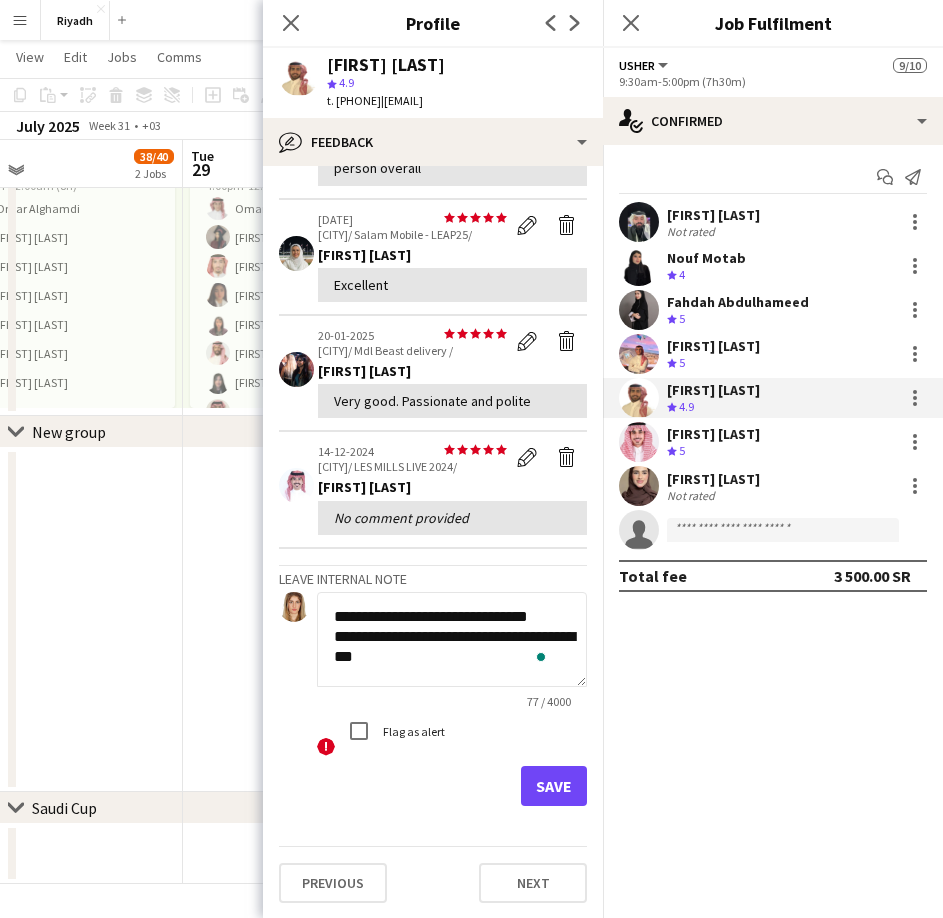 scroll, scrollTop: 330, scrollLeft: 0, axis: vertical 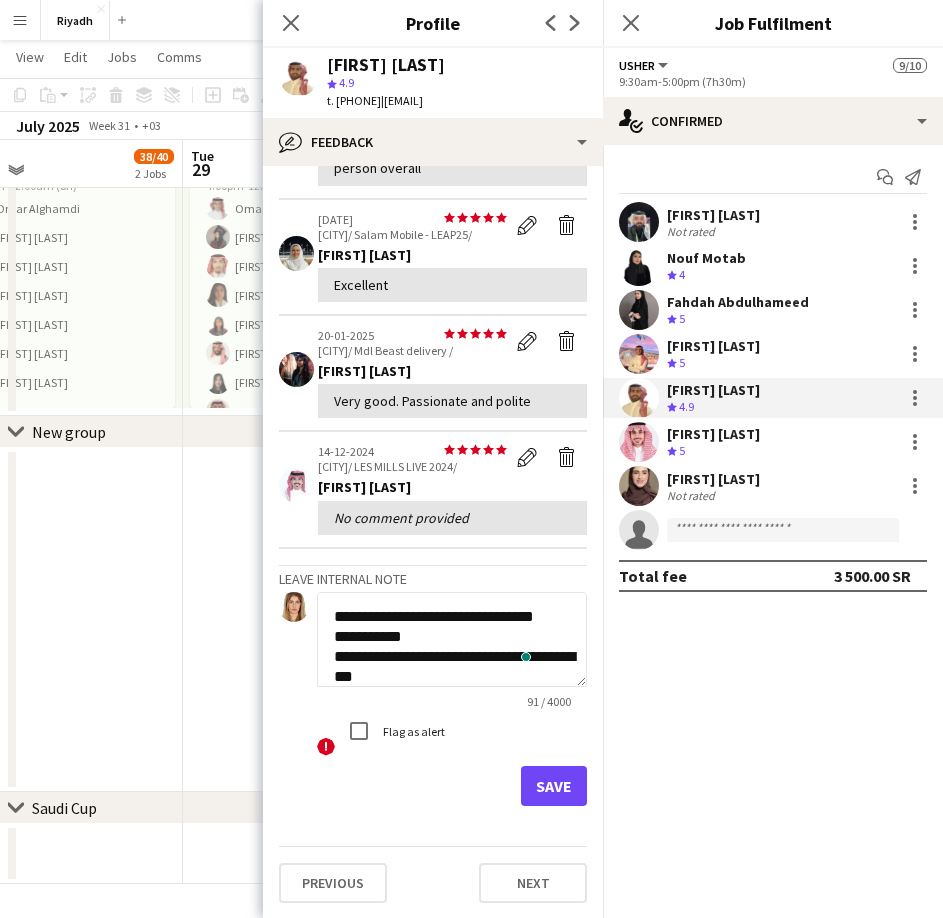 type on "**********" 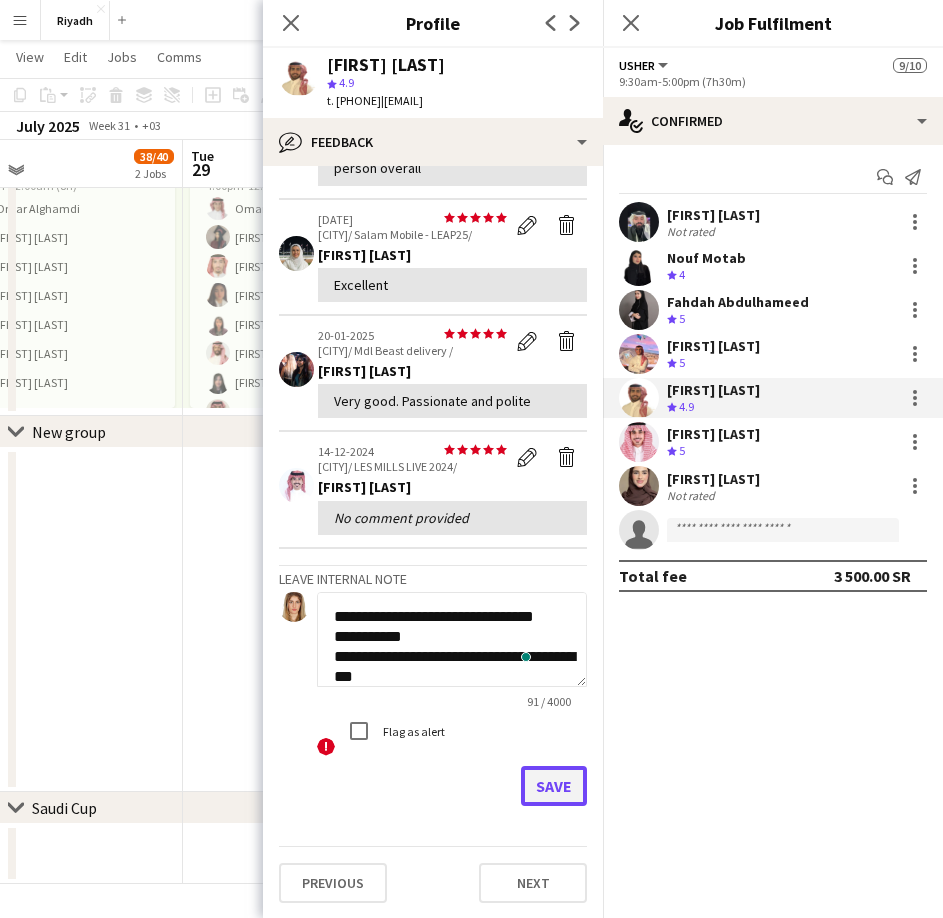 click on "Save" 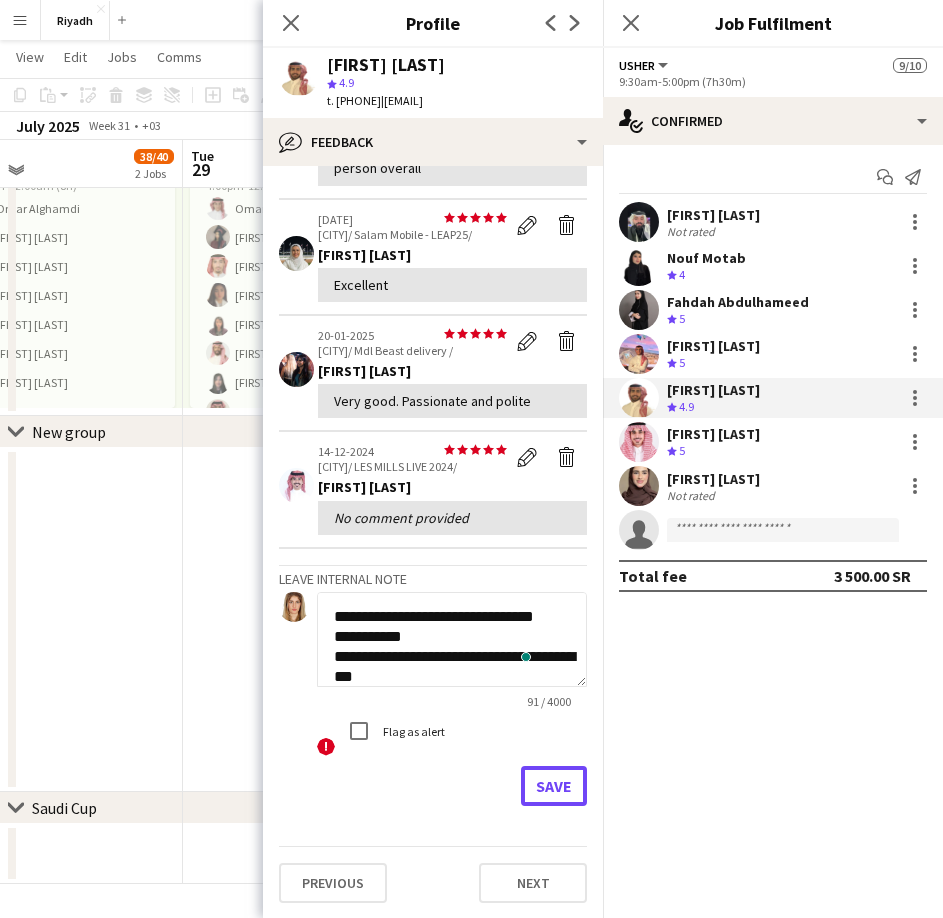 type 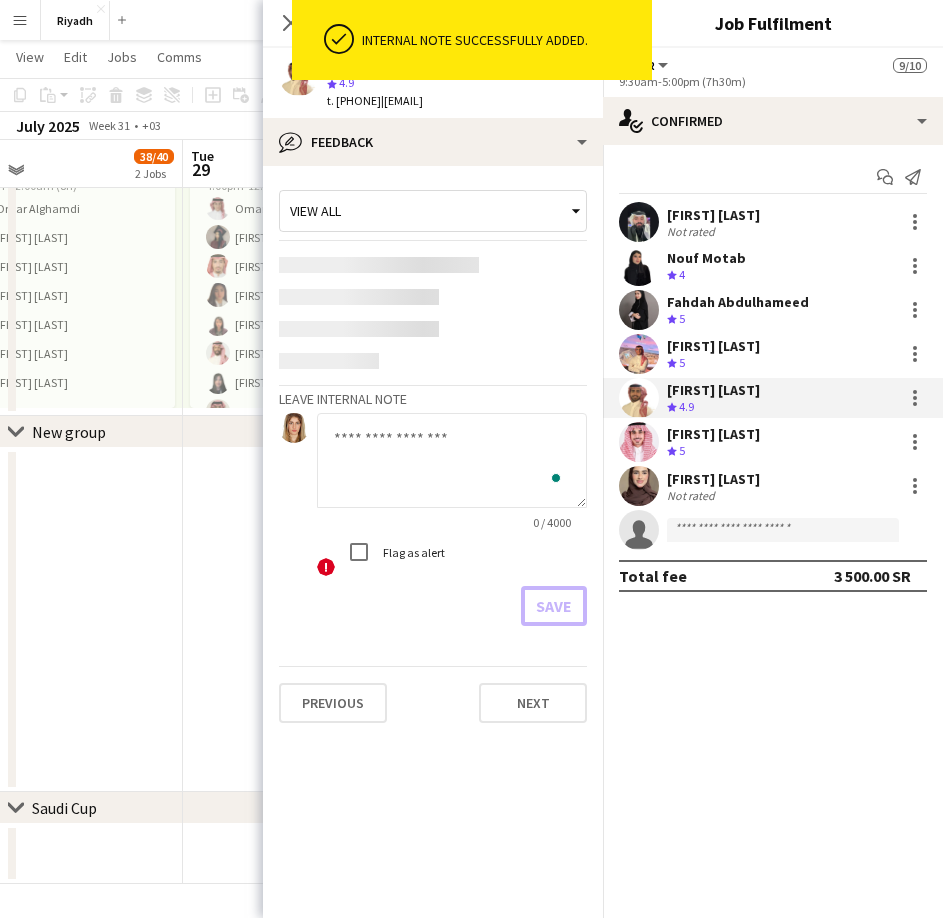 scroll, scrollTop: 0, scrollLeft: 0, axis: both 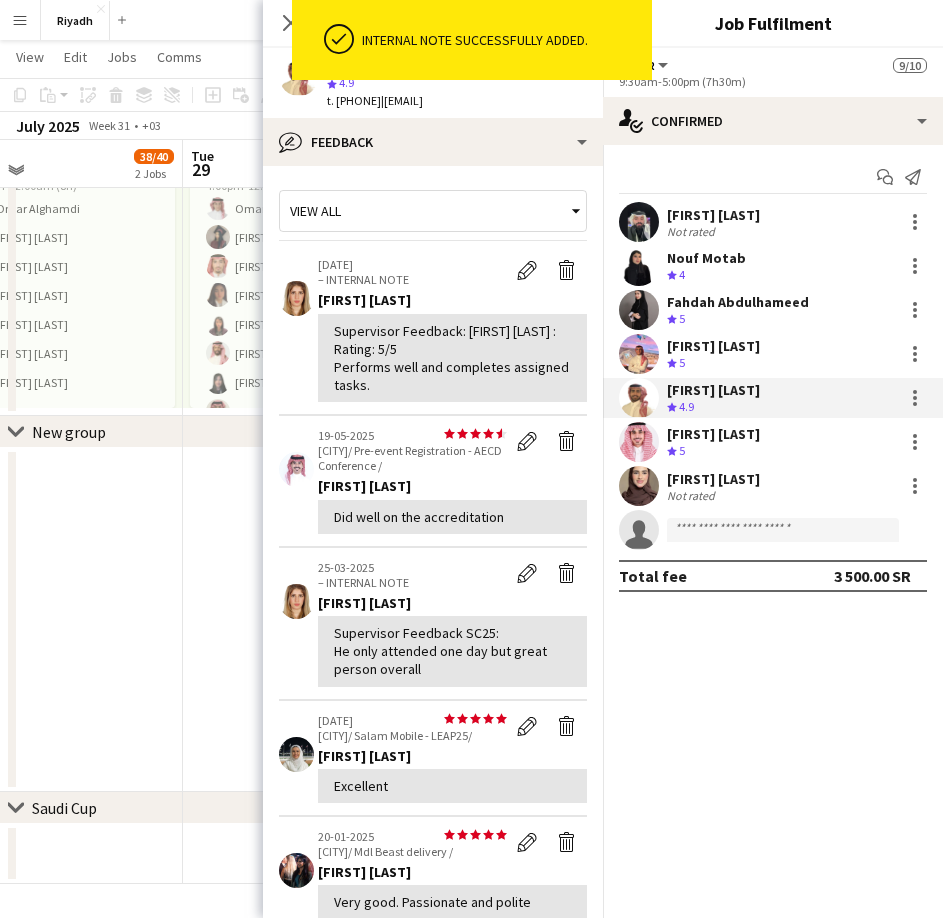 click on "Suliman Aleid
Crew rating
5" at bounding box center [773, 442] 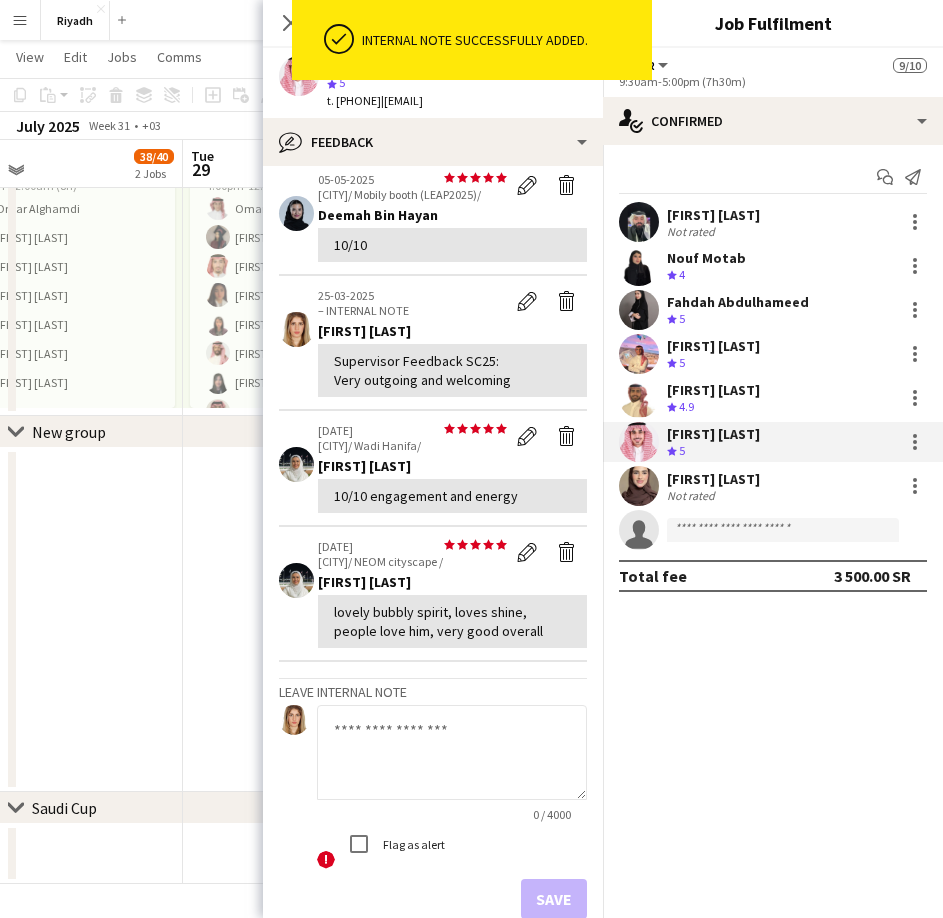 scroll, scrollTop: 315, scrollLeft: 0, axis: vertical 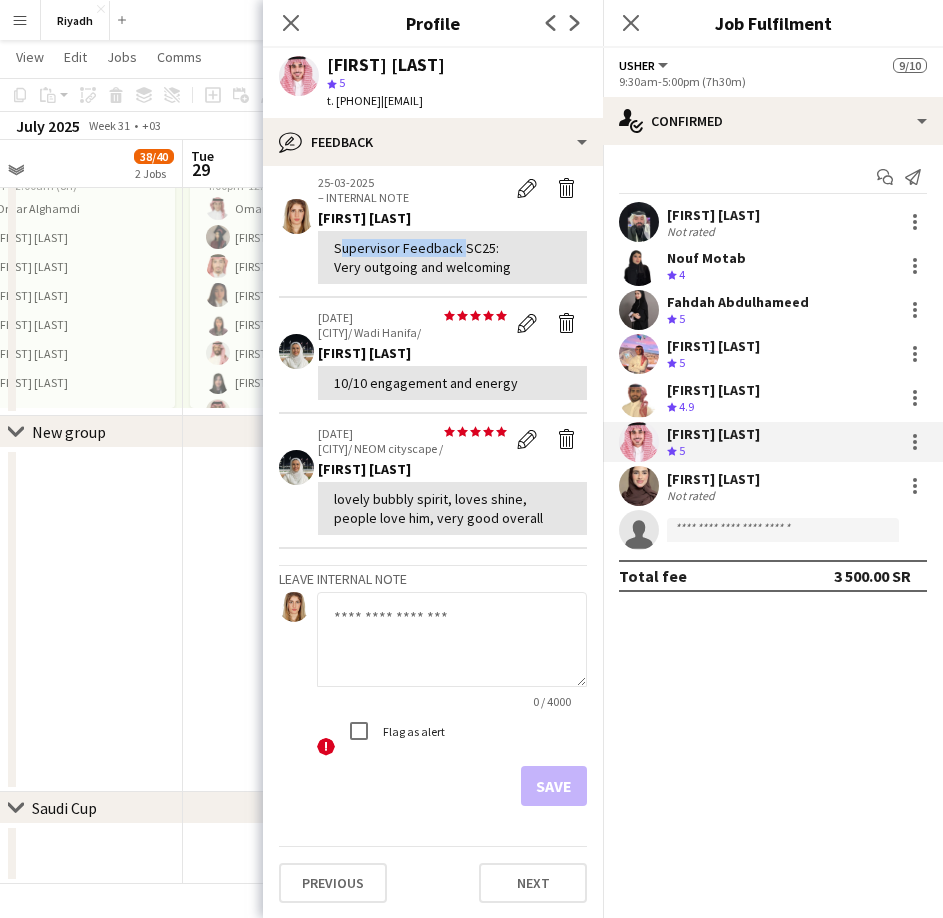 drag, startPoint x: 457, startPoint y: 252, endPoint x: 329, endPoint y: 250, distance: 128.01562 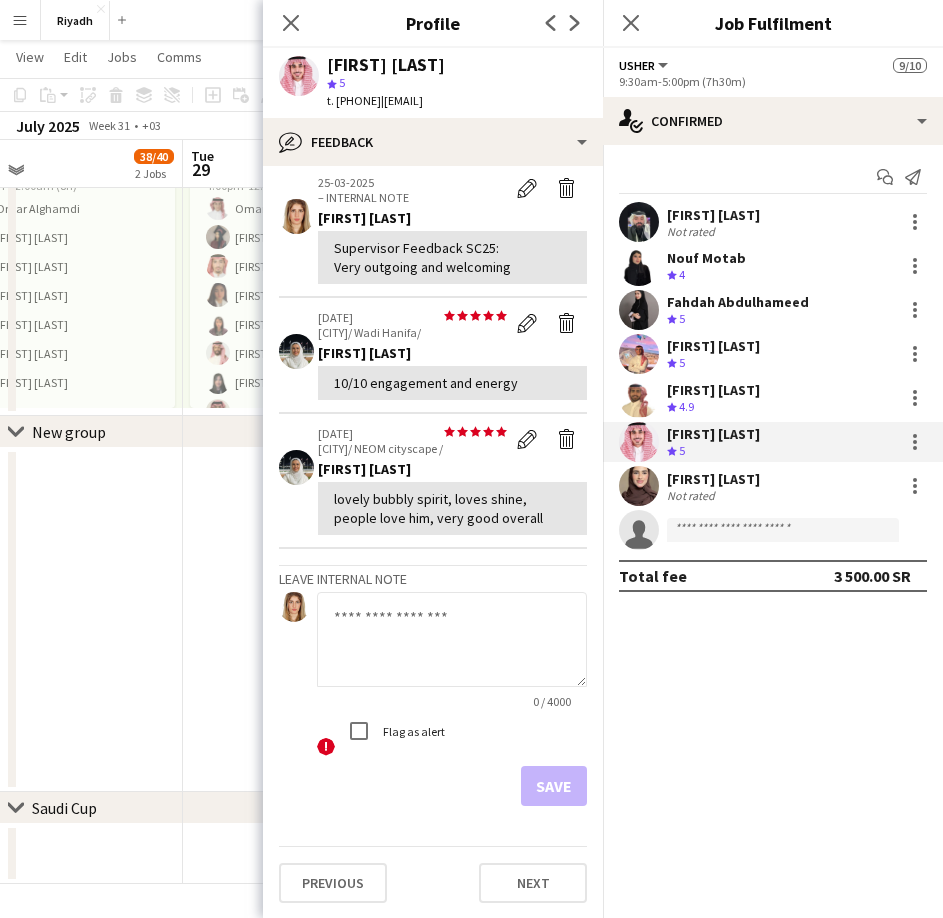 click 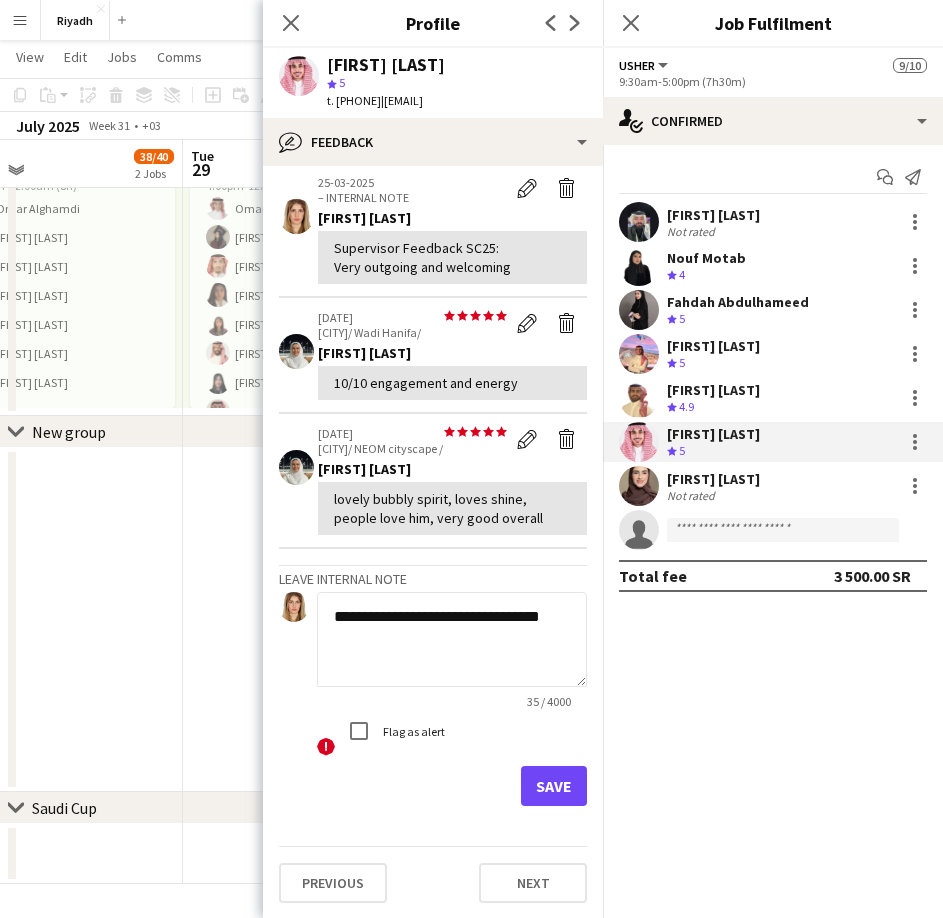 click on "**********" 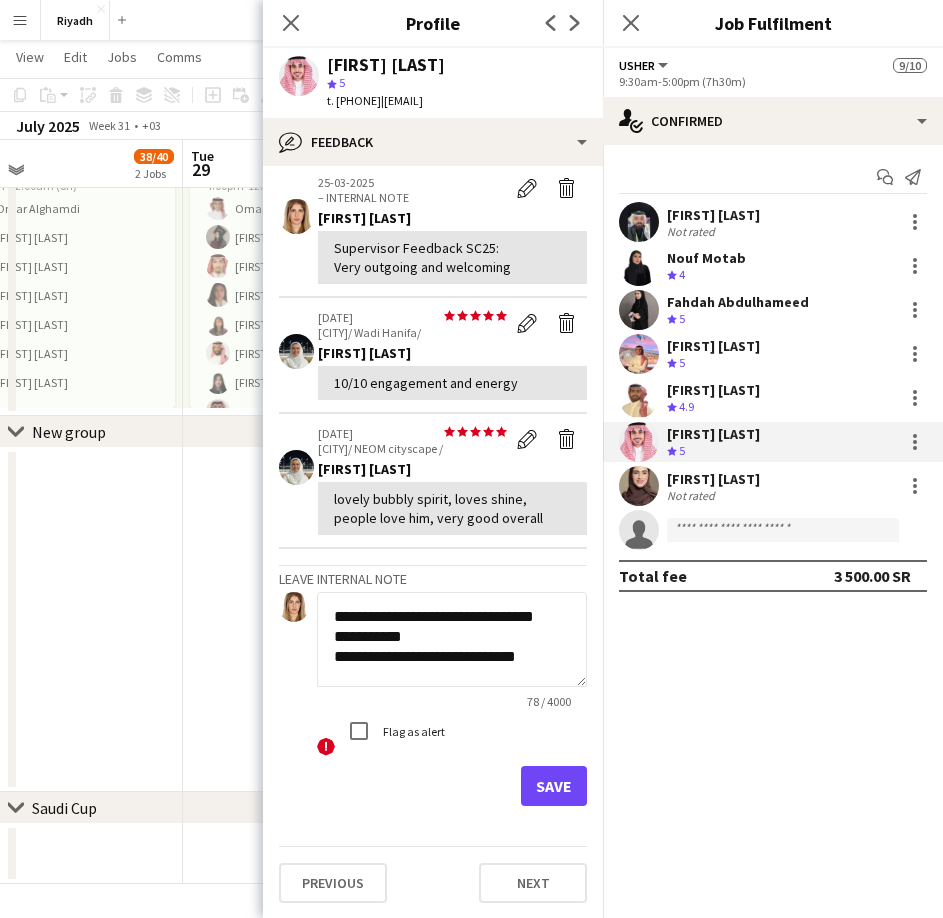 type on "**********" 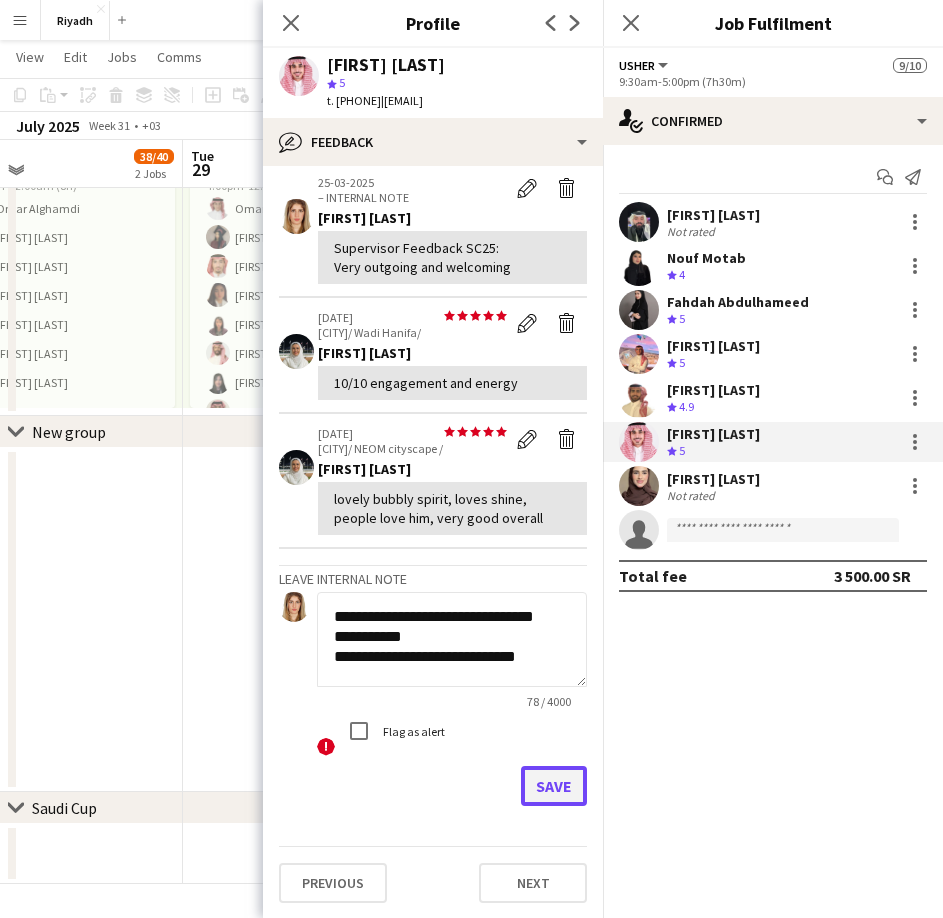 click on "Save" 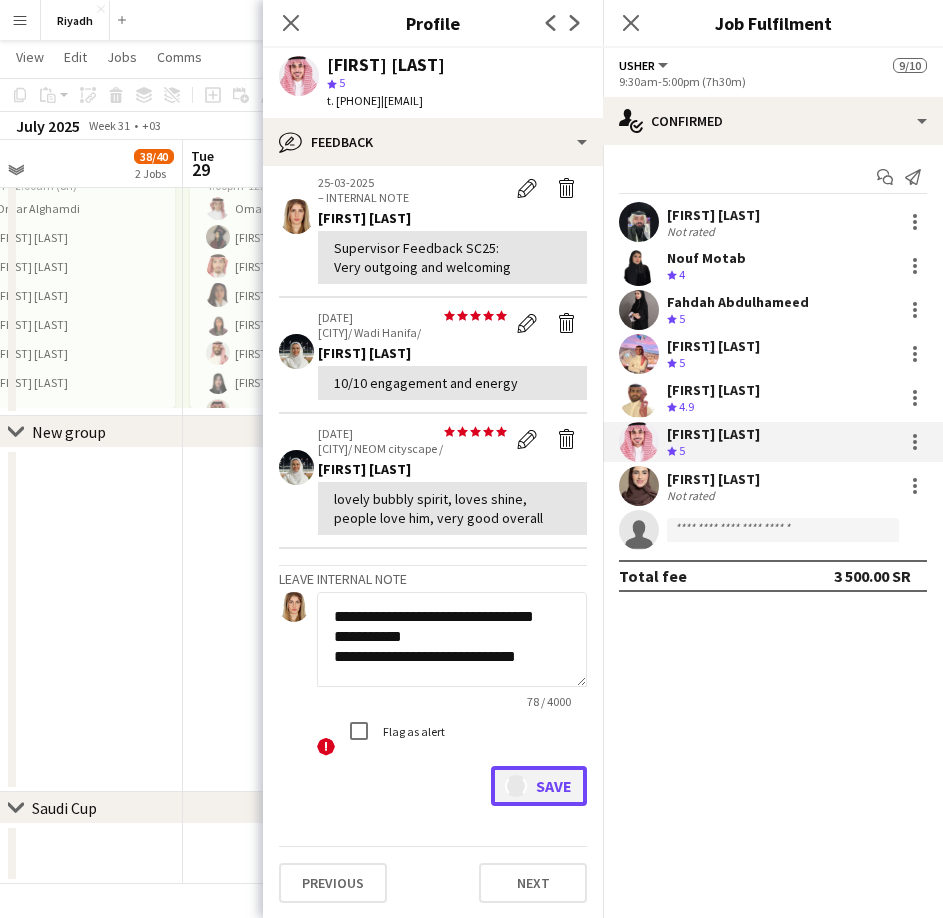 type 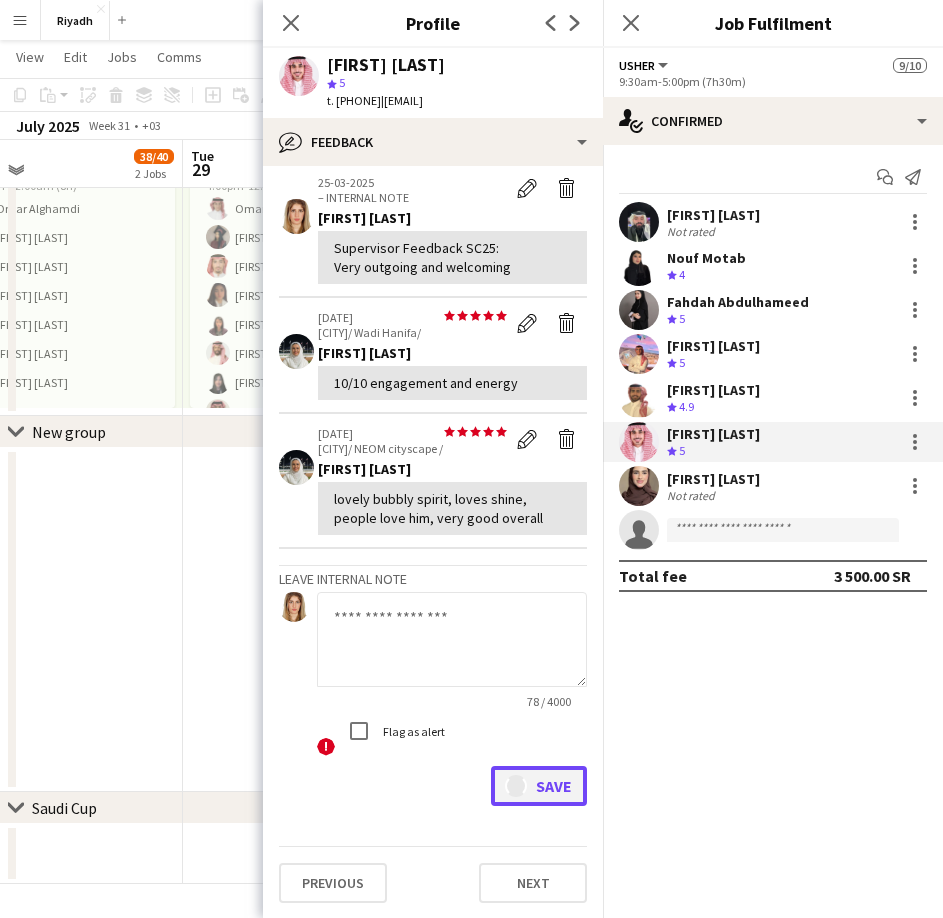 scroll, scrollTop: 0, scrollLeft: 0, axis: both 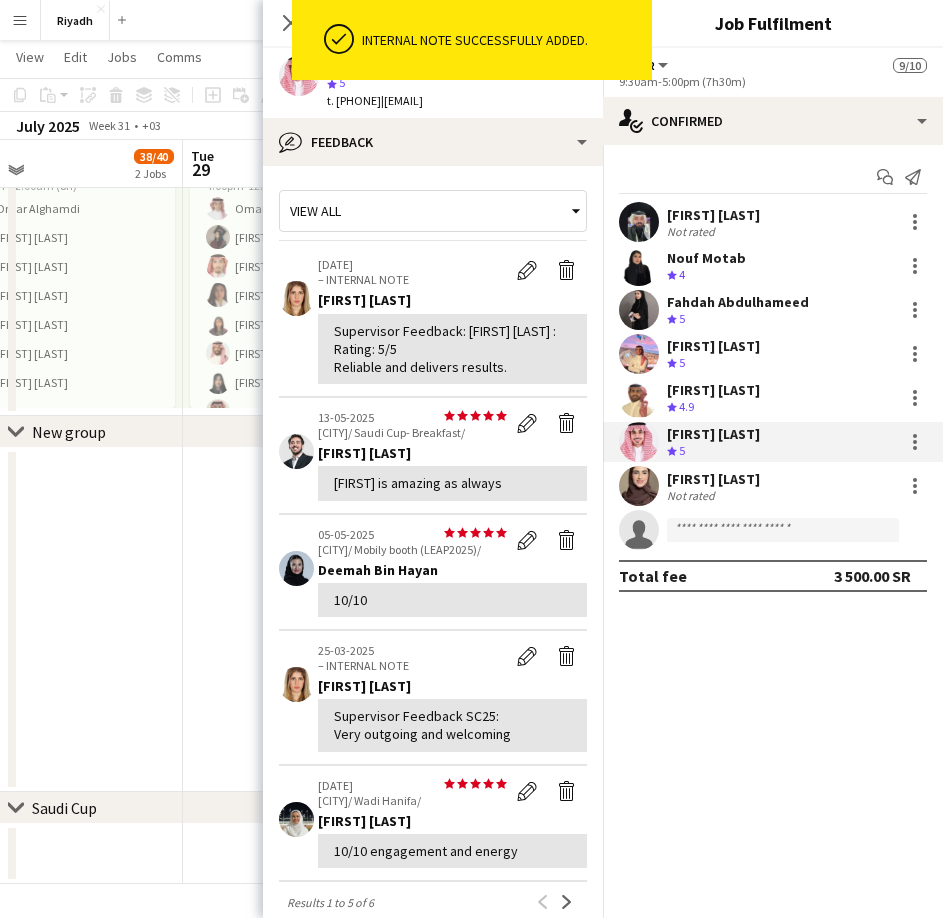 click on "Not rated" at bounding box center [693, 495] 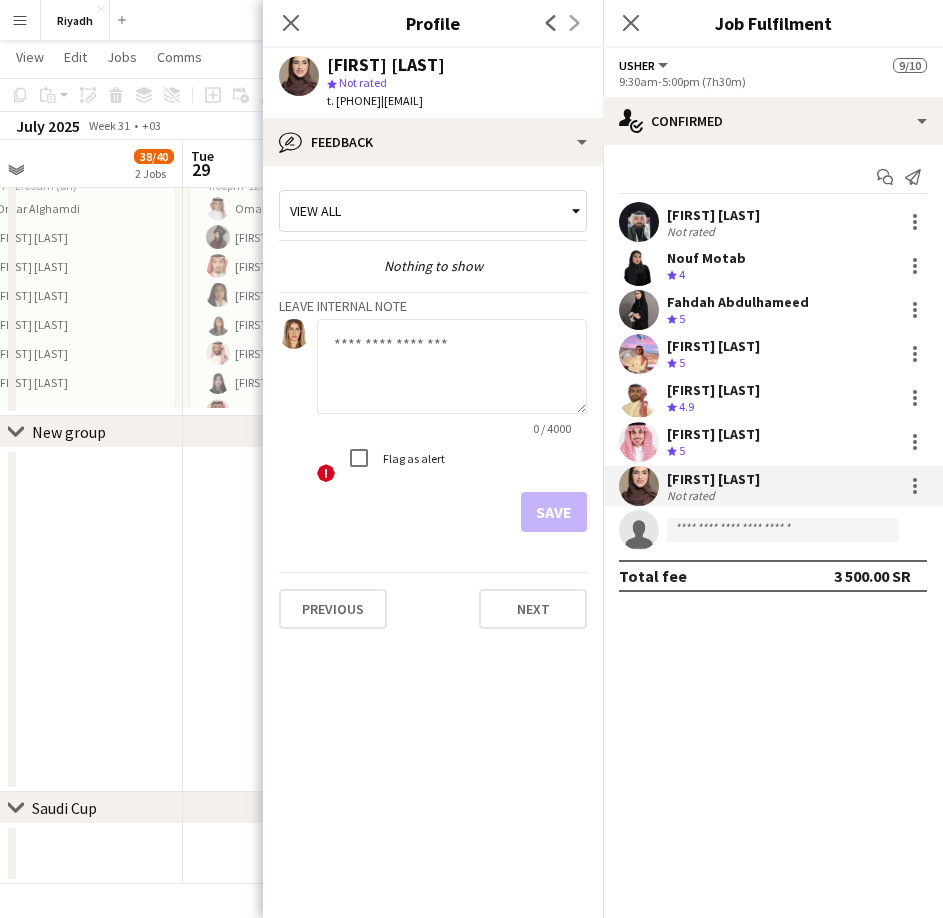 click 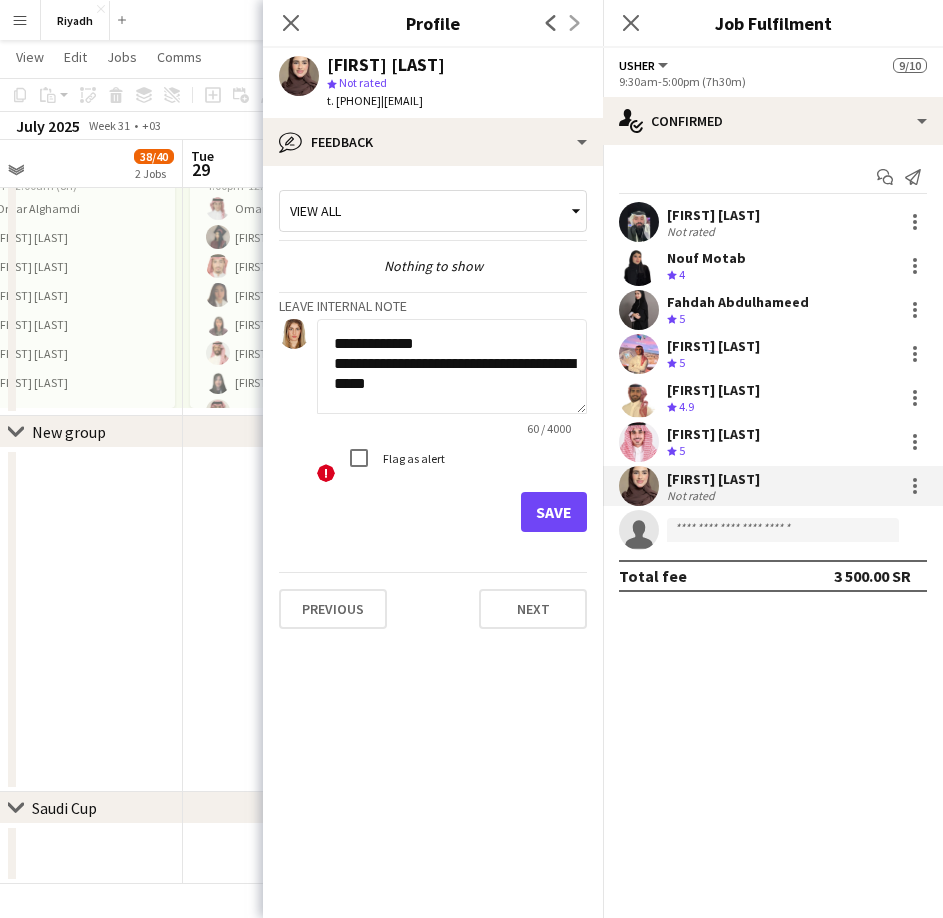 click on "**********" 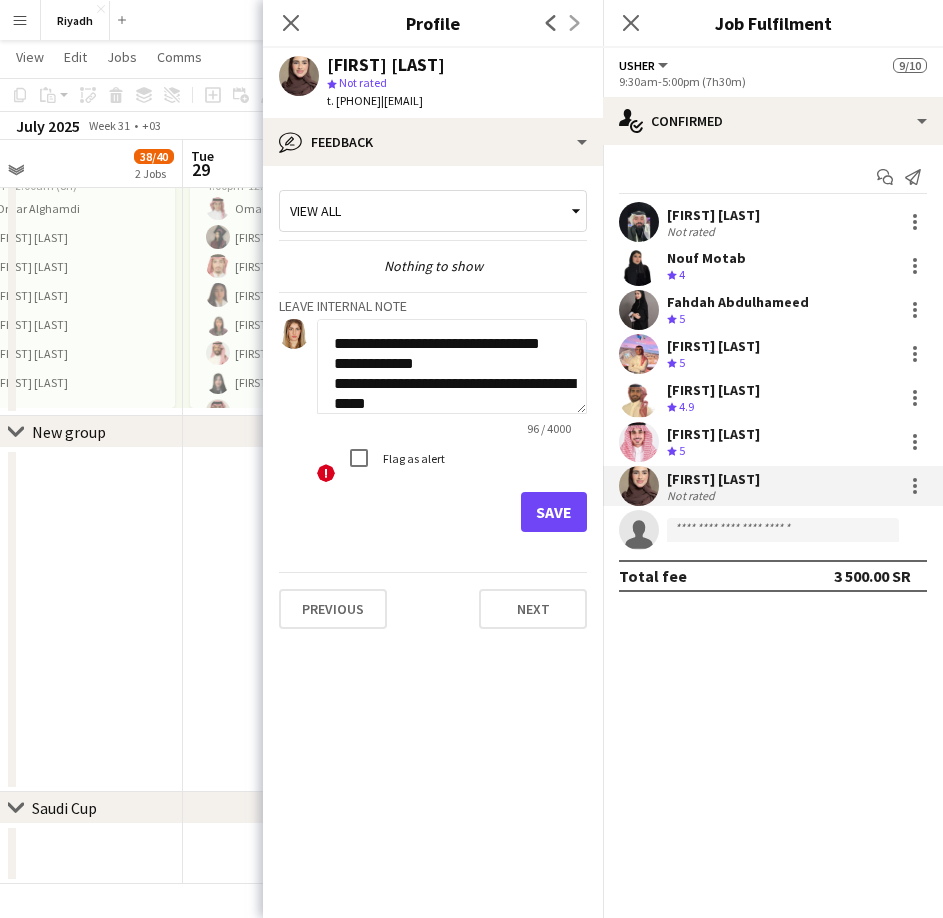 type on "**********" 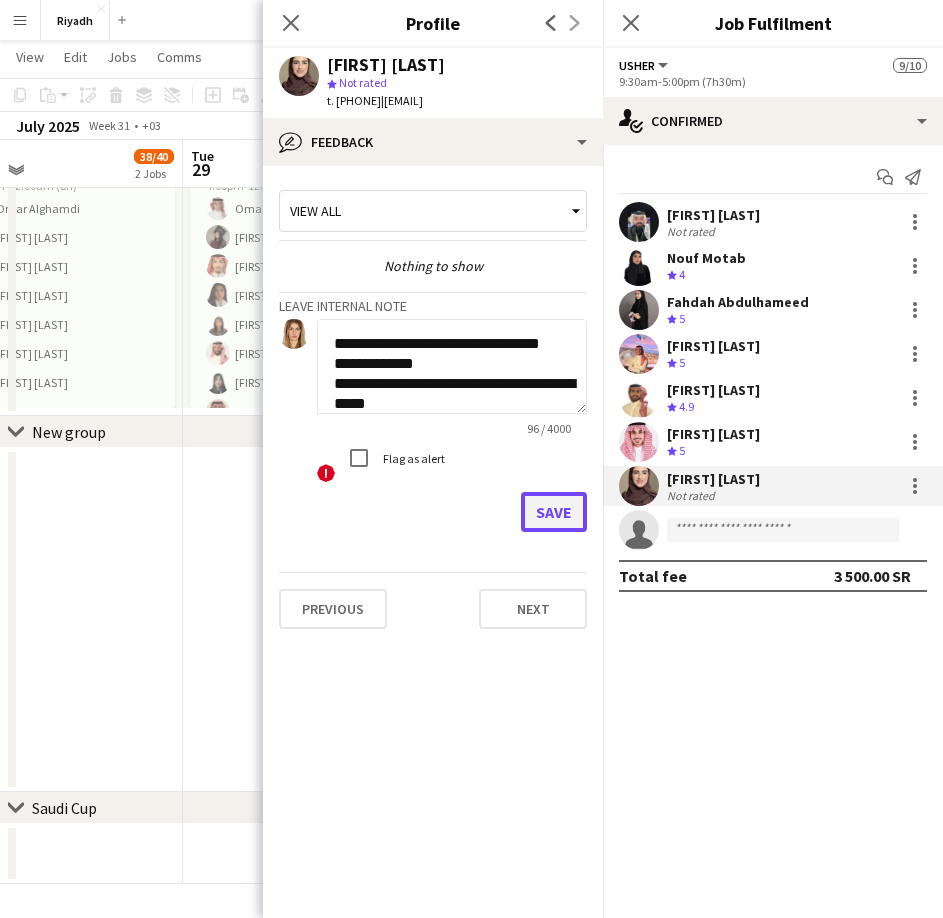 click on "Save" 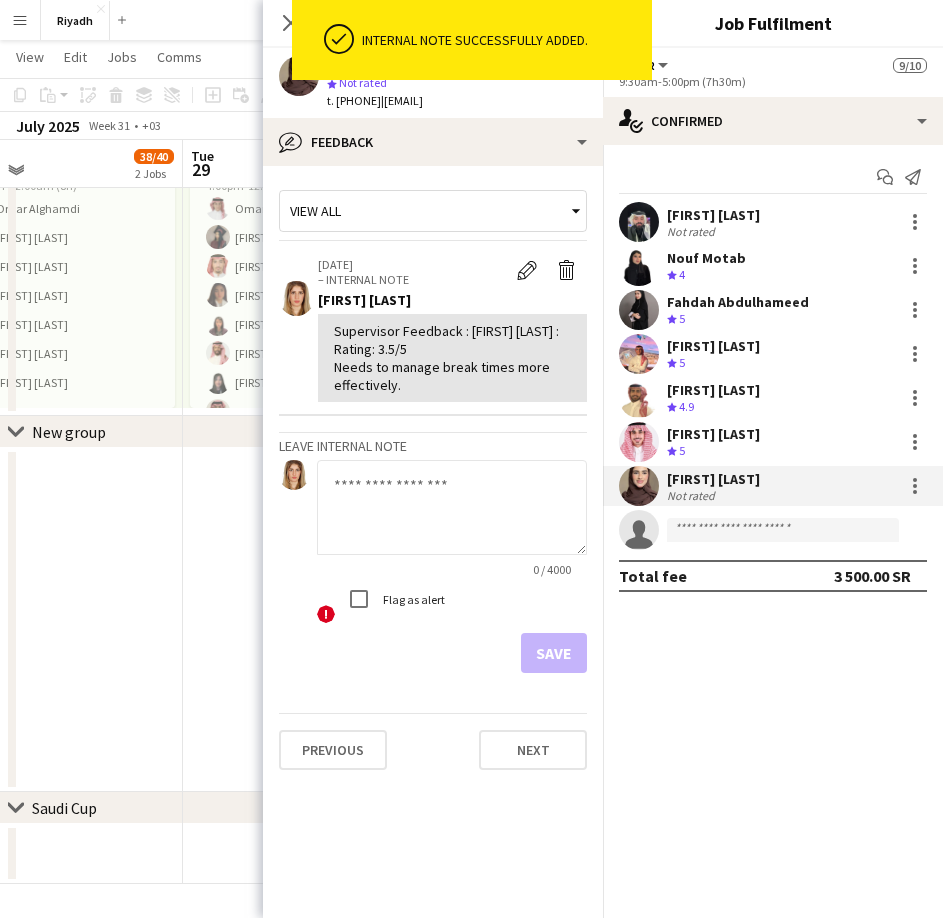 click on "Menu" at bounding box center [20, 20] 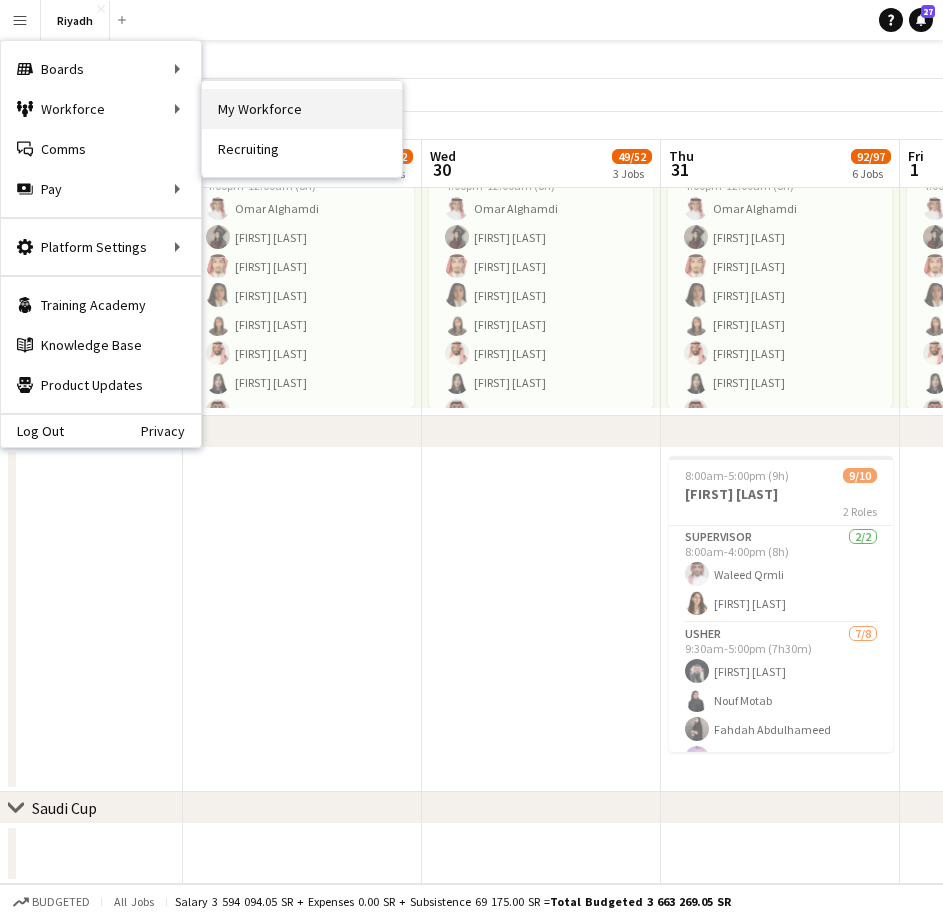 click on "My Workforce" at bounding box center (302, 109) 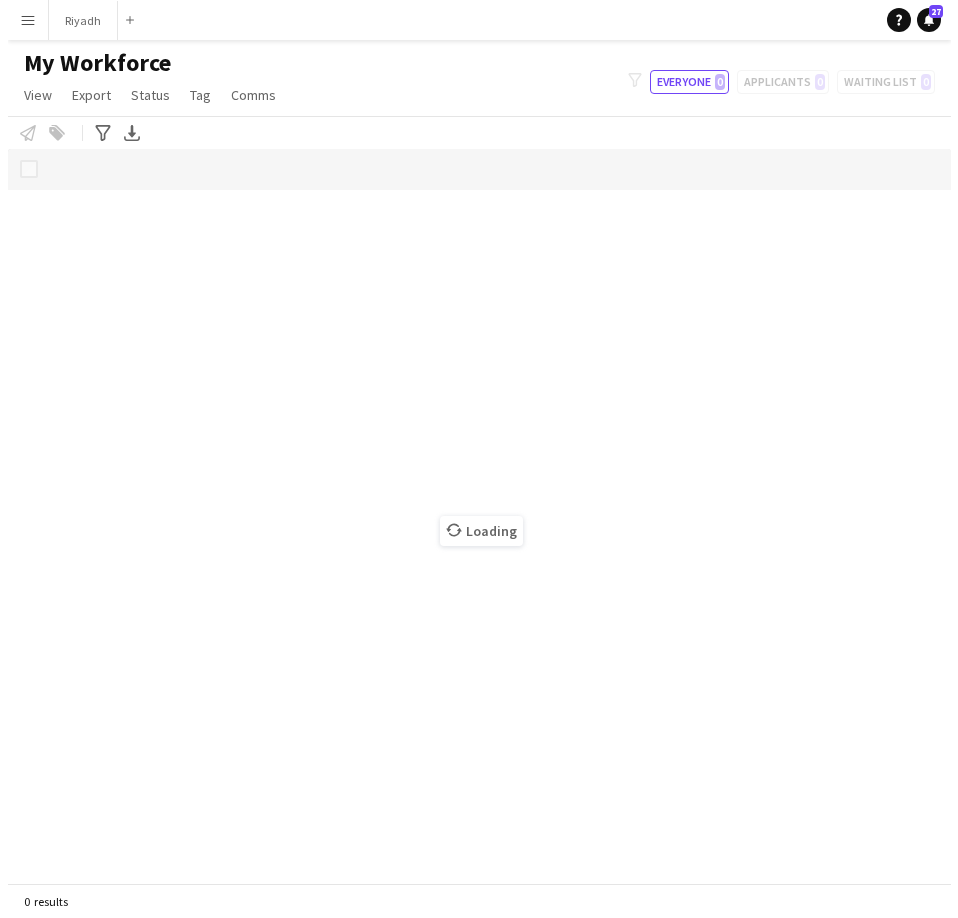 scroll, scrollTop: 0, scrollLeft: 0, axis: both 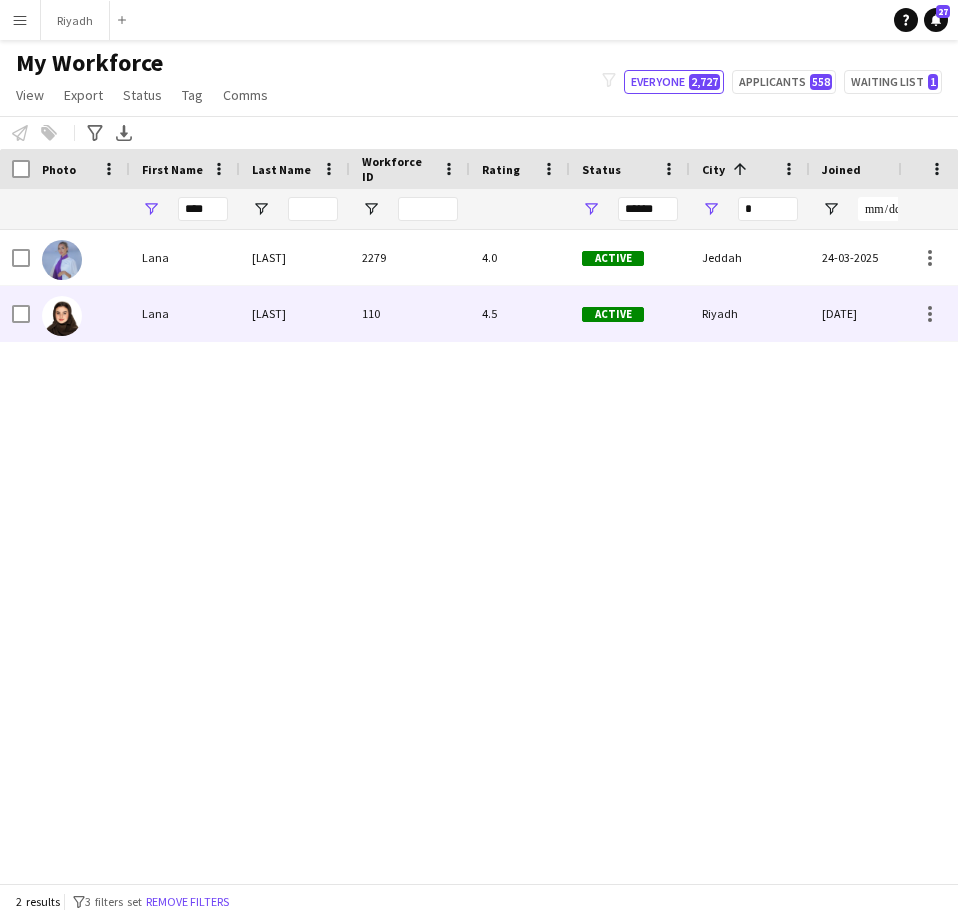 click on "Lana Aldraian 110 4.5 Active Riyadh  08-11-2024 84 days 2" at bounding box center [1084, 314] 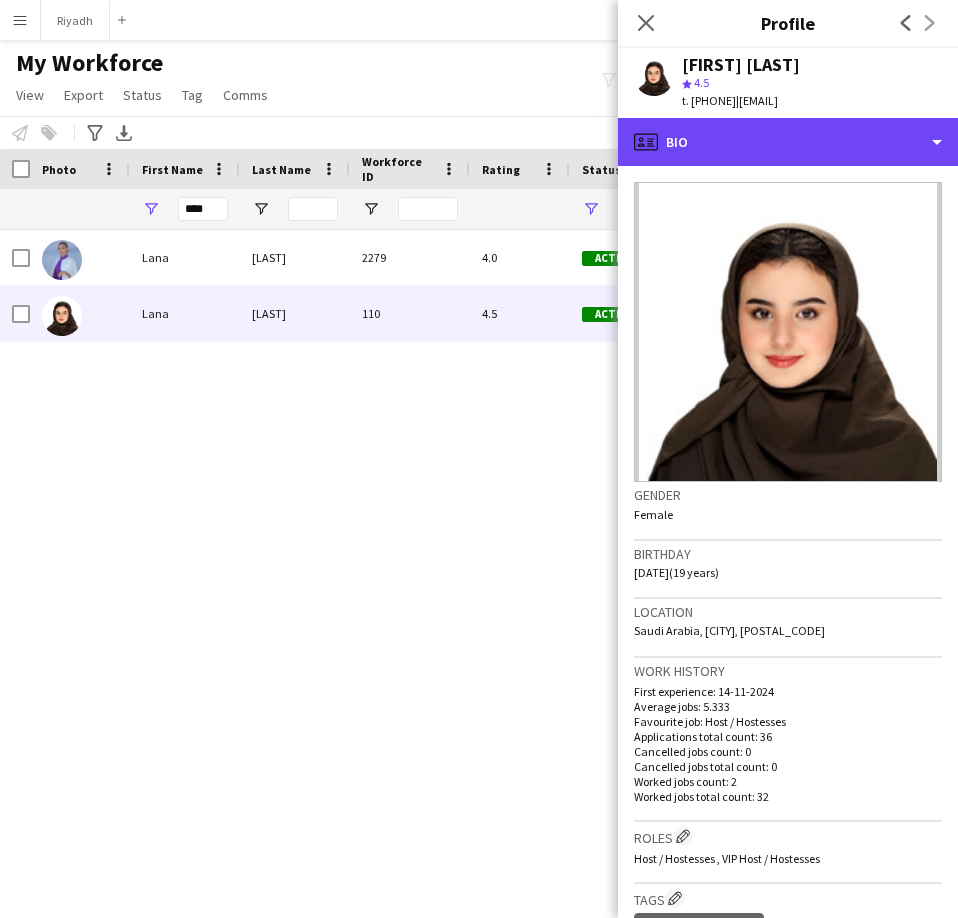 click on "profile
Bio" 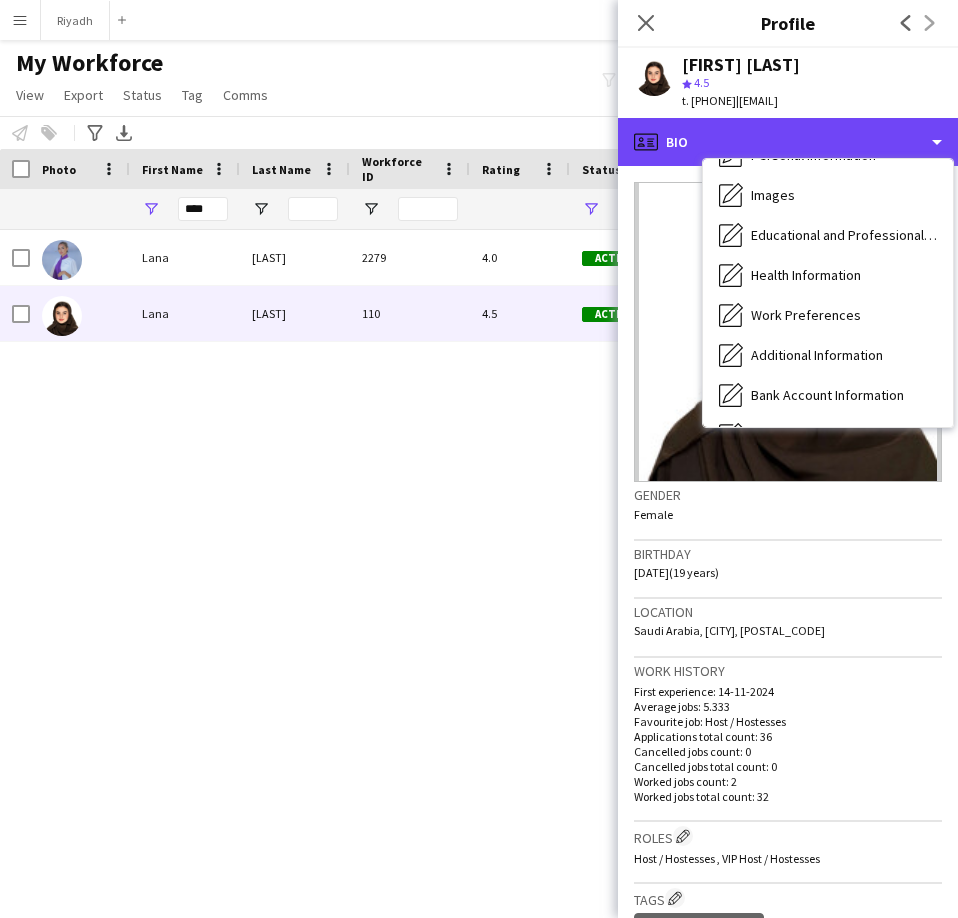 scroll, scrollTop: 228, scrollLeft: 0, axis: vertical 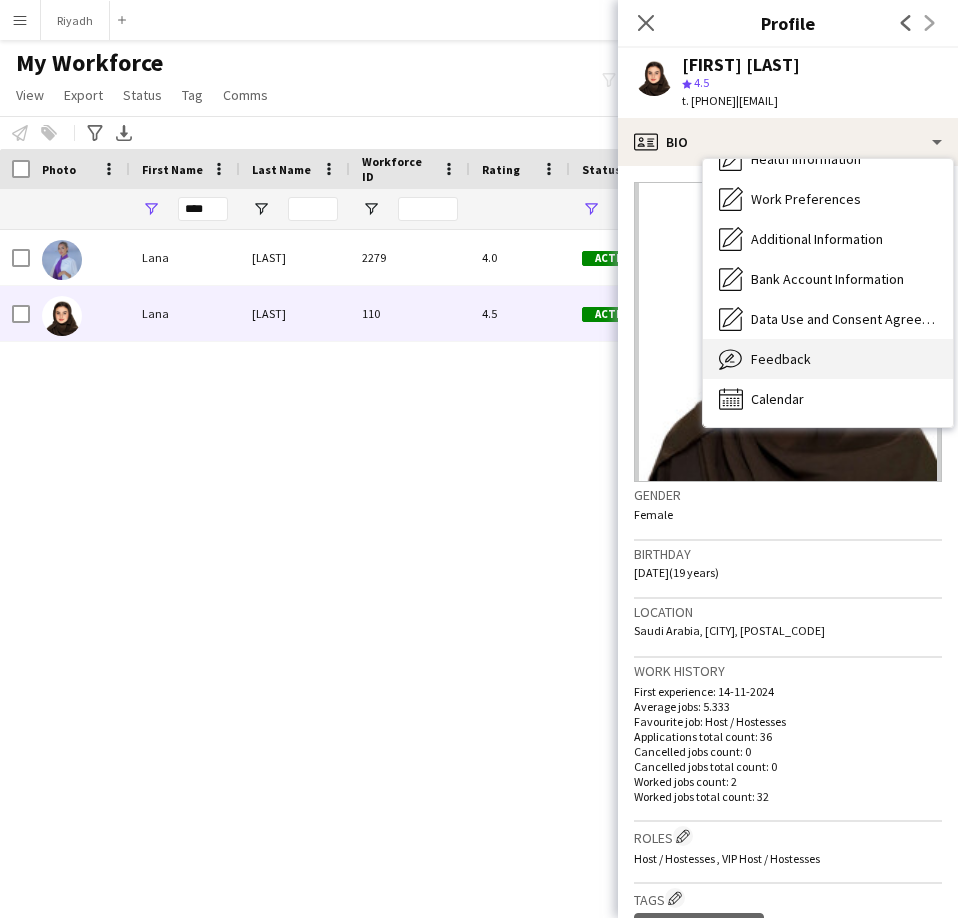 click on "Feedback
Feedback" at bounding box center (828, 359) 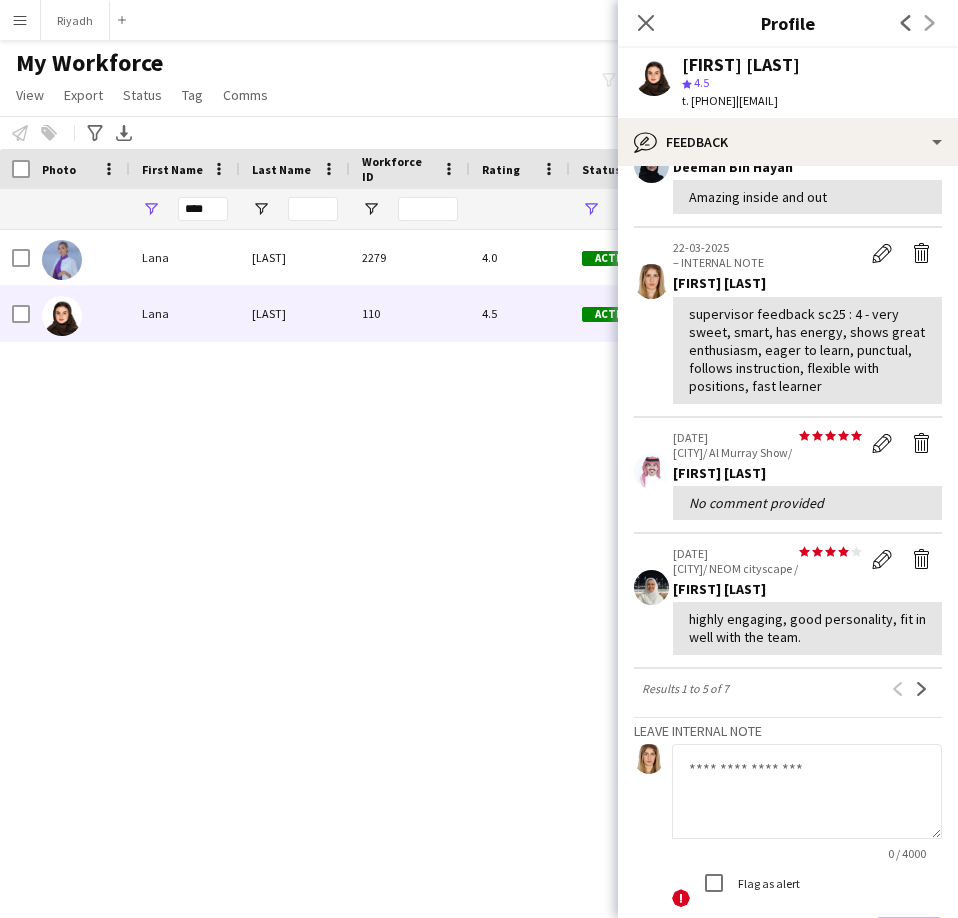 scroll, scrollTop: 420, scrollLeft: 0, axis: vertical 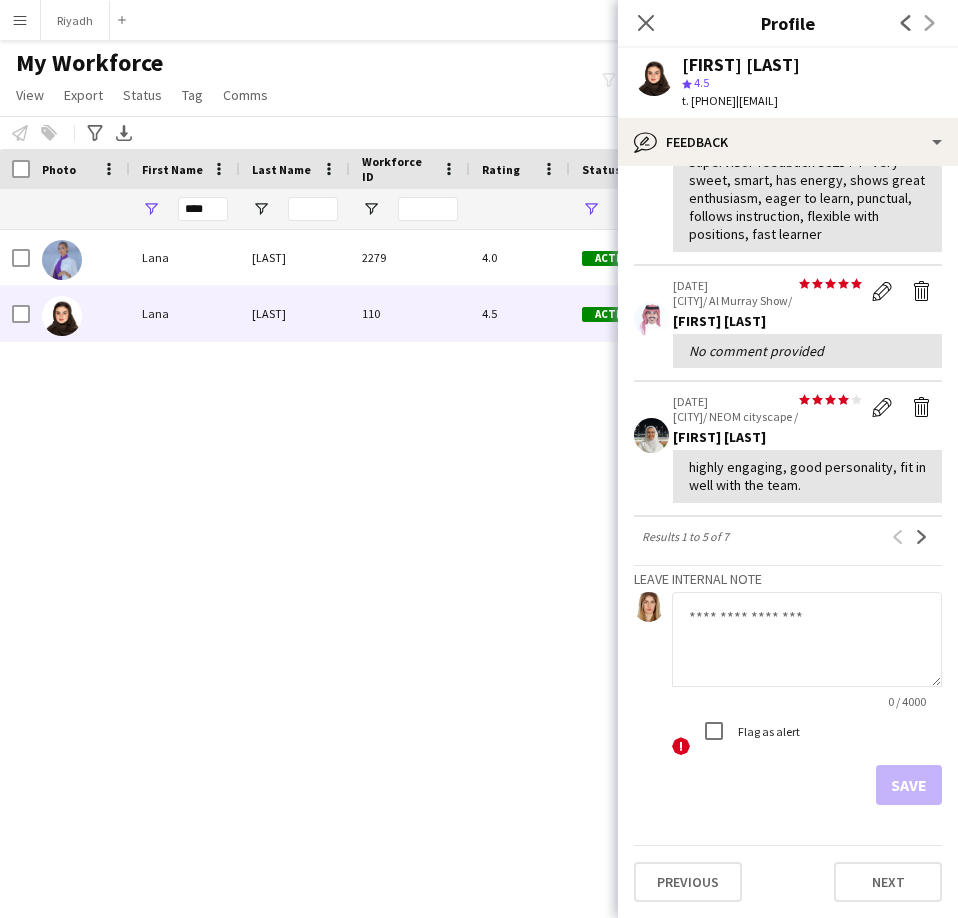 click 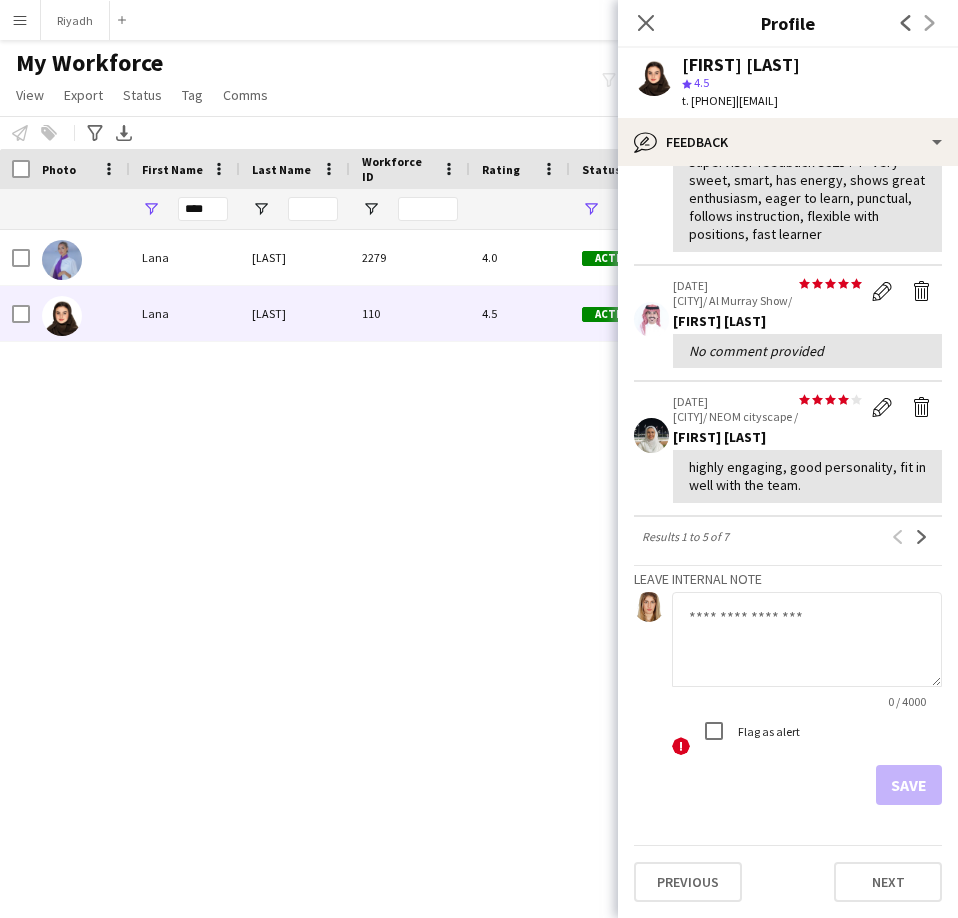 paste on "**********" 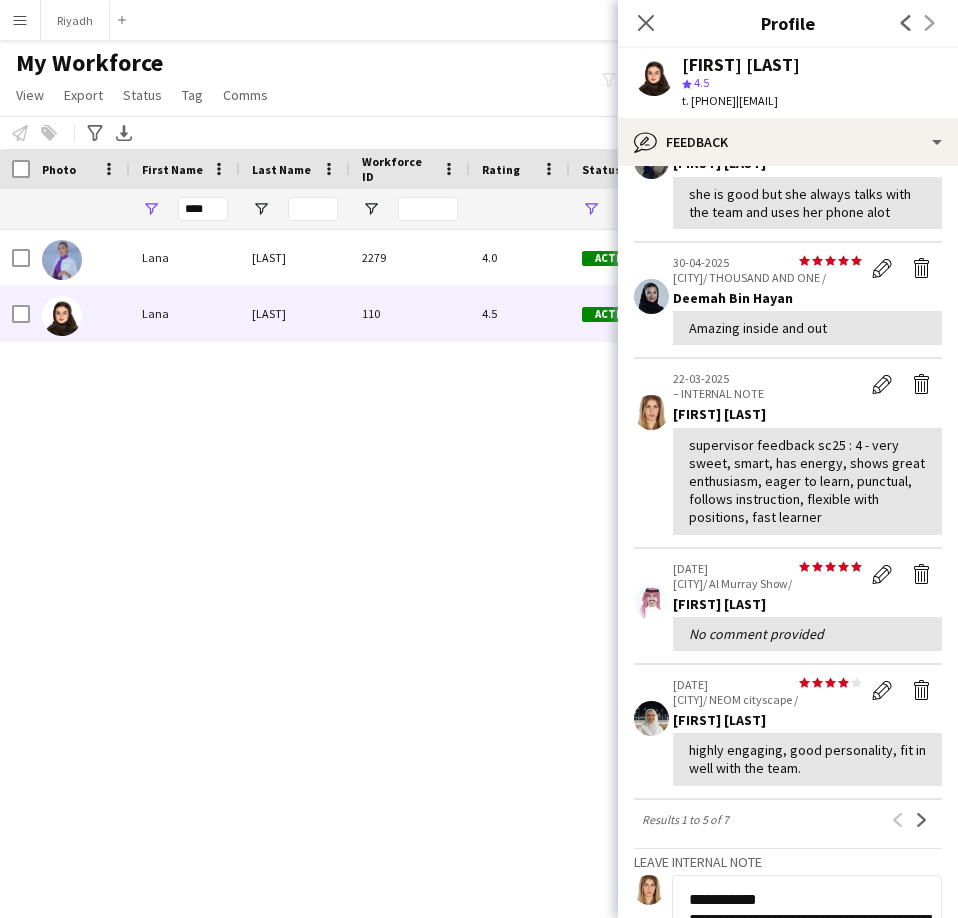 scroll, scrollTop: 120, scrollLeft: 0, axis: vertical 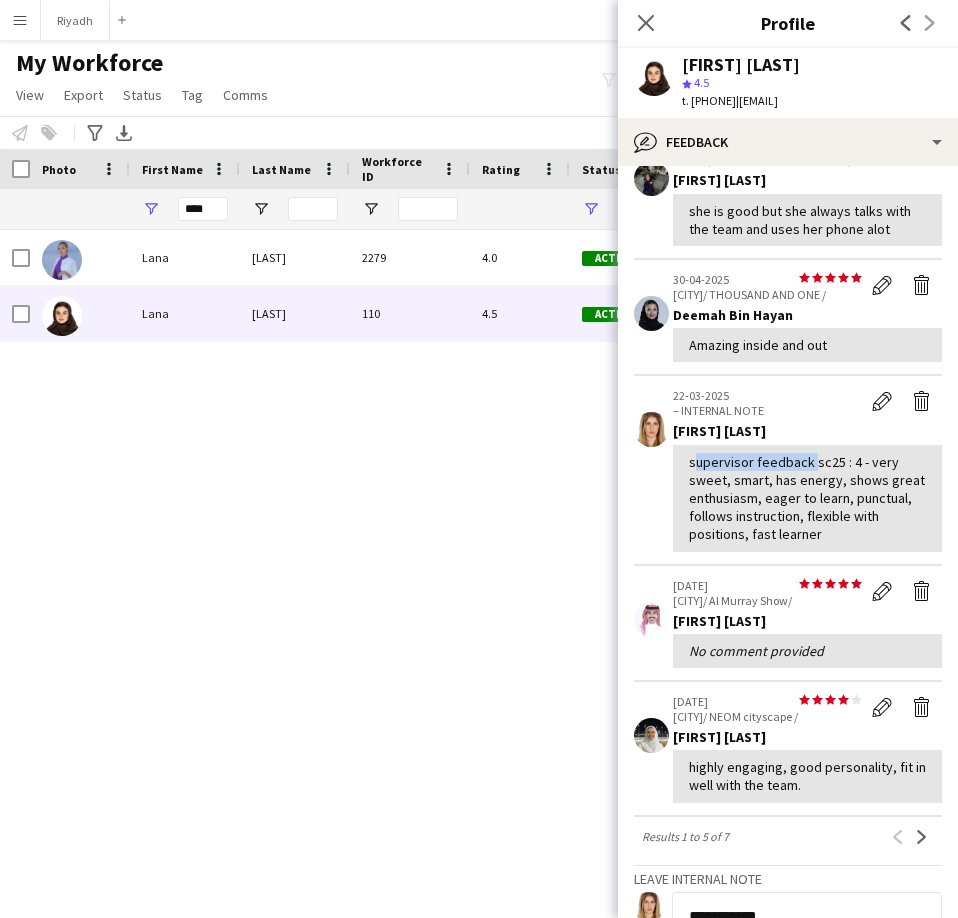 drag, startPoint x: 805, startPoint y: 460, endPoint x: 688, endPoint y: 457, distance: 117.03845 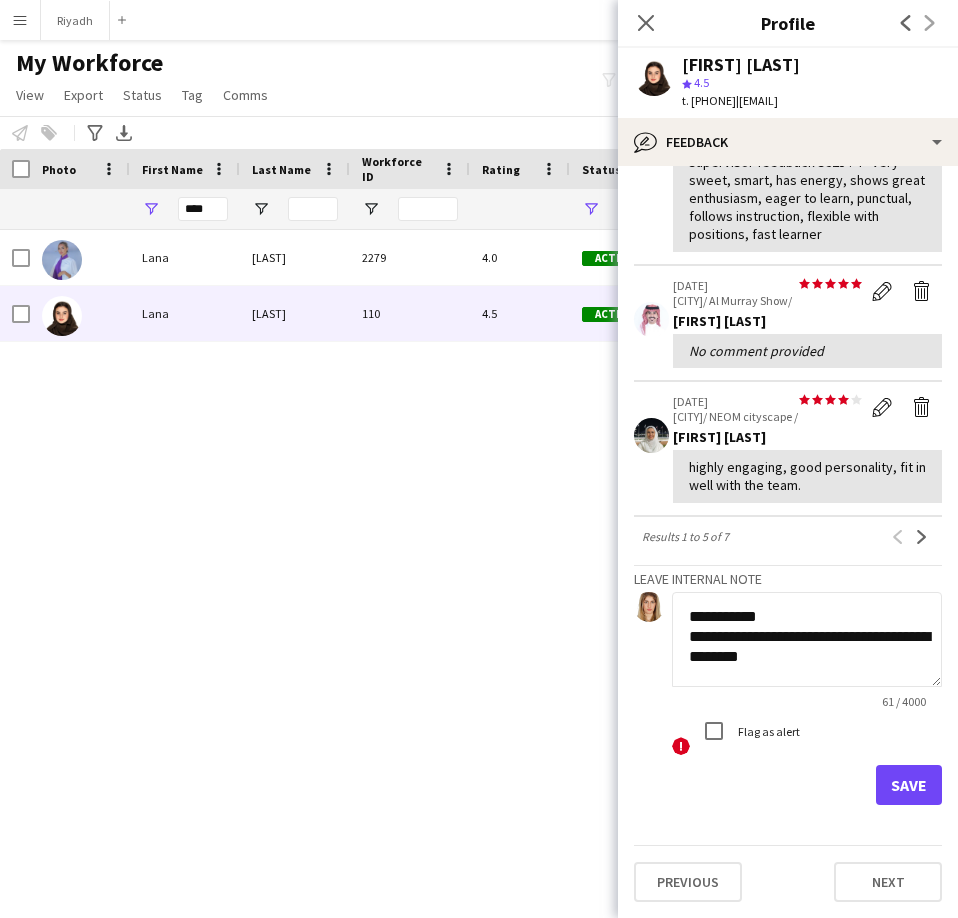 click on "**********" 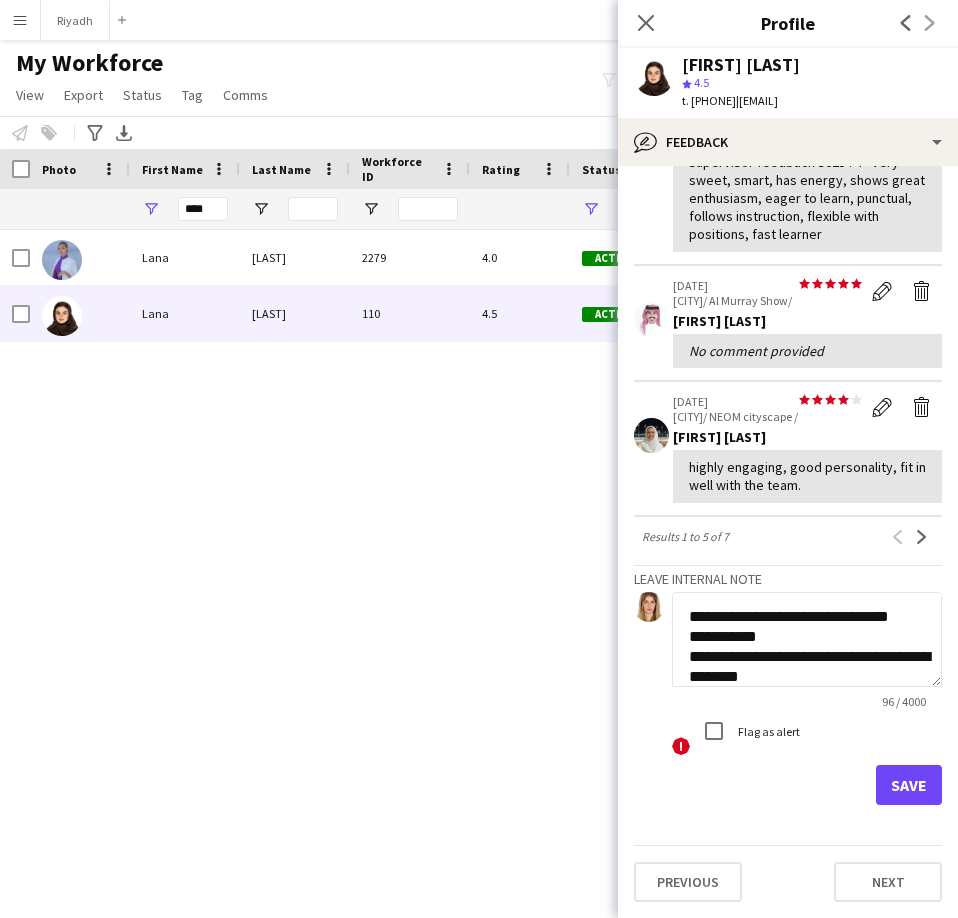 click on "**********" 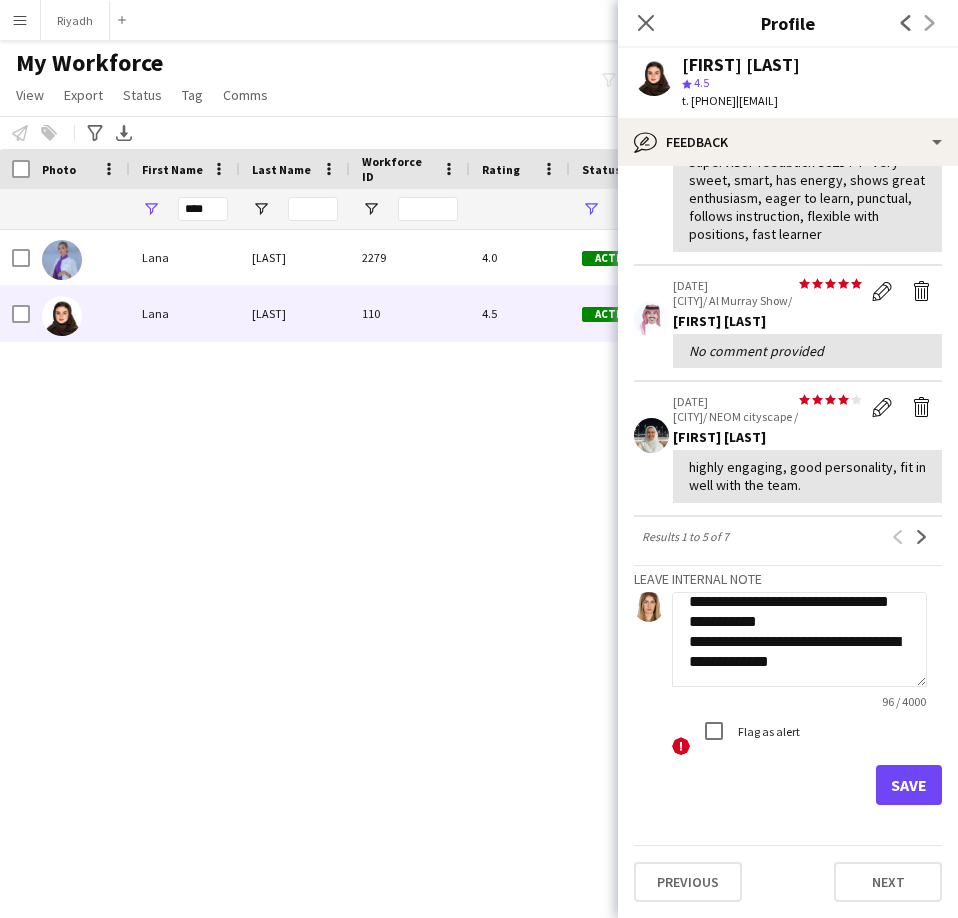 scroll, scrollTop: 35, scrollLeft: 0, axis: vertical 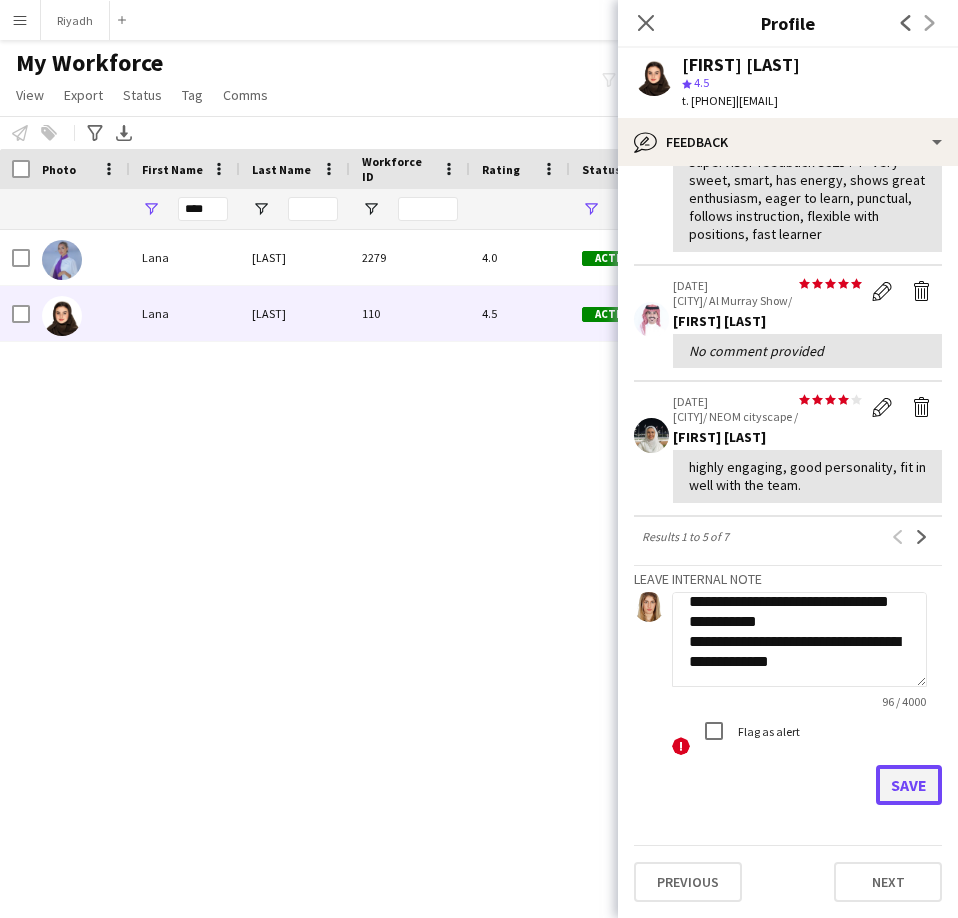 click on "Save" 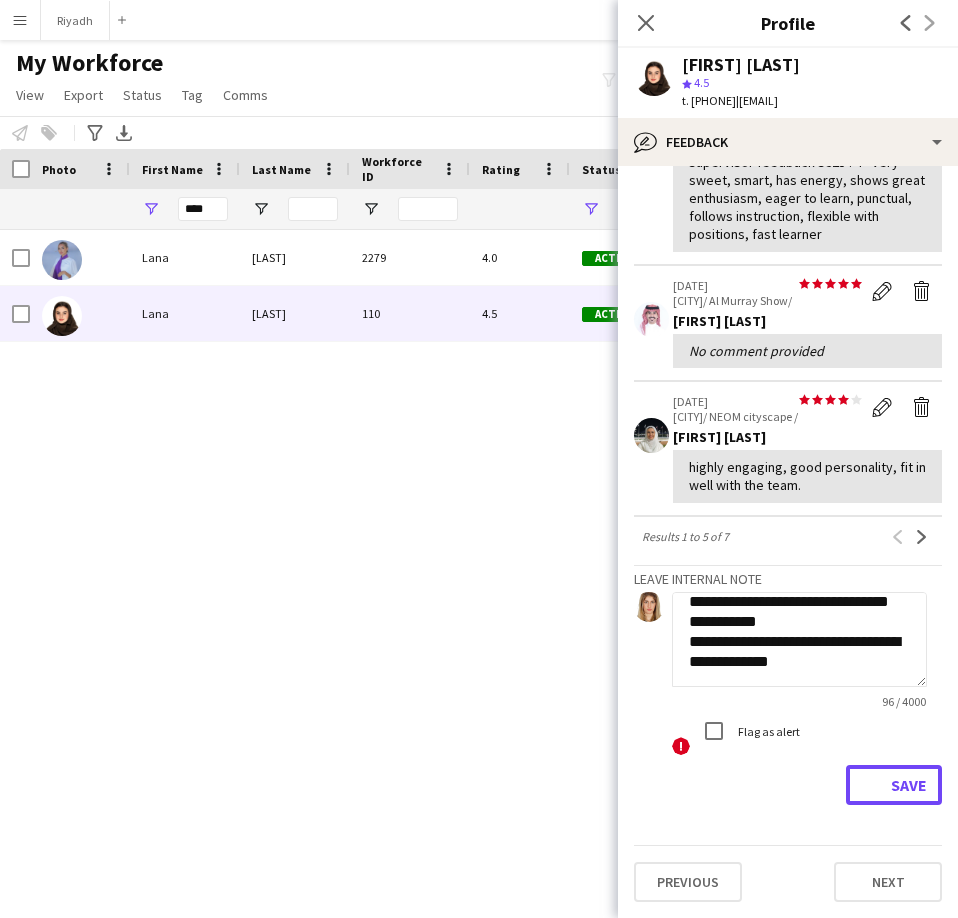 type 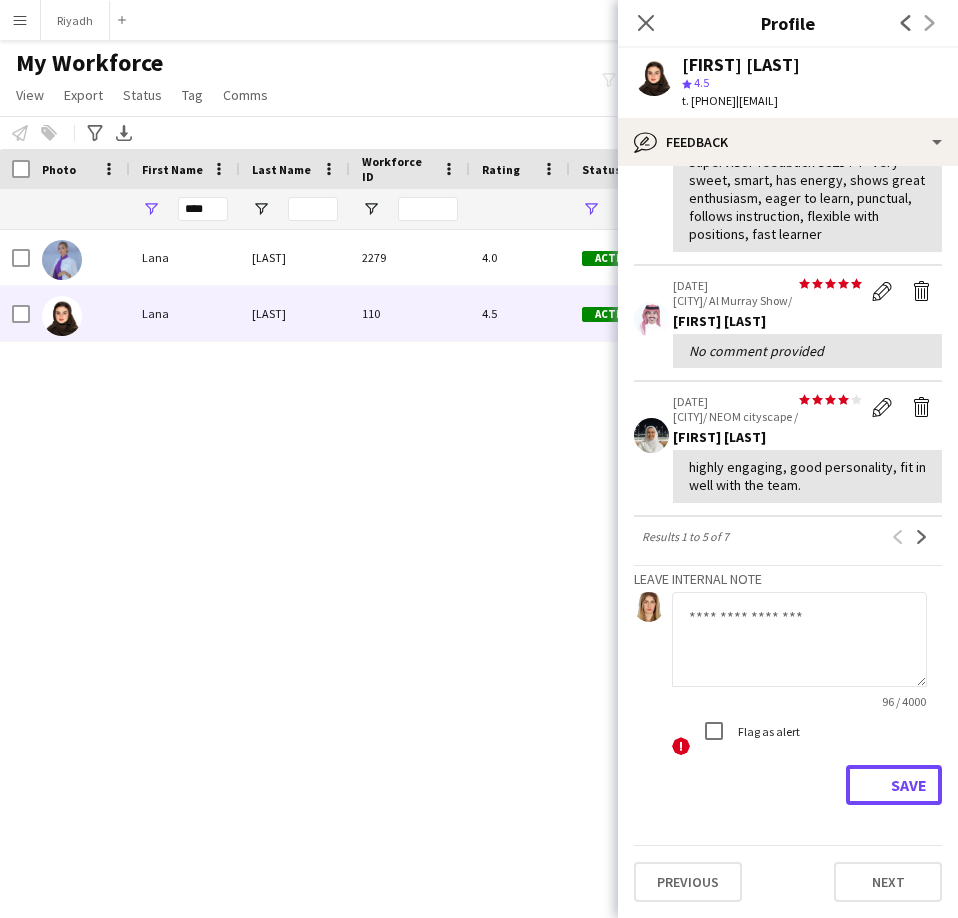 scroll, scrollTop: 0, scrollLeft: 0, axis: both 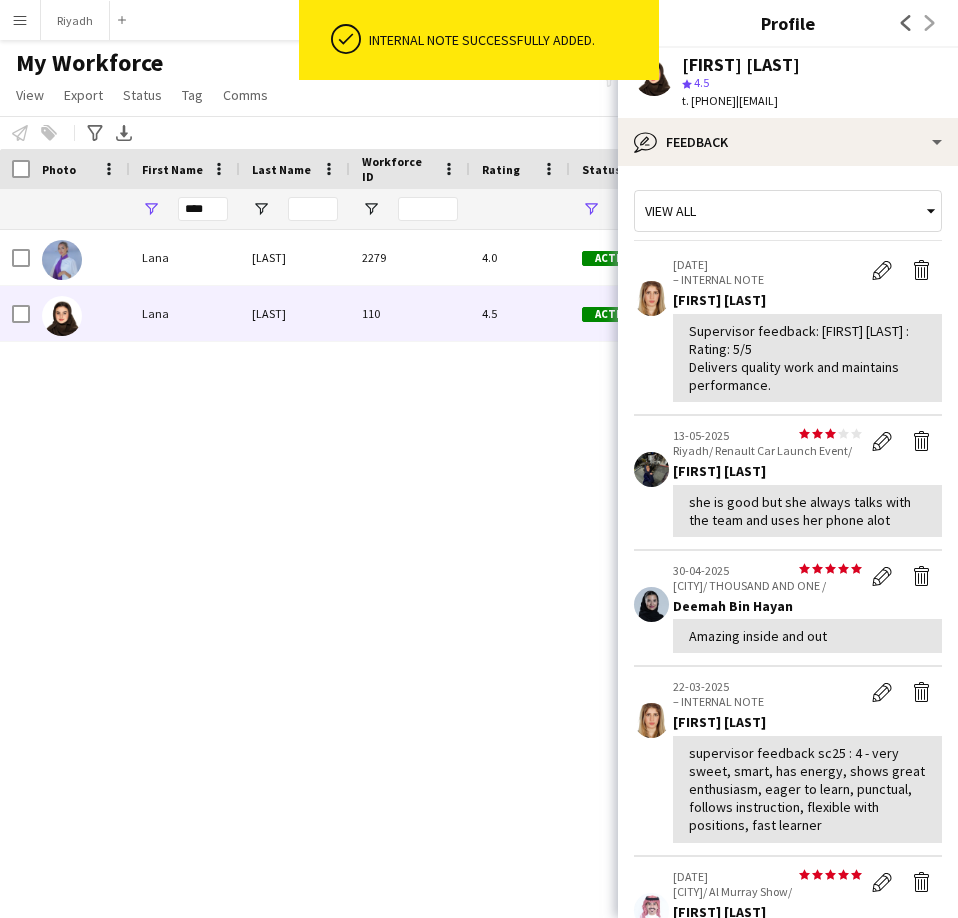 click on "[FIRST] [LAST] 110 4.5 Active [CITY]  08-11-2024 84 days 2
[FIRST] [LAST] 2279 4.0 Active [CITY]  24-03-2025 82 days 3" at bounding box center [449, 549] 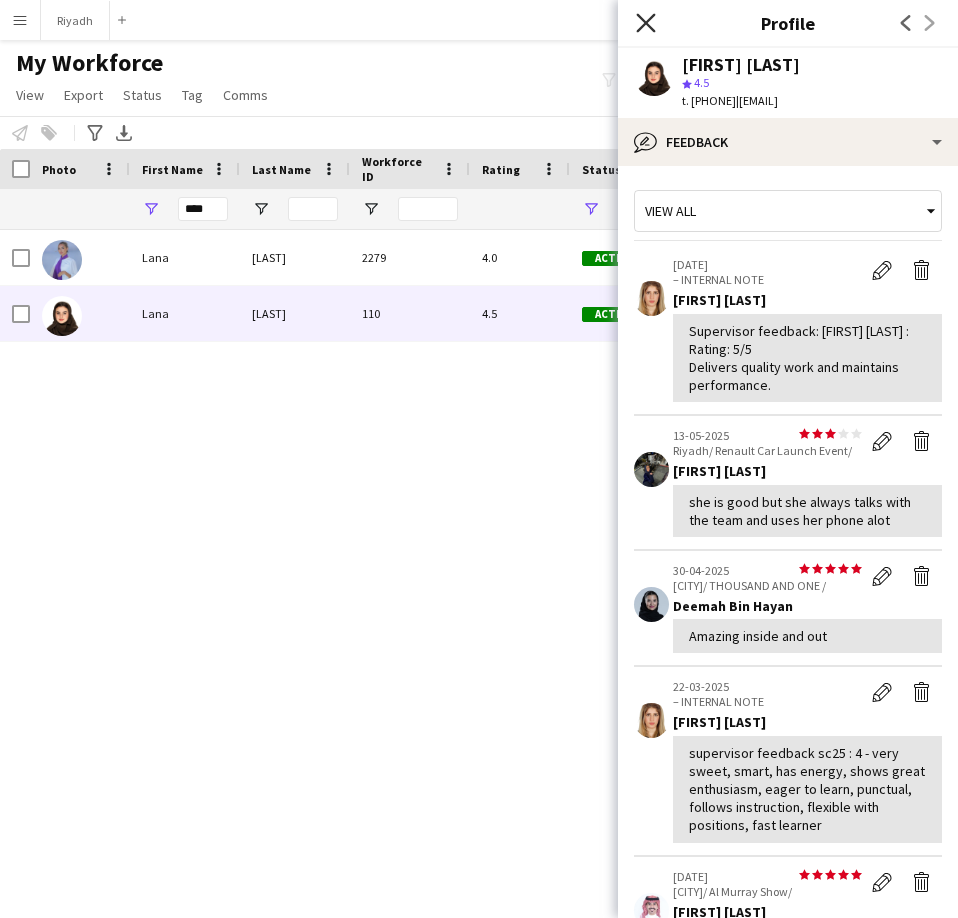 click on "Close pop-in" 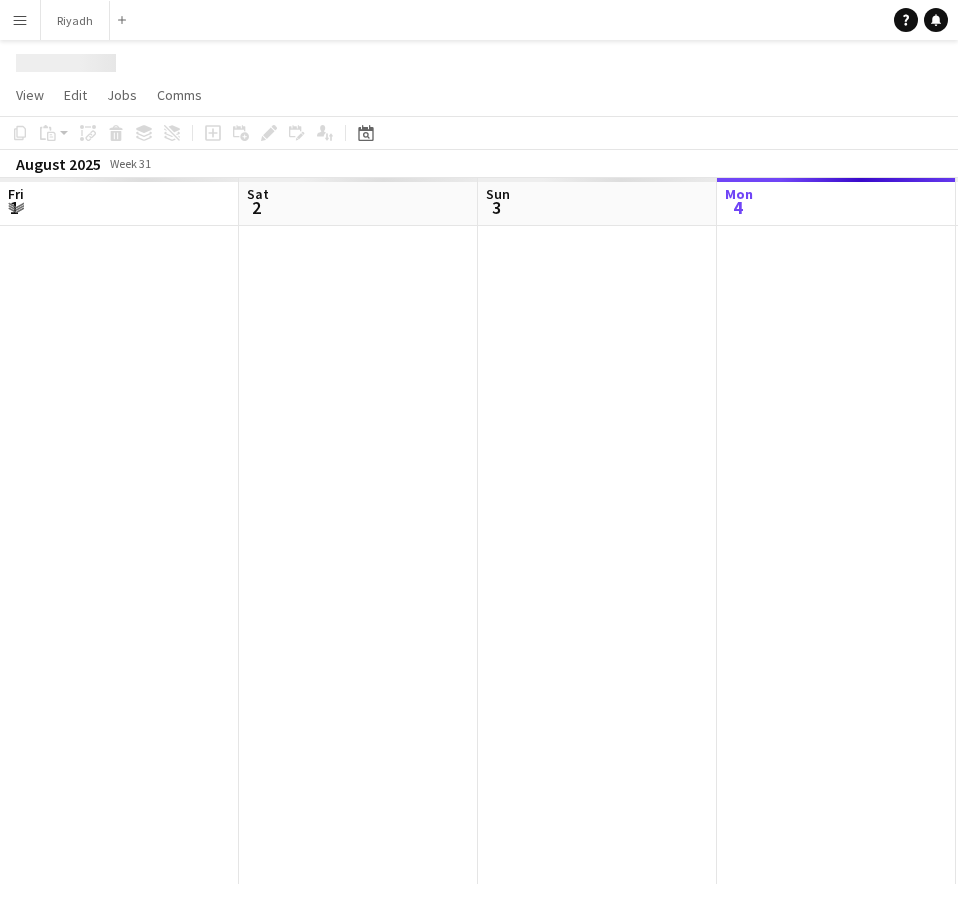 scroll, scrollTop: 0, scrollLeft: 0, axis: both 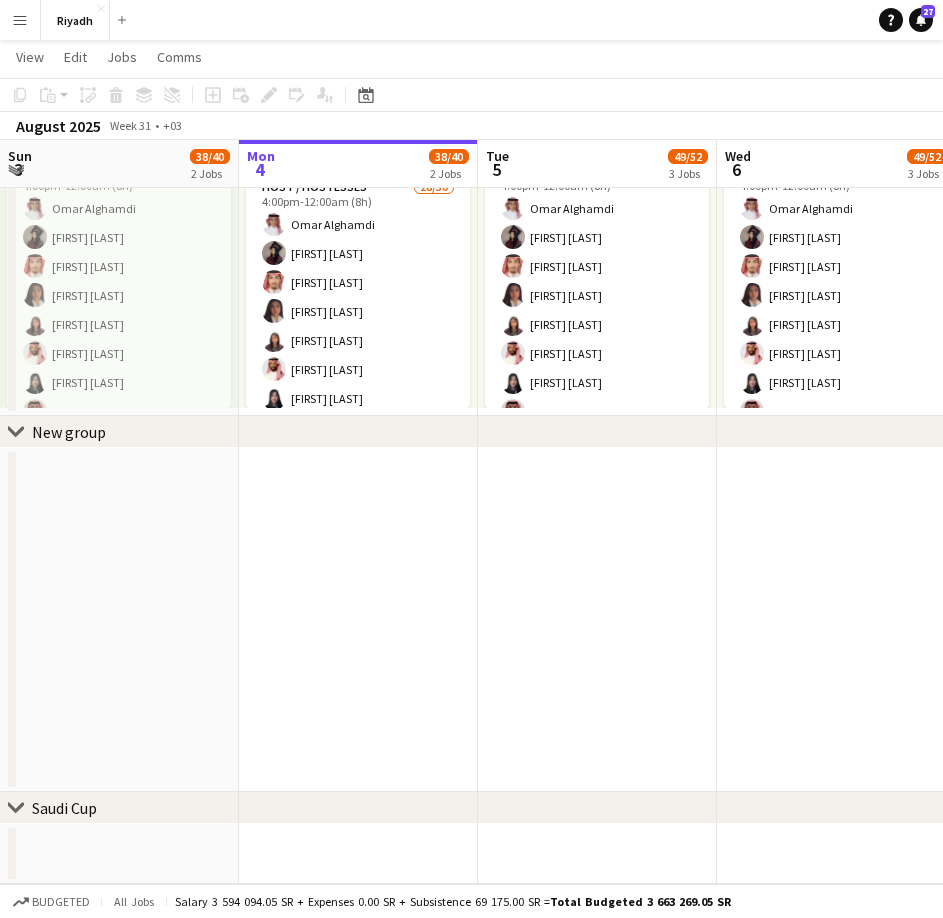 drag, startPoint x: 436, startPoint y: 576, endPoint x: 150, endPoint y: 574, distance: 286.007 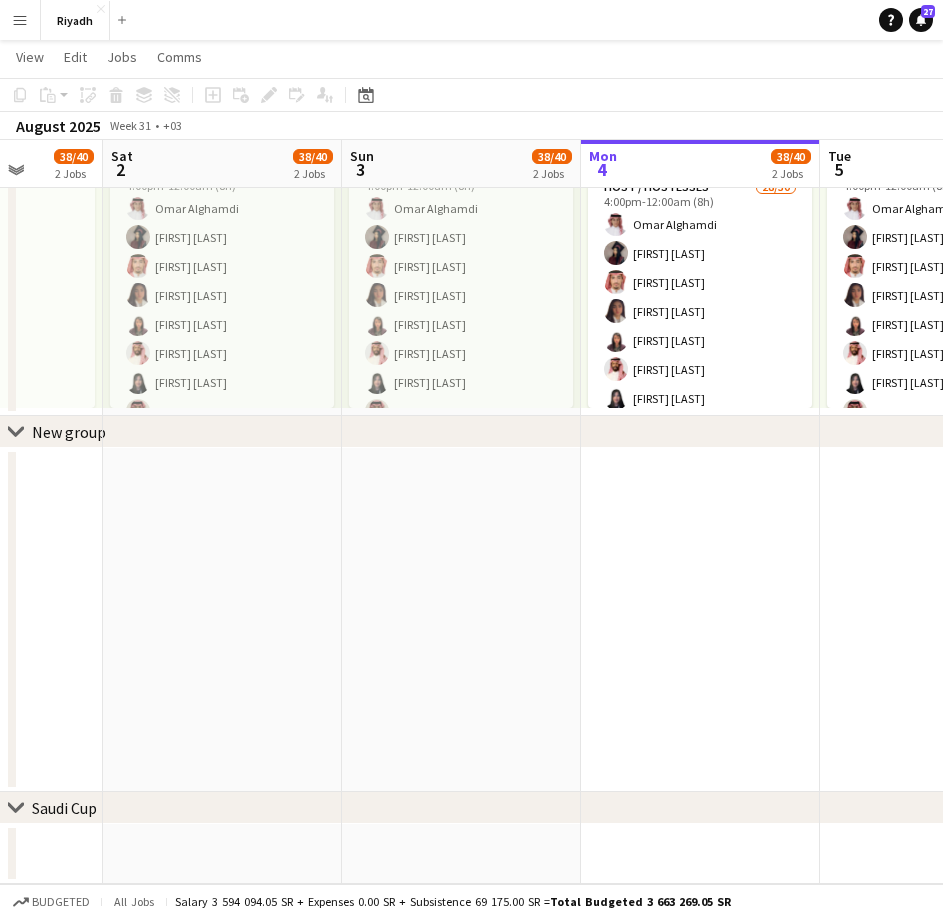 drag, startPoint x: 311, startPoint y: 563, endPoint x: 958, endPoint y: 561, distance: 647.0031 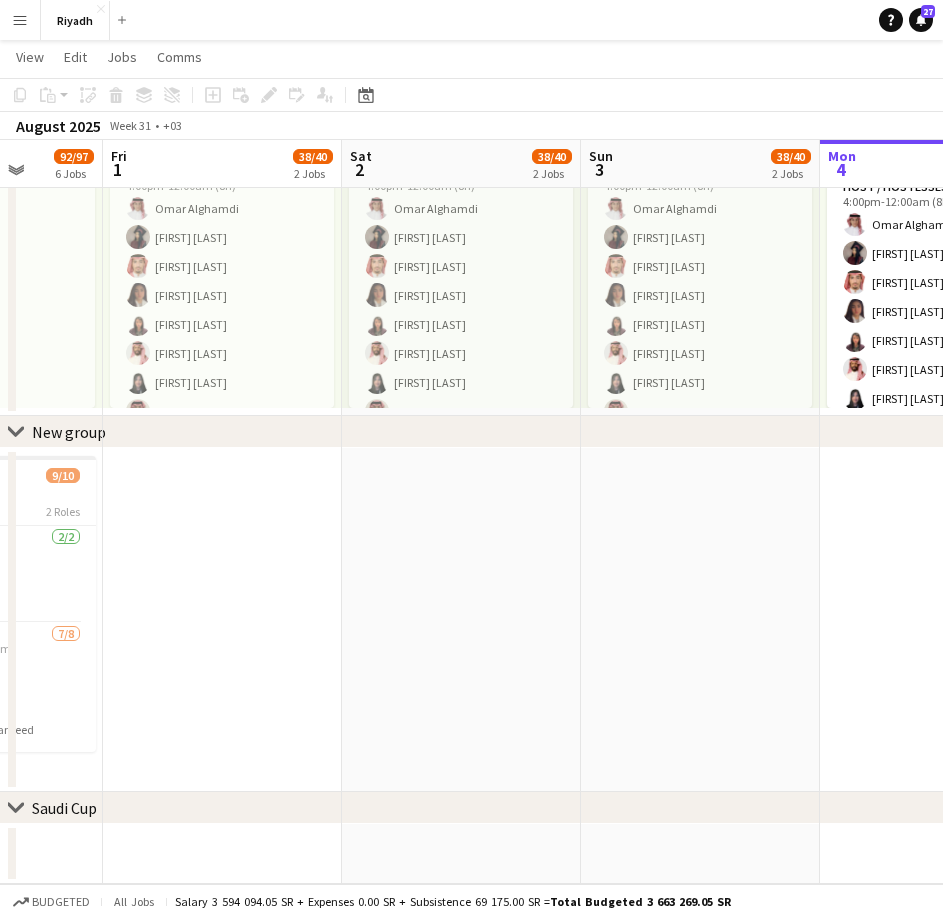 scroll, scrollTop: 0, scrollLeft: 599, axis: horizontal 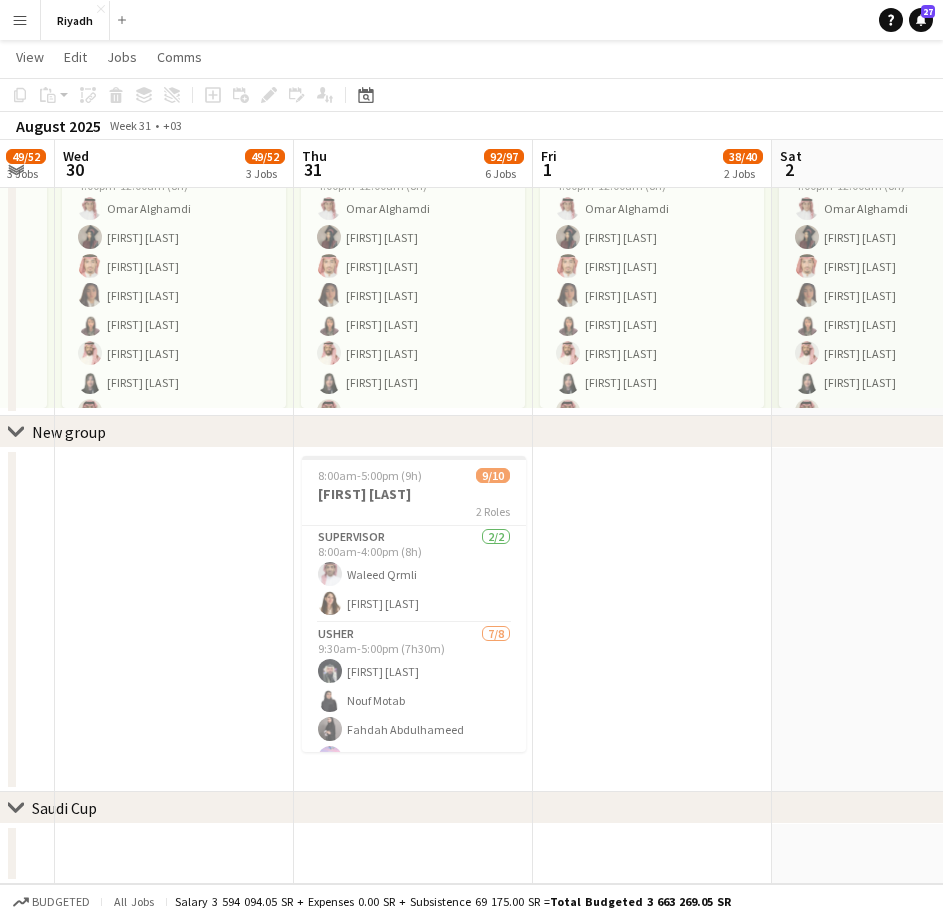 drag, startPoint x: 187, startPoint y: 601, endPoint x: 750, endPoint y: 640, distance: 564.3492 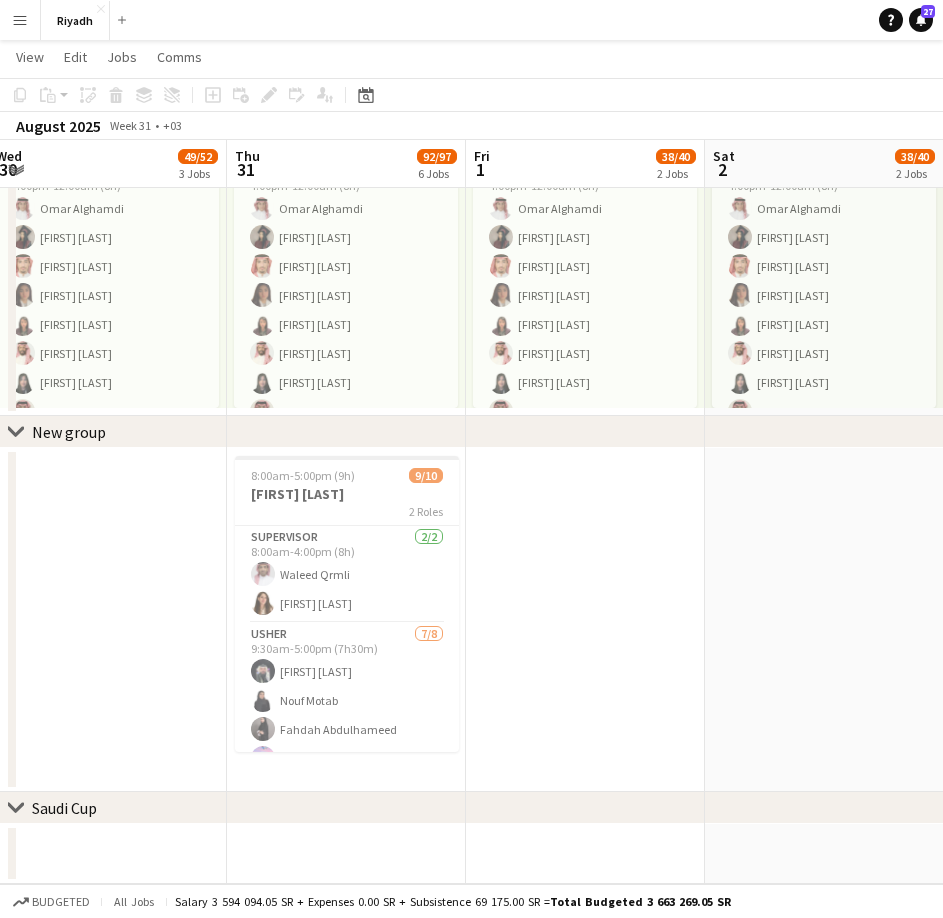 click on "Menu
Boards
Boards   Boards   All jobs   Status
Workforce
Workforce   My Workforce   Recruiting
Comms
Comms
Pay
Pay   Approvals   Payments   Reports
Platform Settings
Platform Settings   App settings   Your settings   Profiles
Training Academy
Training Academy
Knowledge Base
Knowledge Base
Product Updates
Product Updates   Log Out   Privacy   [CITY]
Close
Add
Help
Notifications
27   [CITY]   View  Day view expanded Day view collapsed Month view Date picker Jump to today Expand Linked Jobs Collapse Linked Jobs  Edit  Copy Ctrl+C" at bounding box center [471, -384] 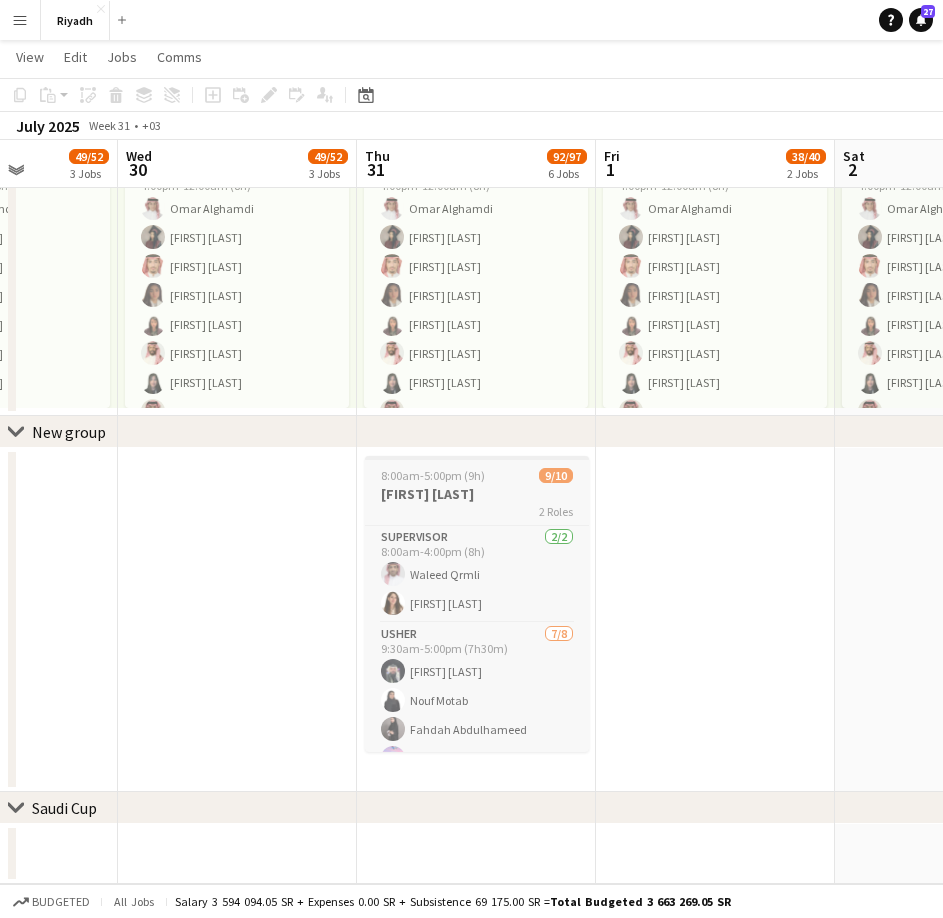 click on "[FIRST] [LAST]" at bounding box center (477, 494) 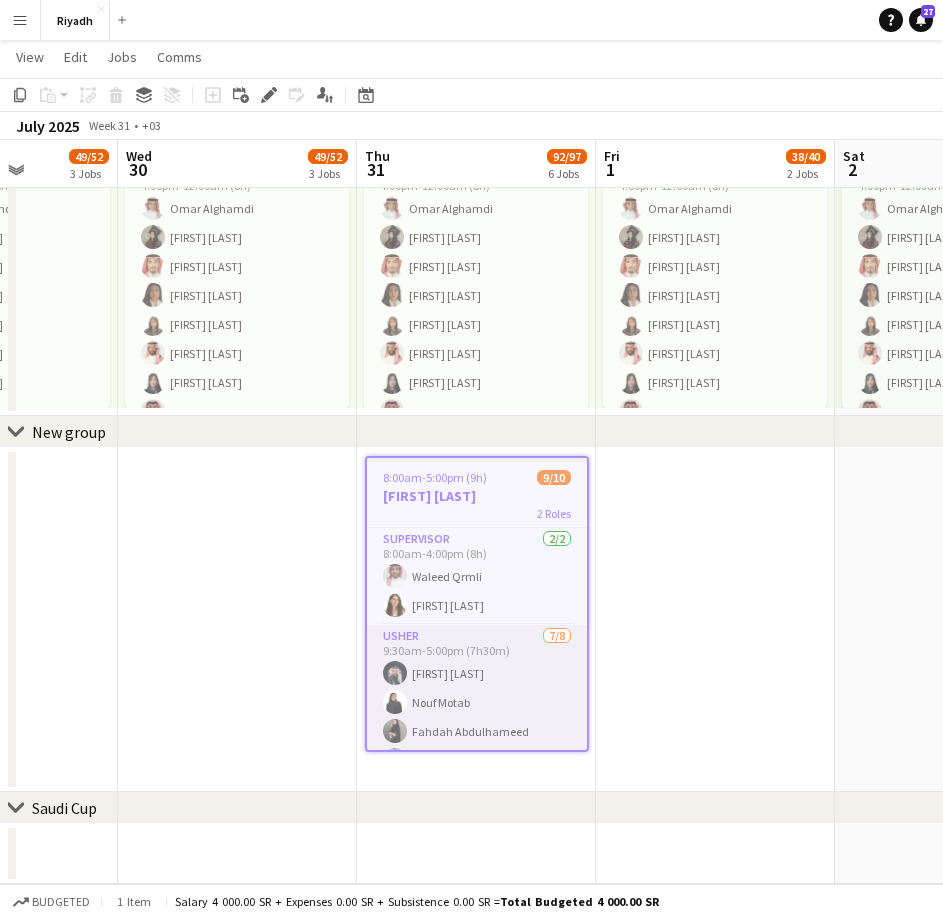 drag, startPoint x: 482, startPoint y: 653, endPoint x: 493, endPoint y: 675, distance: 24.596748 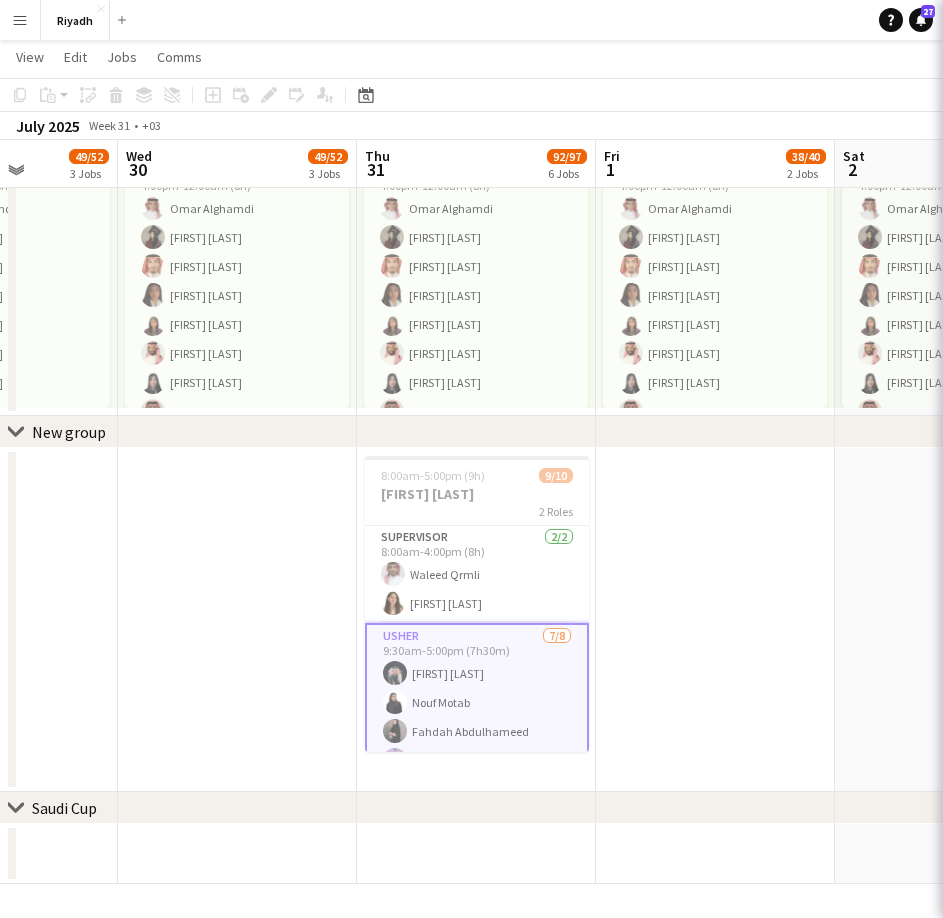 scroll, scrollTop: 0, scrollLeft: 597, axis: horizontal 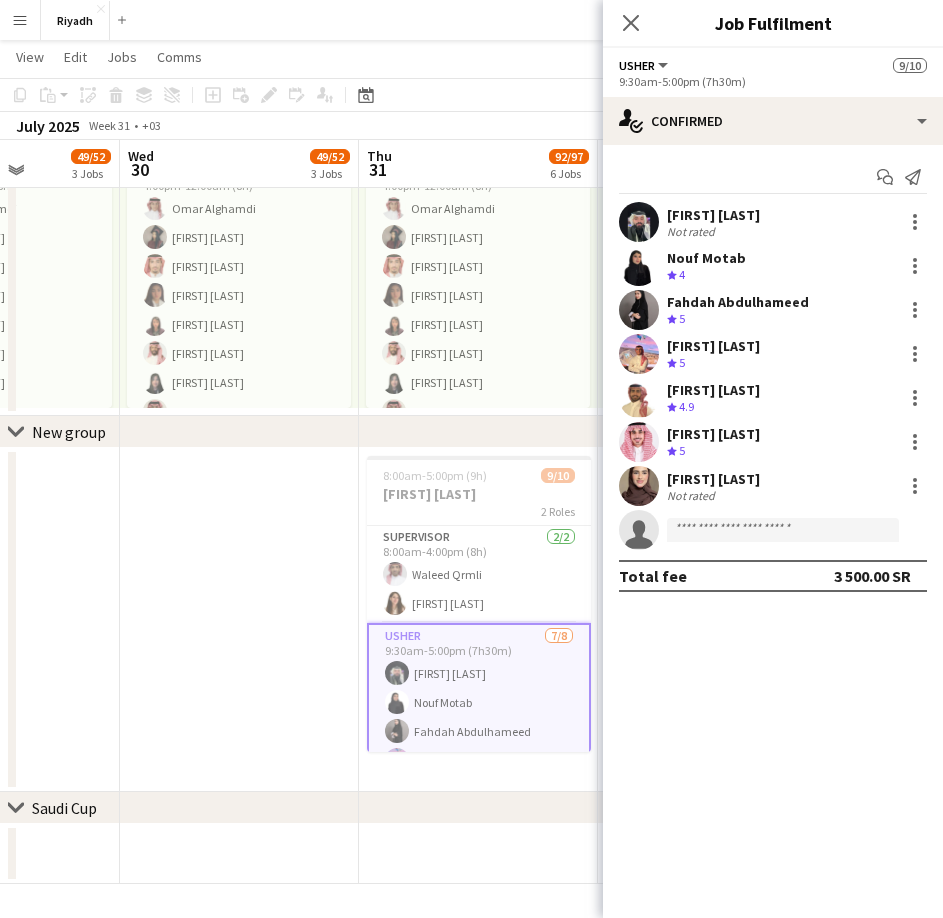 click on "[FIRST] [LAST]   Not rated" at bounding box center (773, 222) 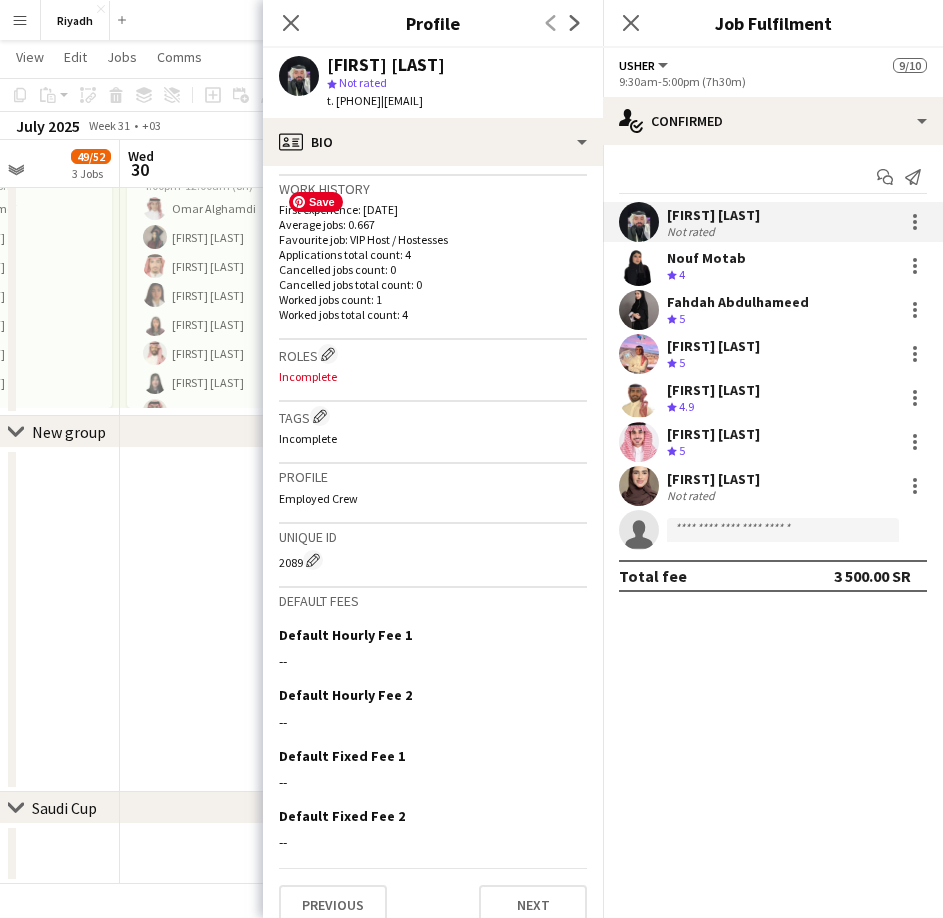 scroll, scrollTop: 504, scrollLeft: 0, axis: vertical 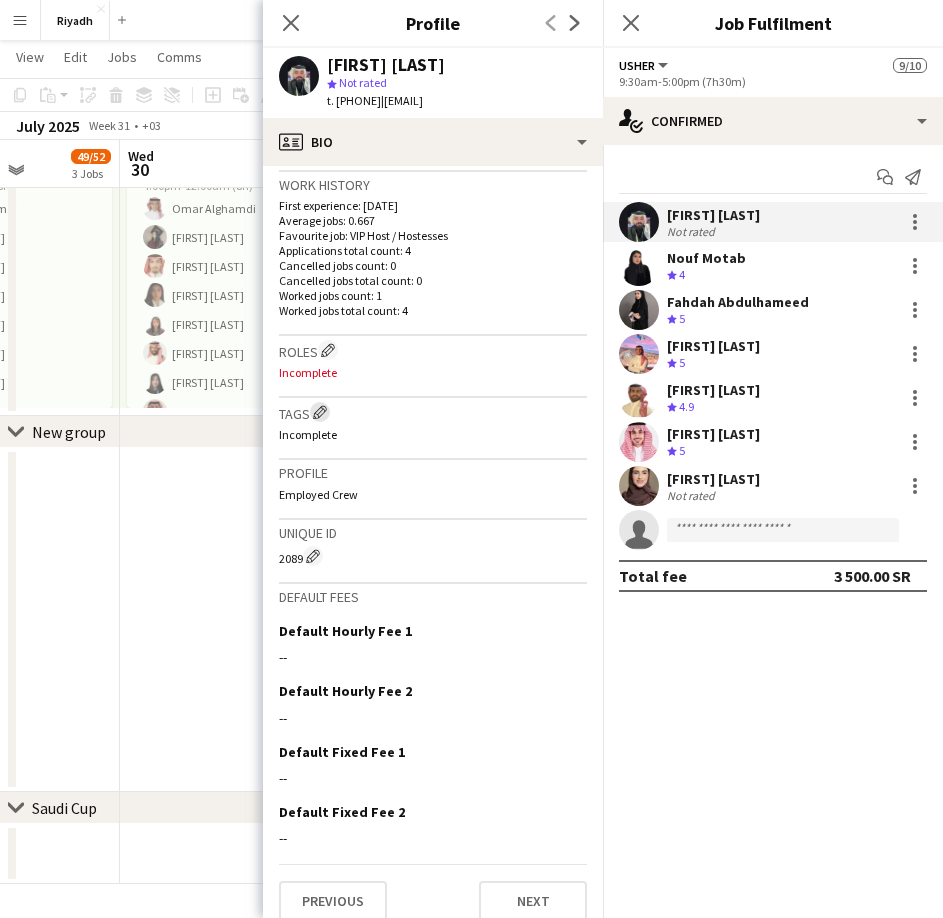 click on "Edit crew company tags" 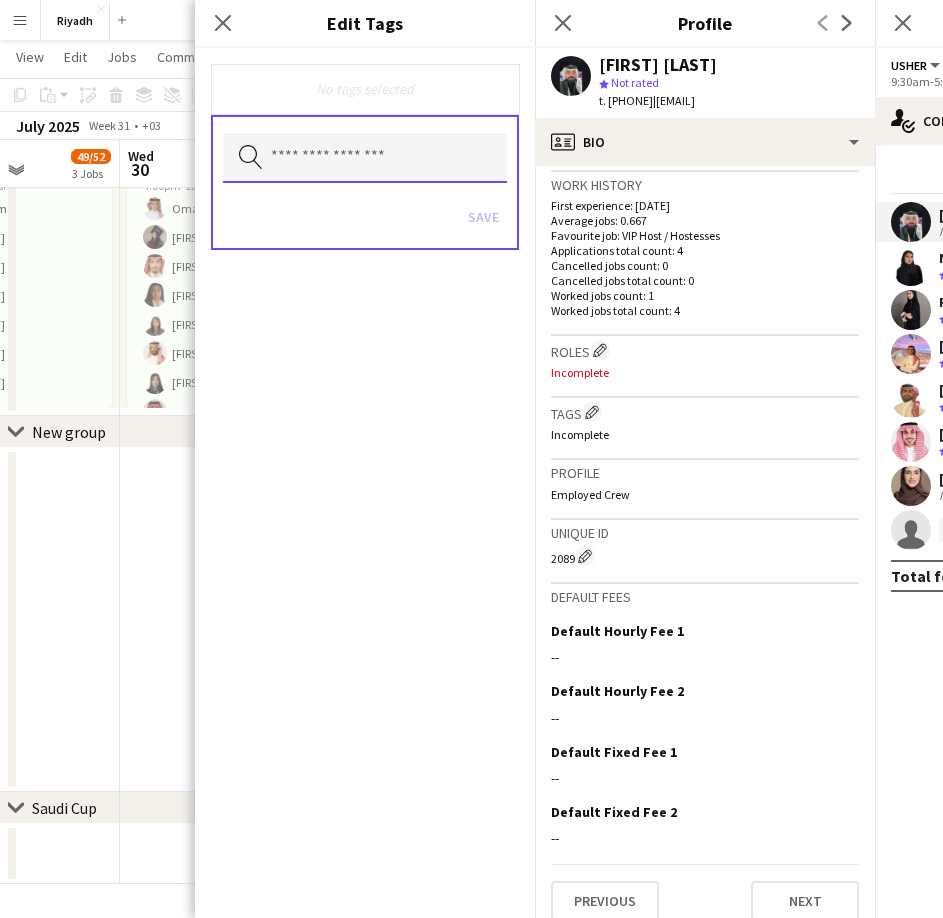 click at bounding box center [365, 158] 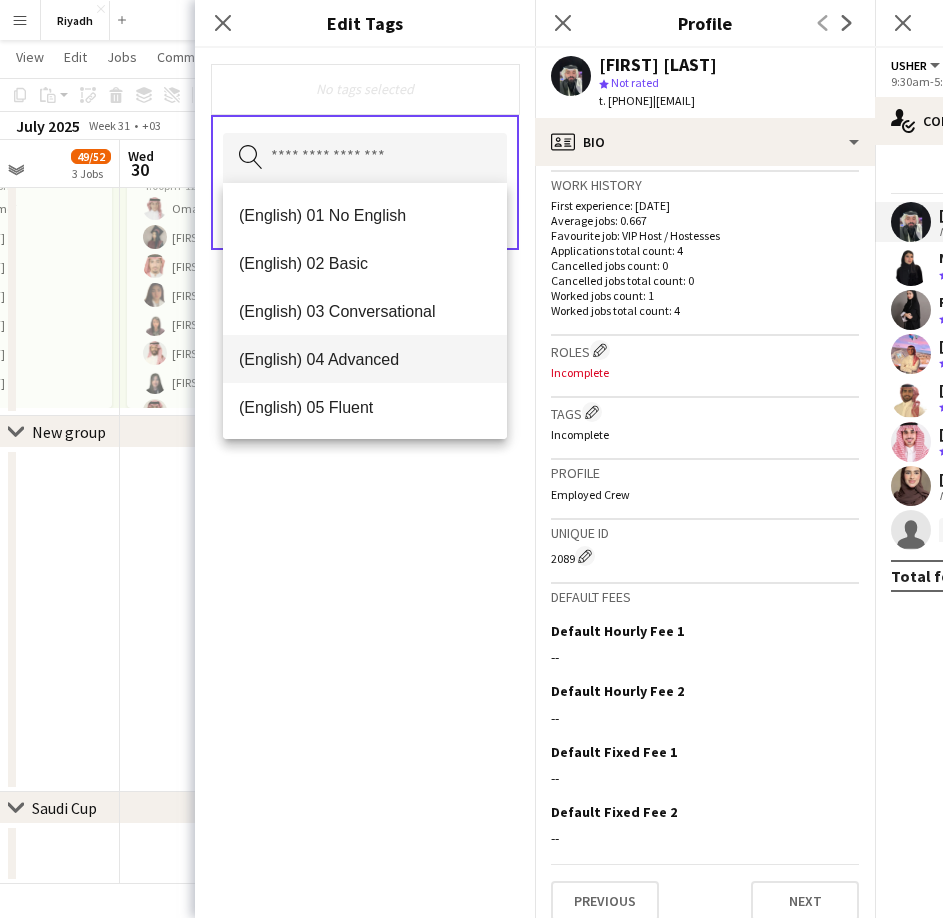 click on "(English) 04 Advanced" at bounding box center (365, 359) 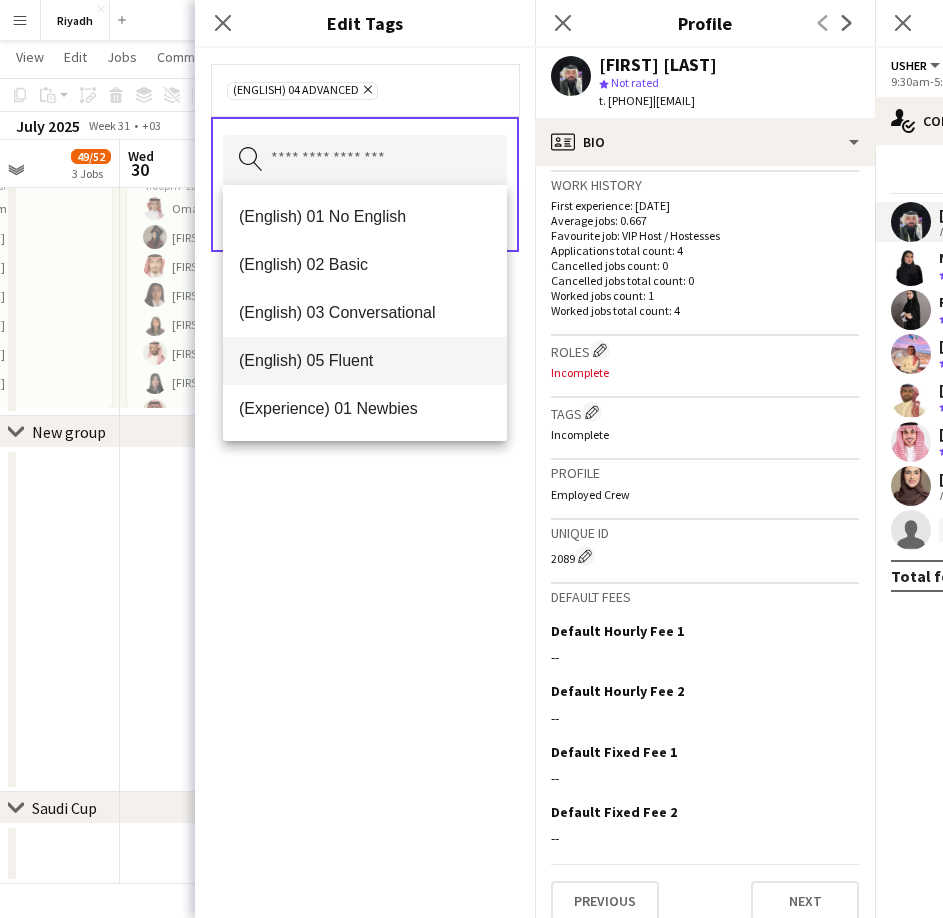 click on "(English) 05 Fluent" at bounding box center (365, 360) 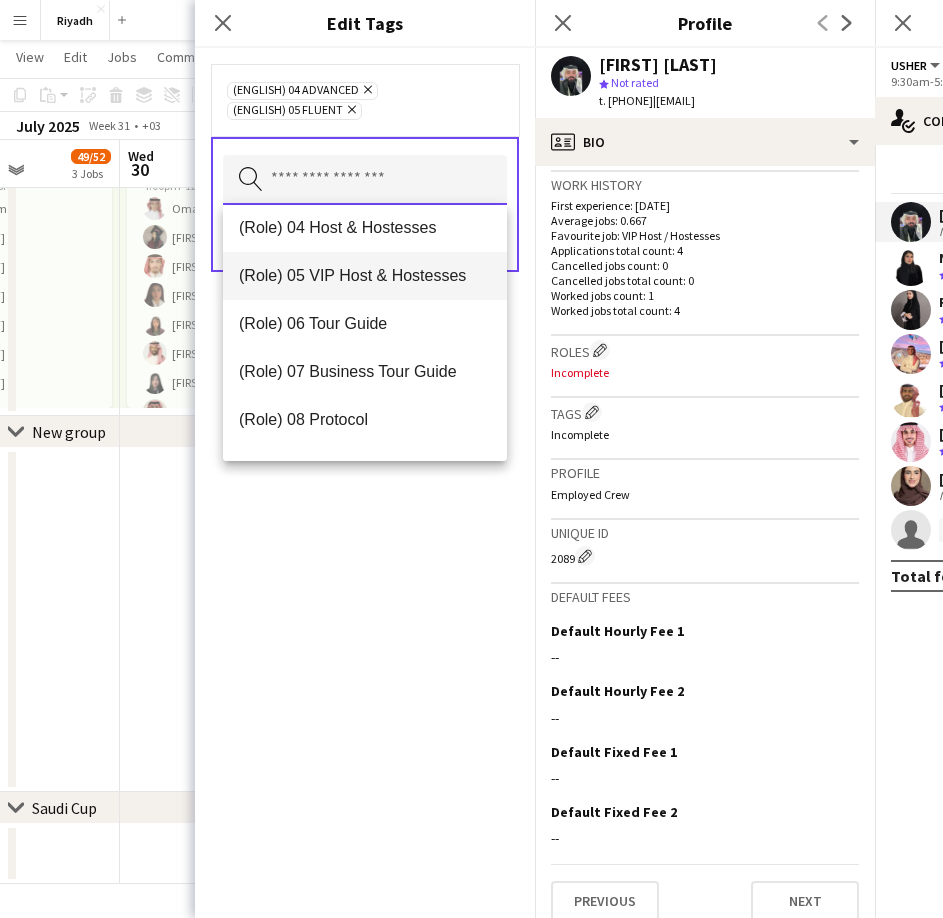 scroll, scrollTop: 700, scrollLeft: 0, axis: vertical 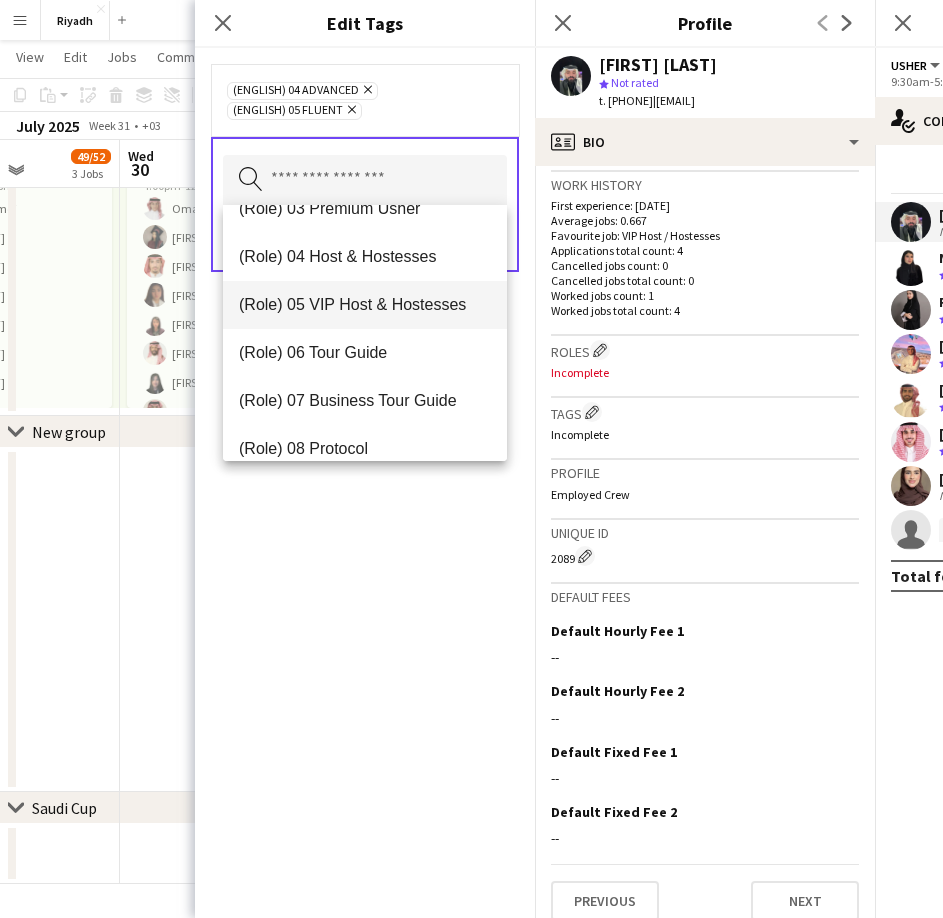 click on "(Role) 05 VIP Host & Hostesses" at bounding box center (365, 304) 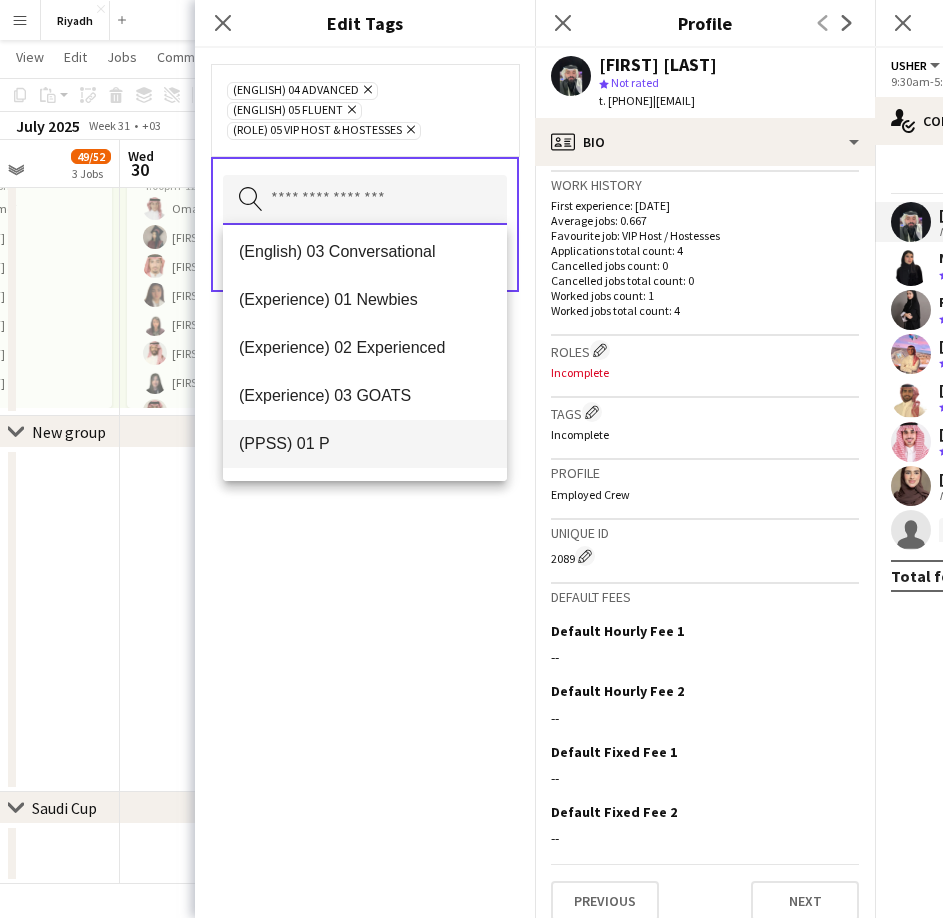 scroll, scrollTop: 100, scrollLeft: 0, axis: vertical 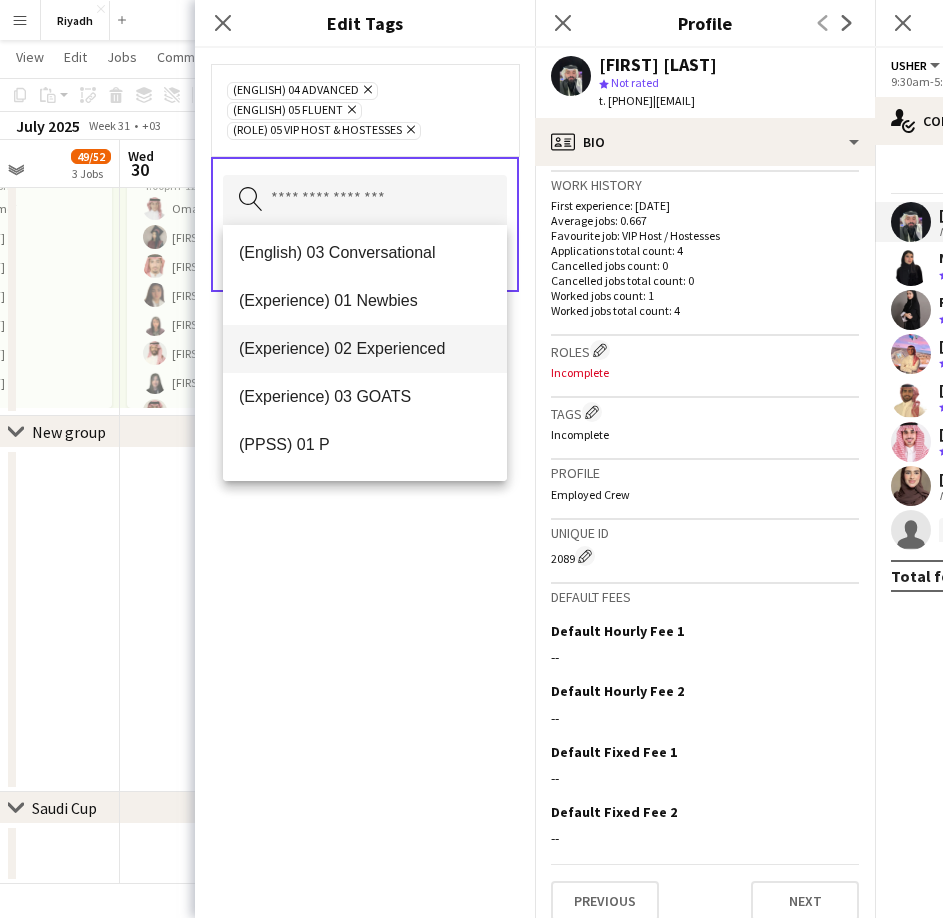 click on "(Experience) 02 Experienced" at bounding box center [365, 348] 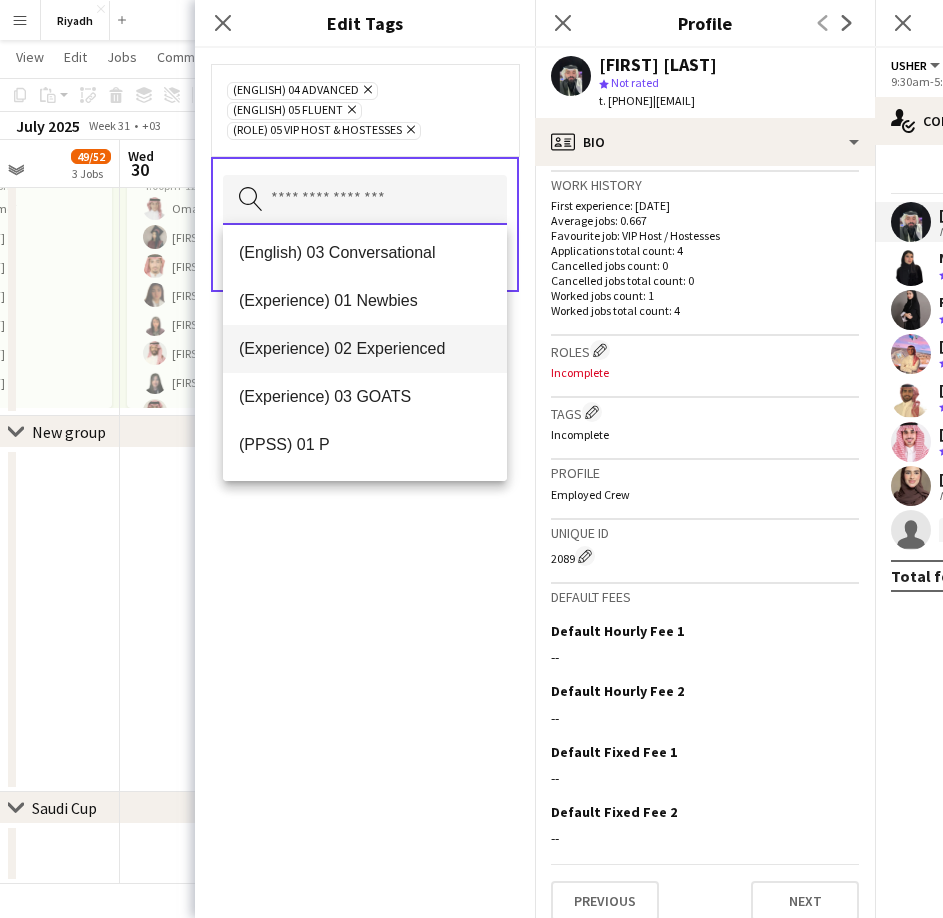 type 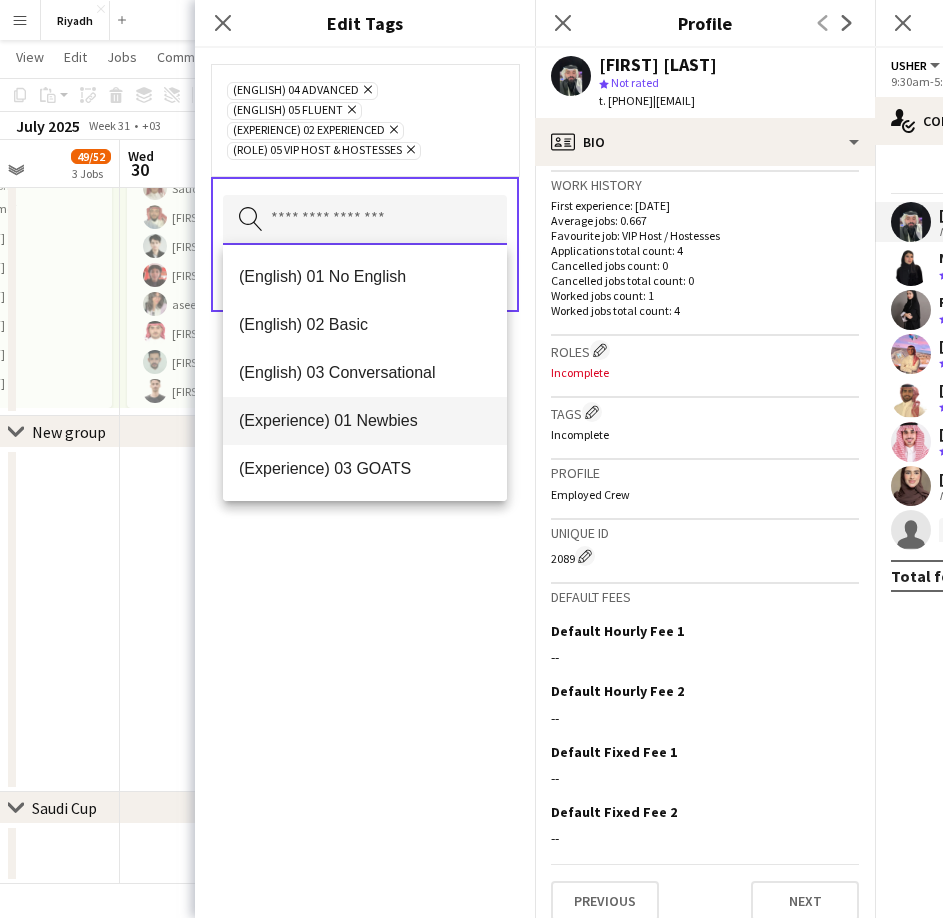 scroll, scrollTop: 661, scrollLeft: 0, axis: vertical 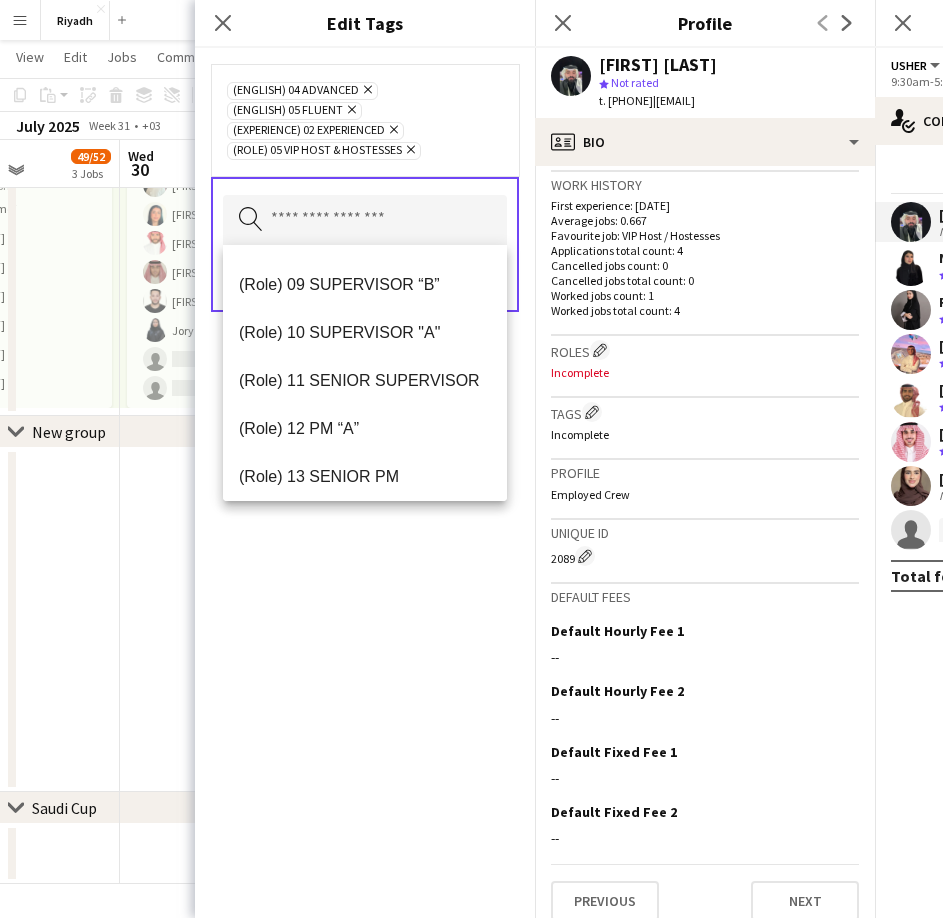 click on "(English) 04 Advanced
Remove
(English) 05 Fluent
Remove
(Experience) 02 Experienced
Remove
(Role) 05 VIP Host & Hostesses
Remove
Search by tag name
Save" 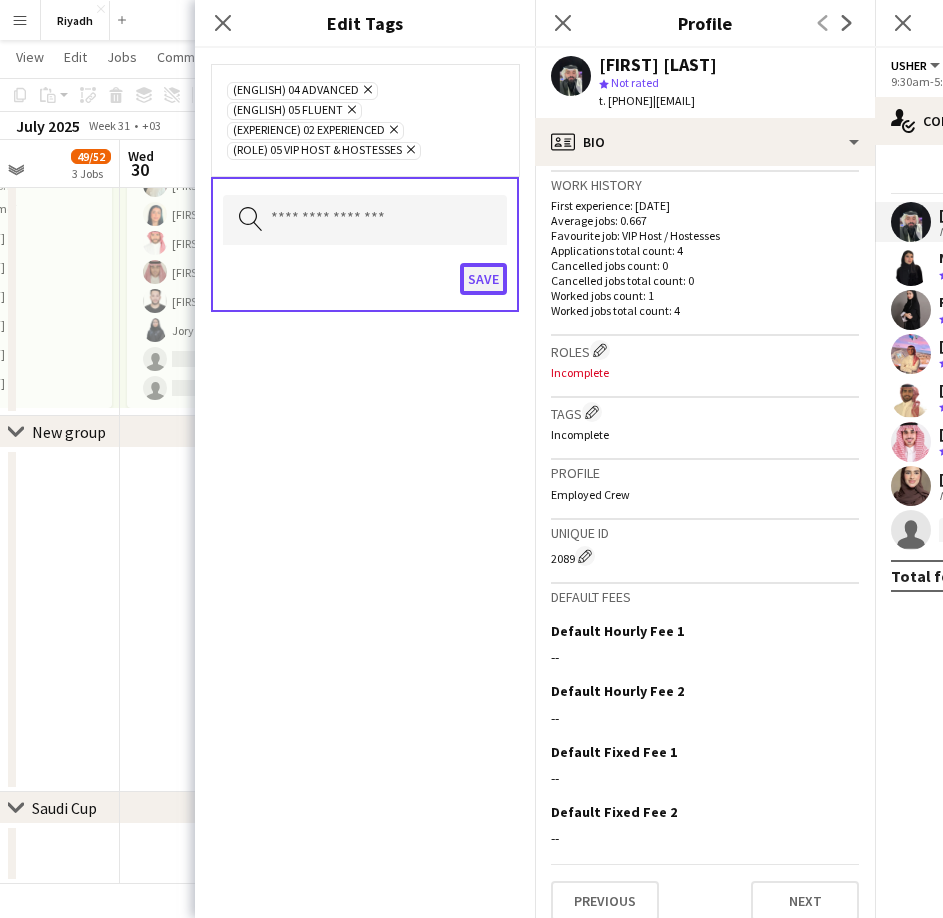 click on "Save" 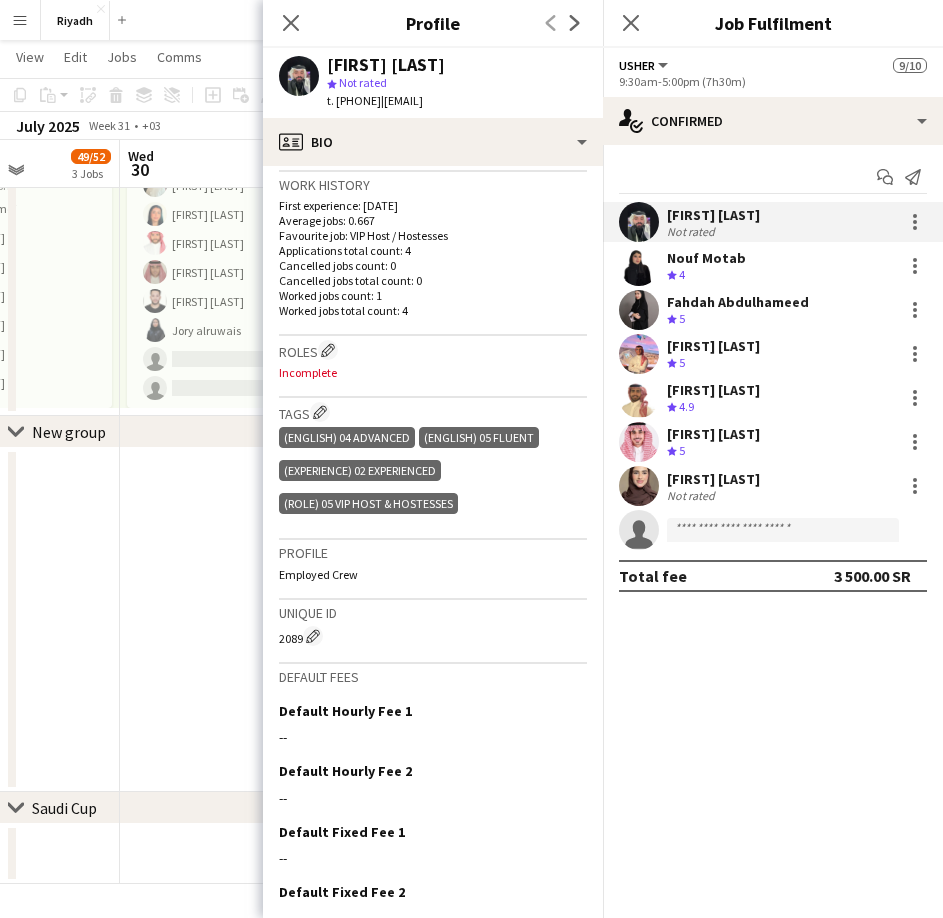 drag, startPoint x: 798, startPoint y: 236, endPoint x: 796, endPoint y: 250, distance: 14.142136 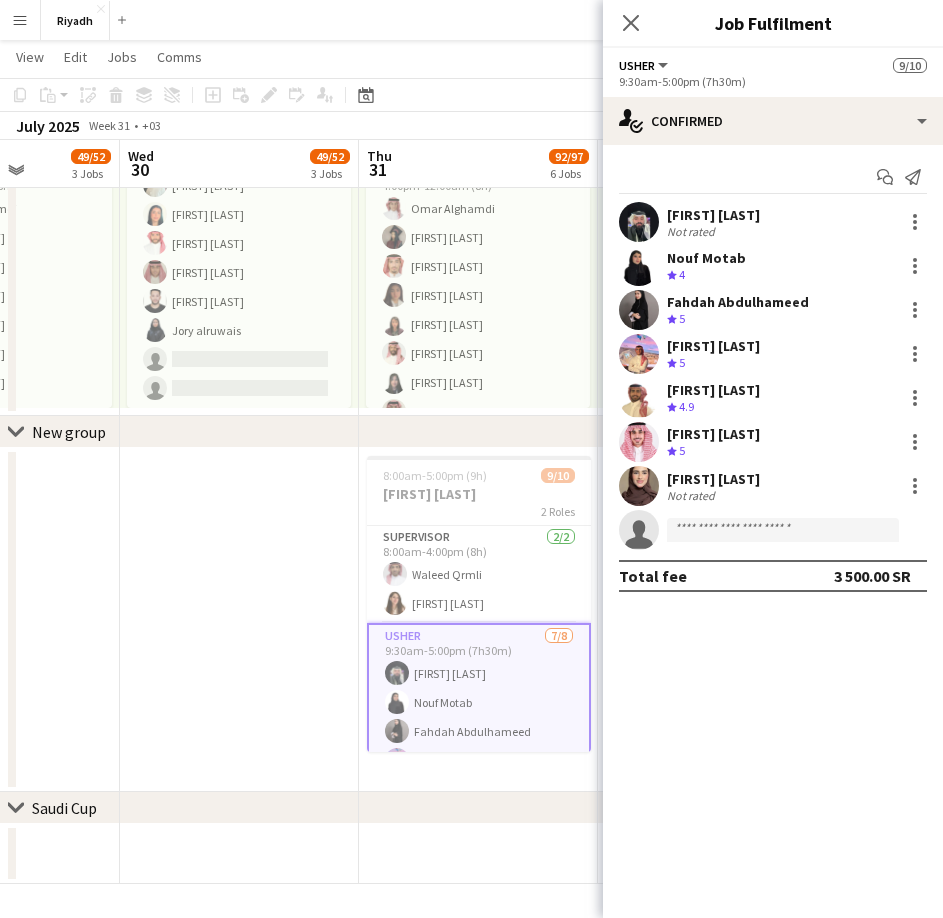 click on "[FIRST] [LAST]
Crew rating
4" at bounding box center (773, 266) 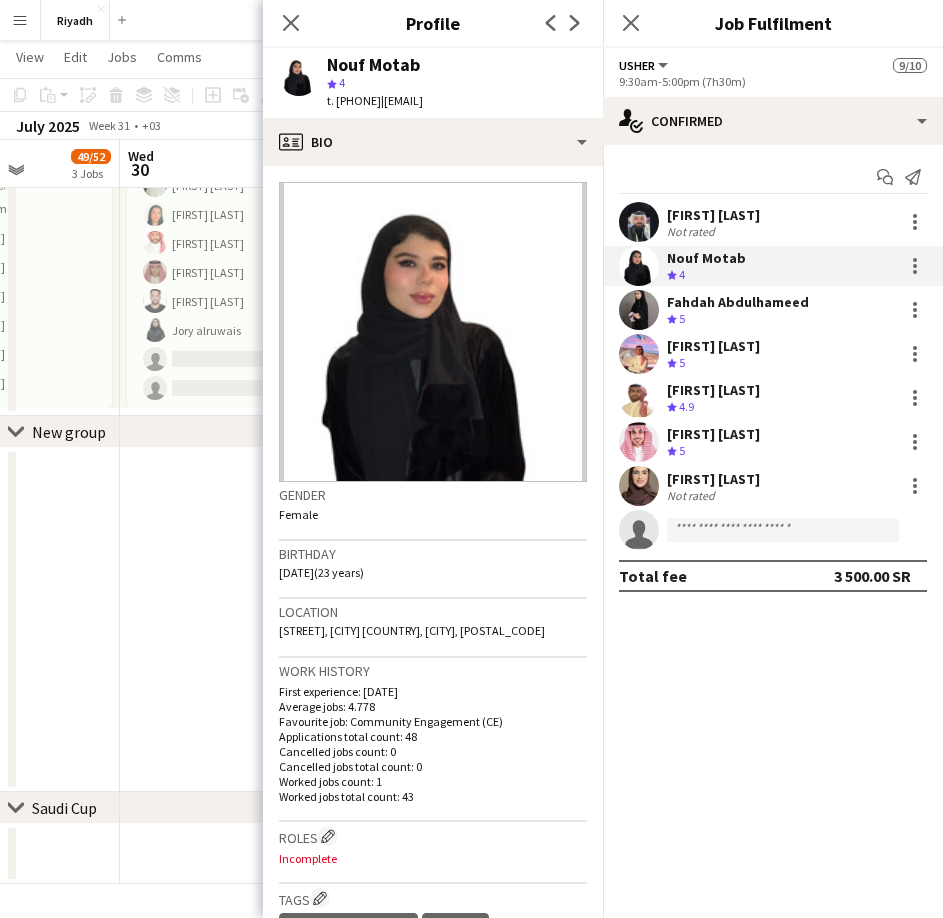 click on "Not rated" at bounding box center (693, 231) 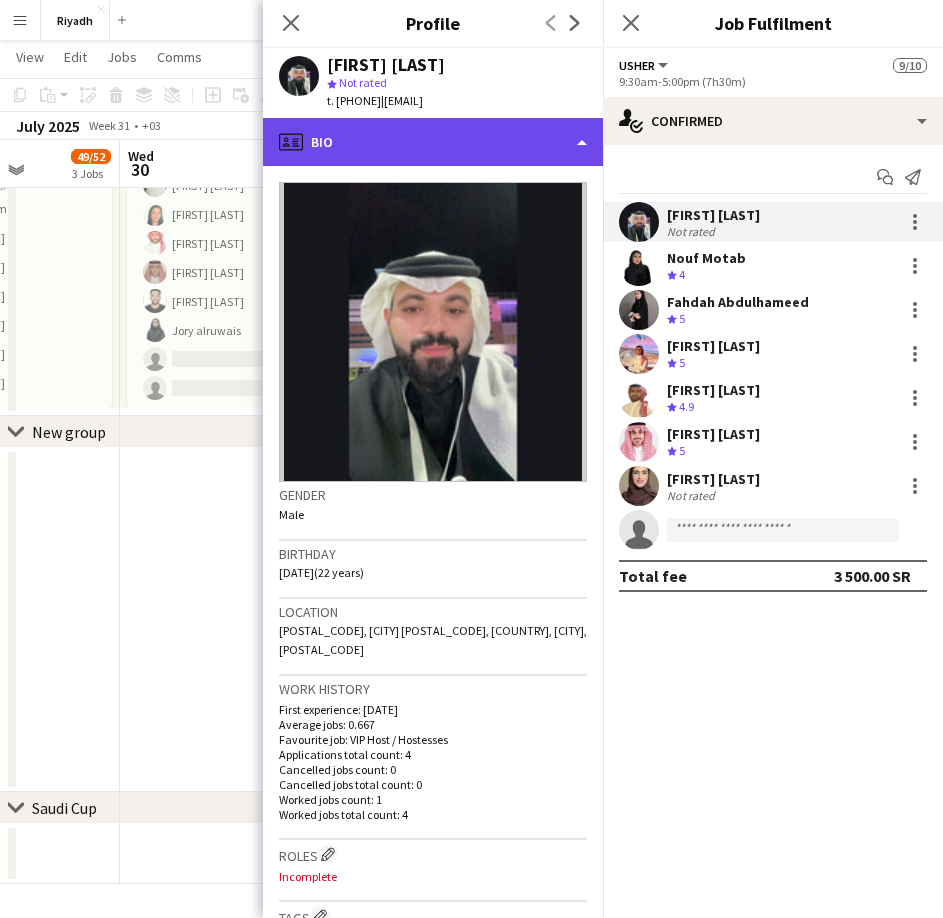 click on "profile
Bio" 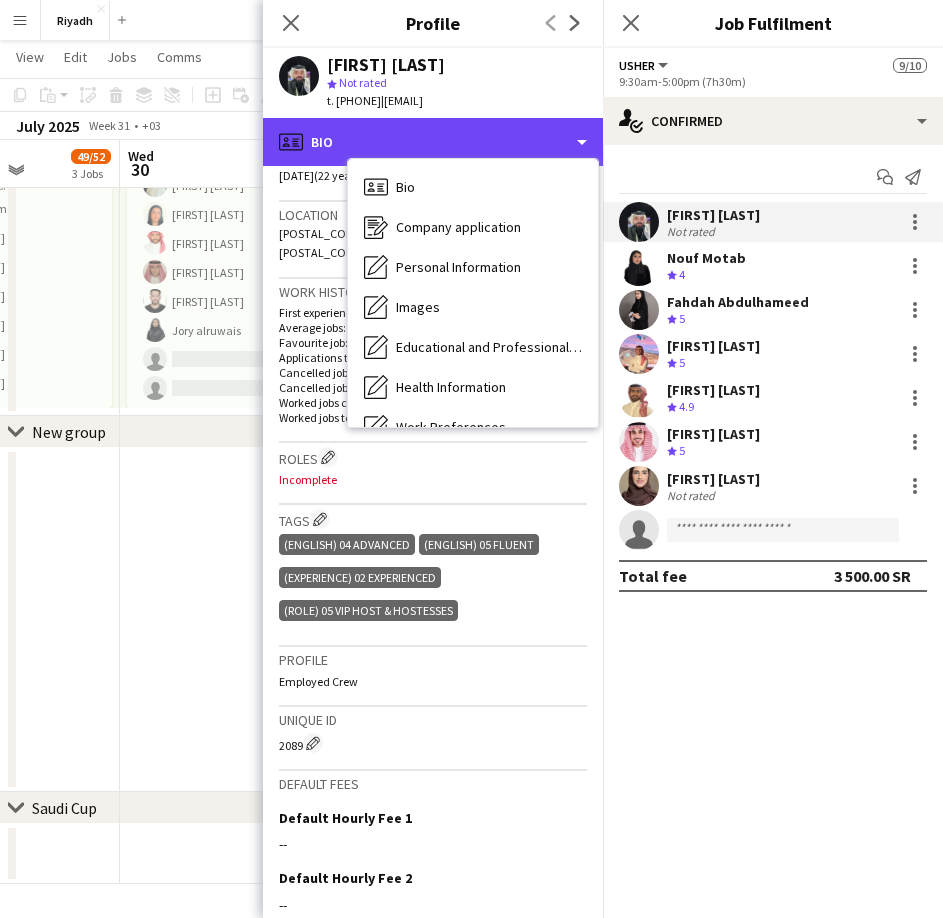 scroll, scrollTop: 400, scrollLeft: 0, axis: vertical 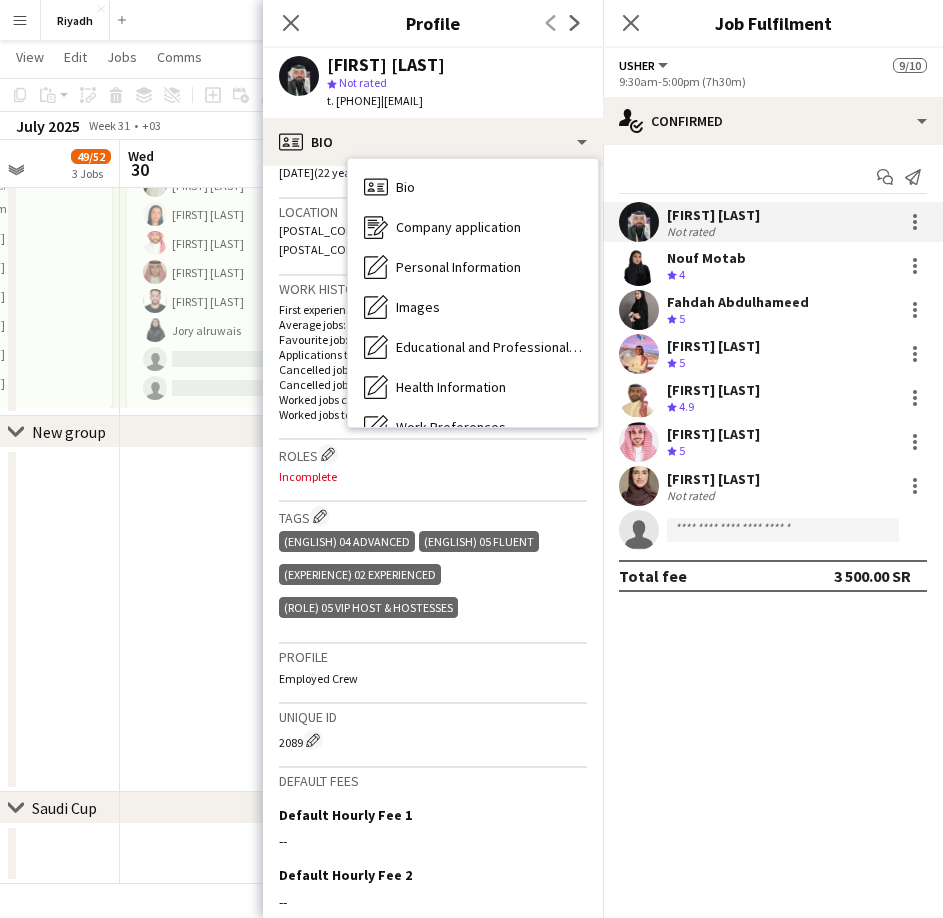click on "Roles
Edit crew company roles" 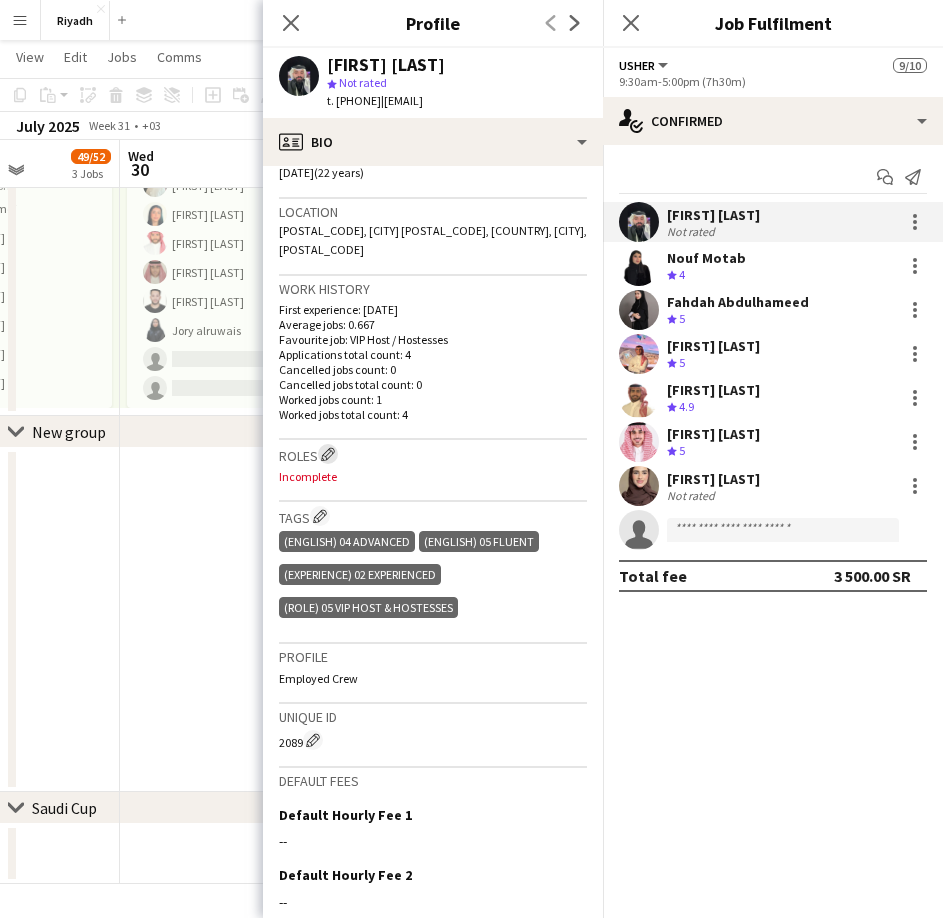 click on "Edit crew company roles" 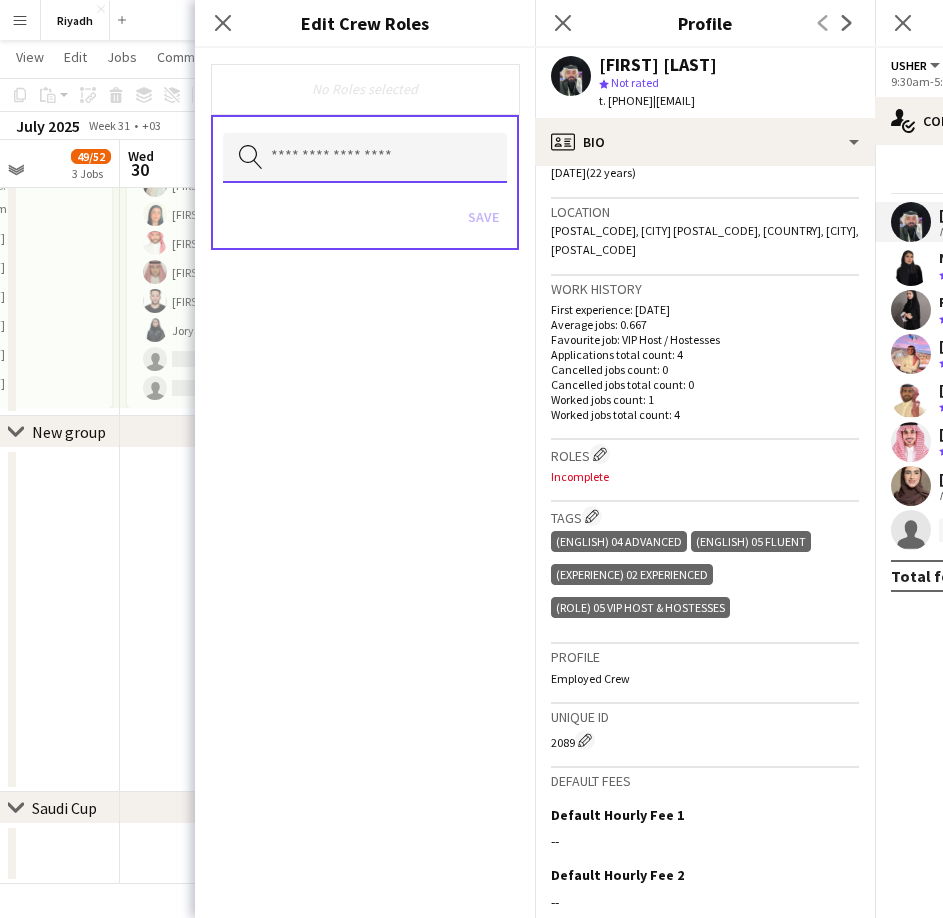 click at bounding box center (365, 158) 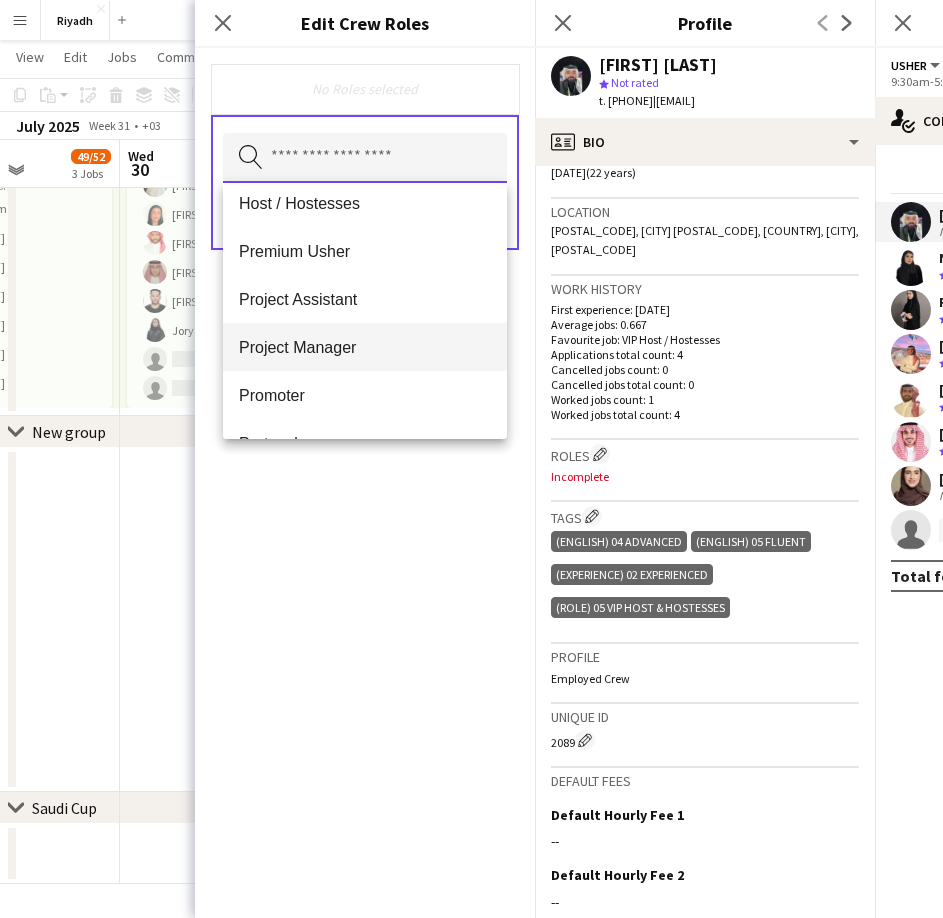 scroll, scrollTop: 200, scrollLeft: 0, axis: vertical 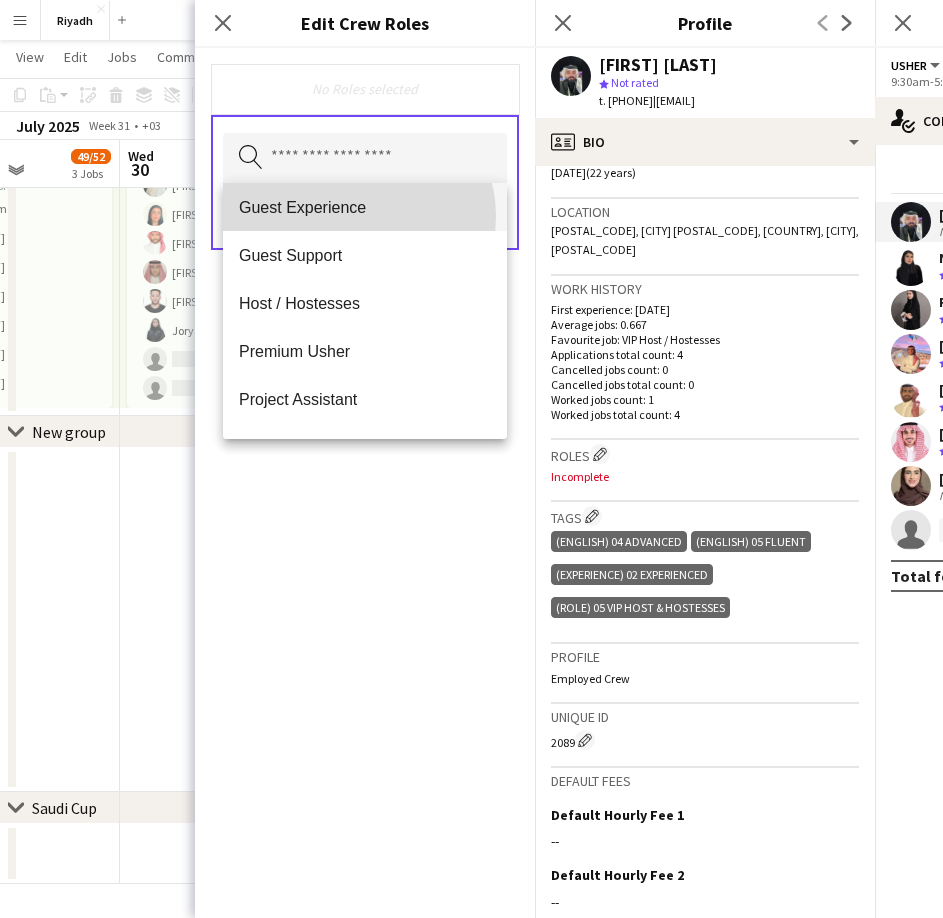 click on "Guest Experience" at bounding box center (365, 207) 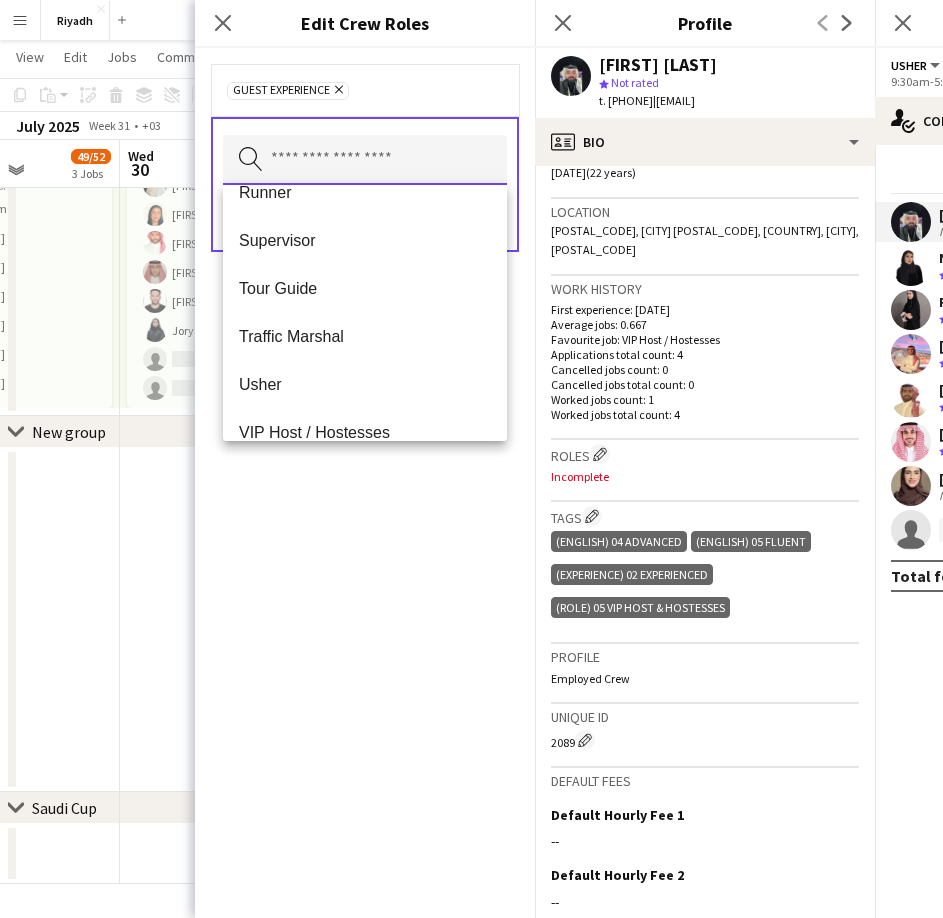 scroll, scrollTop: 700, scrollLeft: 0, axis: vertical 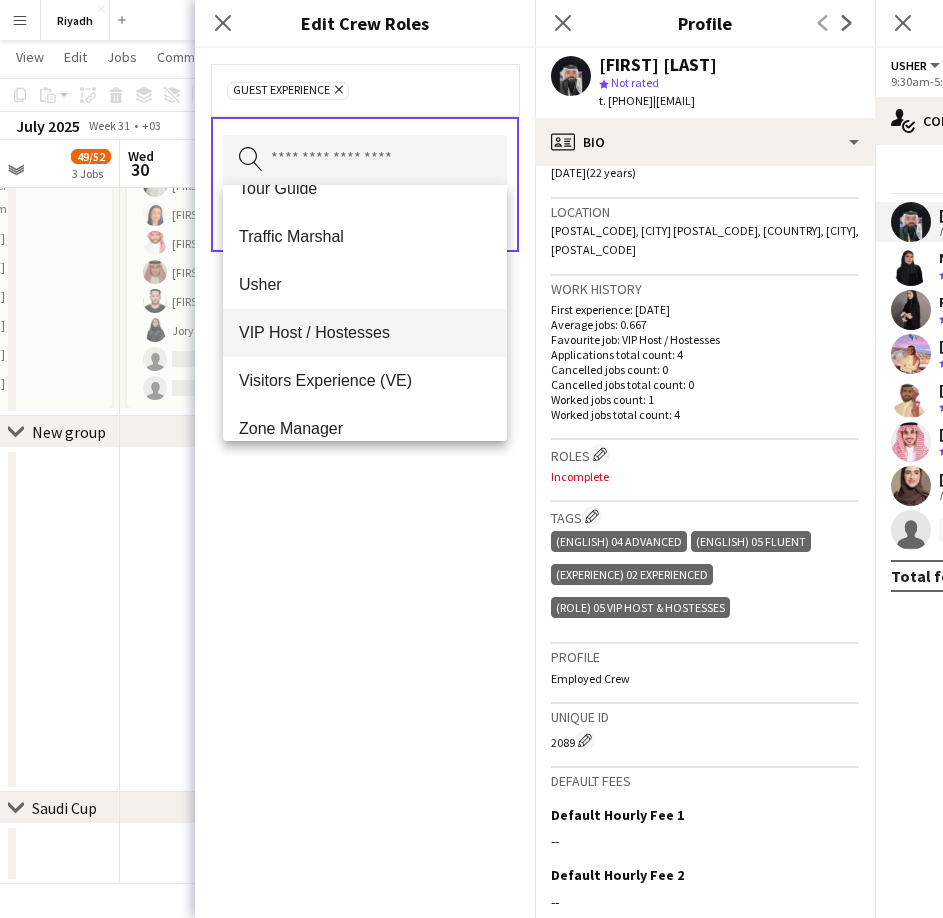 click on "VIP Host / Hostesses" at bounding box center [365, 333] 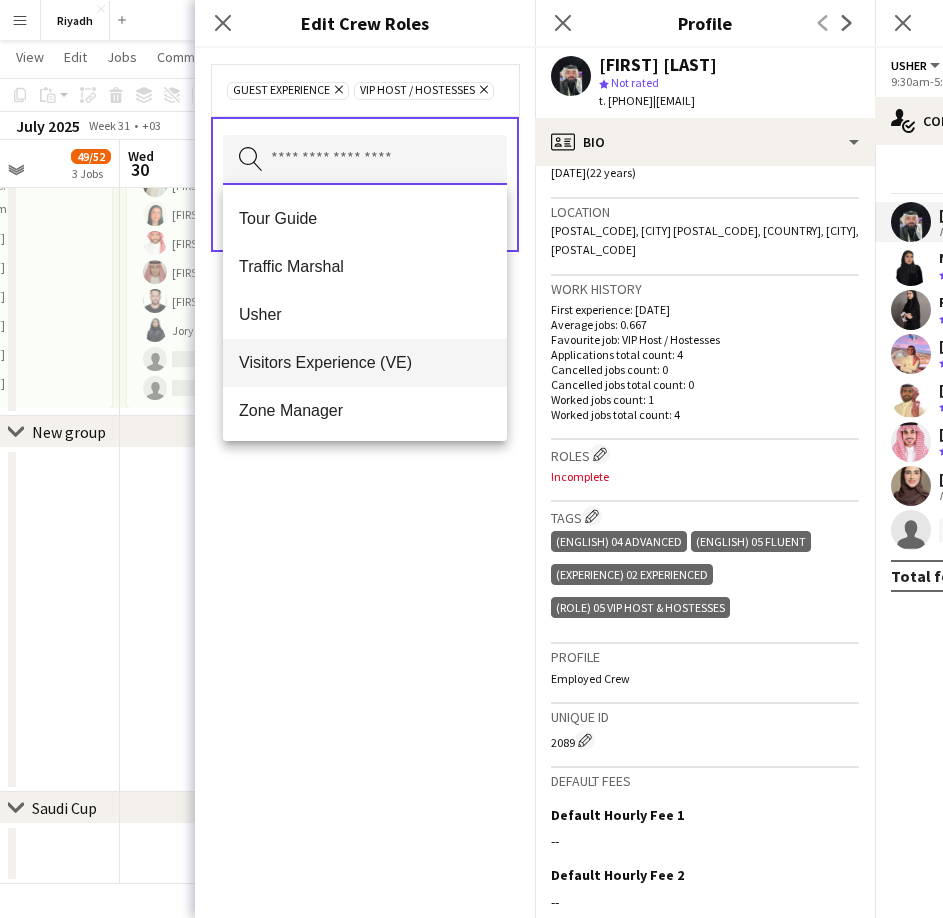 scroll, scrollTop: 672, scrollLeft: 0, axis: vertical 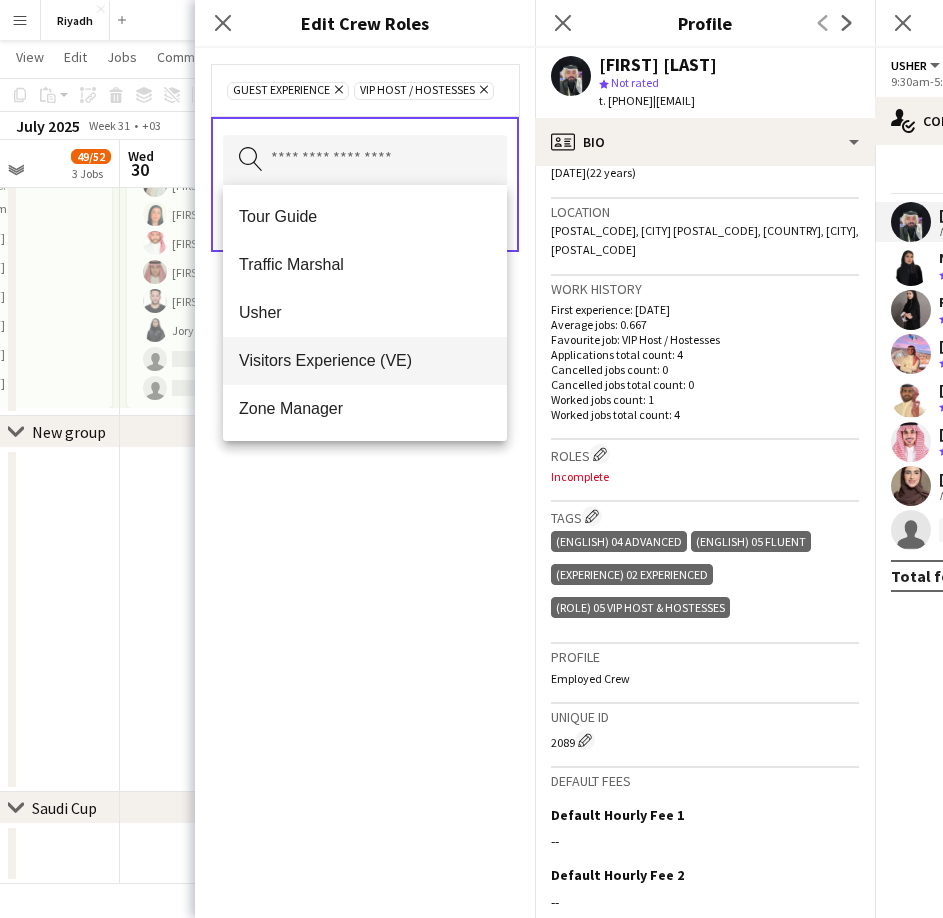 click on "Visitors Experience (VE)" at bounding box center (365, 361) 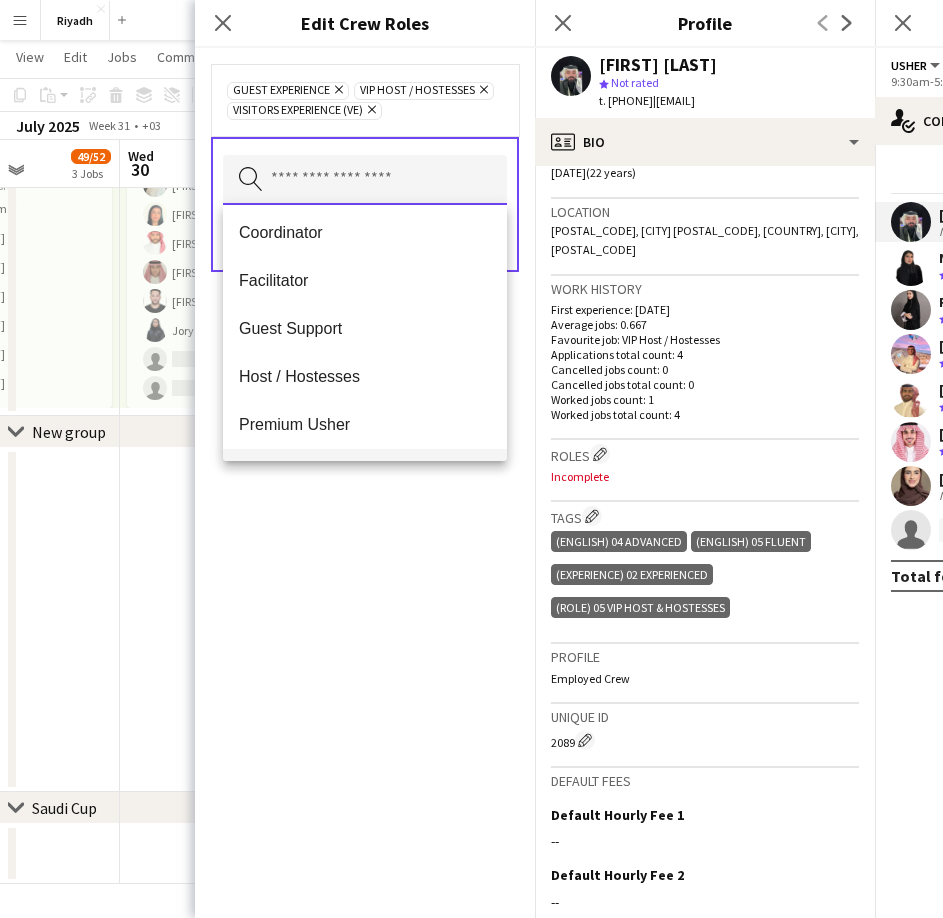 scroll, scrollTop: 200, scrollLeft: 0, axis: vertical 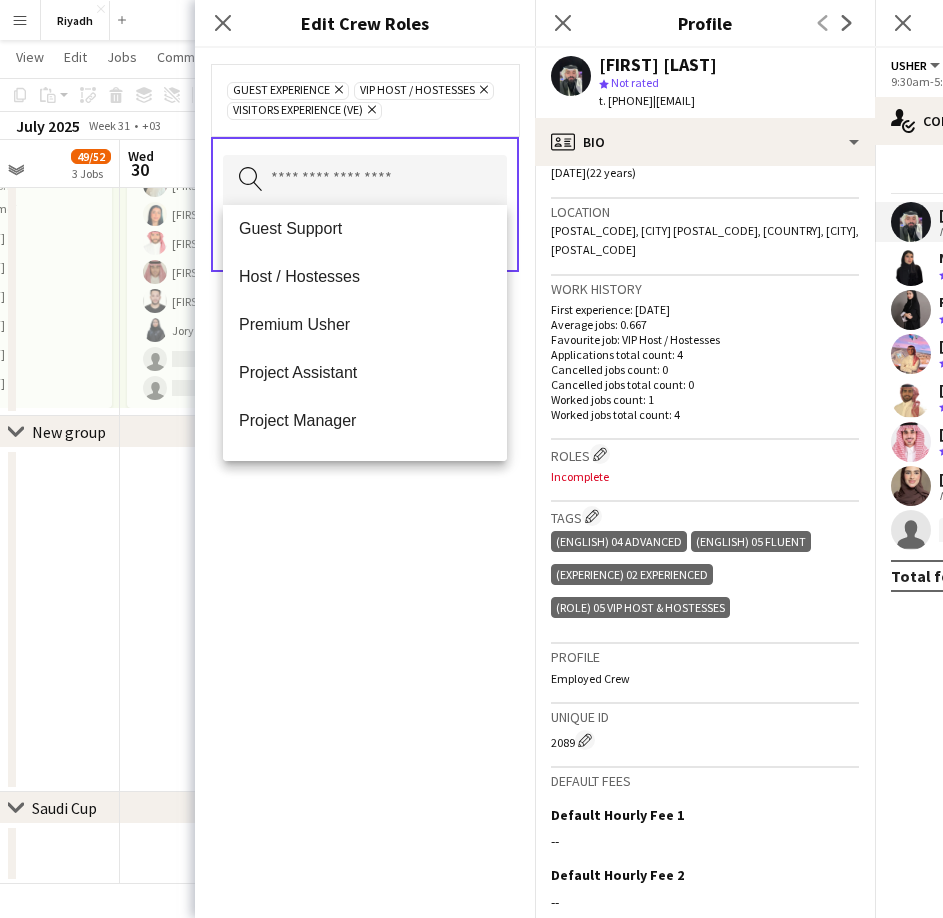 click on "Premium Usher" at bounding box center [365, 325] 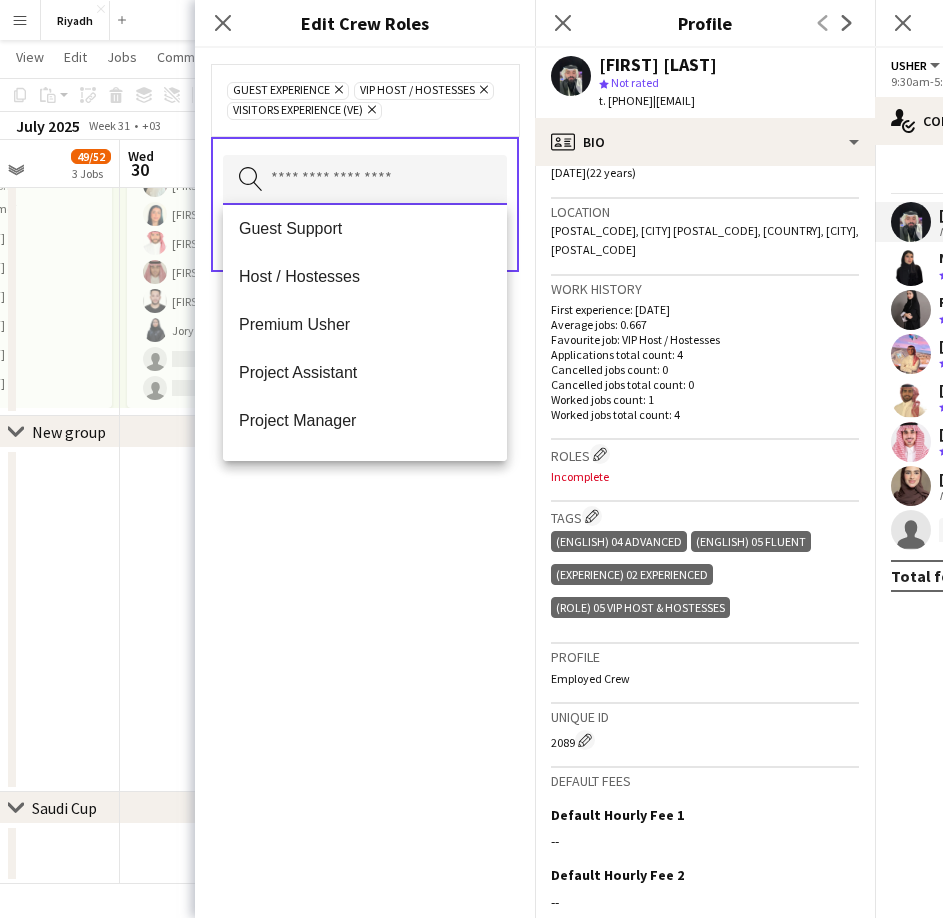 type 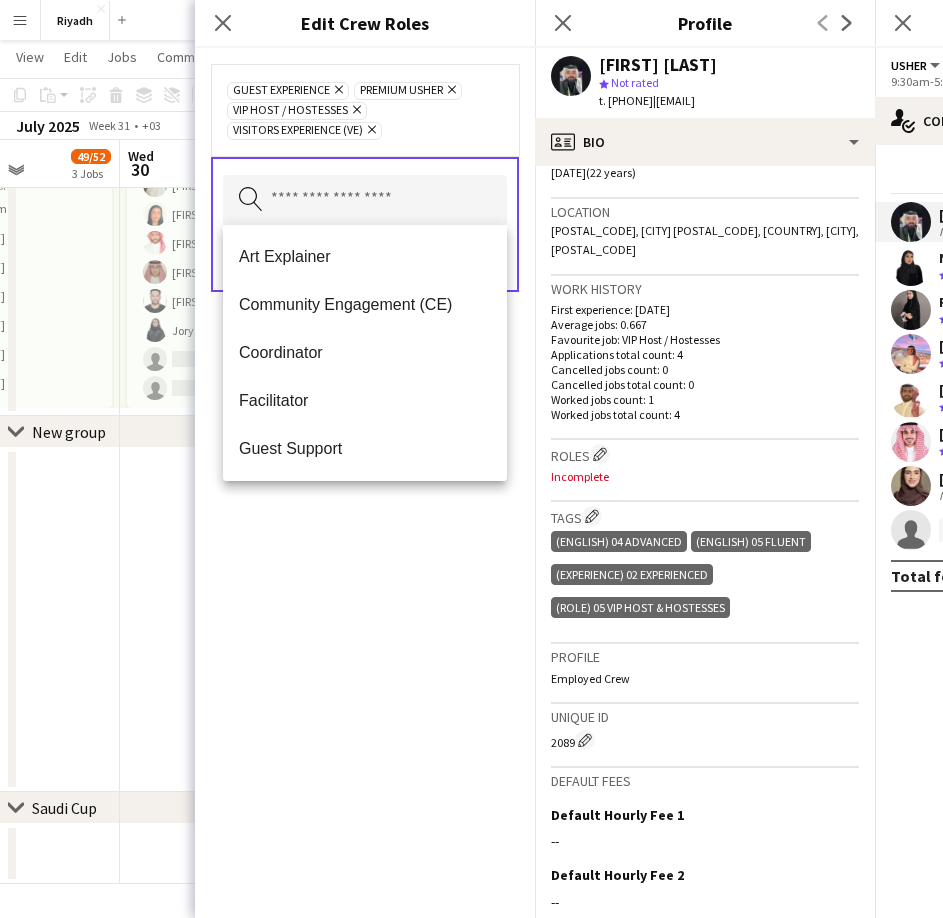click on "[ROLE] [ROLE], [ROLE], [ROLE] [ROLE]
Search by role type
Save" 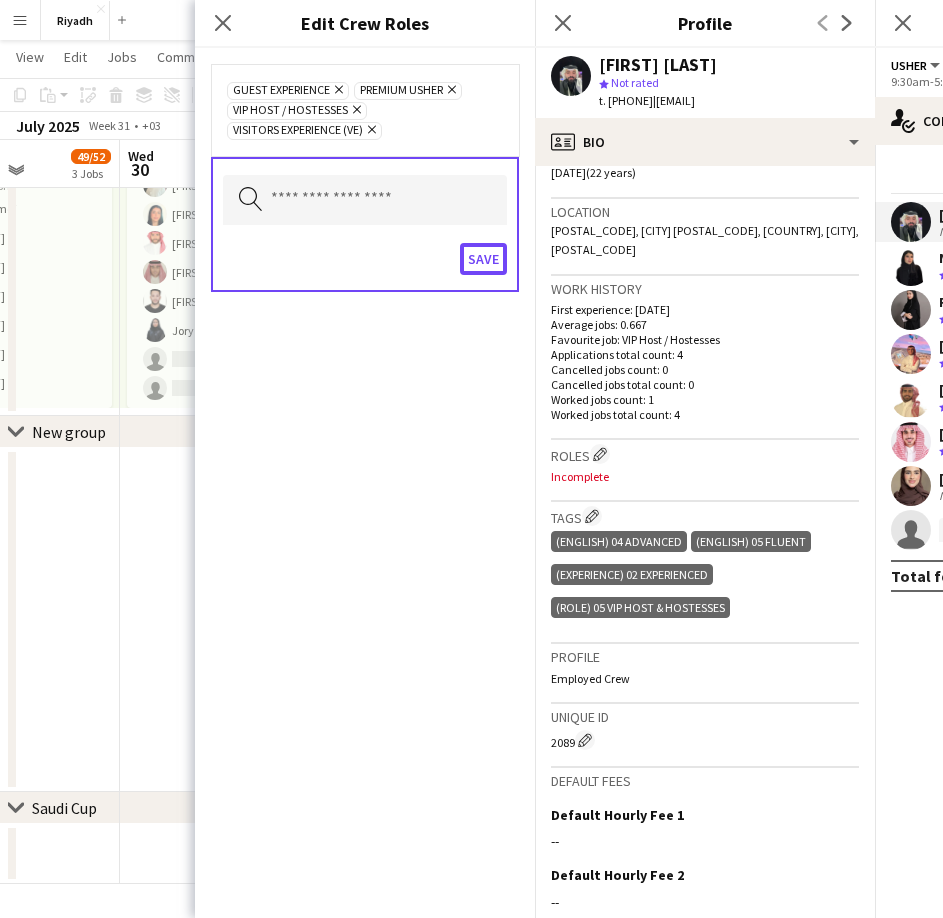 click on "Save" 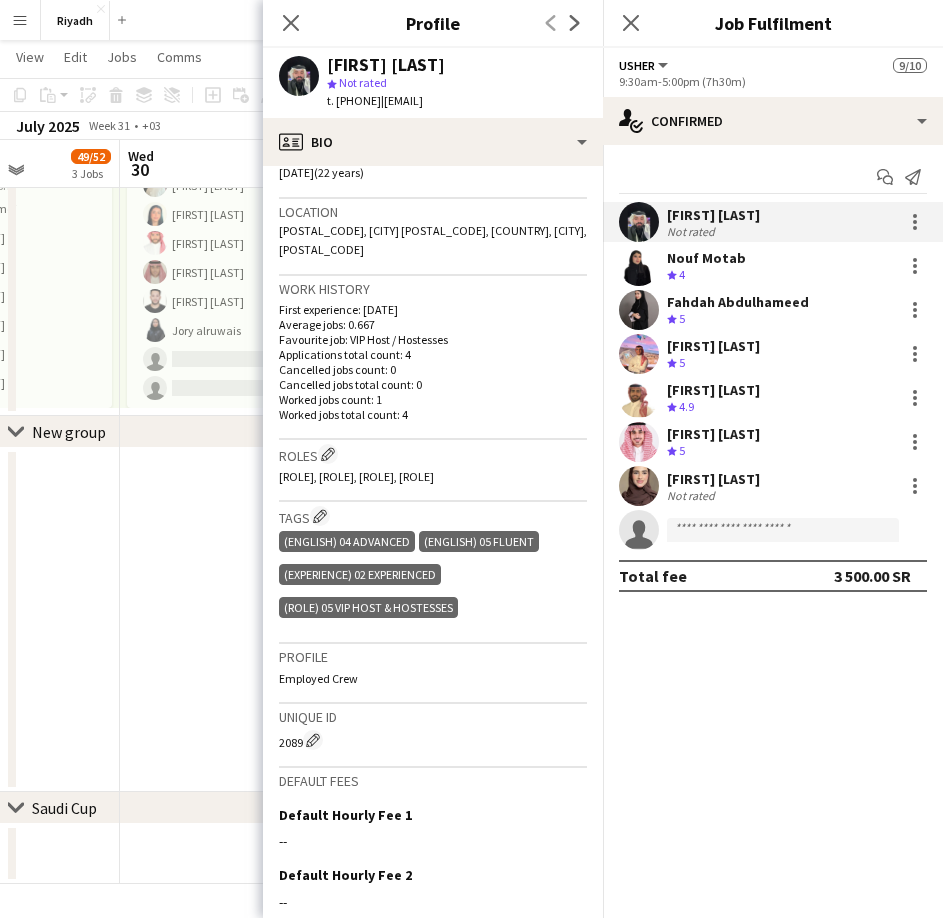 click on "[FIRST] [LAST]
Crew rating
4" at bounding box center [773, 266] 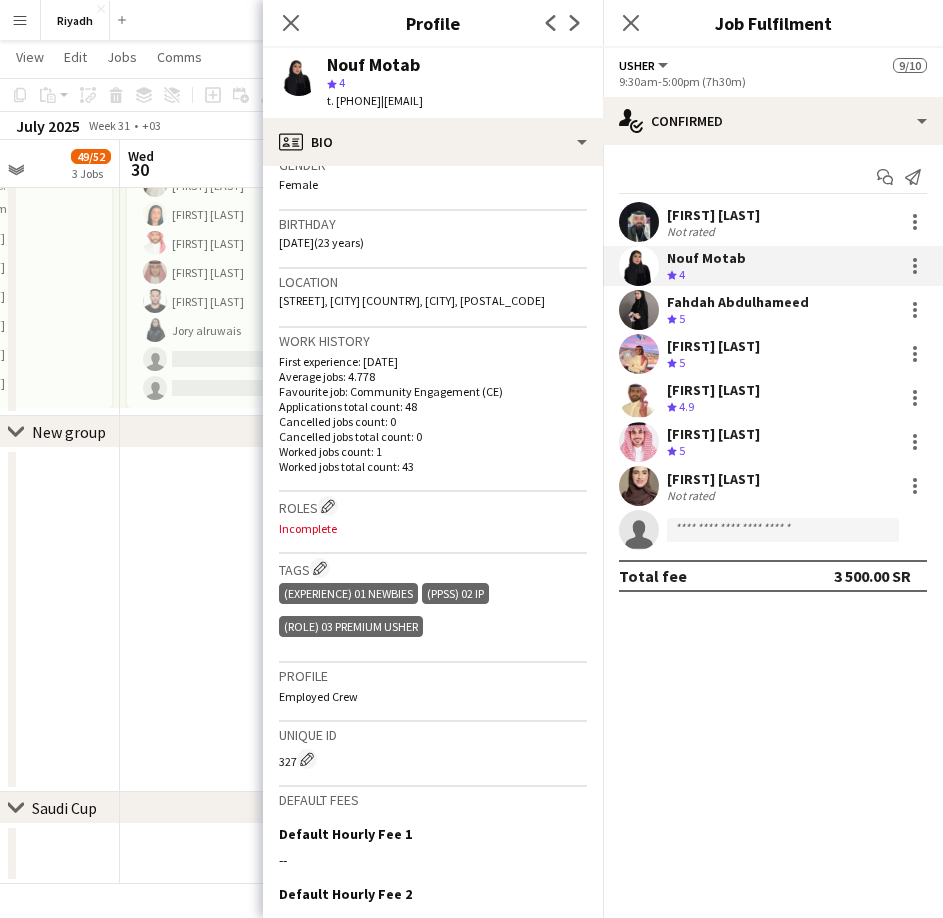 scroll, scrollTop: 400, scrollLeft: 0, axis: vertical 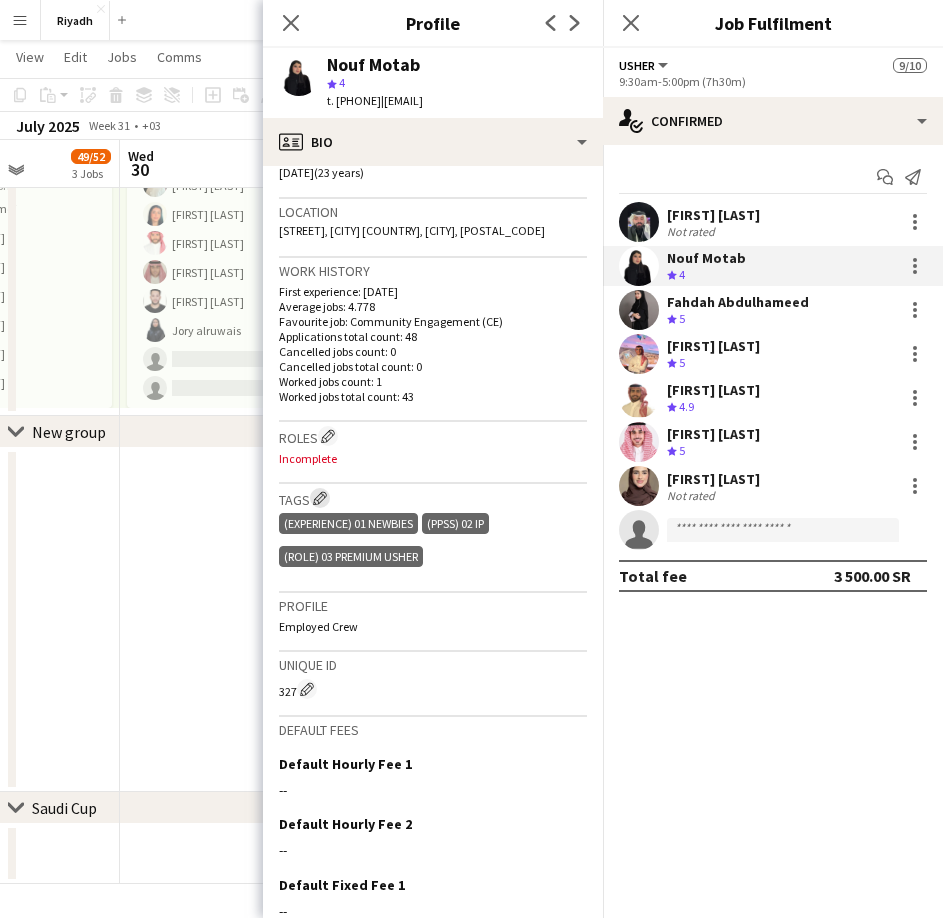 click on "Edit crew company tags" 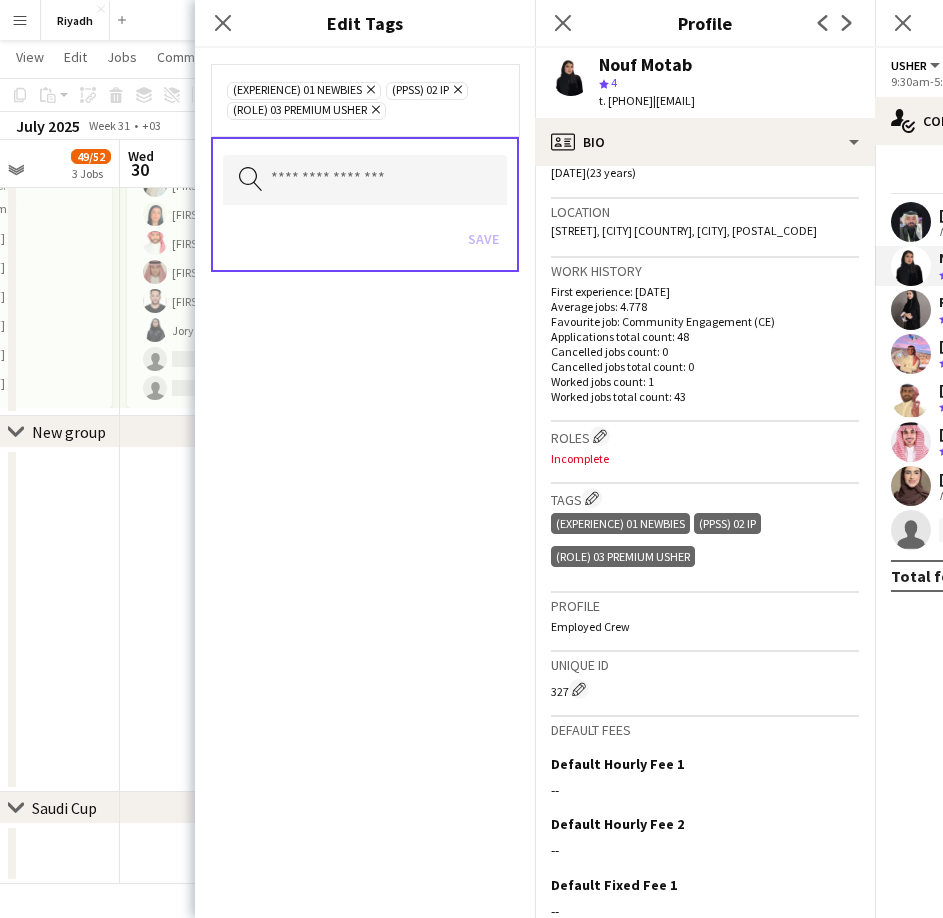 click on "Remove" 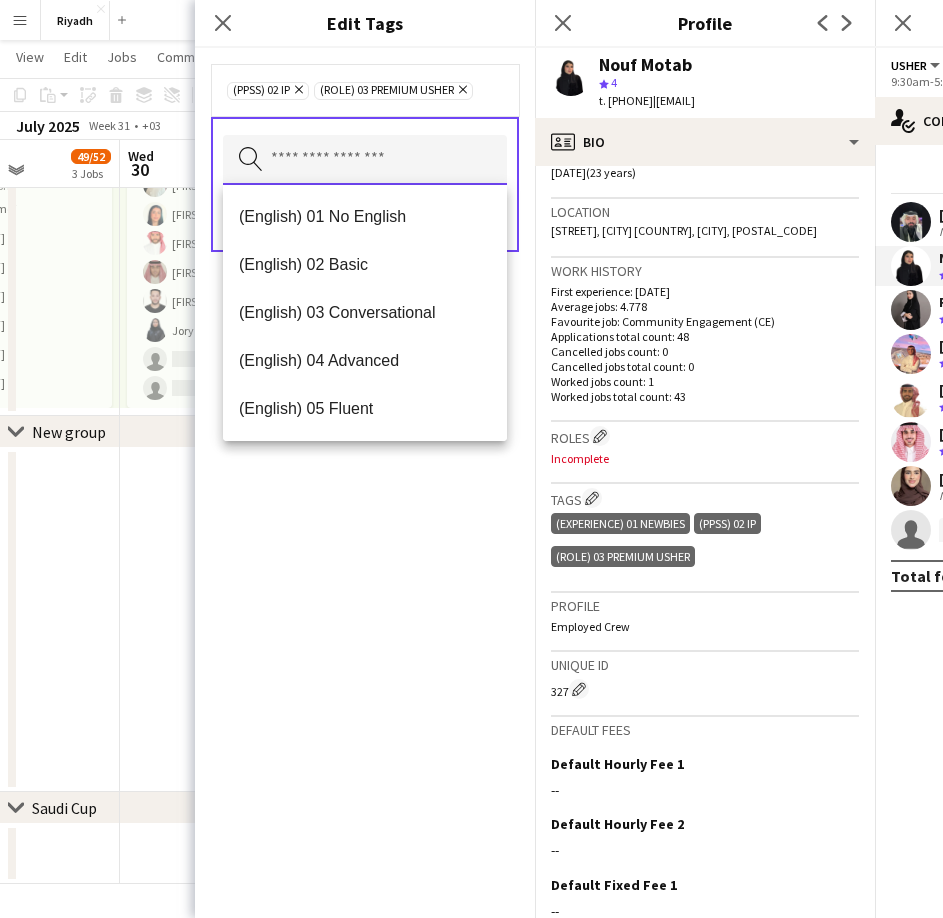 drag, startPoint x: 360, startPoint y: 170, endPoint x: 360, endPoint y: 182, distance: 12 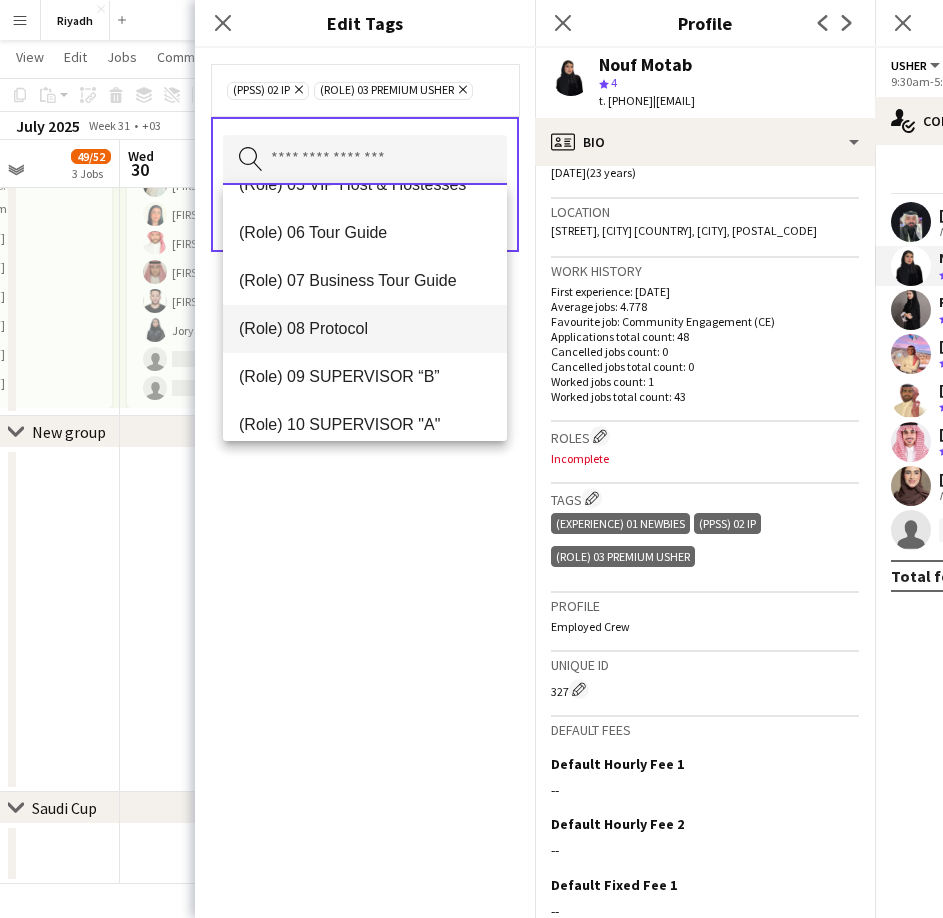 scroll, scrollTop: 700, scrollLeft: 0, axis: vertical 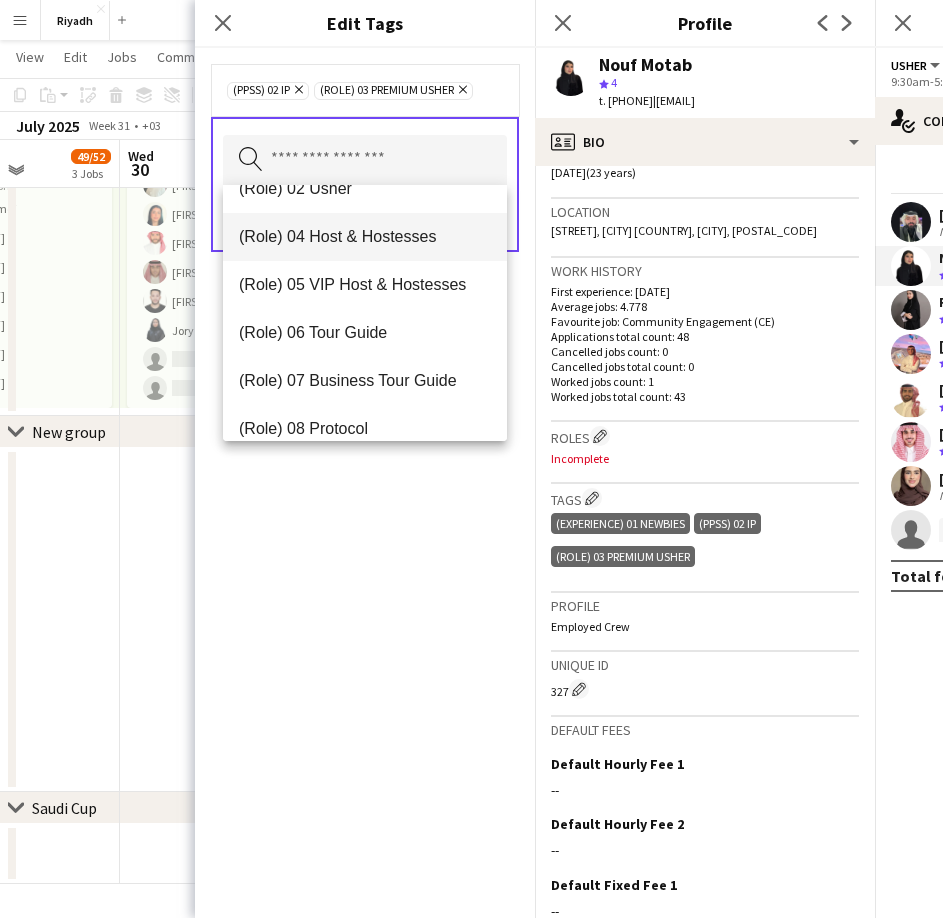 click on "(Role) 04 Host & Hostesses" at bounding box center (365, 237) 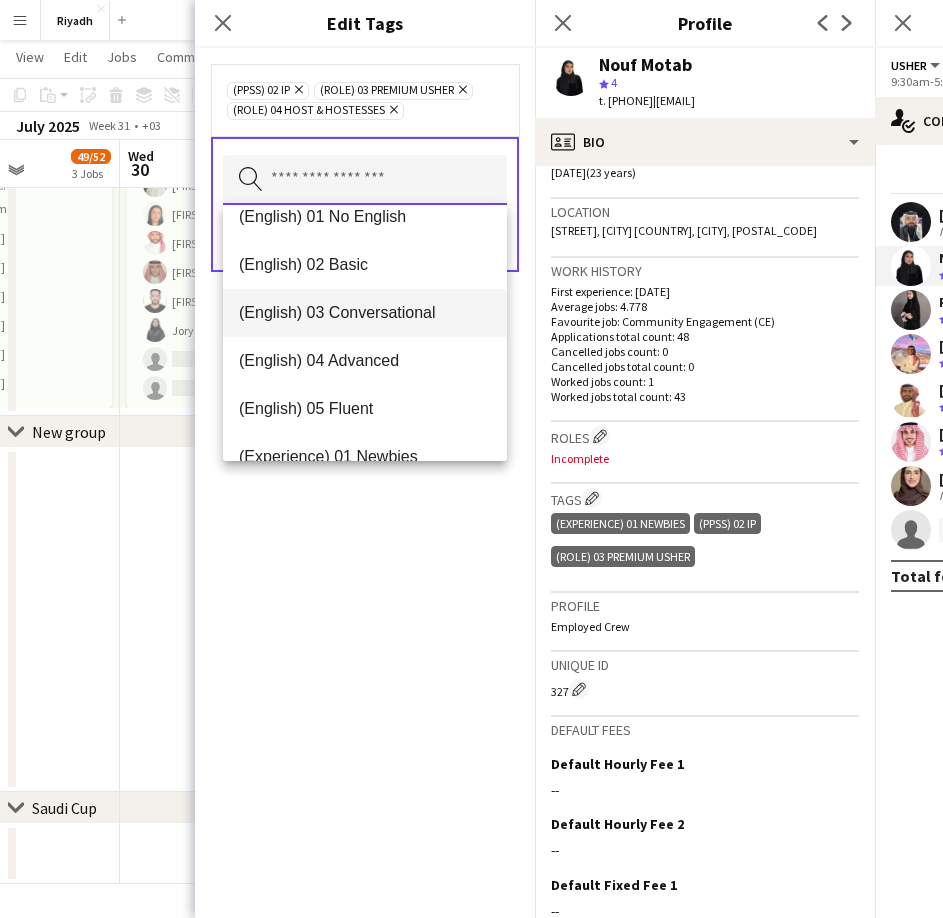 scroll, scrollTop: 0, scrollLeft: 0, axis: both 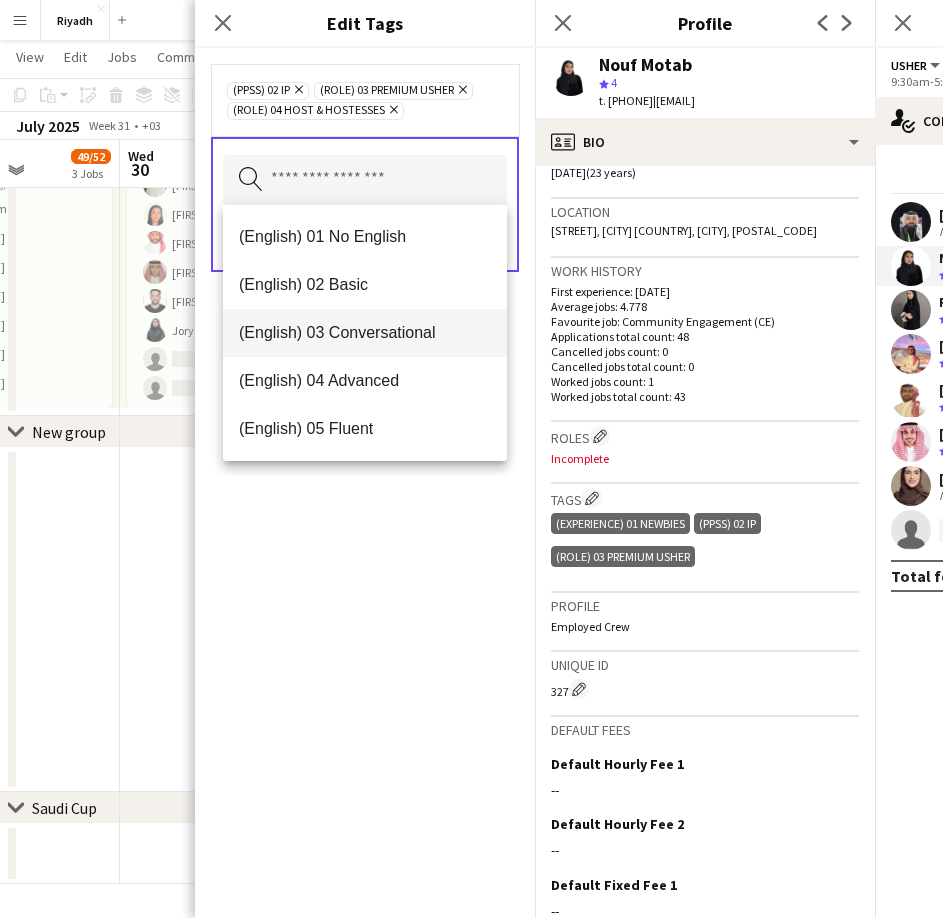 click on "(English) 03 Conversational" at bounding box center (365, 333) 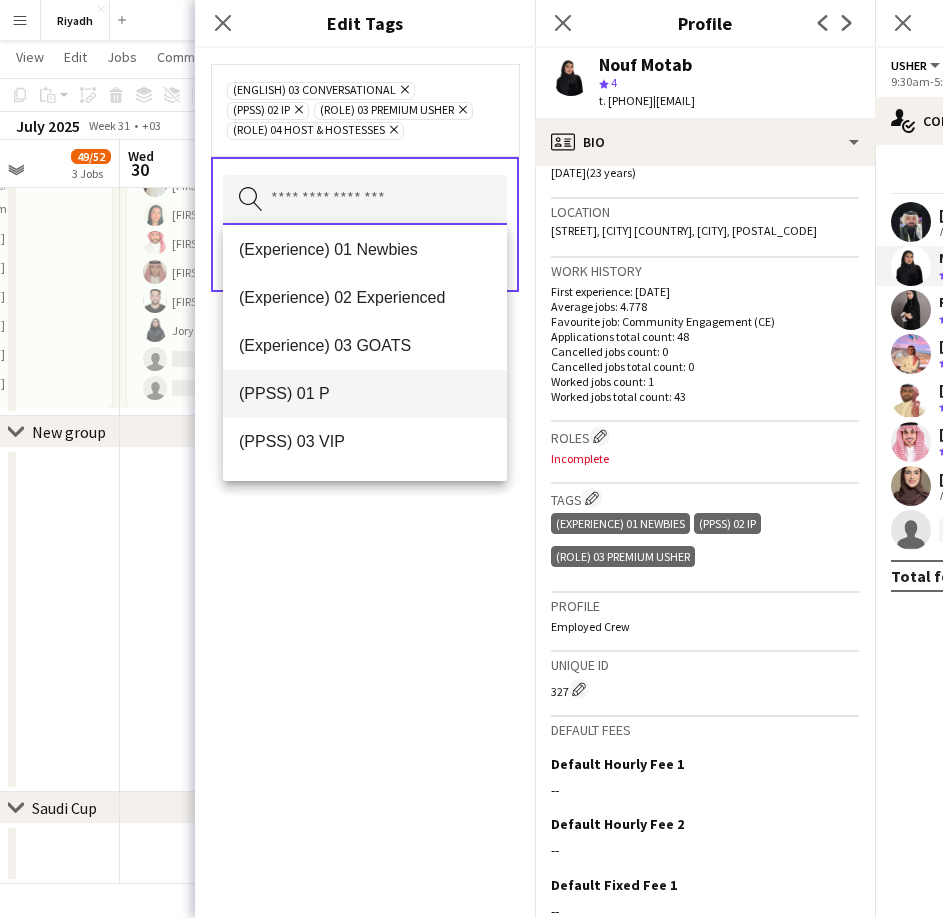 scroll, scrollTop: 200, scrollLeft: 0, axis: vertical 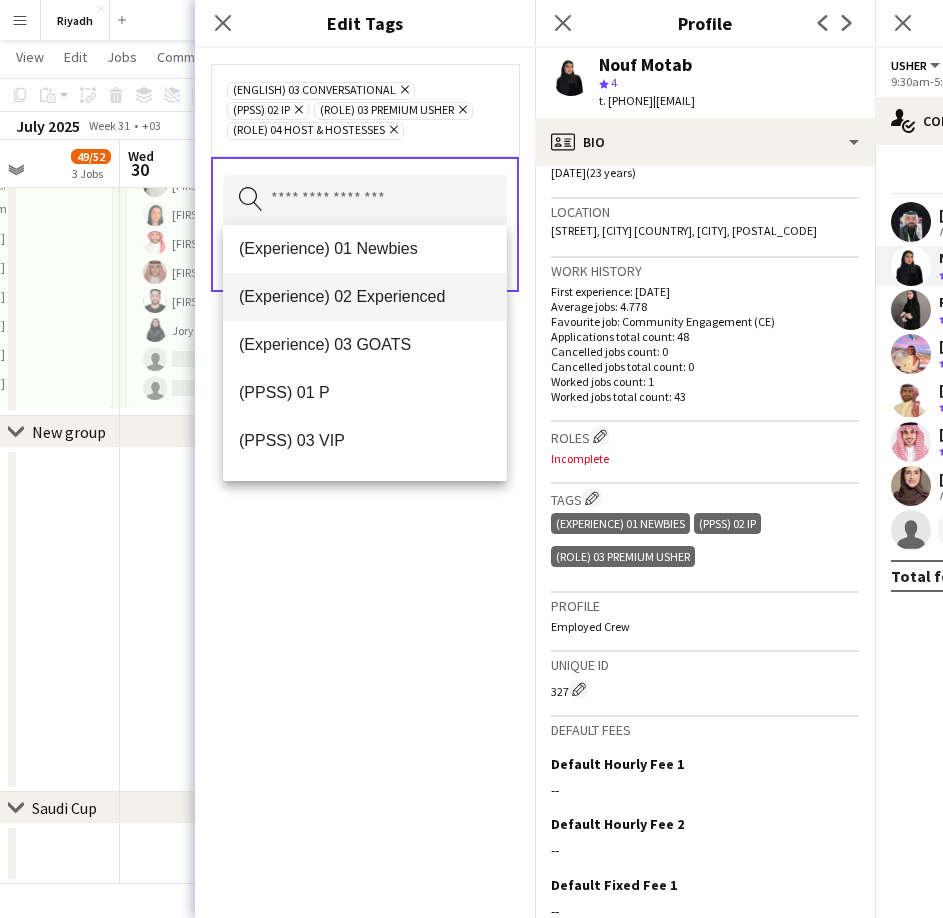 click on "(Experience) 02 Experienced" at bounding box center [365, 297] 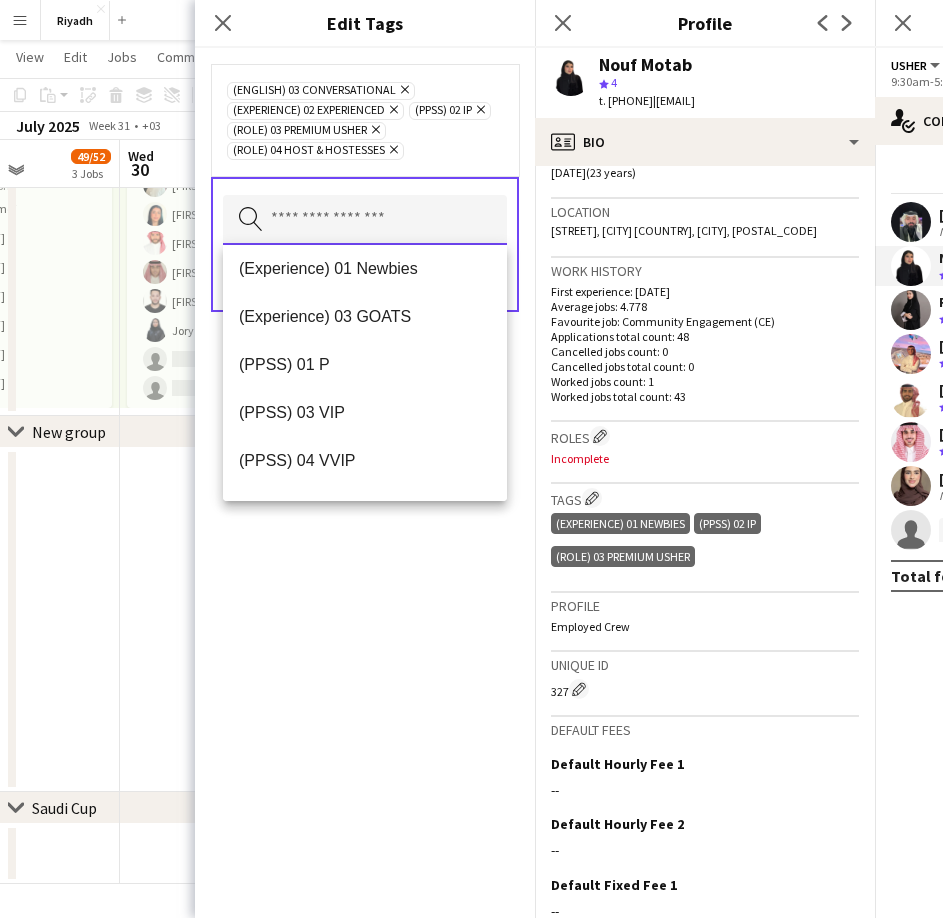 scroll, scrollTop: 300, scrollLeft: 0, axis: vertical 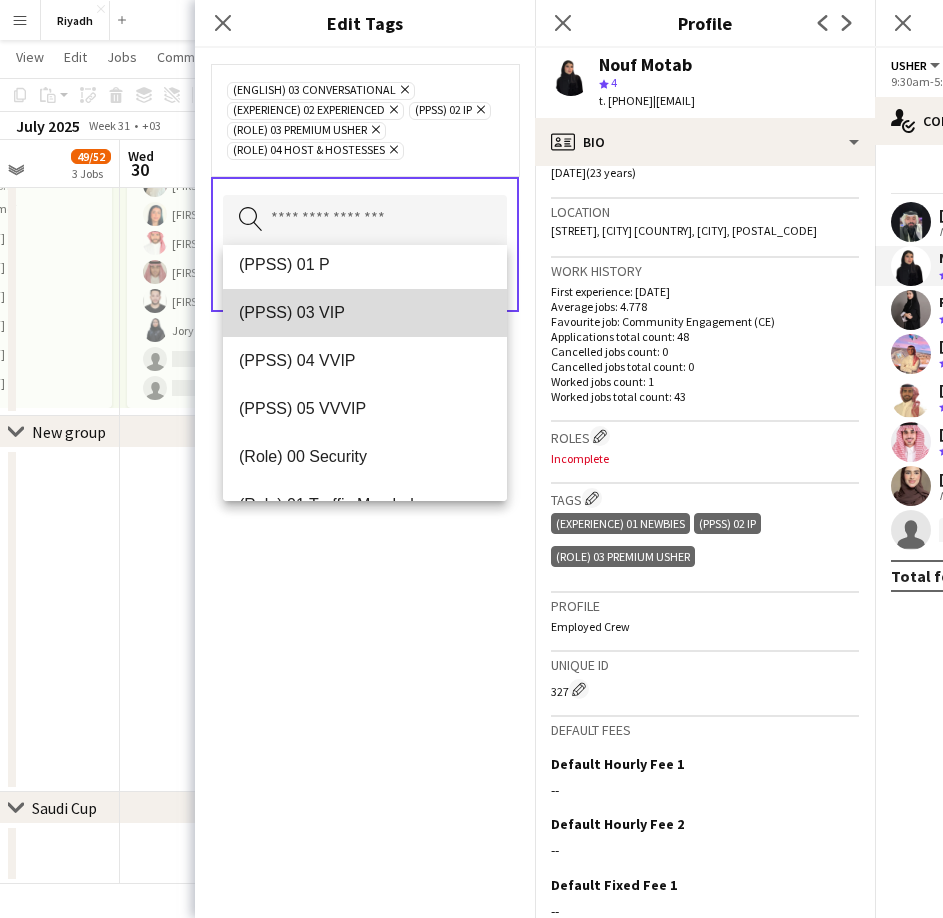 click on "(PPSS) 03 VIP" at bounding box center (365, 312) 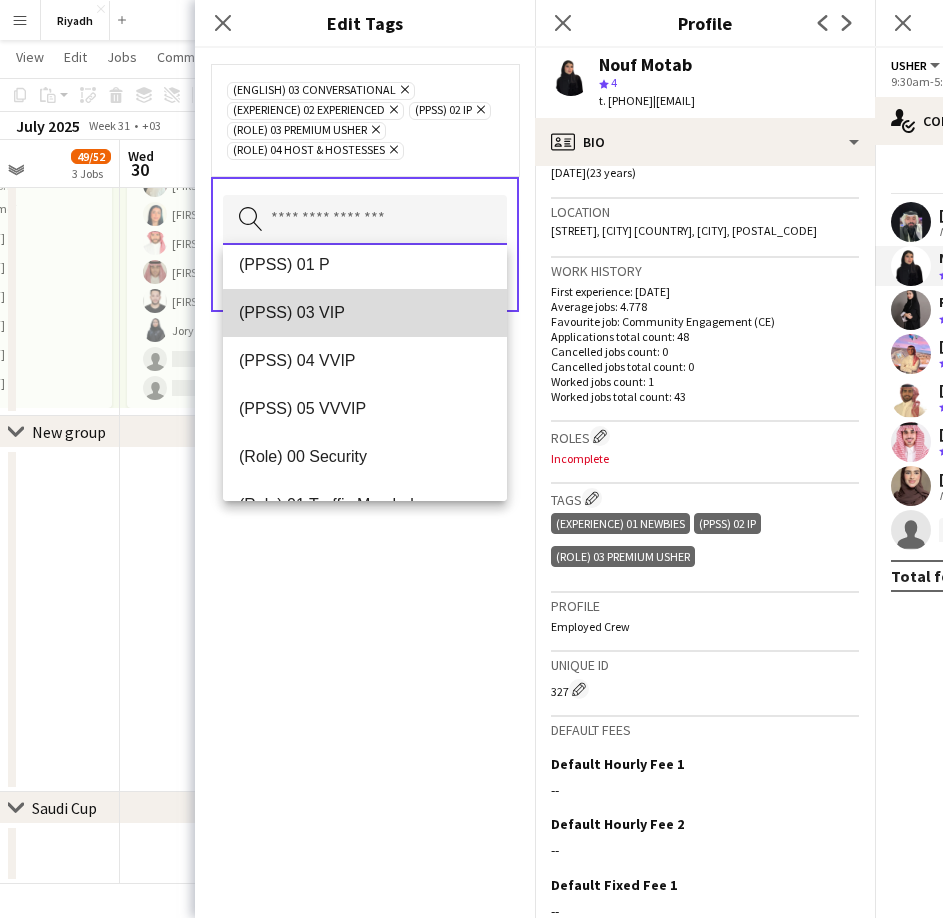 type 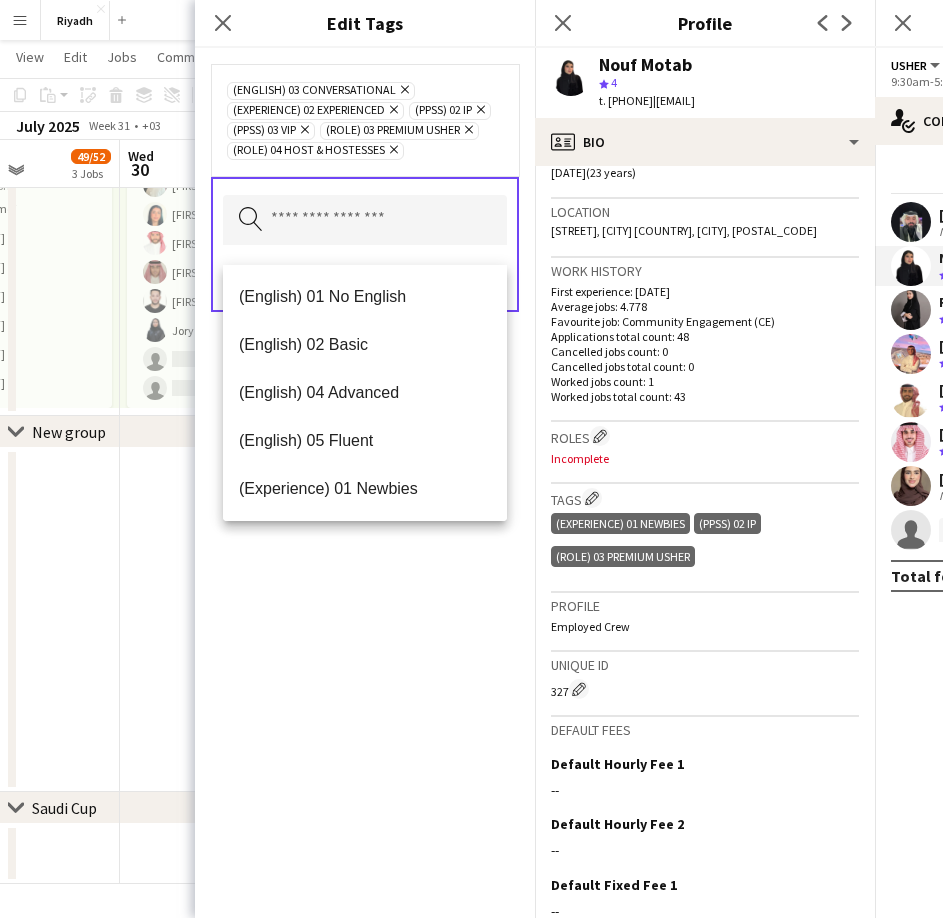 click on "(English) 03 Conversational
Remove
(Experience) 02 Experienced
Remove
(PPSS) 02 IP
Remove
(PPSS) 03 VIP
Remove
(Role) 03 [ROLE]
Remove
(Role) 04 [ROLE] [ROLE]
Remove
Search by tag name
Save" 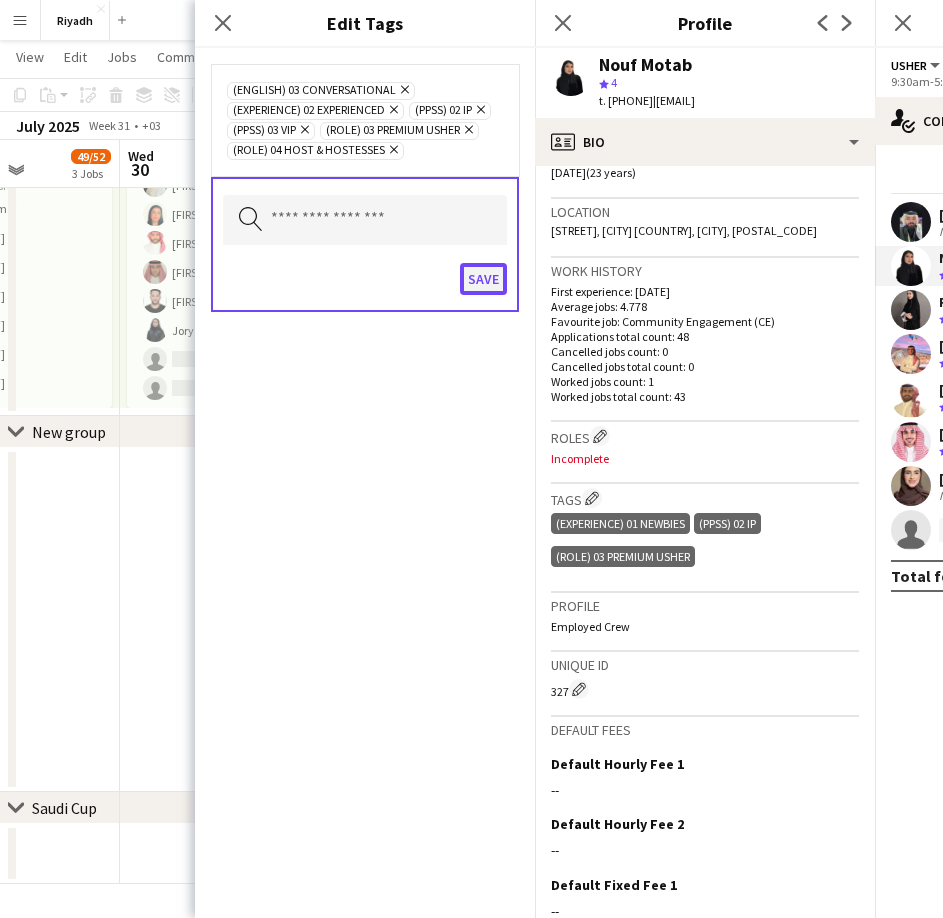 click on "Save" 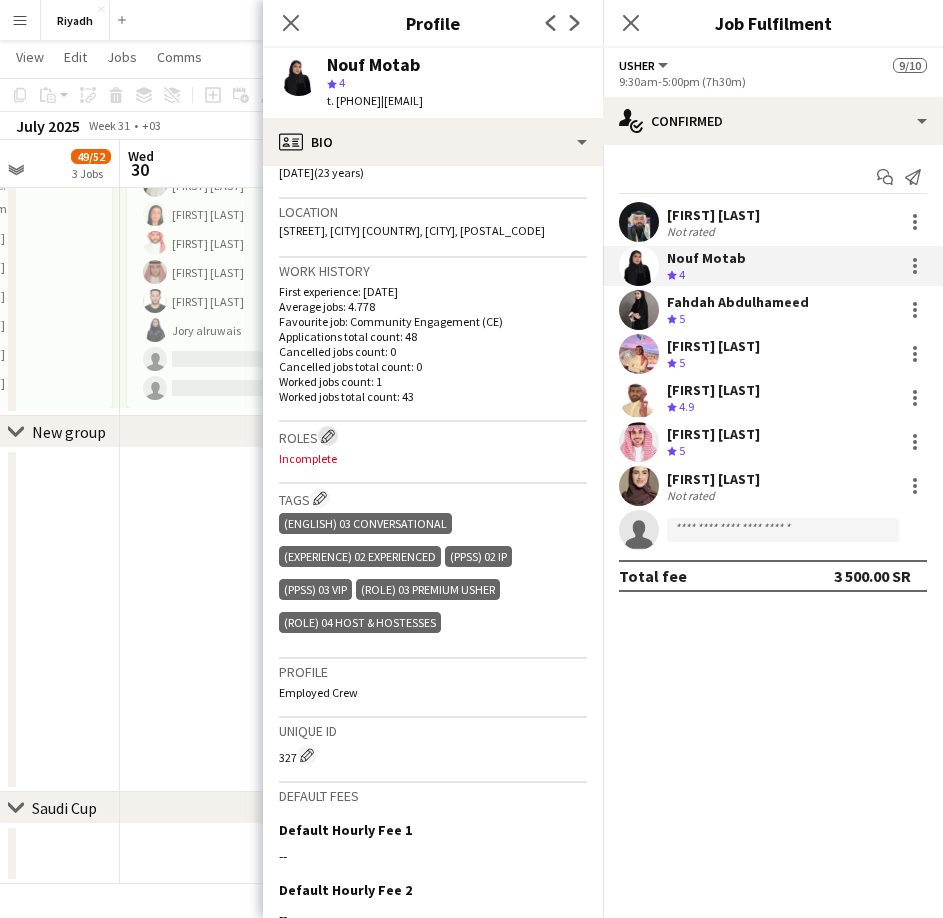 click on "Edit crew company roles" 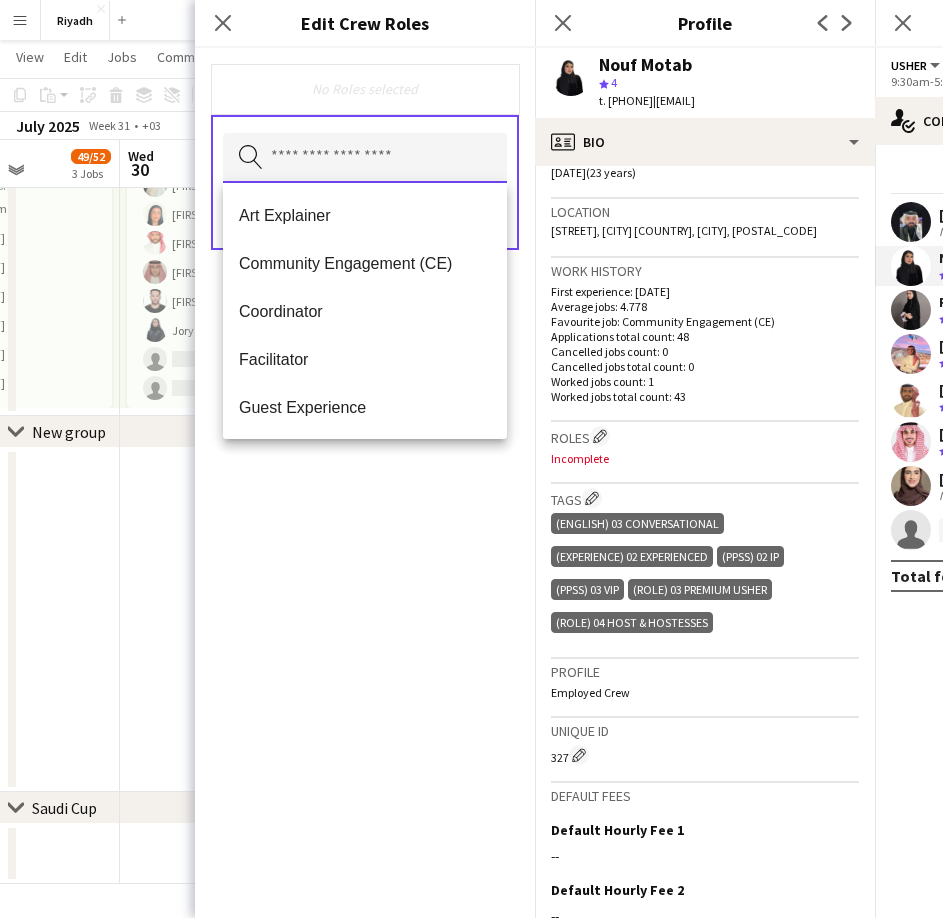 drag, startPoint x: 349, startPoint y: 169, endPoint x: 363, endPoint y: 198, distance: 32.202484 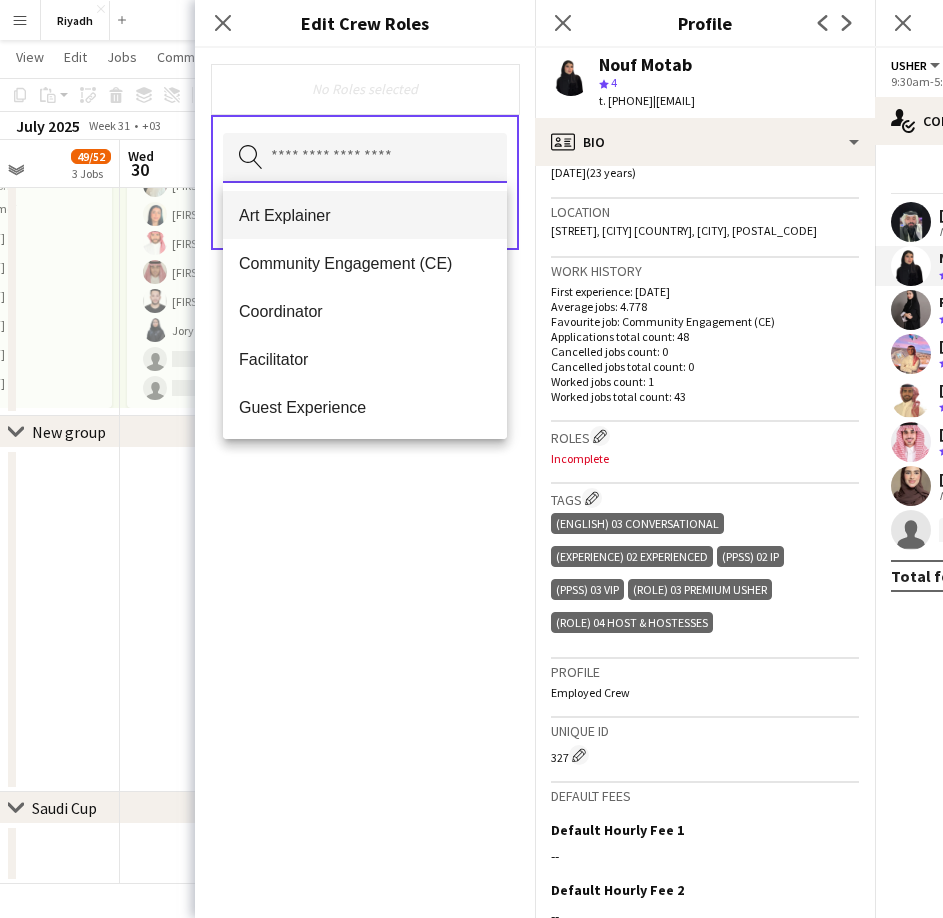 click at bounding box center [365, 158] 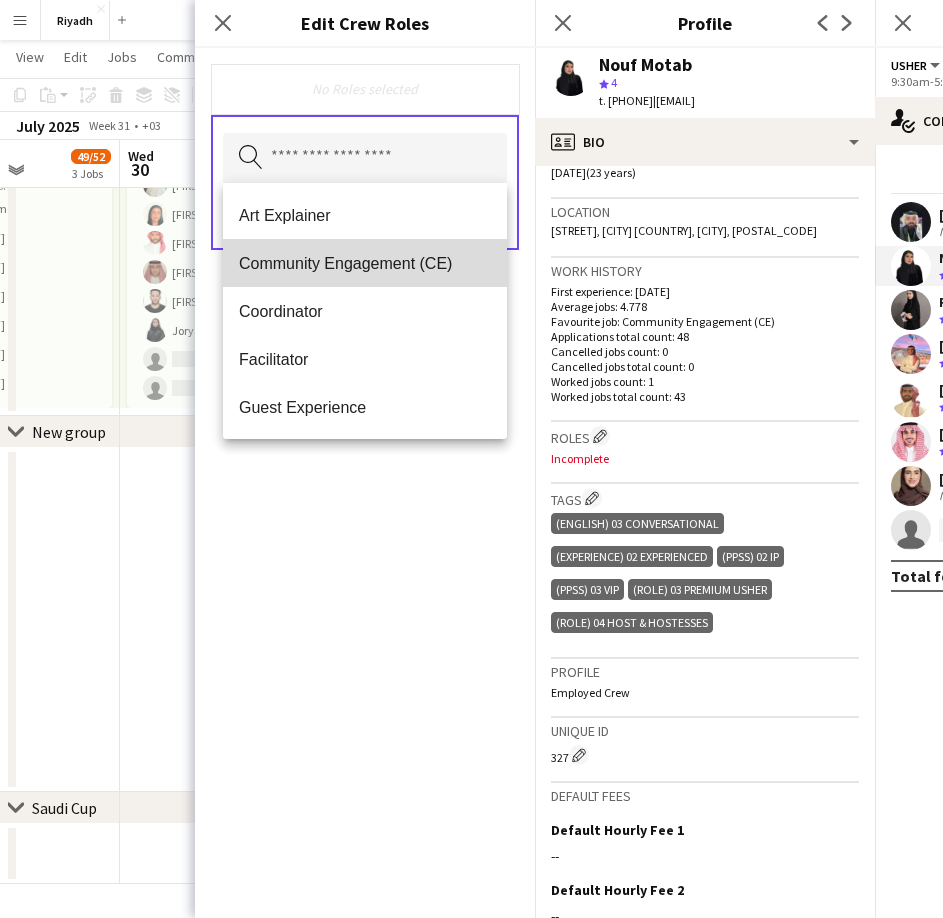 click on "Community Engagement  (CE)" at bounding box center (365, 263) 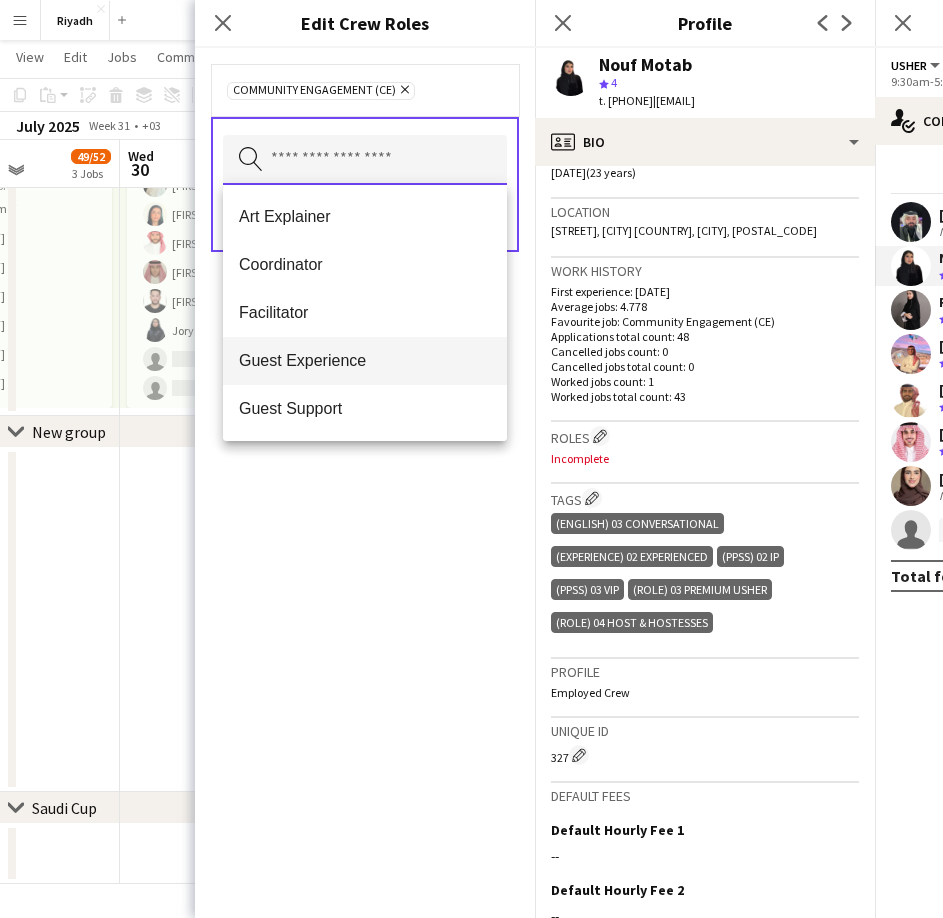 scroll, scrollTop: 100, scrollLeft: 0, axis: vertical 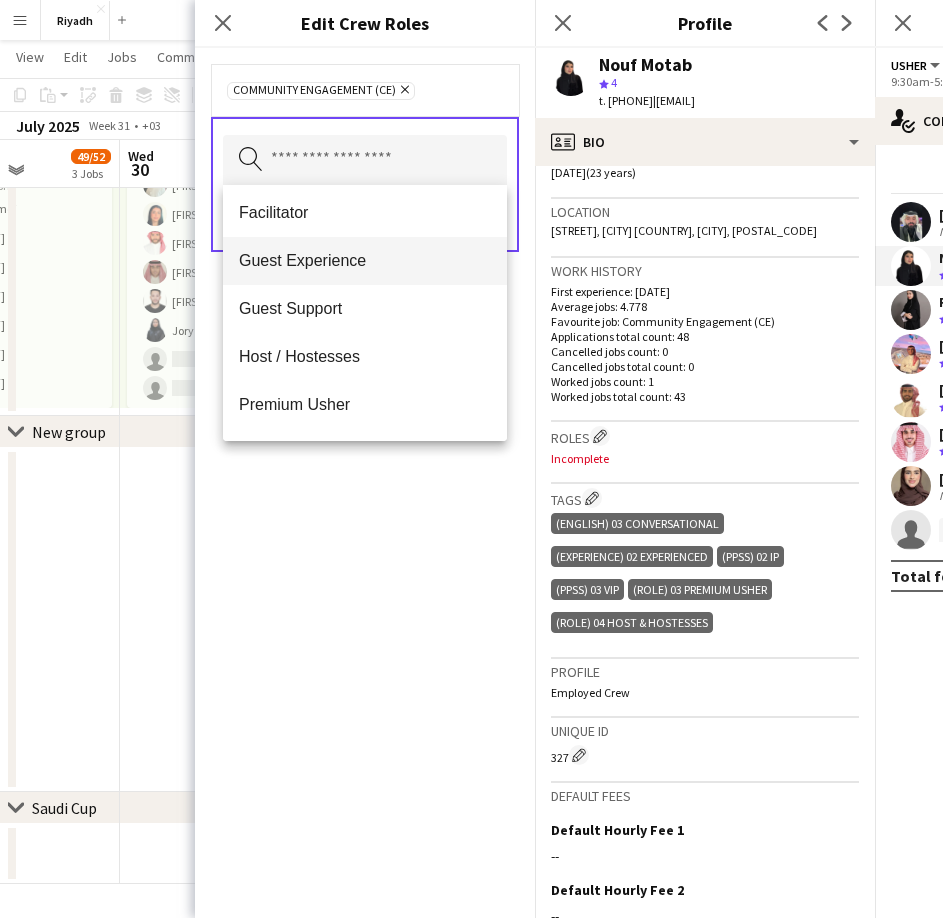click on "Guest Experience" at bounding box center (365, 260) 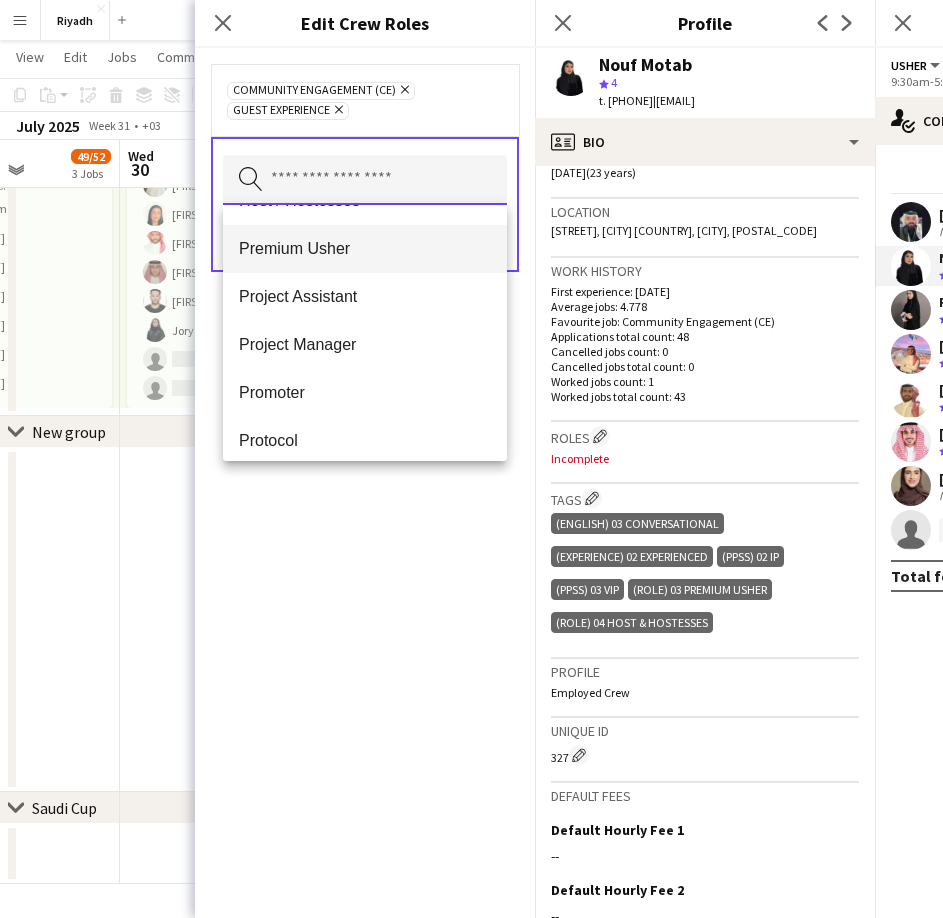 scroll, scrollTop: 200, scrollLeft: 0, axis: vertical 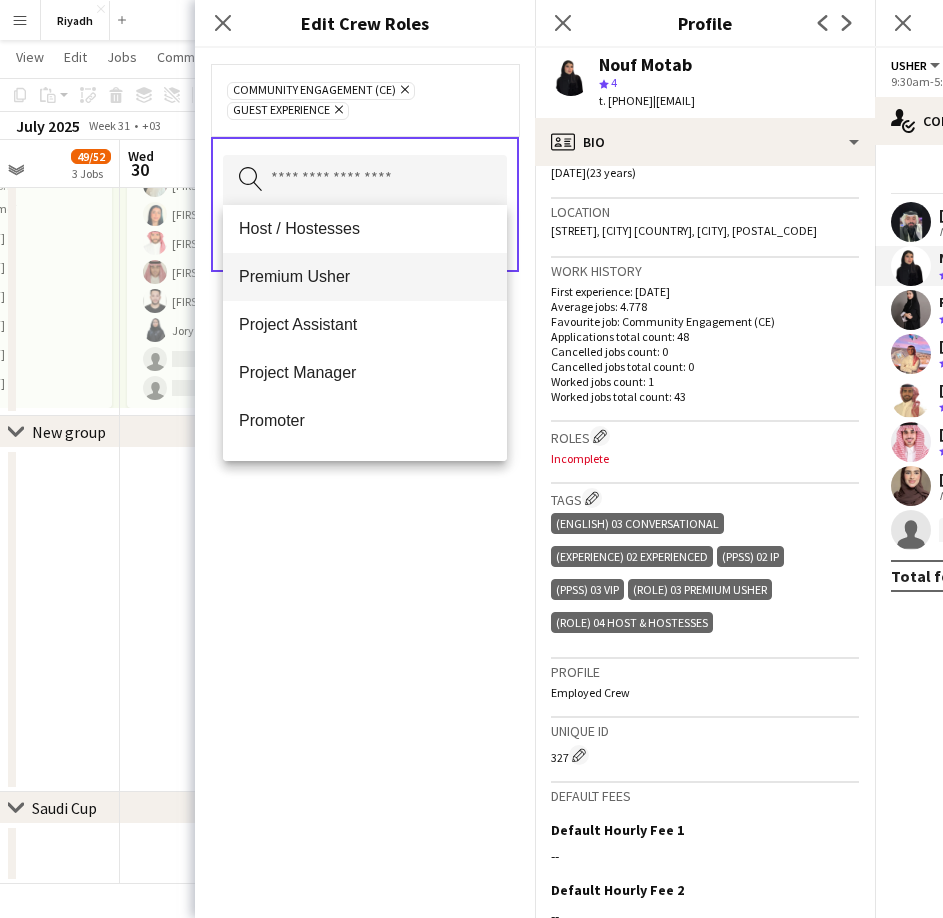 click on "Premium Usher" at bounding box center (365, 276) 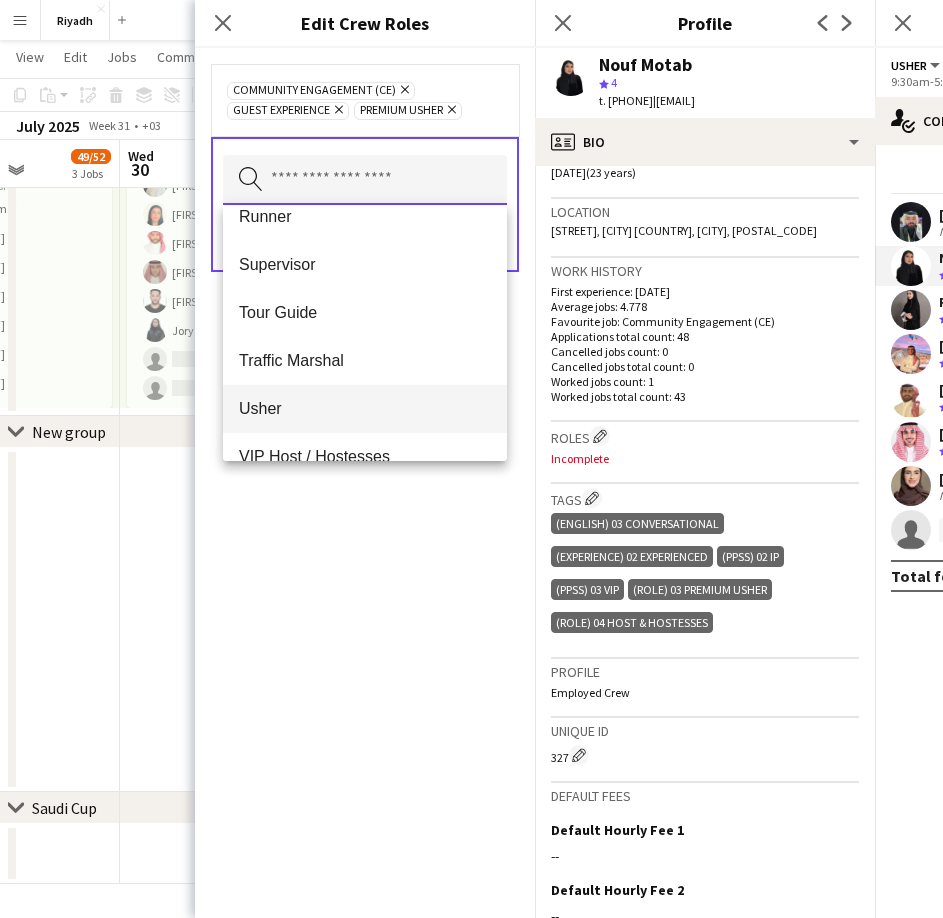scroll, scrollTop: 600, scrollLeft: 0, axis: vertical 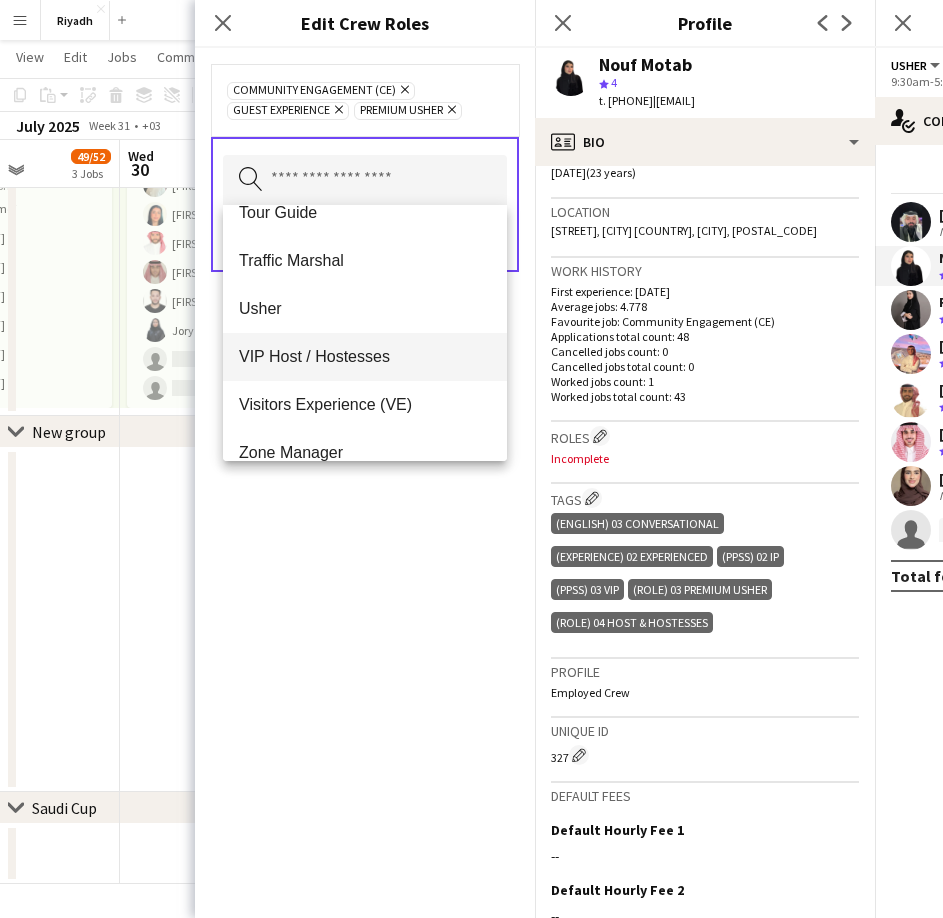 click on "VIP Host / Hostesses" at bounding box center (365, 356) 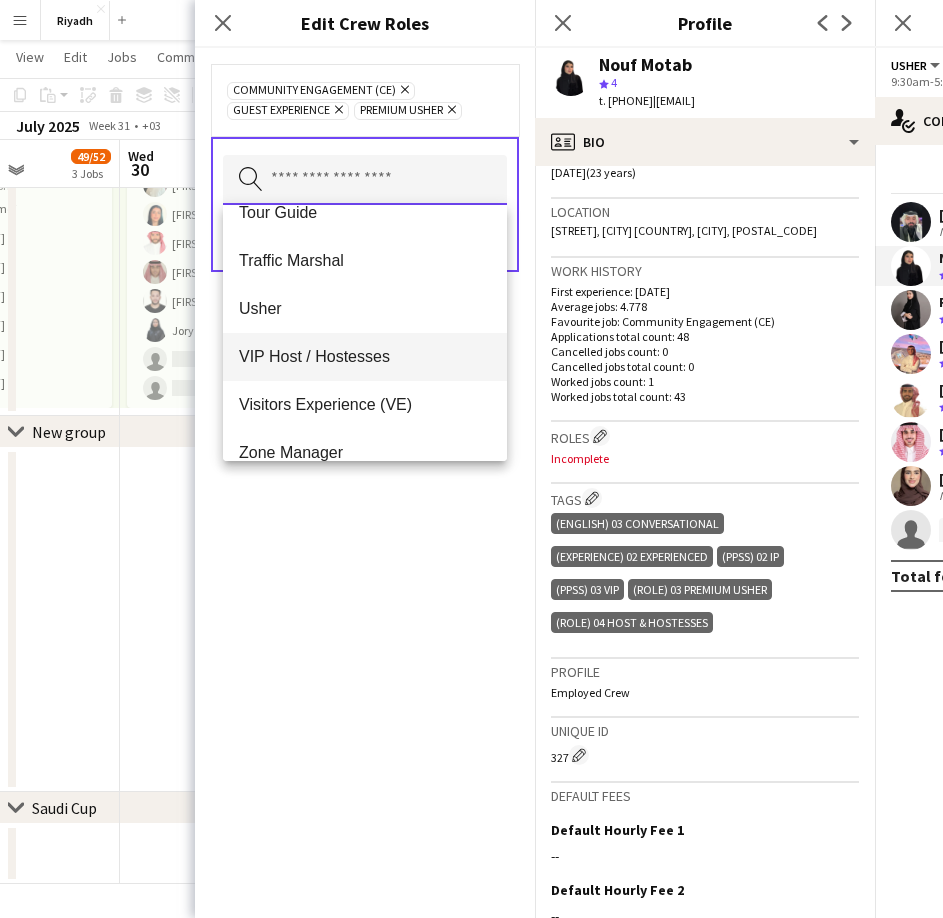 type 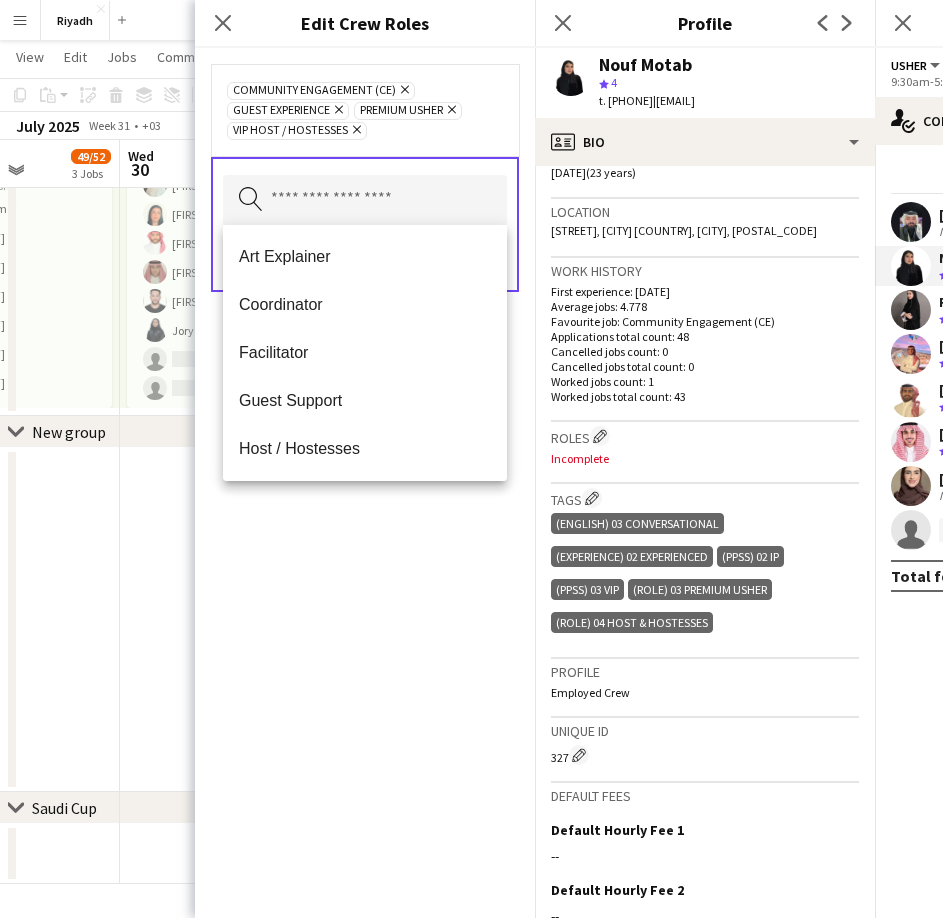 click on "[ROLE]
Remove
[ROLE]
Remove
[ROLE]
Remove
[ROLE]
Remove
Search by role type
Save" 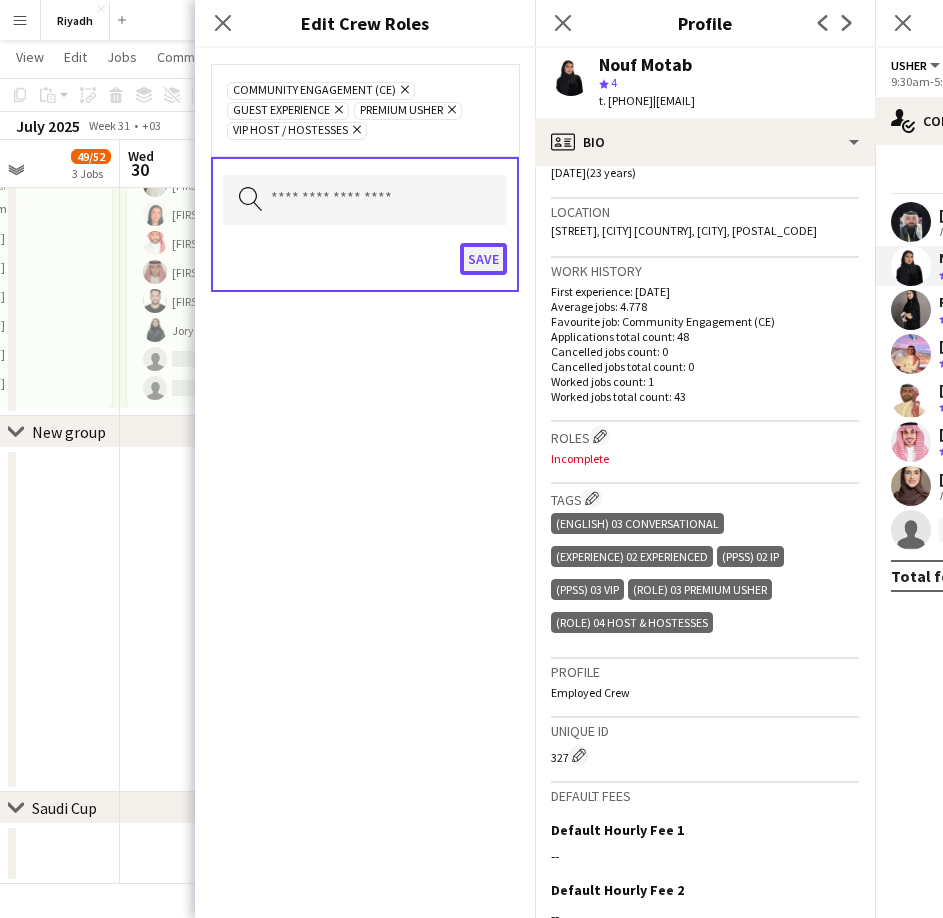 click on "Save" 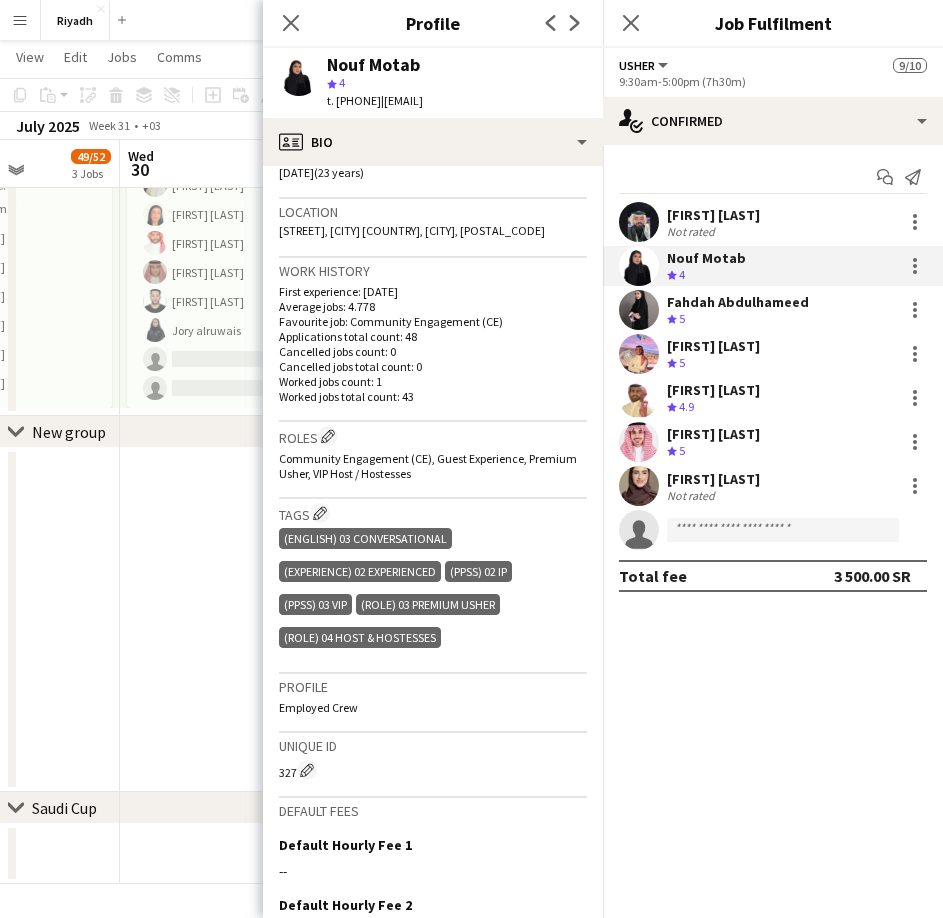 click on "Crew rating
5" at bounding box center [738, 319] 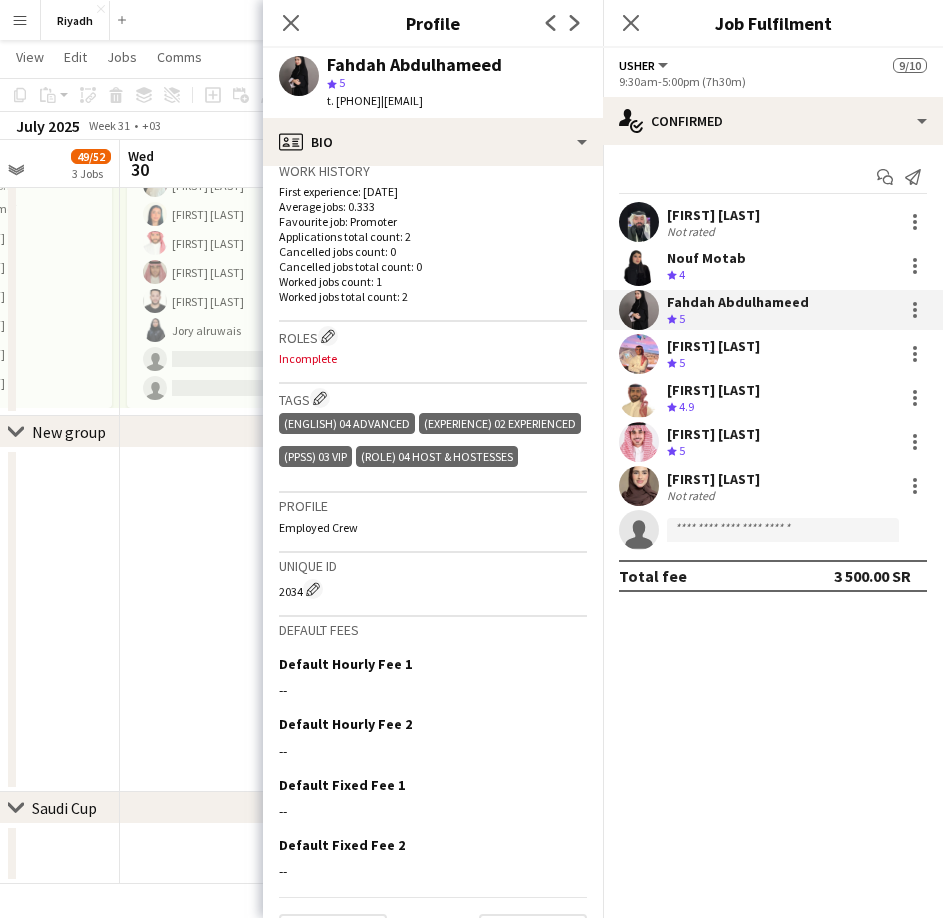 scroll, scrollTop: 484, scrollLeft: 0, axis: vertical 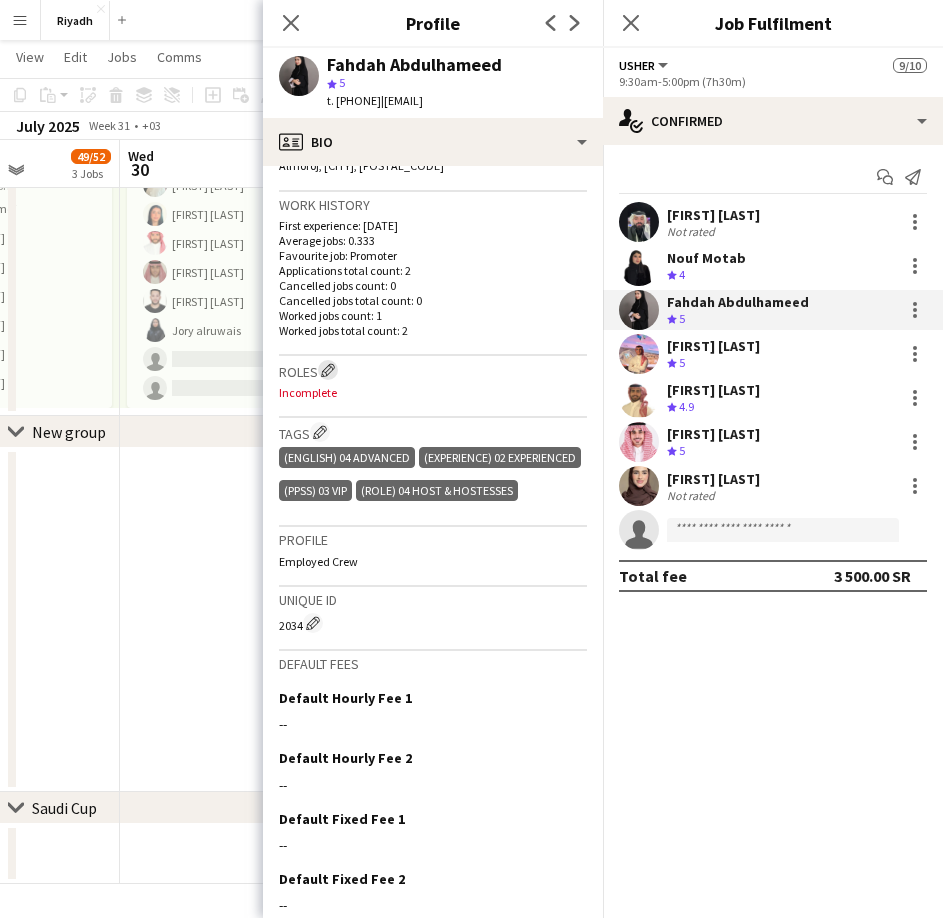 click on "Edit crew company roles" 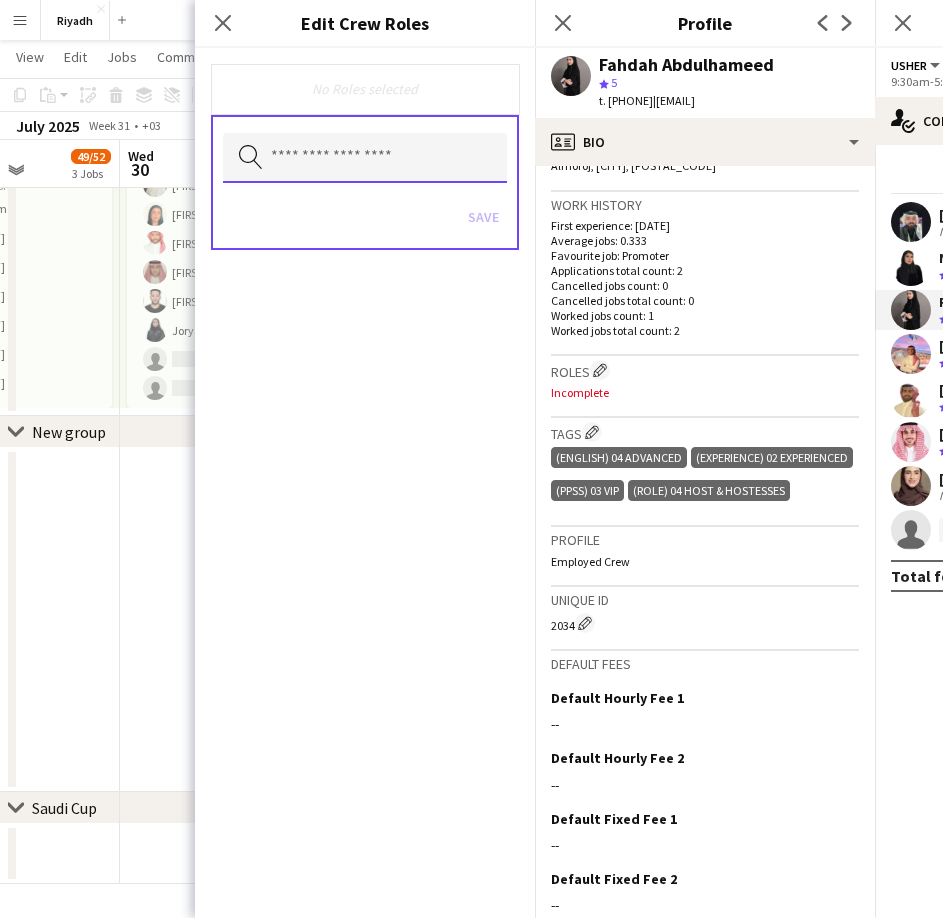 click at bounding box center (365, 158) 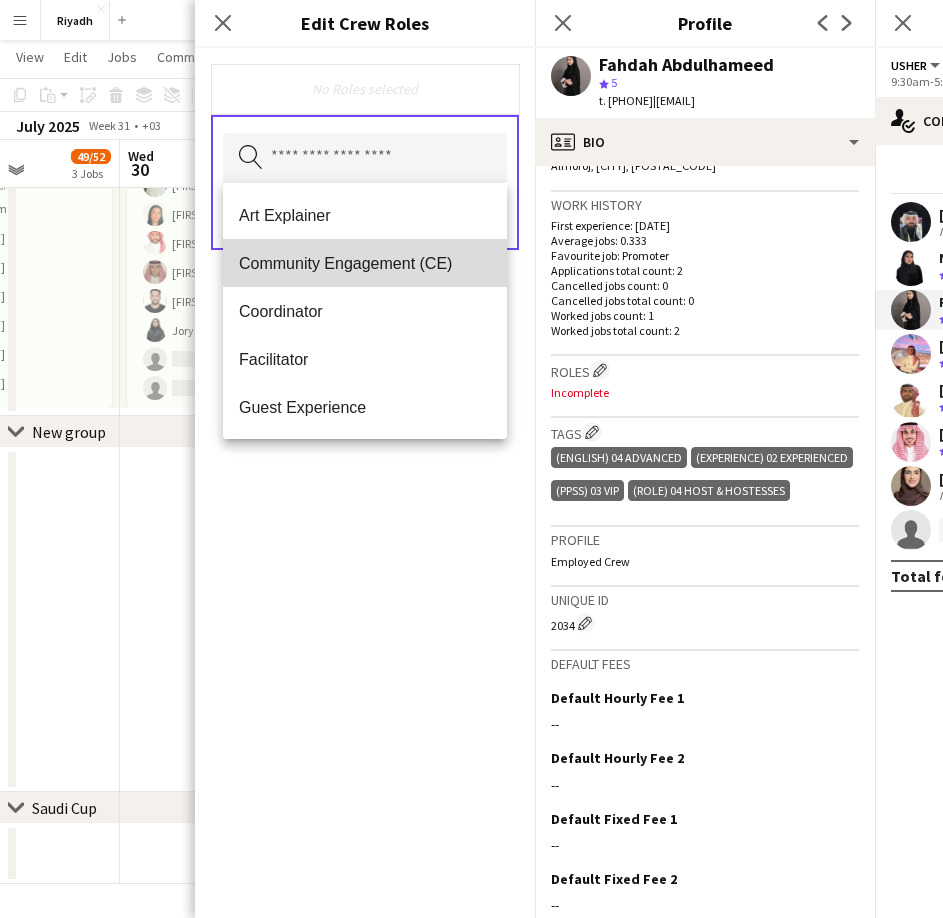 click on "Community Engagement  (CE)" at bounding box center (365, 263) 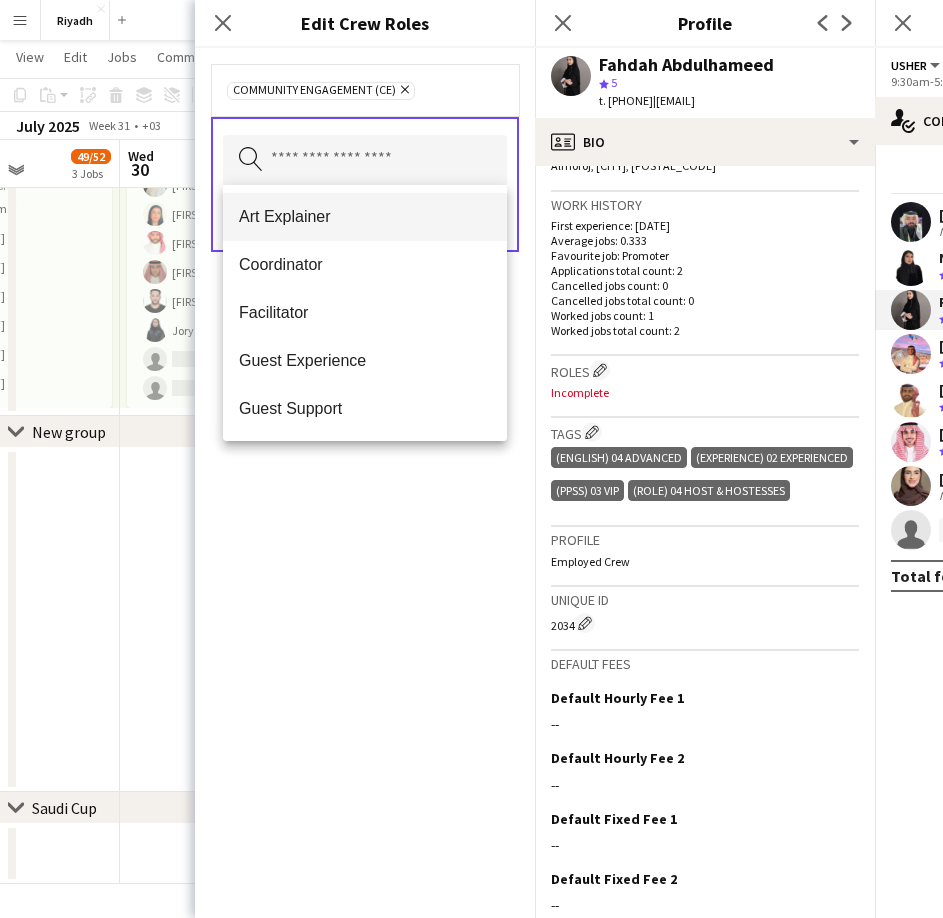 click on "Art Explainer" at bounding box center (365, 216) 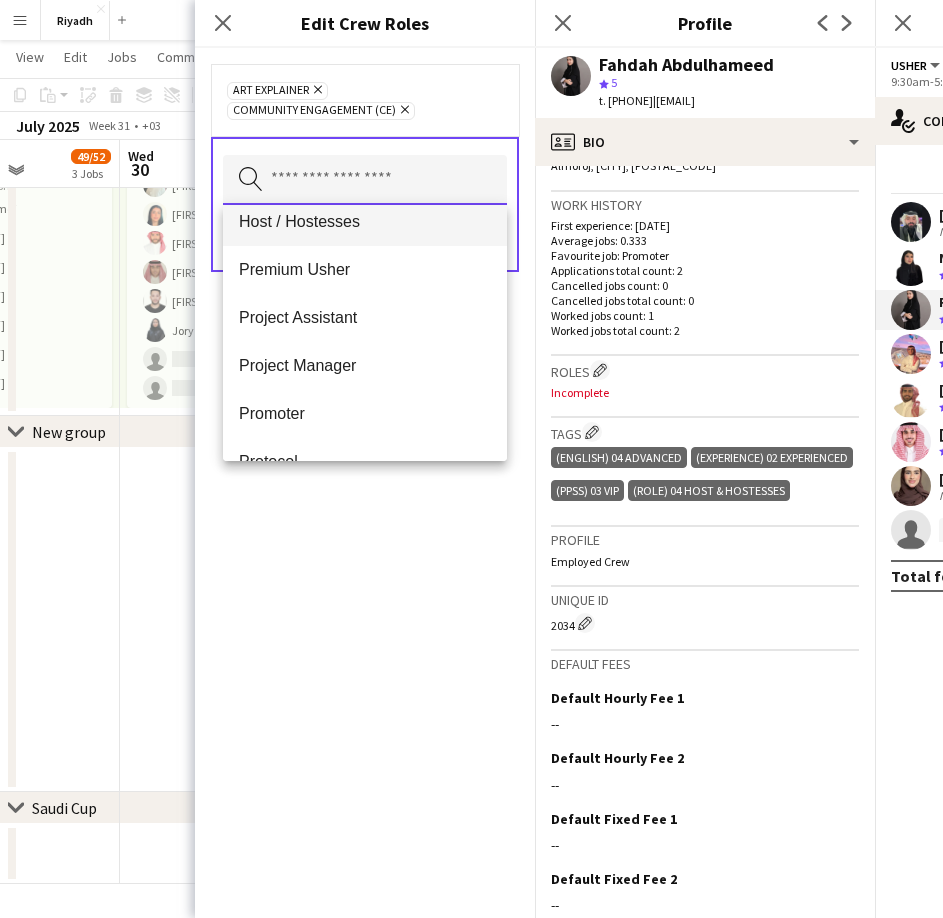 scroll, scrollTop: 100, scrollLeft: 0, axis: vertical 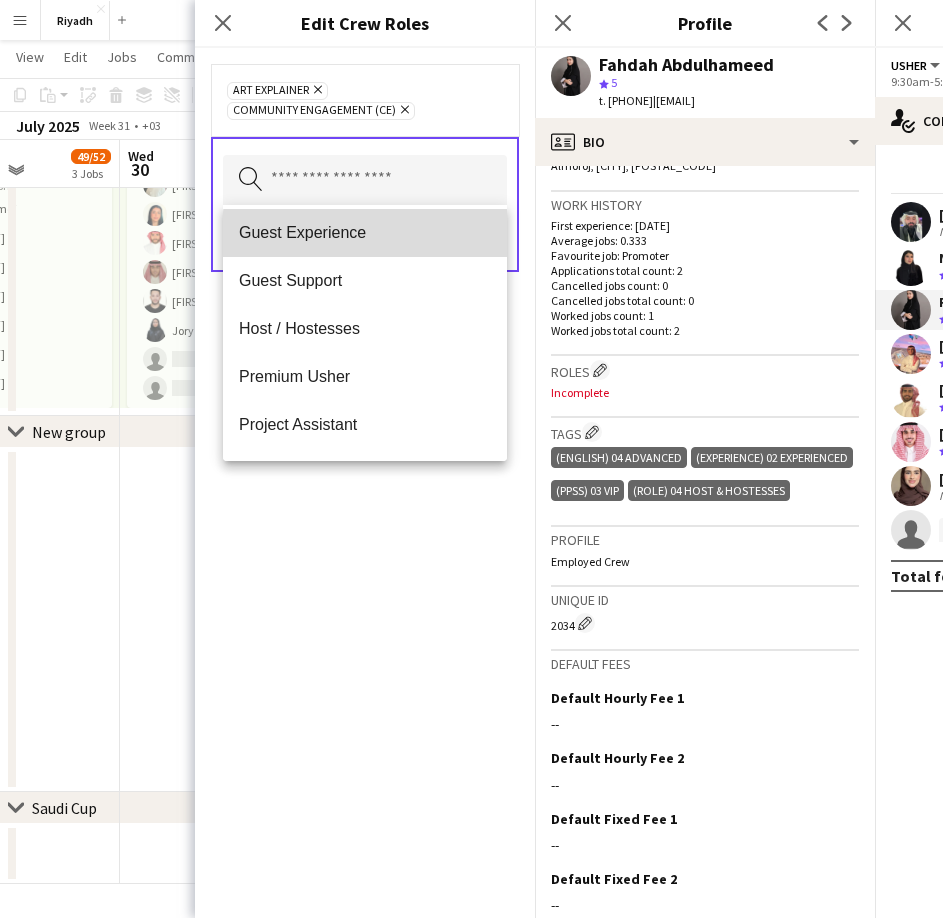 click on "Guest Experience" at bounding box center (365, 232) 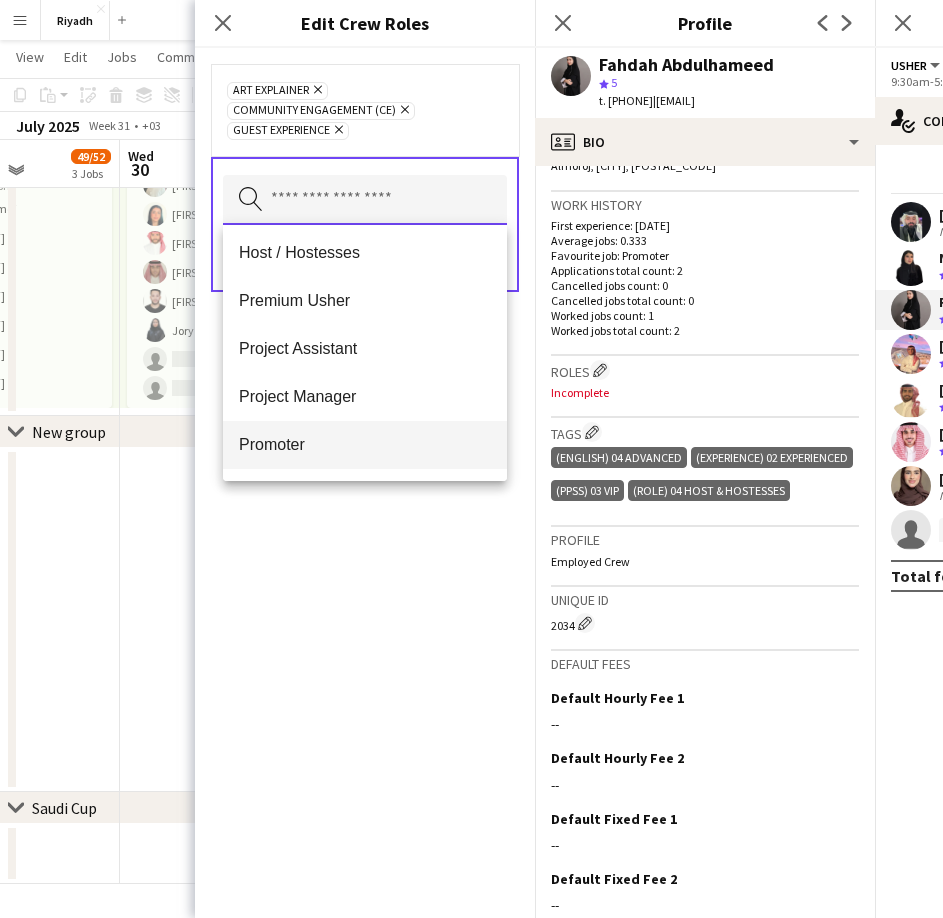 scroll, scrollTop: 200, scrollLeft: 0, axis: vertical 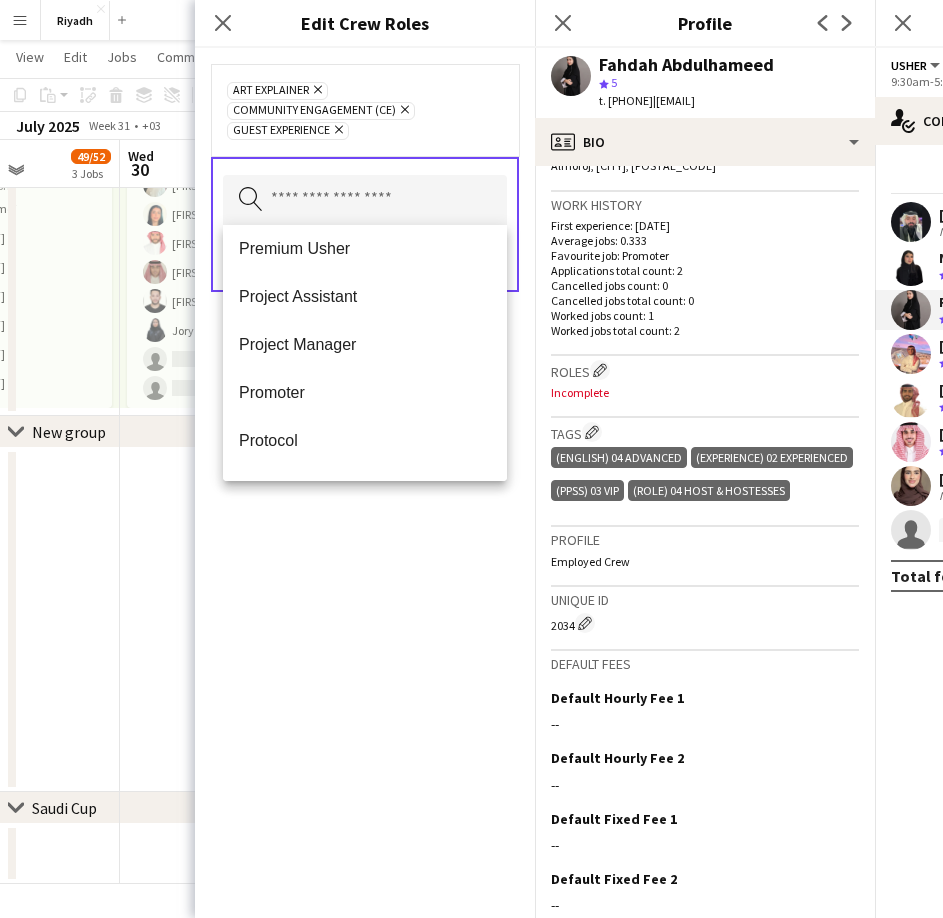 click on "Premium Usher" at bounding box center (365, 249) 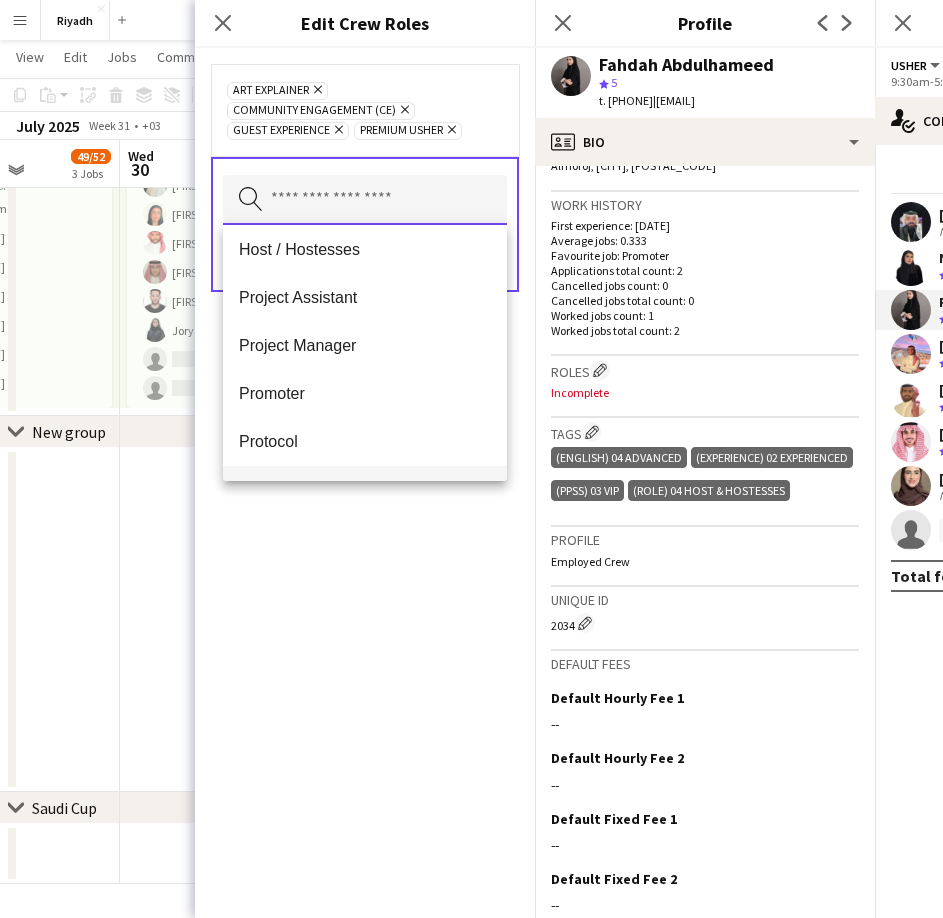 scroll, scrollTop: 300, scrollLeft: 0, axis: vertical 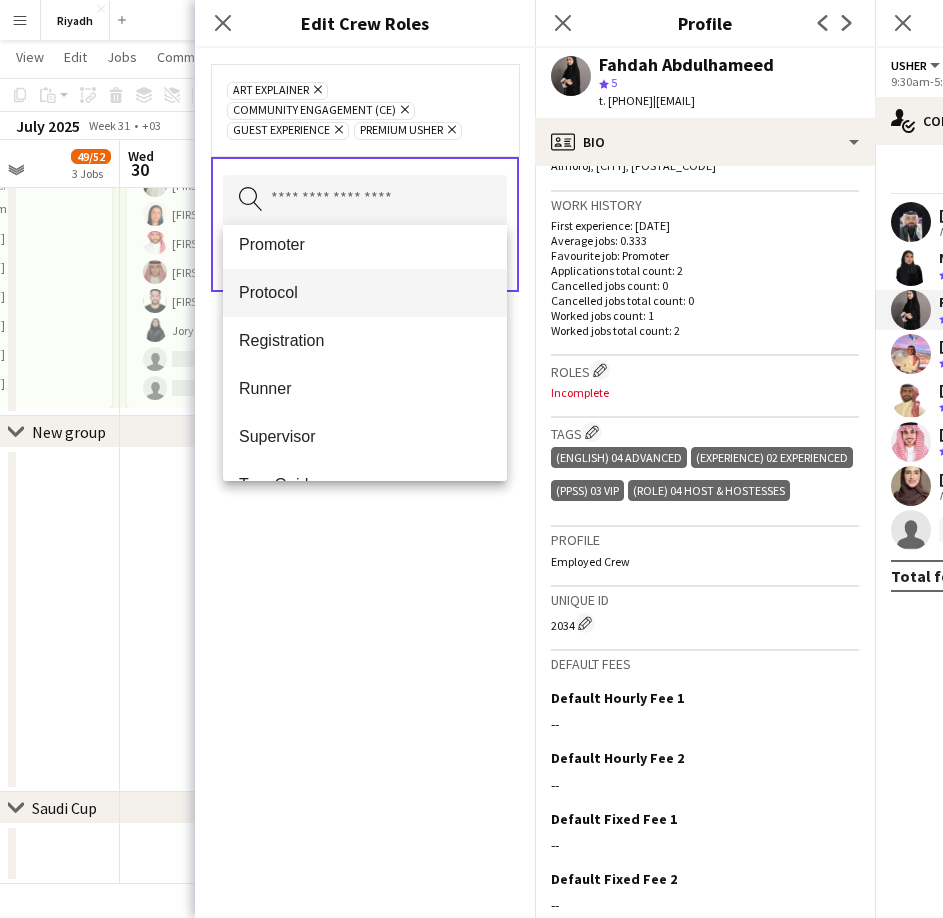 click on "Protocol" at bounding box center [365, 293] 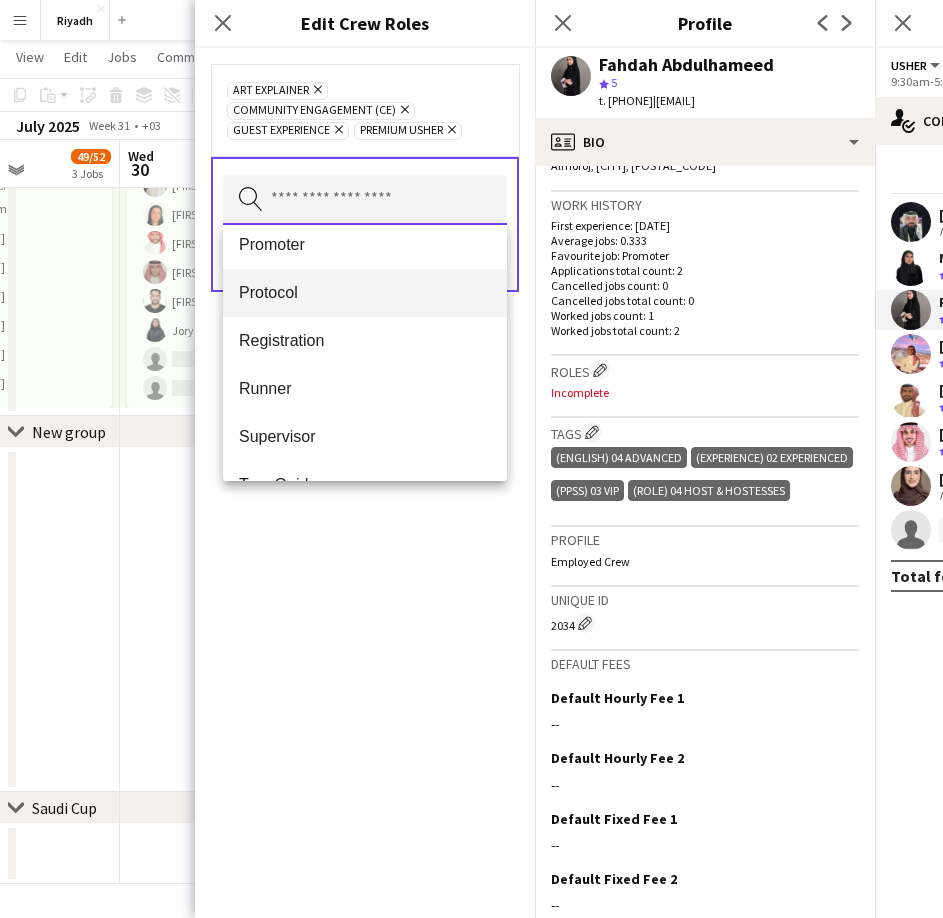 type 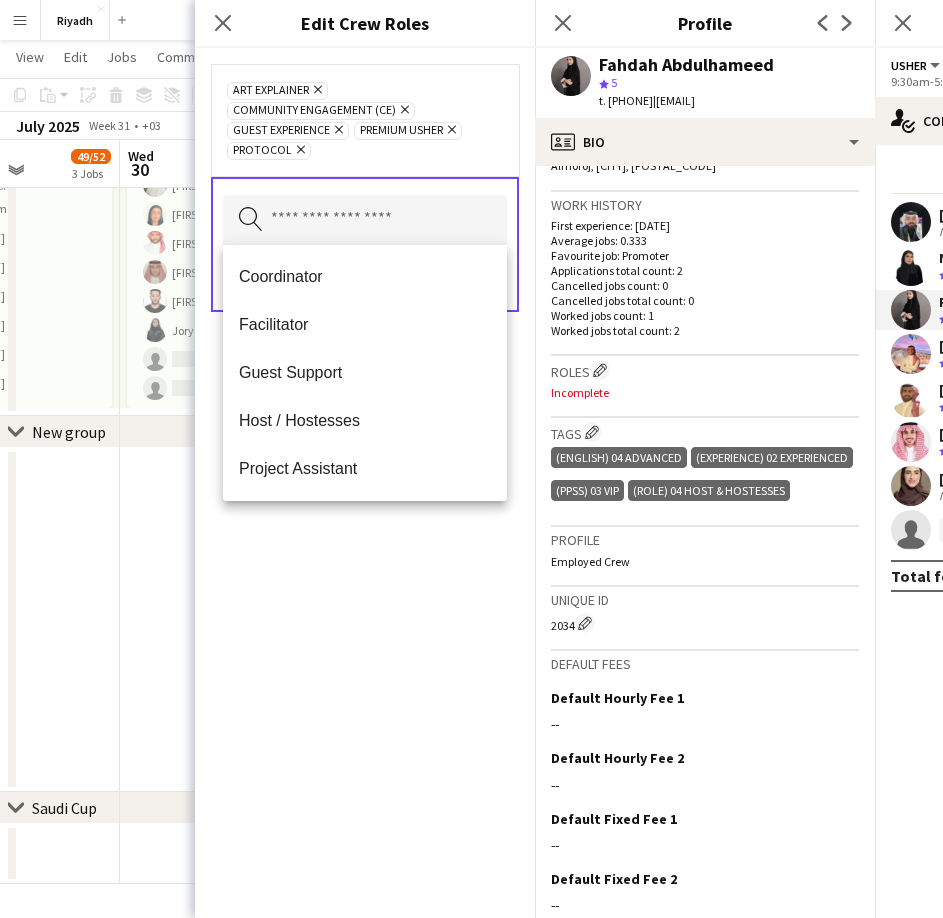 click on "[ROLE]
Remove
[ROLE]
Remove
[ROLE]
Remove
[ROLE]
Remove
[ROLE]
Remove
Search by role type
Save" 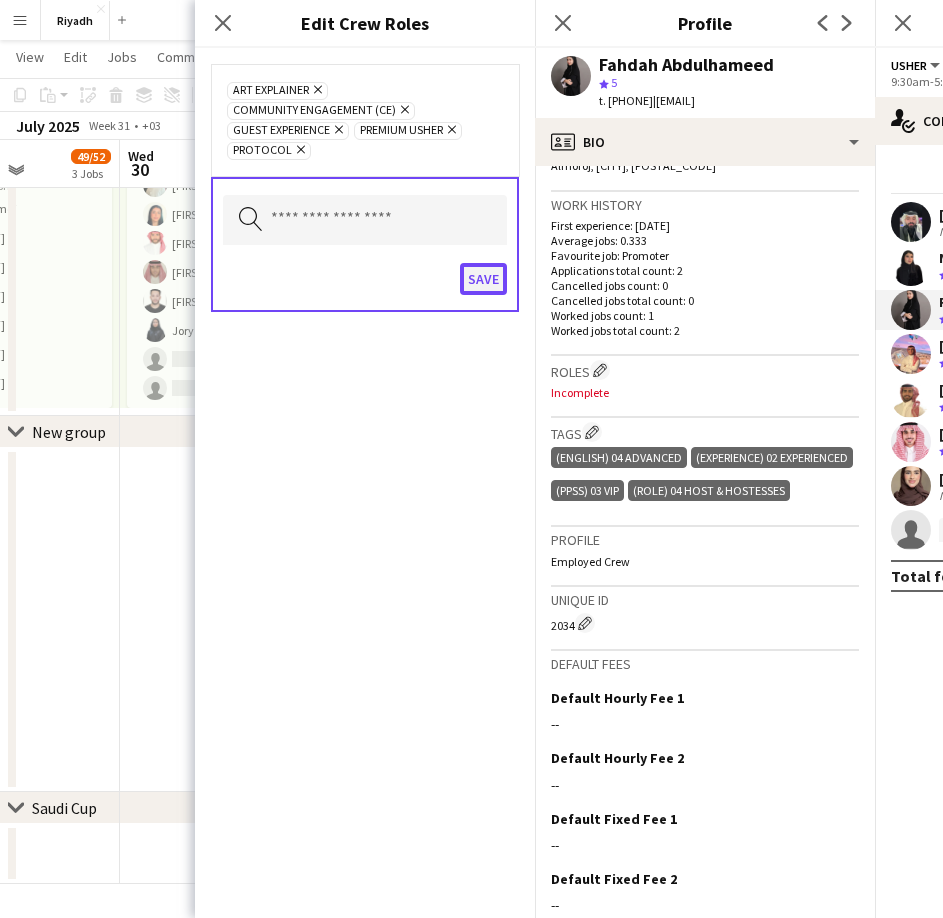 click on "Save" 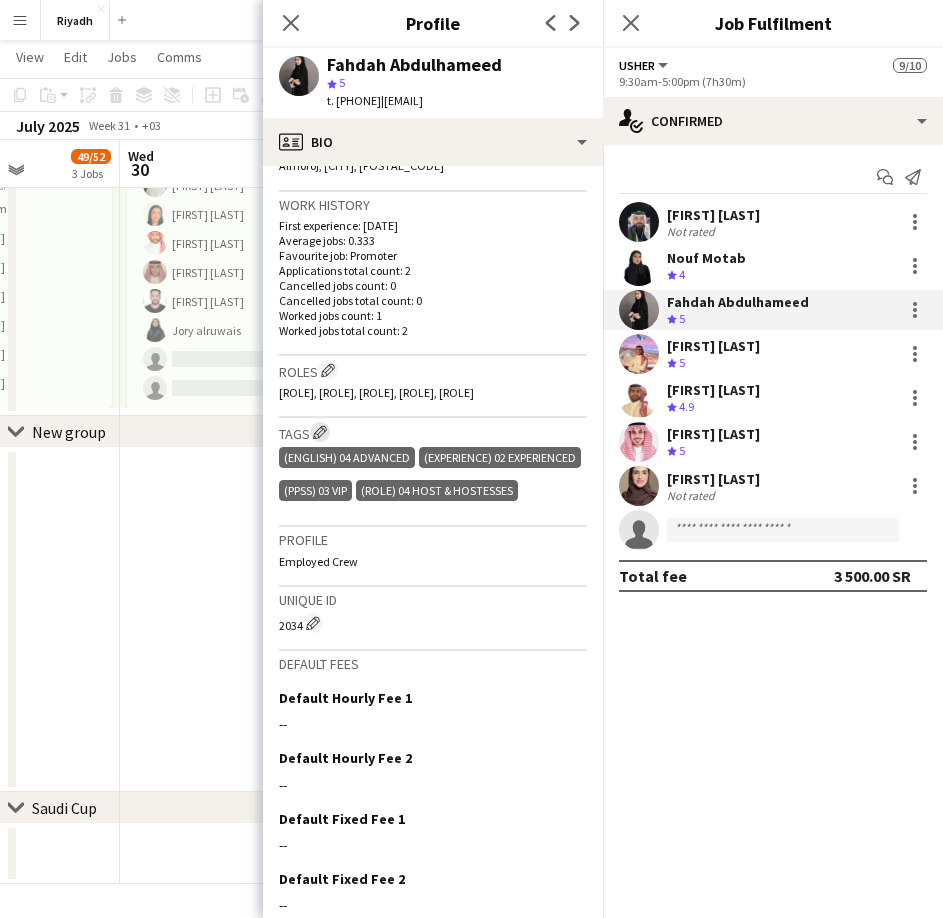click on "Edit crew company tags" 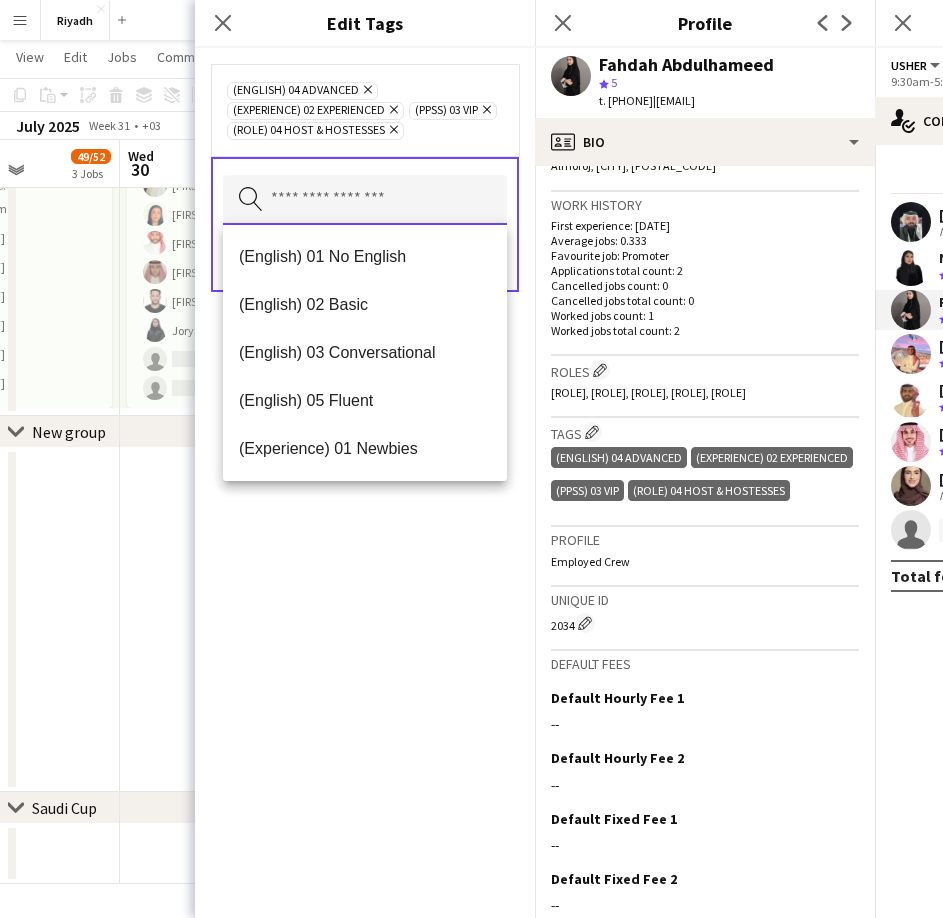 click at bounding box center [365, 200] 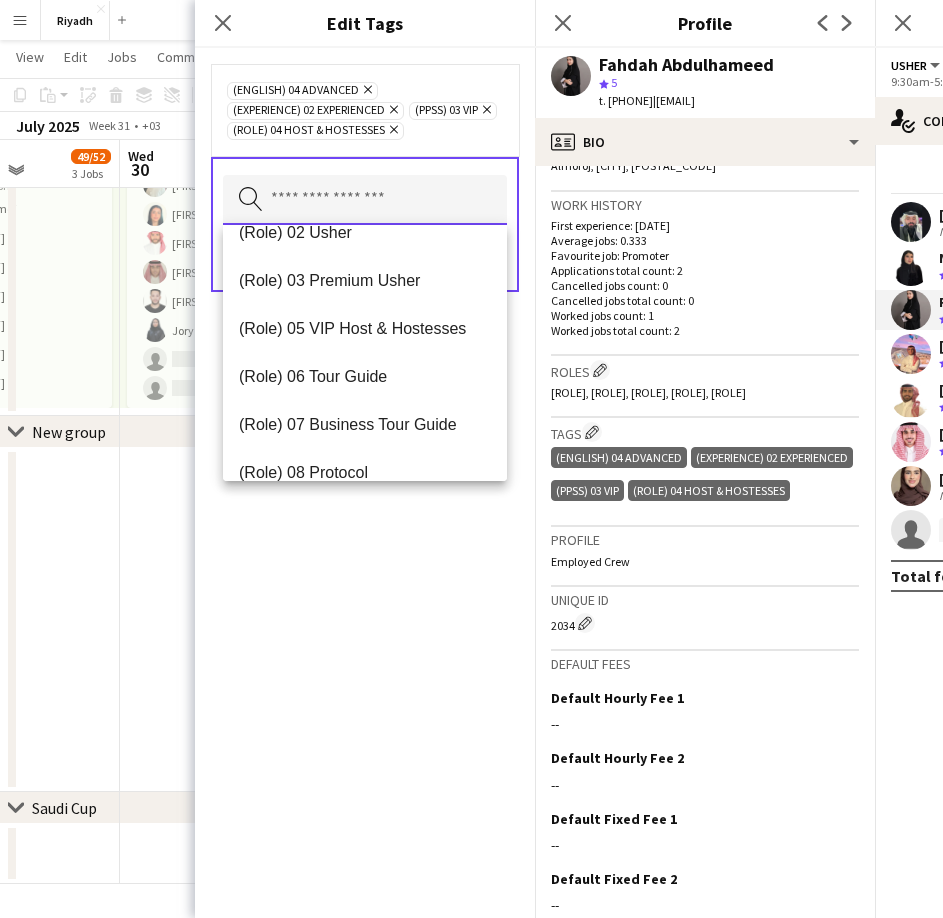 scroll, scrollTop: 700, scrollLeft: 0, axis: vertical 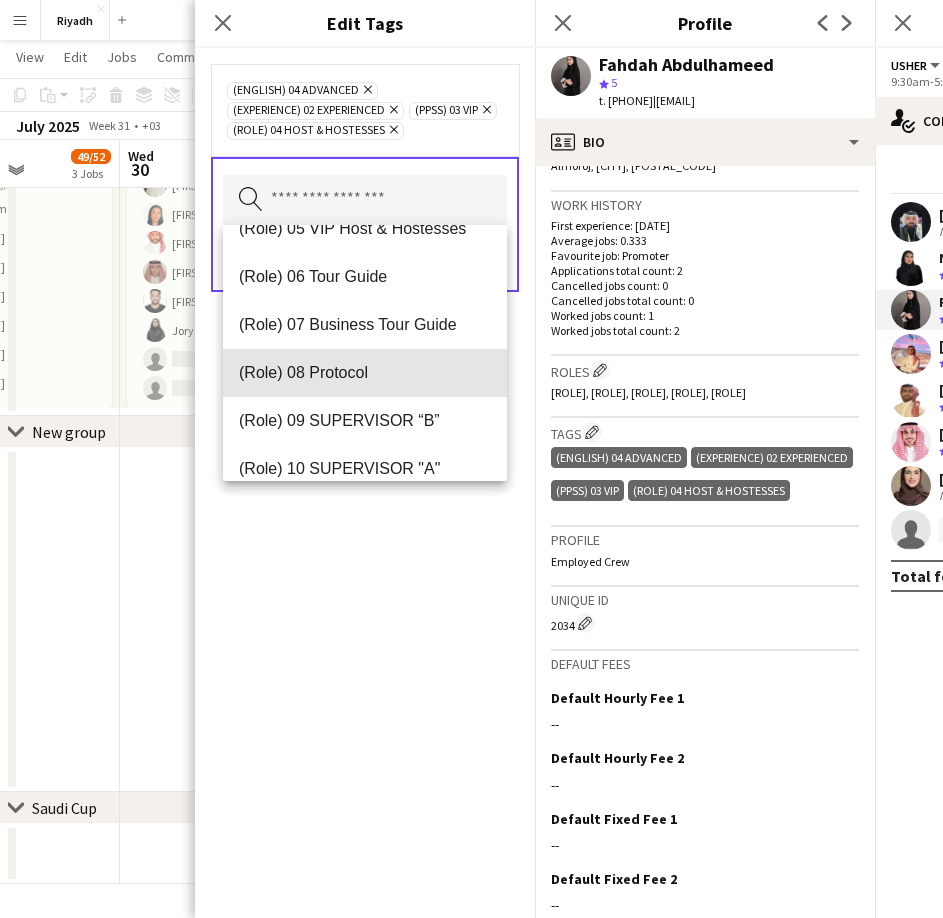 click on "(Role) 08 Protocol" at bounding box center (365, 372) 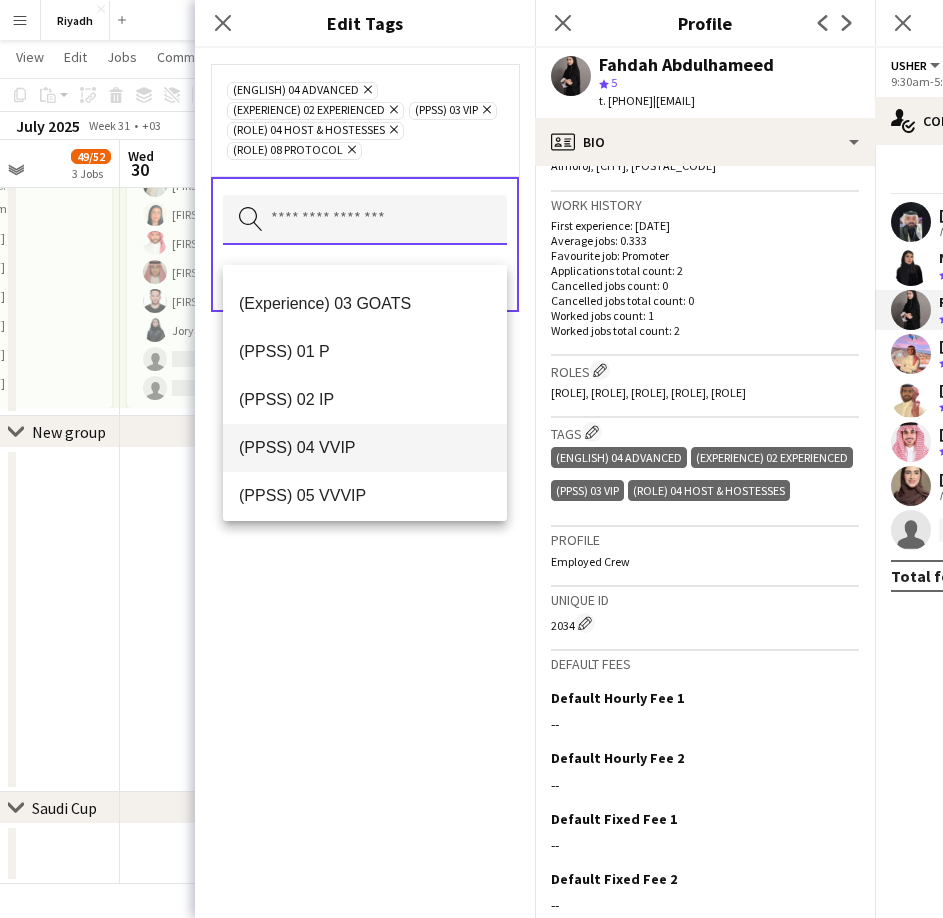 scroll, scrollTop: 300, scrollLeft: 0, axis: vertical 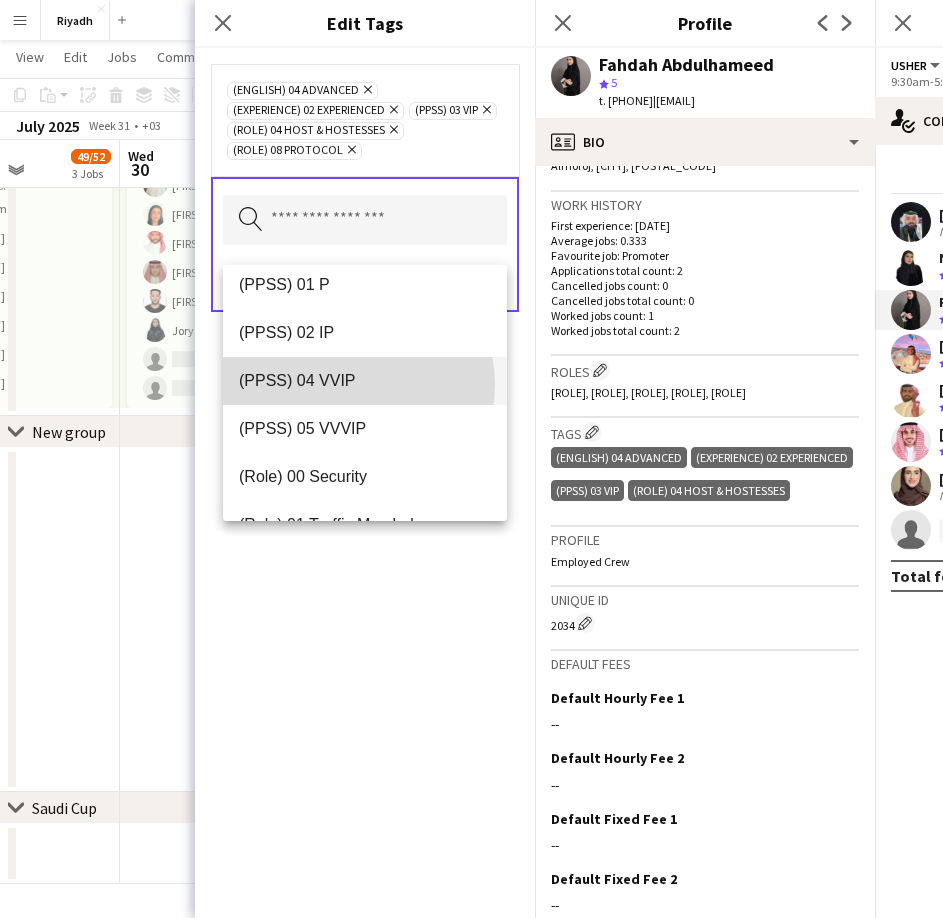 click on "(PPSS) 04 VVIP" at bounding box center [365, 380] 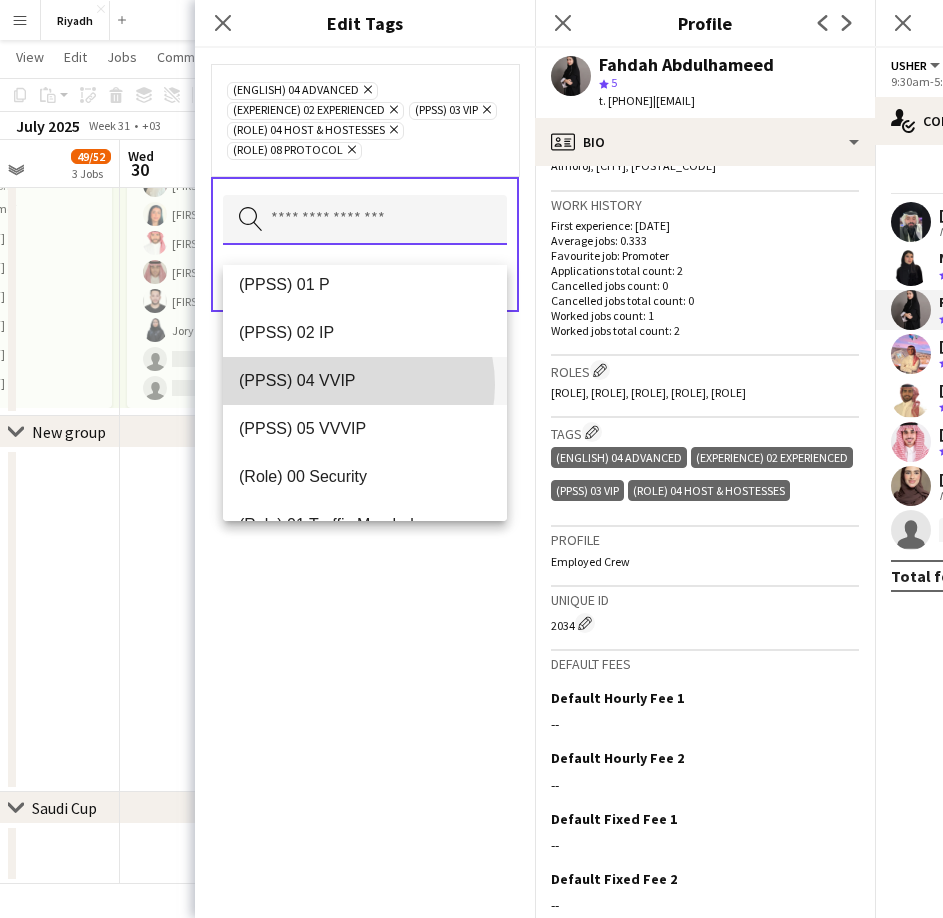 type 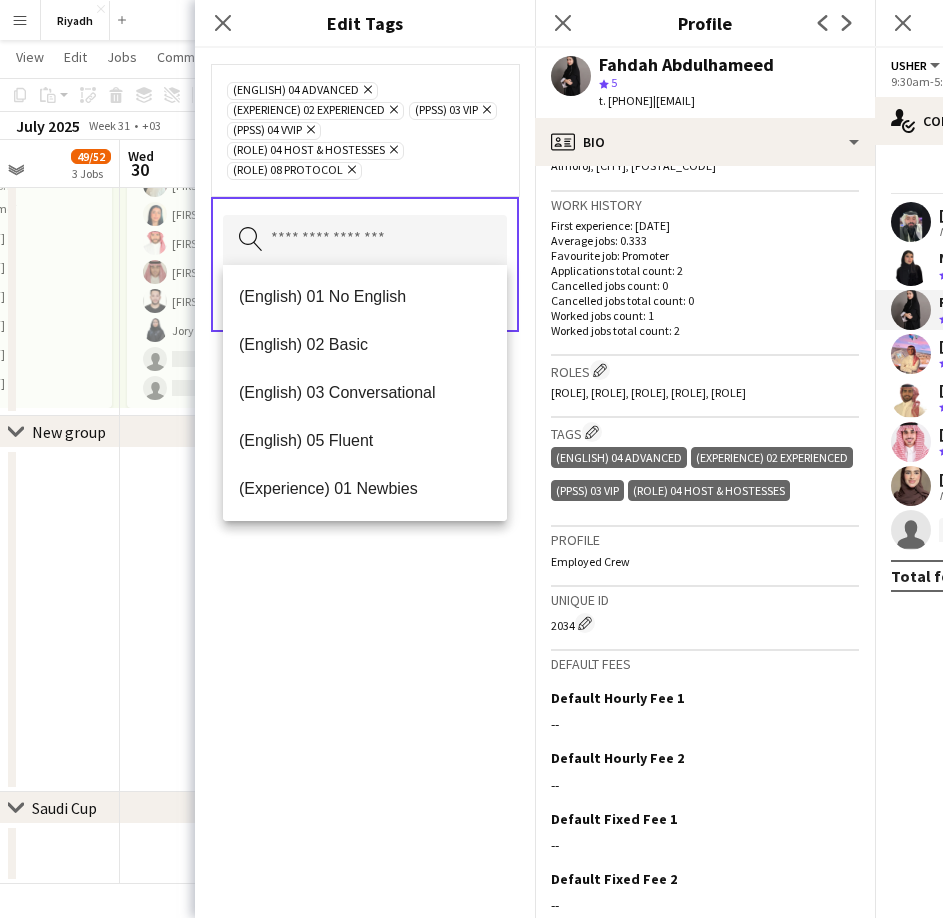 drag, startPoint x: 348, startPoint y: 587, endPoint x: 350, endPoint y: 560, distance: 27.073973 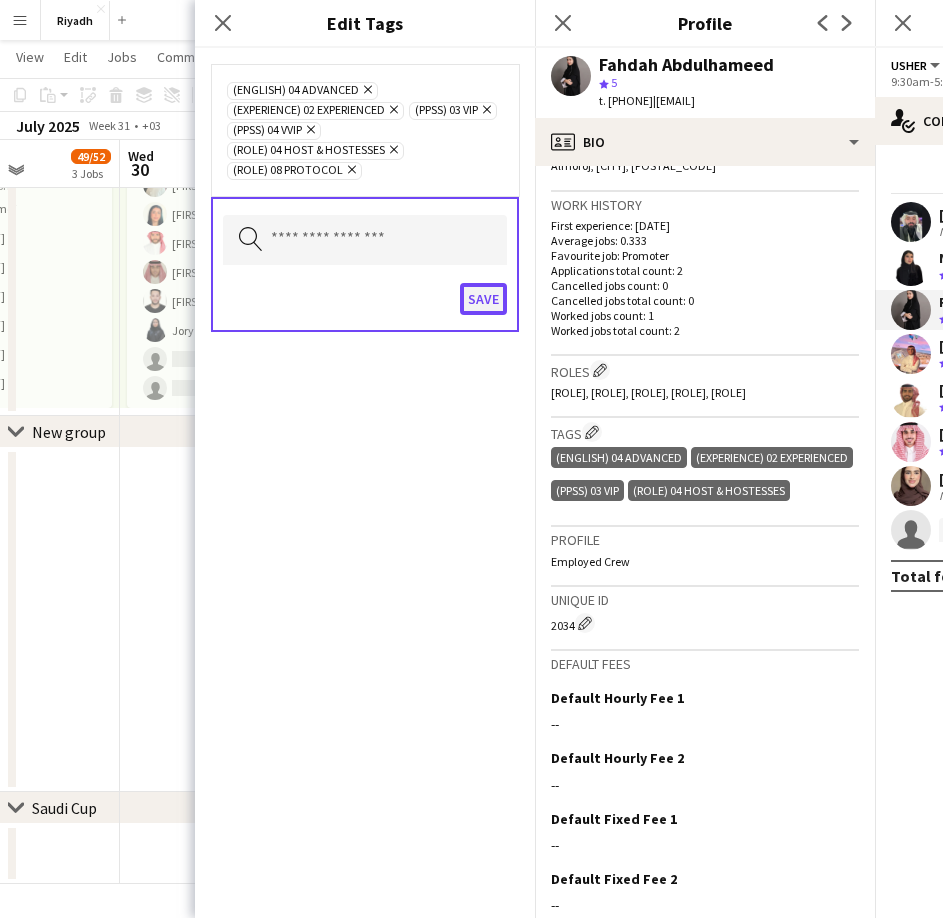 drag, startPoint x: 472, startPoint y: 303, endPoint x: 474, endPoint y: 325, distance: 22.090721 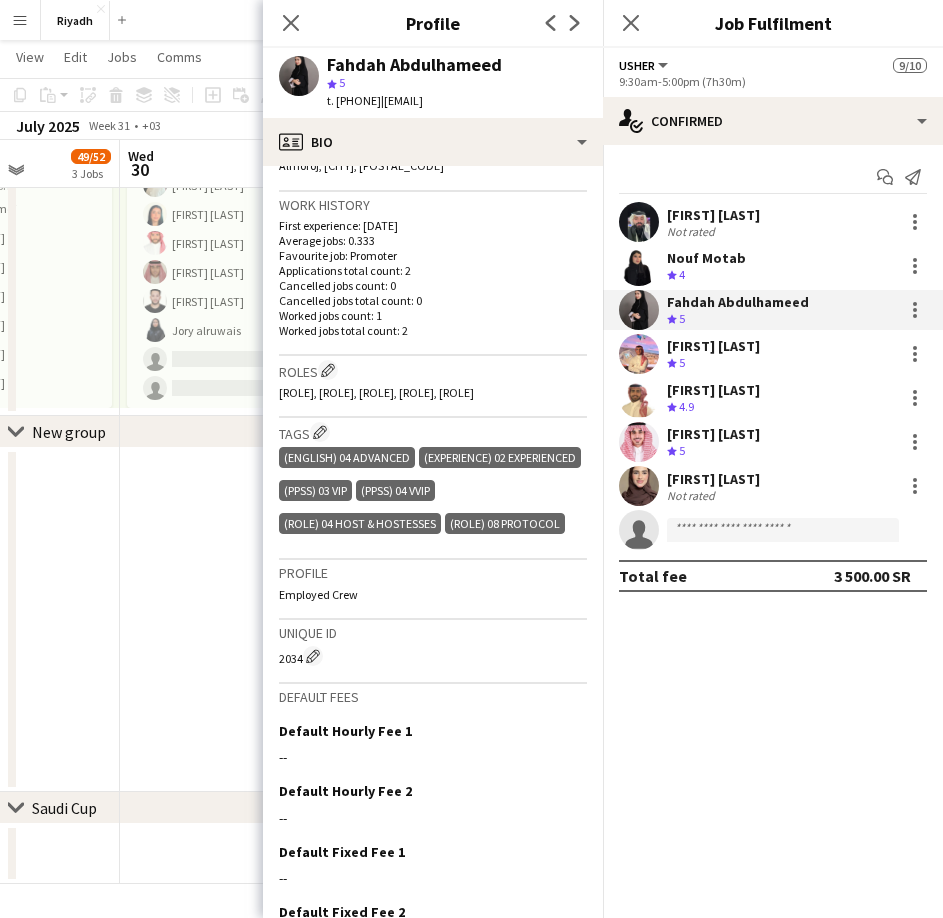 click on "[FIRST] [LAST]" at bounding box center [713, 346] 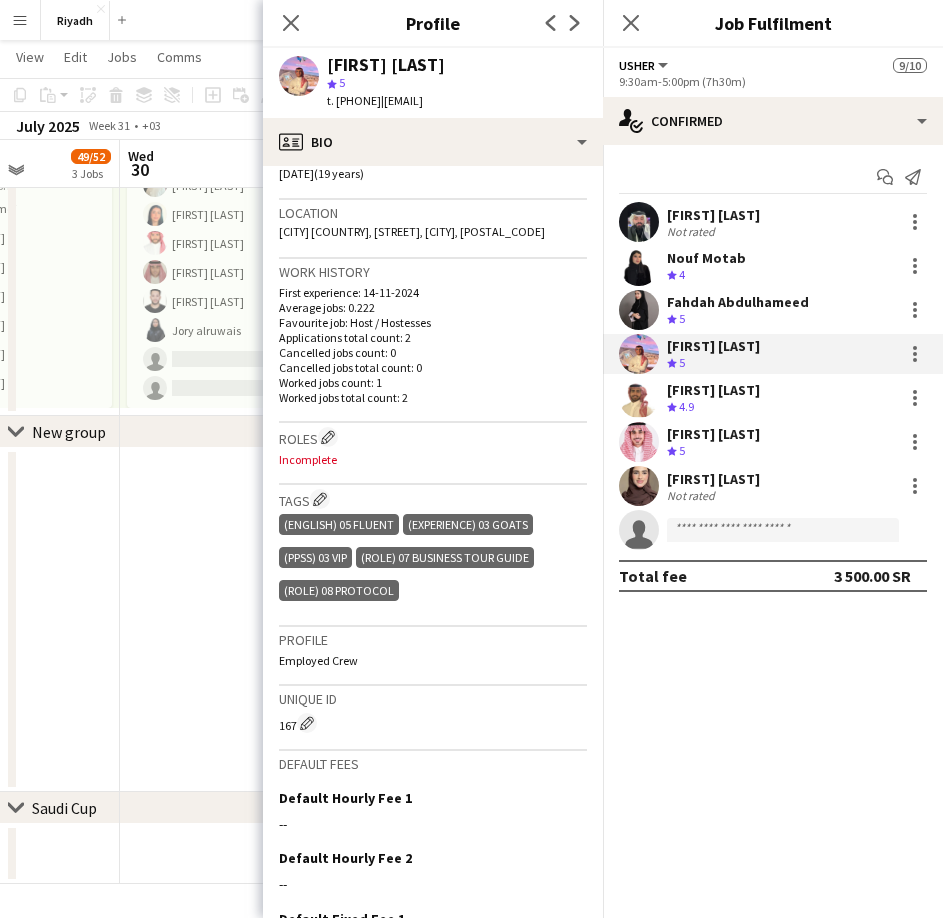 scroll, scrollTop: 384, scrollLeft: 0, axis: vertical 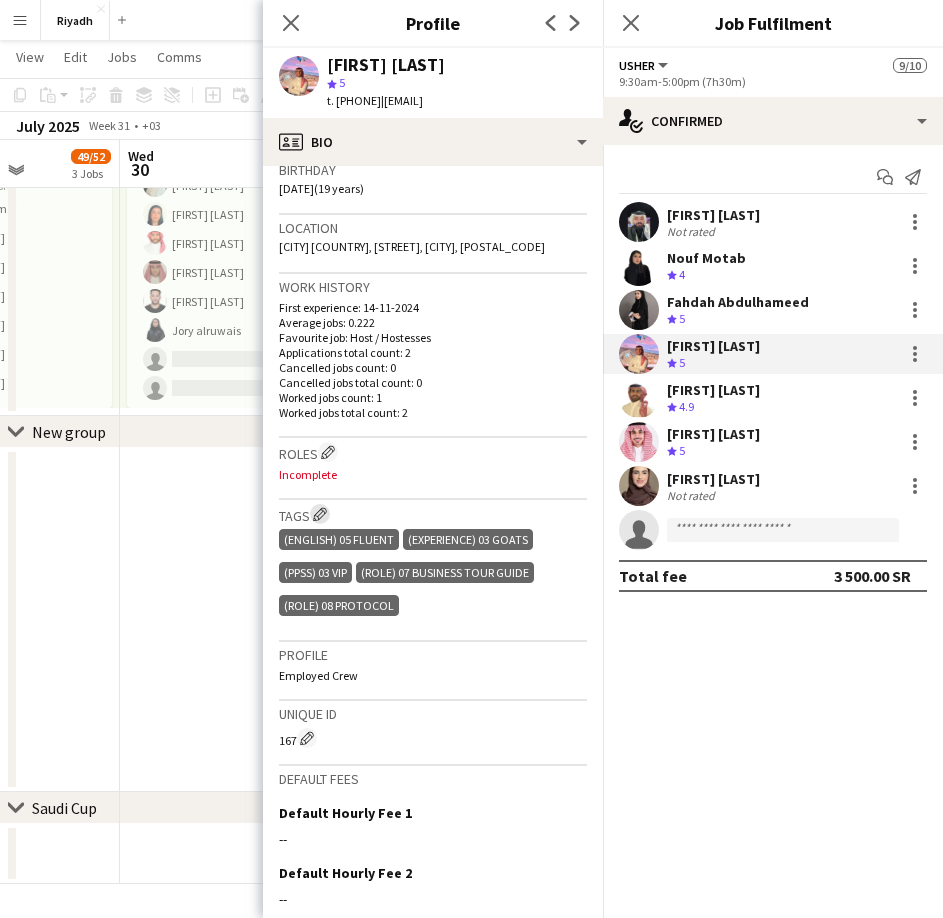 click on "Edit crew company tags" 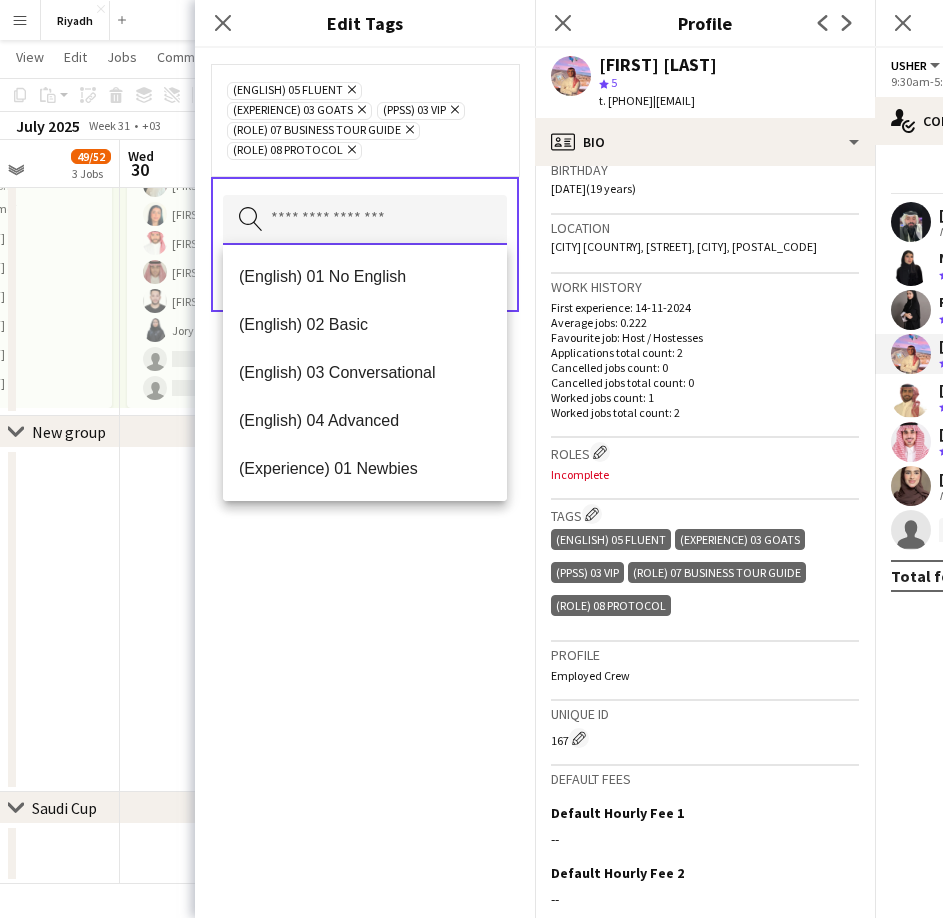 click at bounding box center (365, 220) 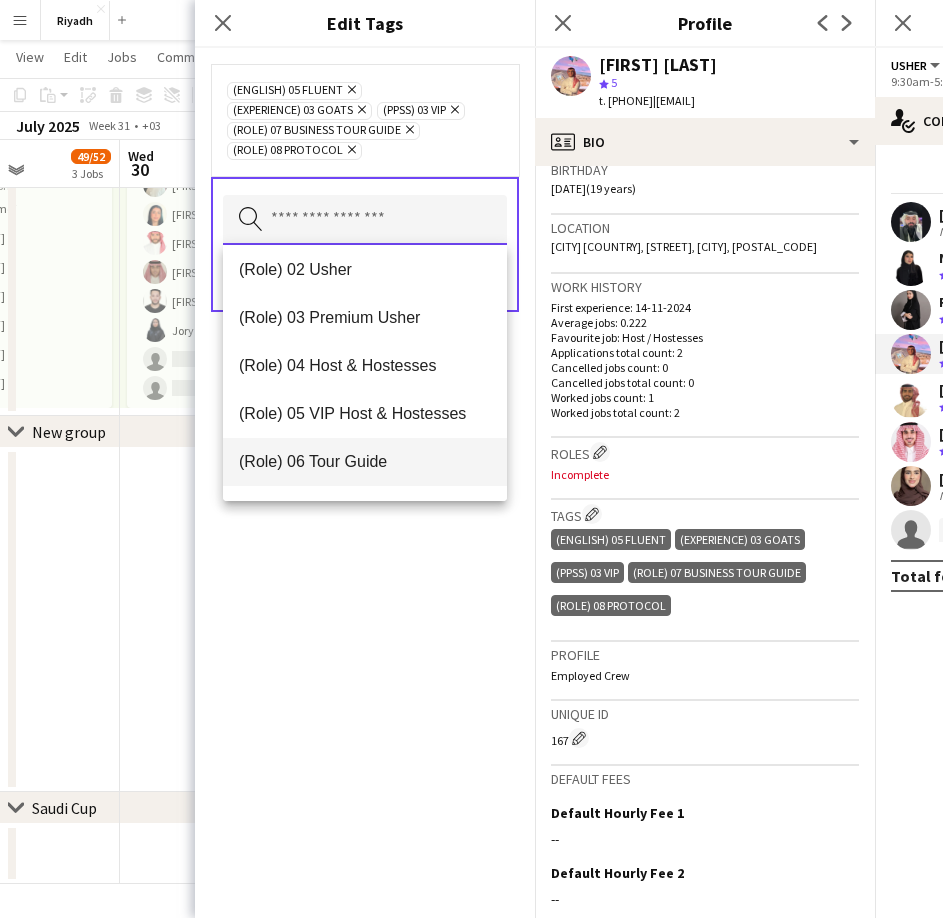 scroll, scrollTop: 700, scrollLeft: 0, axis: vertical 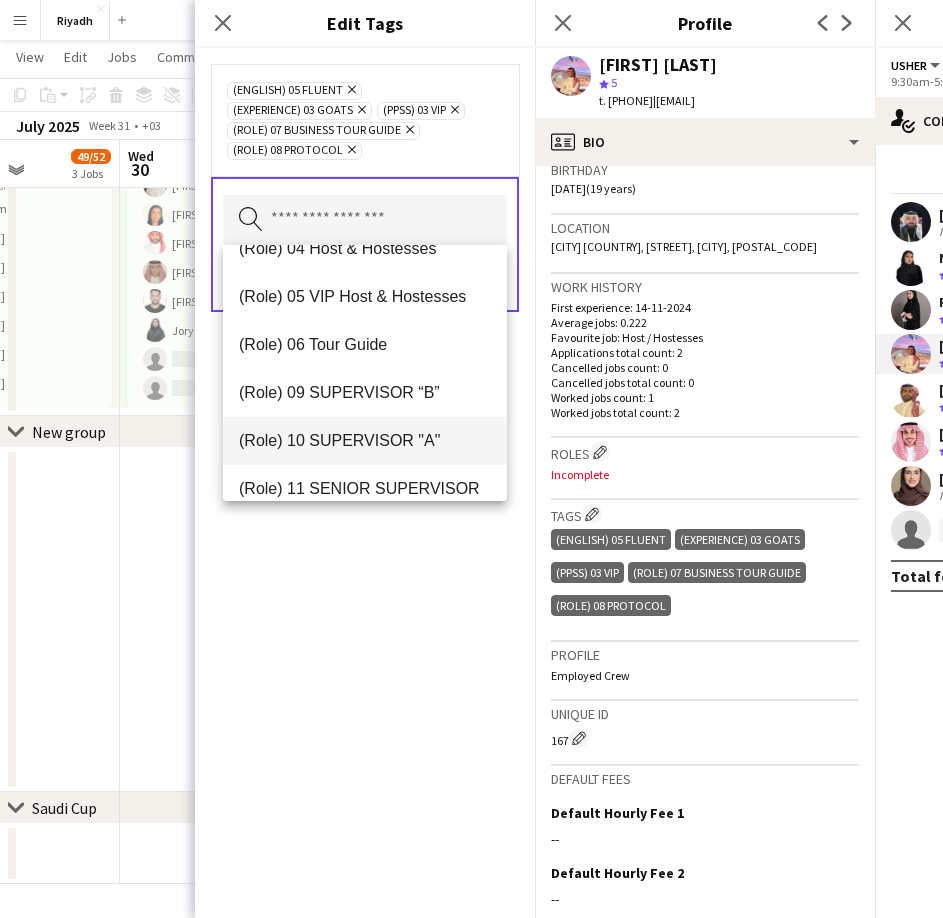 click on "(Role) 10 SUPERVISOR "A"" at bounding box center [365, 441] 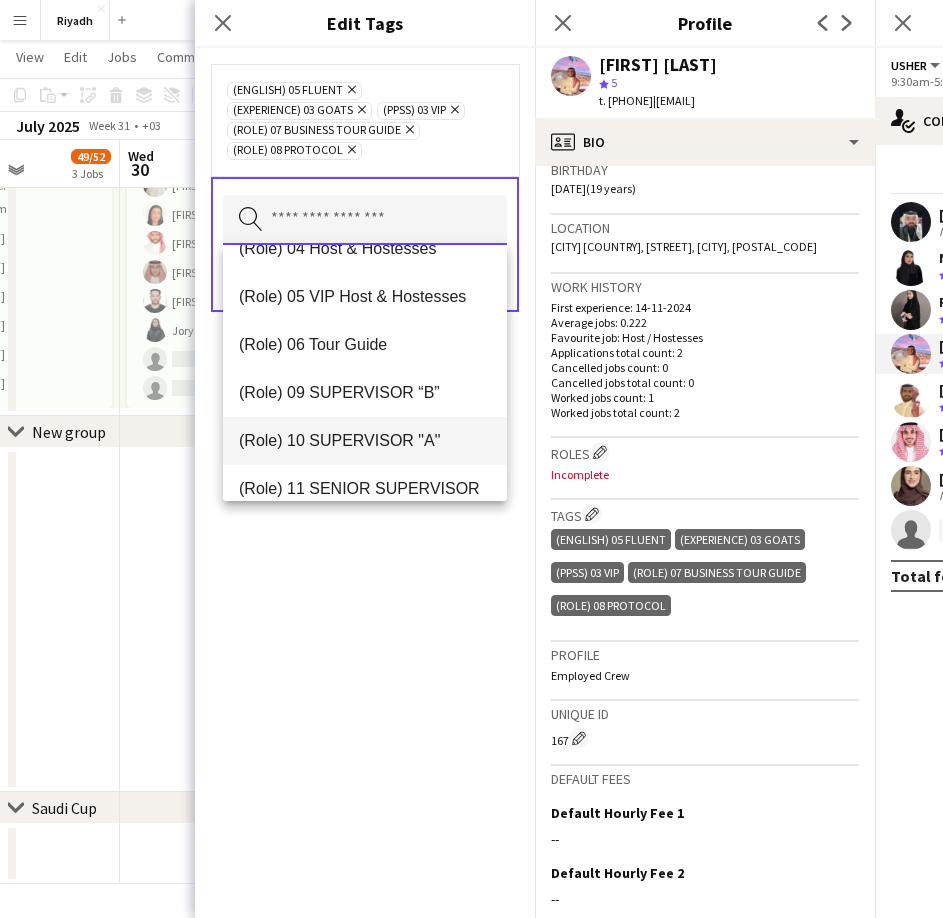 type 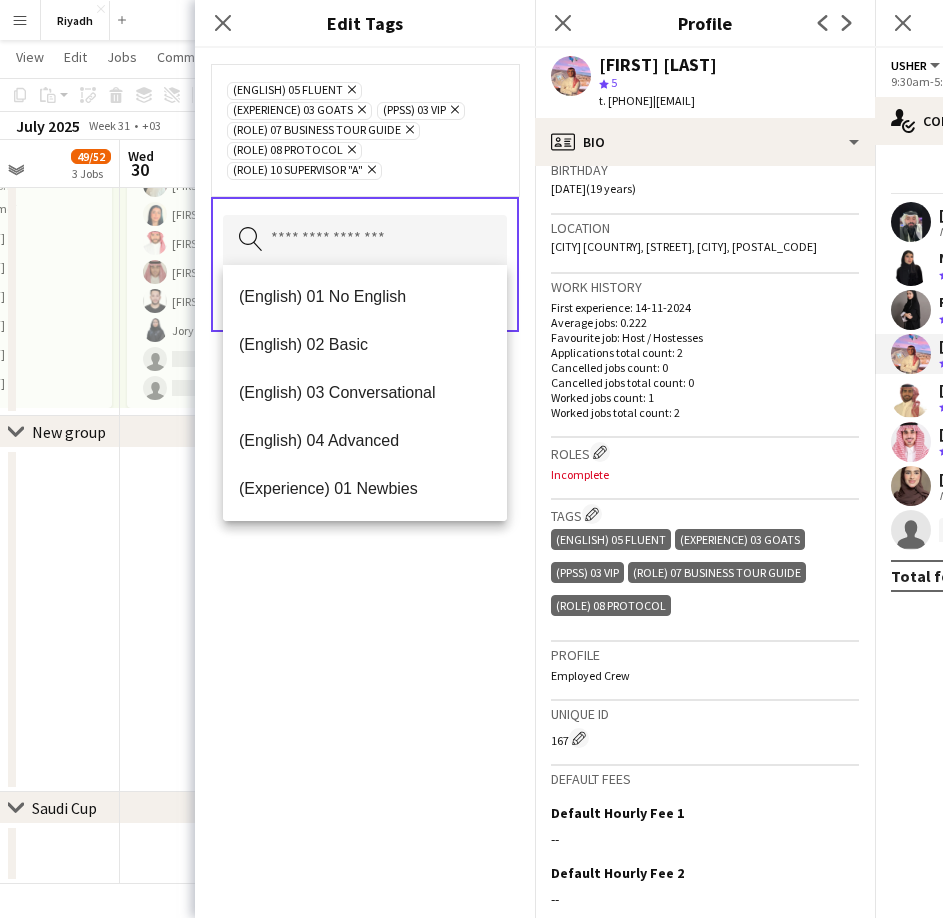click on "(English) 05 Fluent
Remove
(Experience) 03 GOATS
Remove
(PPSS) 03 VIP
Remove
(Role) 07 Business Tour Guide
Remove
(Role) 08 Protocol
Remove
(Role) 10 SUPERVISOR "A"
Remove
Search by tag name
Save" 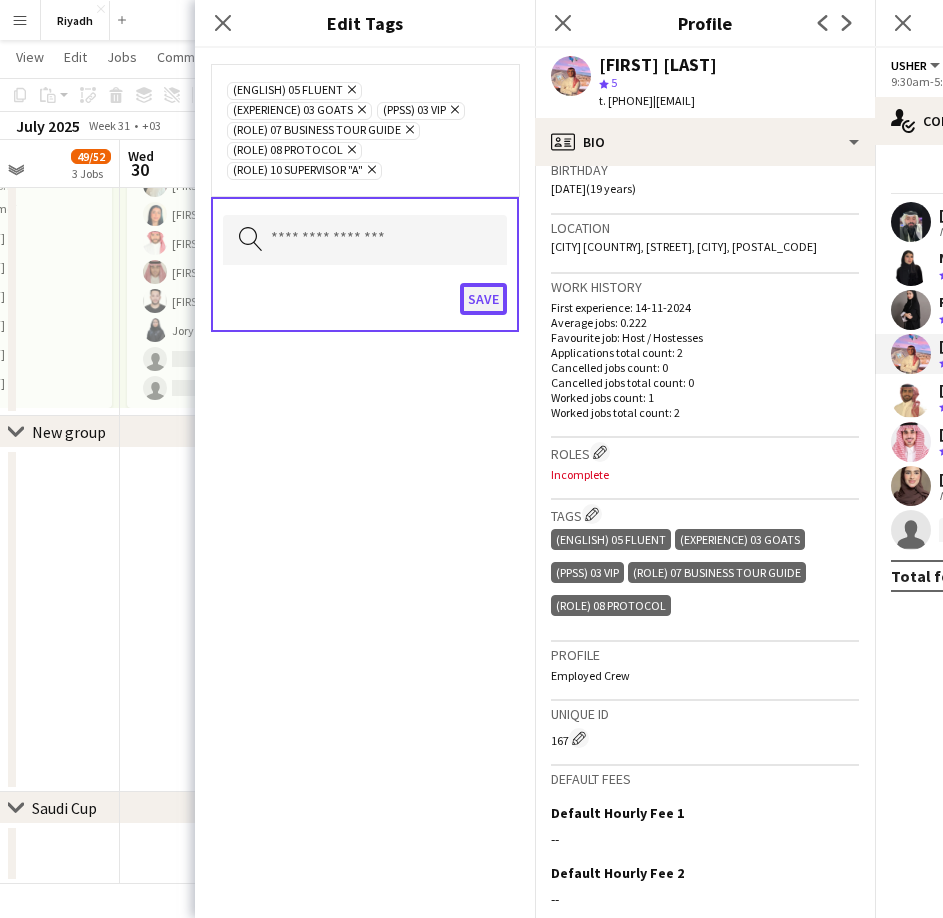 click on "Save" 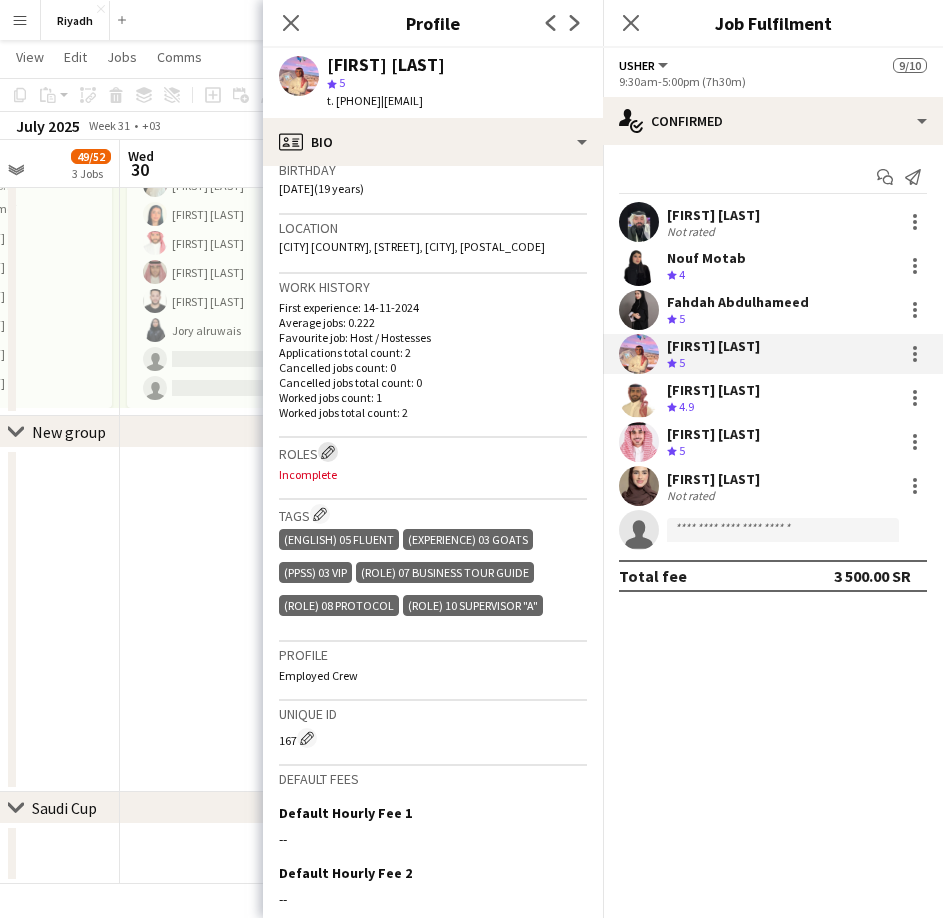 click on "Edit crew company roles" 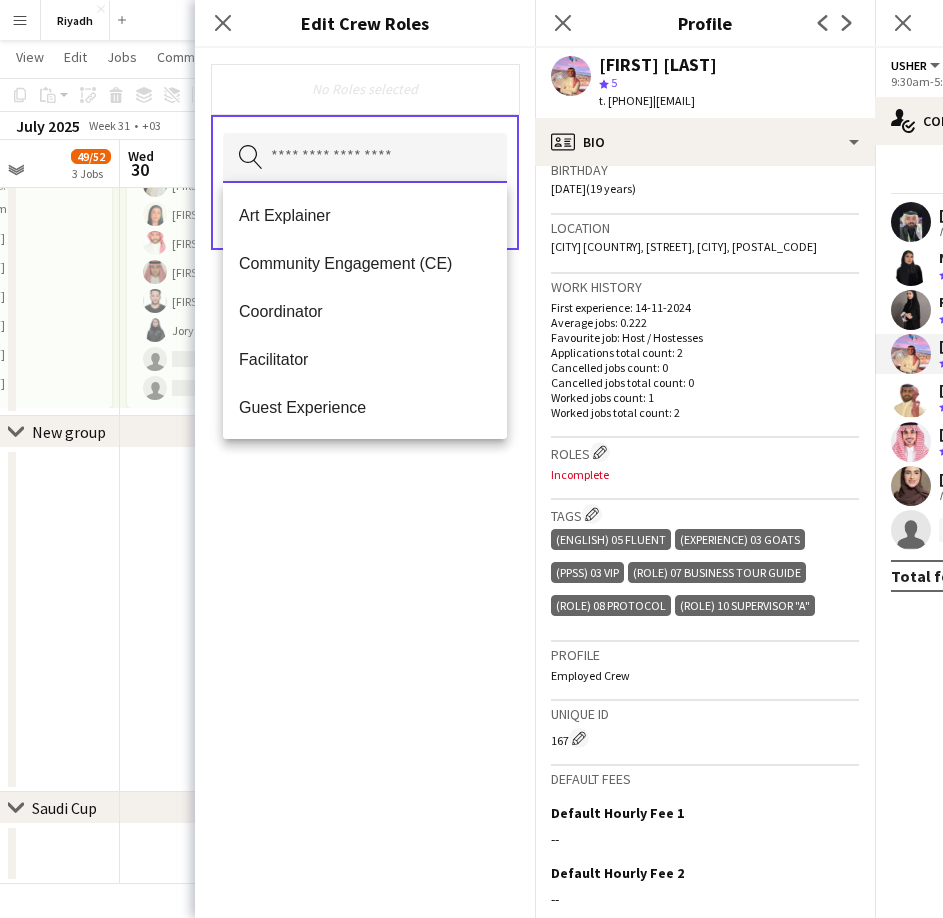 click at bounding box center [365, 158] 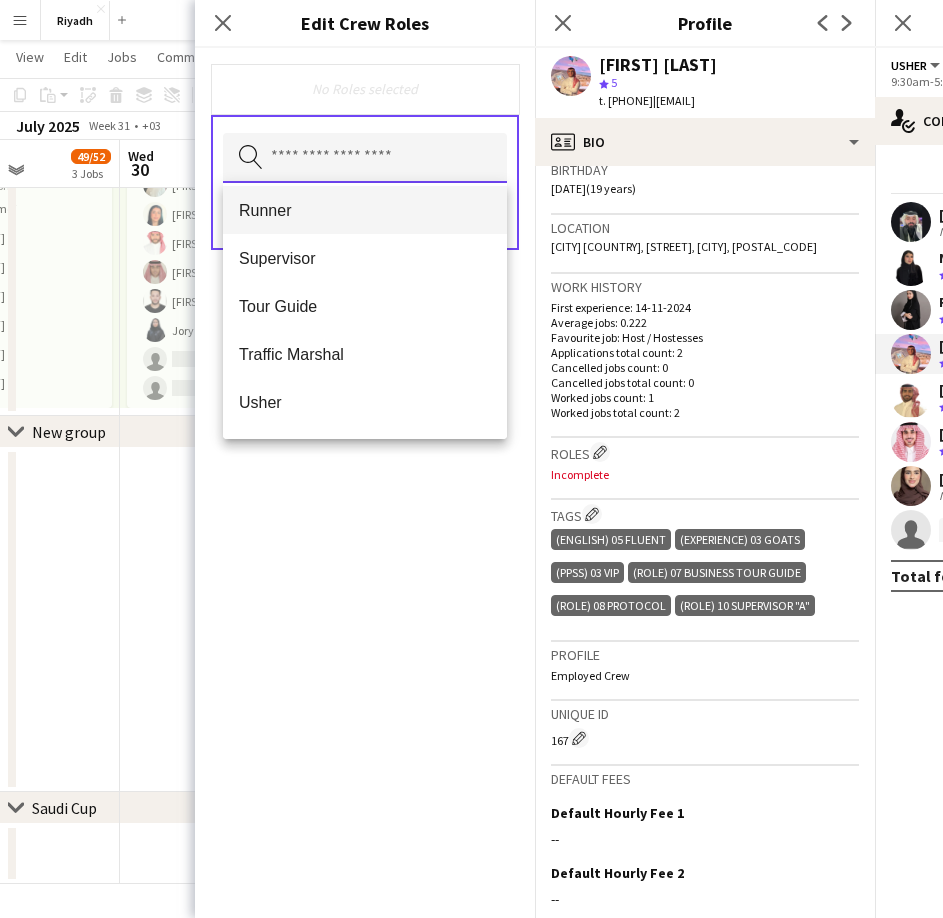 scroll, scrollTop: 600, scrollLeft: 0, axis: vertical 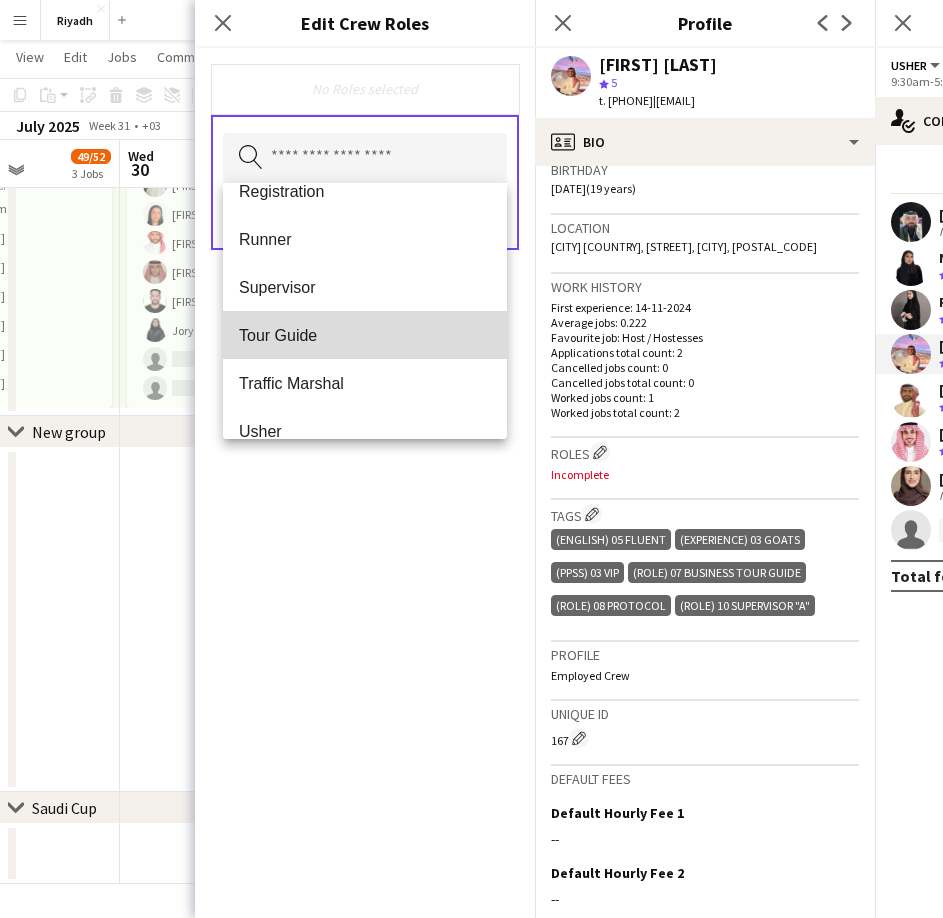 click on "Tour Guide" at bounding box center (365, 335) 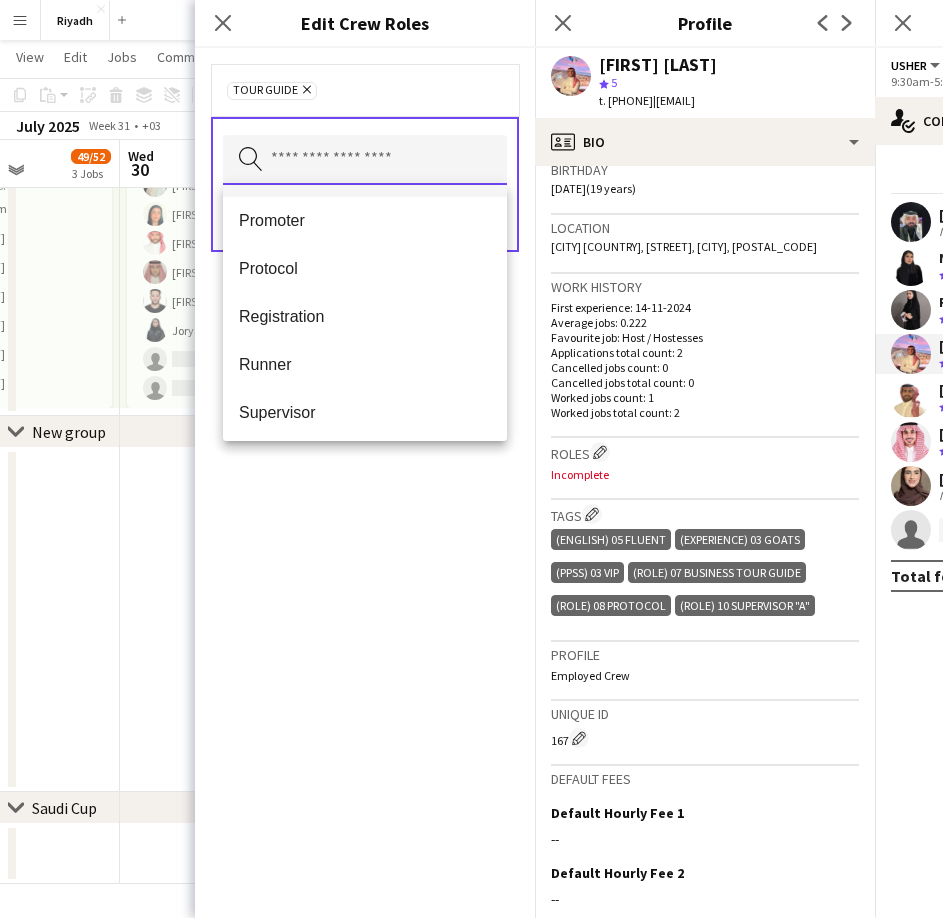 scroll, scrollTop: 500, scrollLeft: 0, axis: vertical 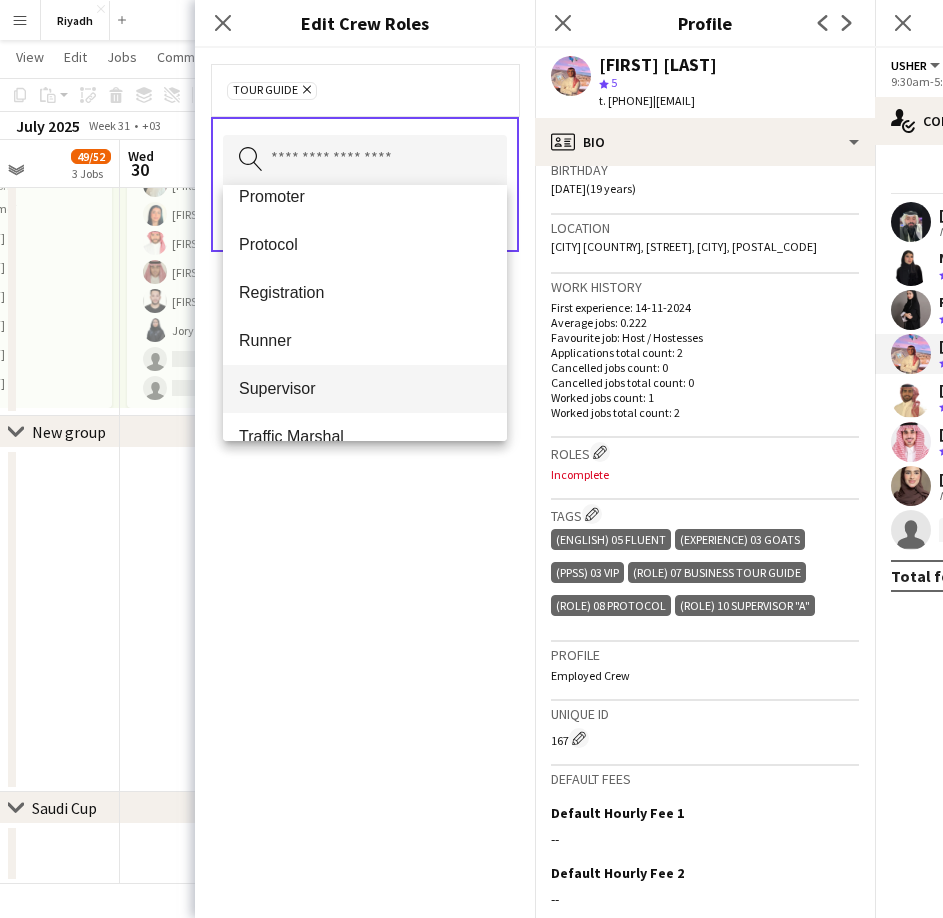 click on "Supervisor" at bounding box center [365, 389] 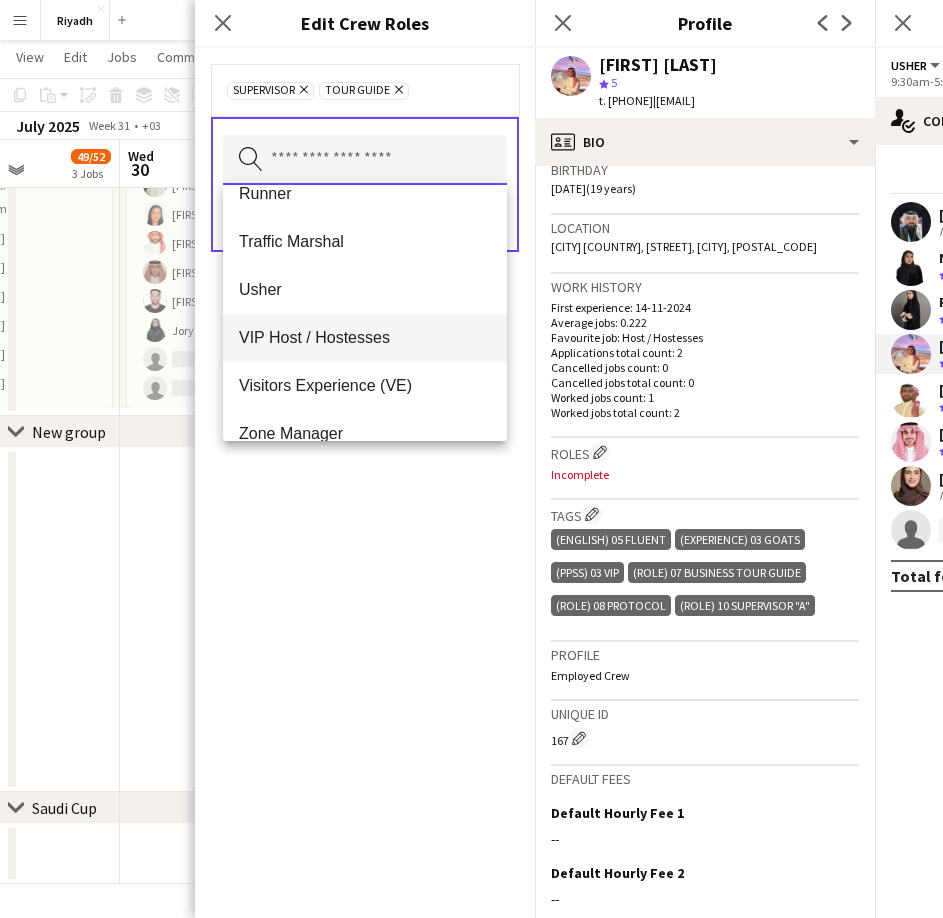 scroll, scrollTop: 672, scrollLeft: 0, axis: vertical 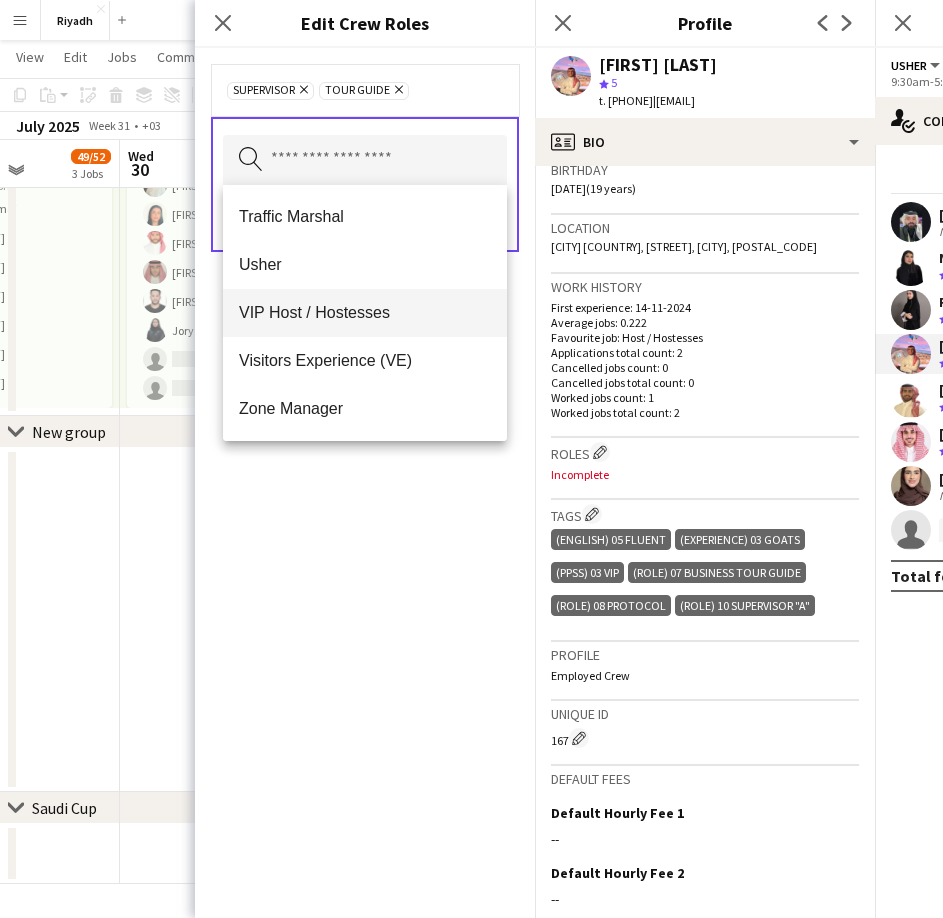 click on "VIP Host / Hostesses" at bounding box center [365, 313] 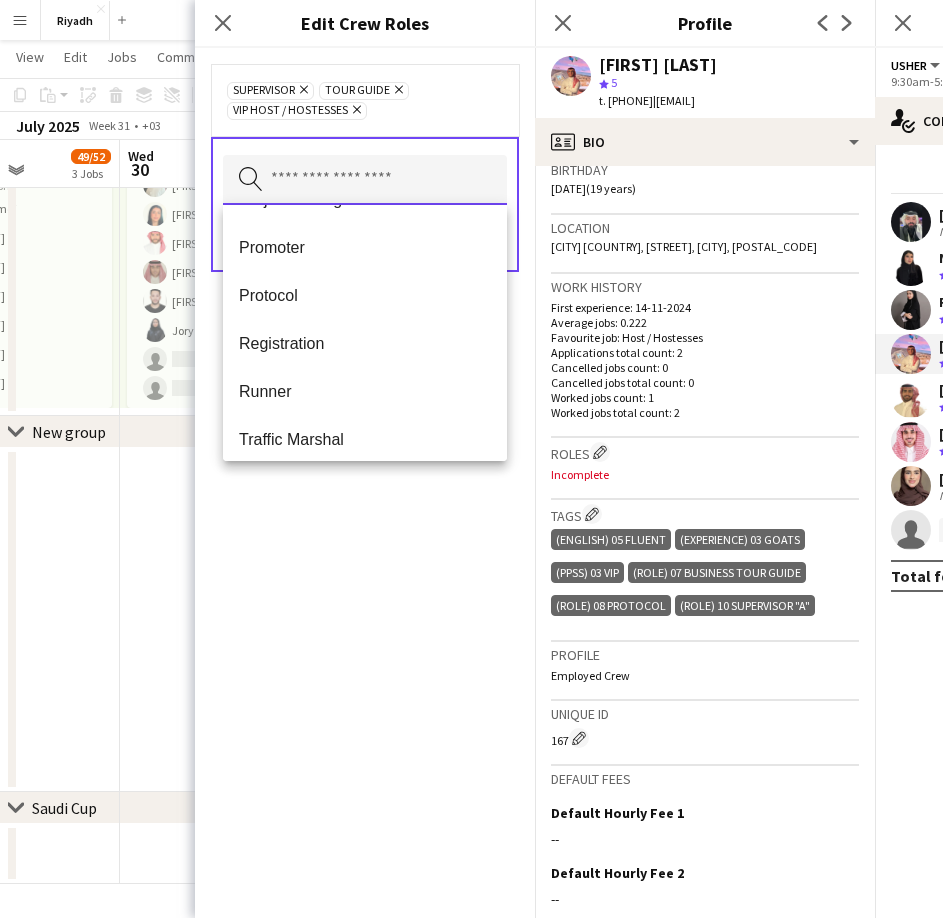 scroll, scrollTop: 424, scrollLeft: 0, axis: vertical 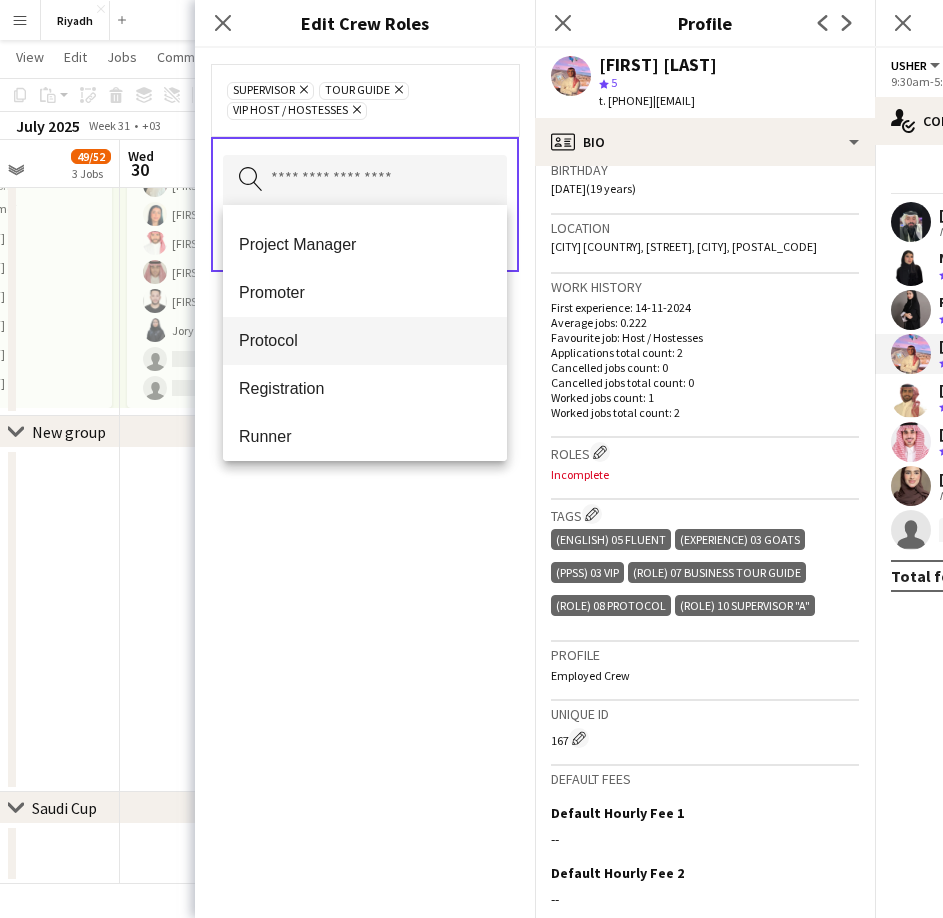 click on "Protocol" at bounding box center (365, 341) 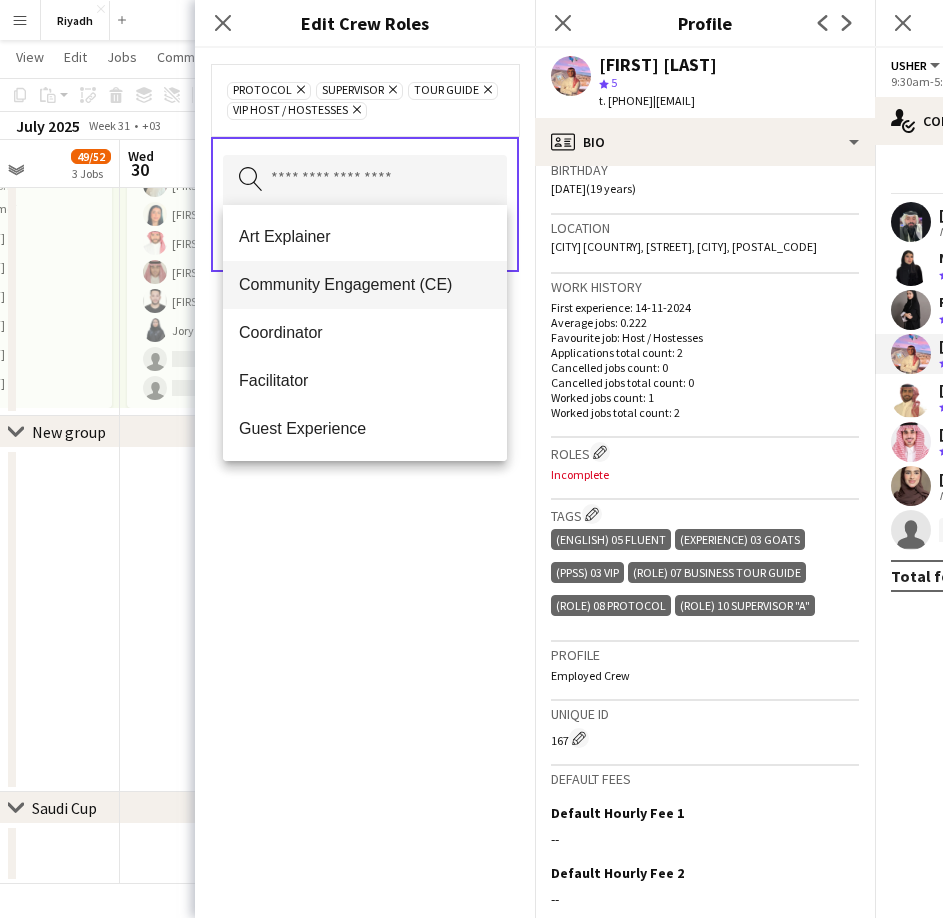 click on "Community Engagement  (CE)" at bounding box center [365, 284] 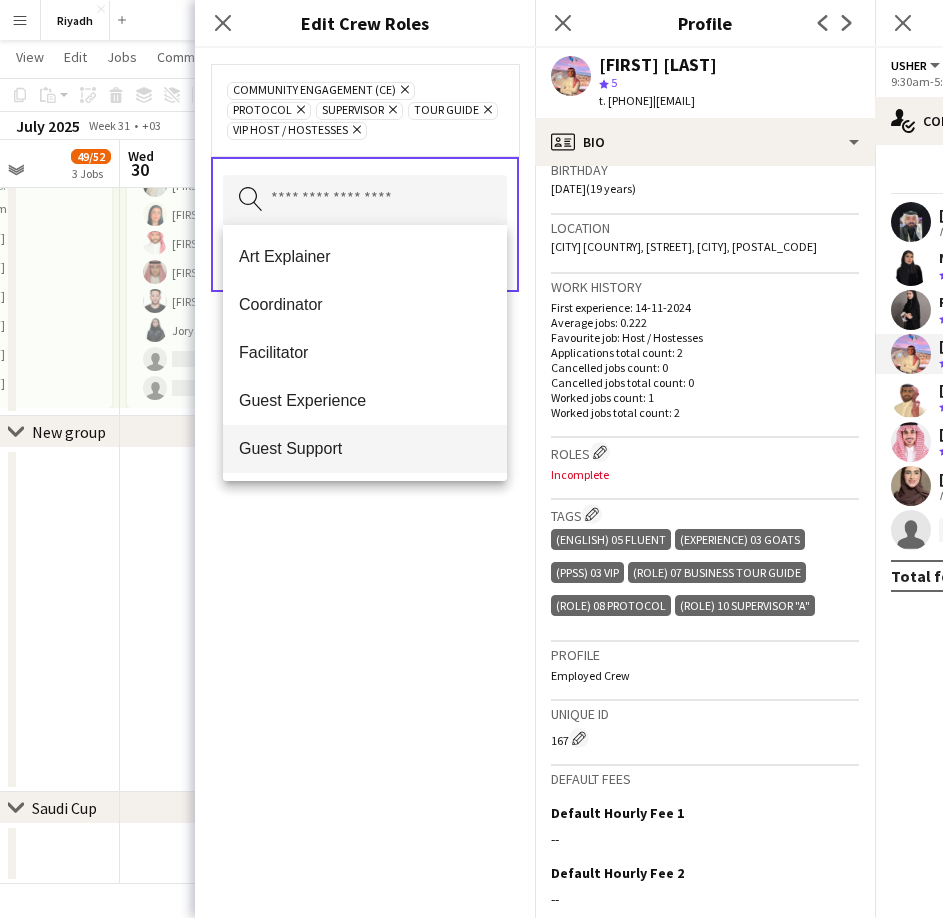 click on "Guest Support" at bounding box center [365, 448] 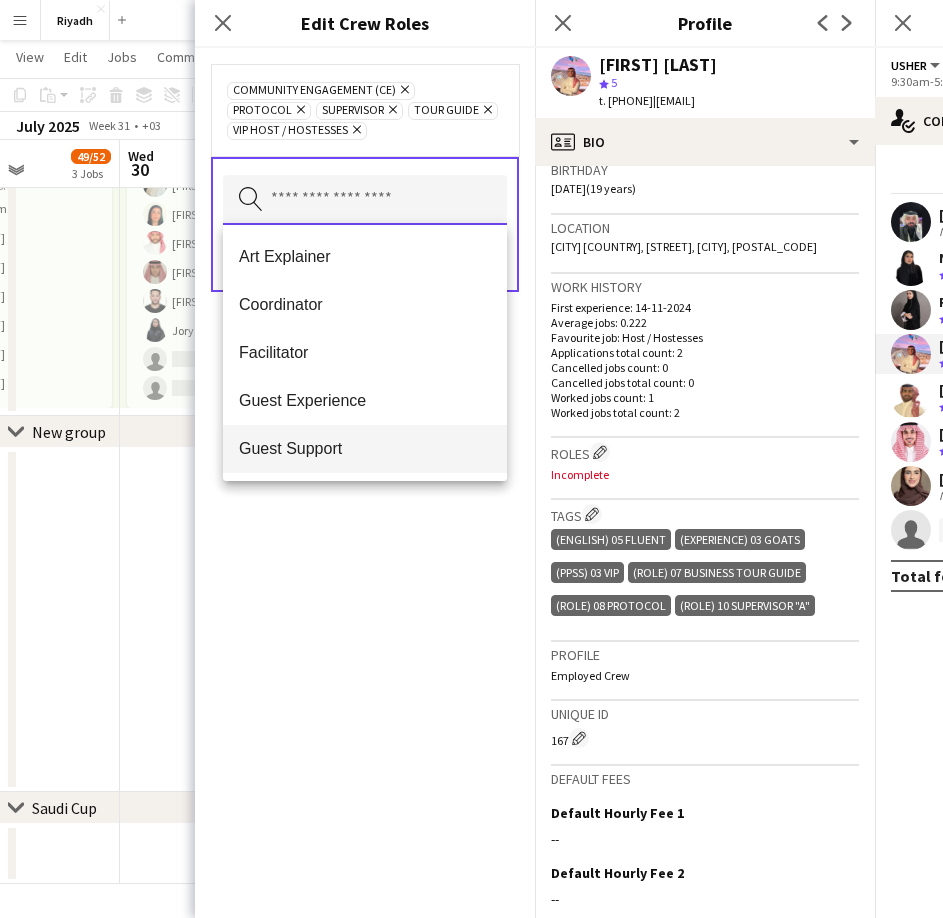 type 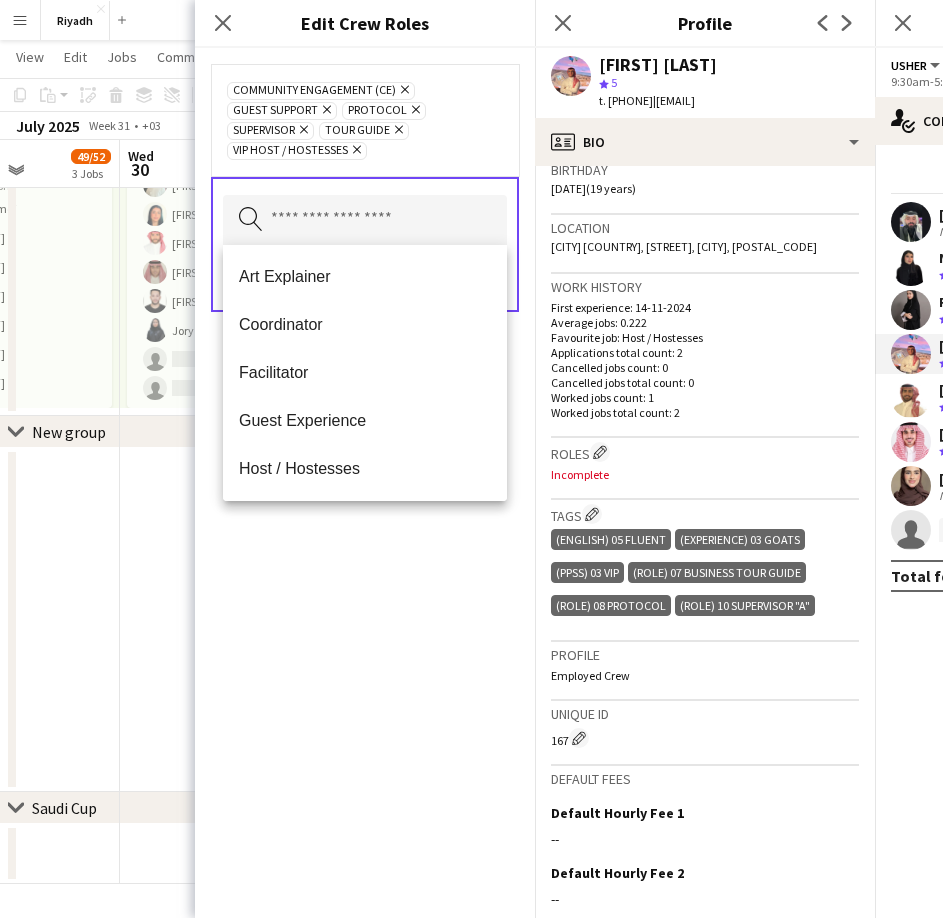 click on "Community Engagement  (CE)
Remove
Guest Support
Remove
Protocol
Remove
Supervisor
Remove
Tour Guide
Remove
VIP Host / Hostesses
Remove
Search by role type
Save" 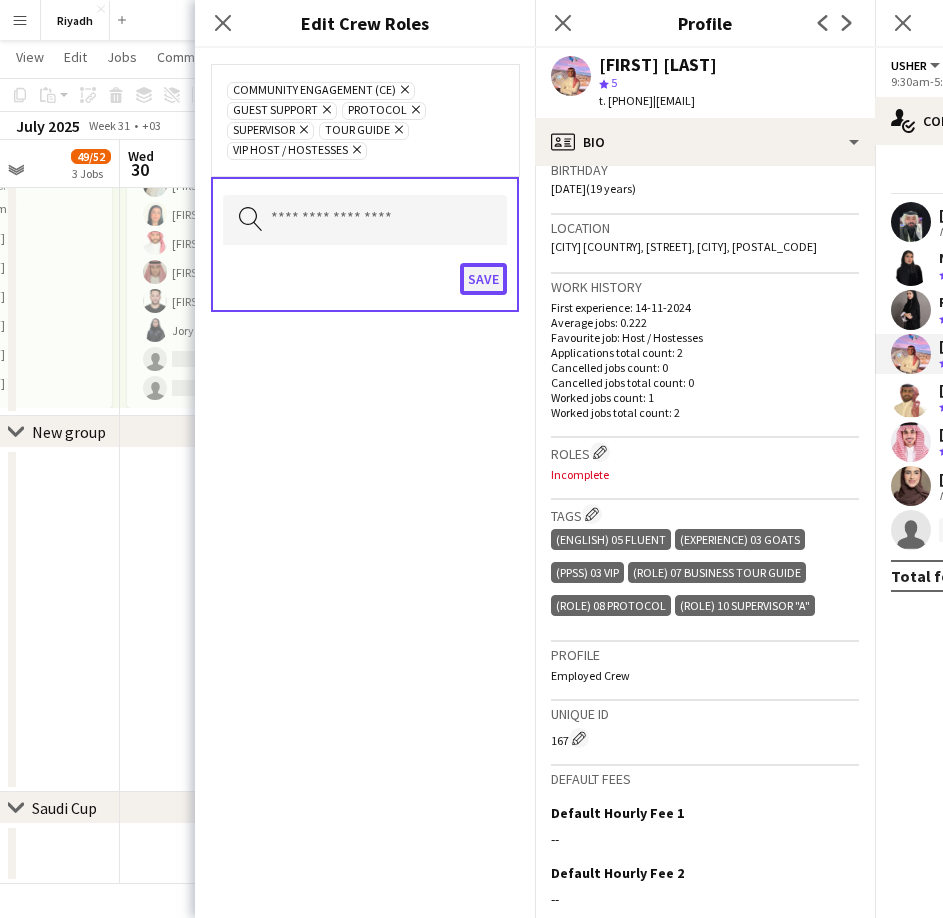 click on "Save" 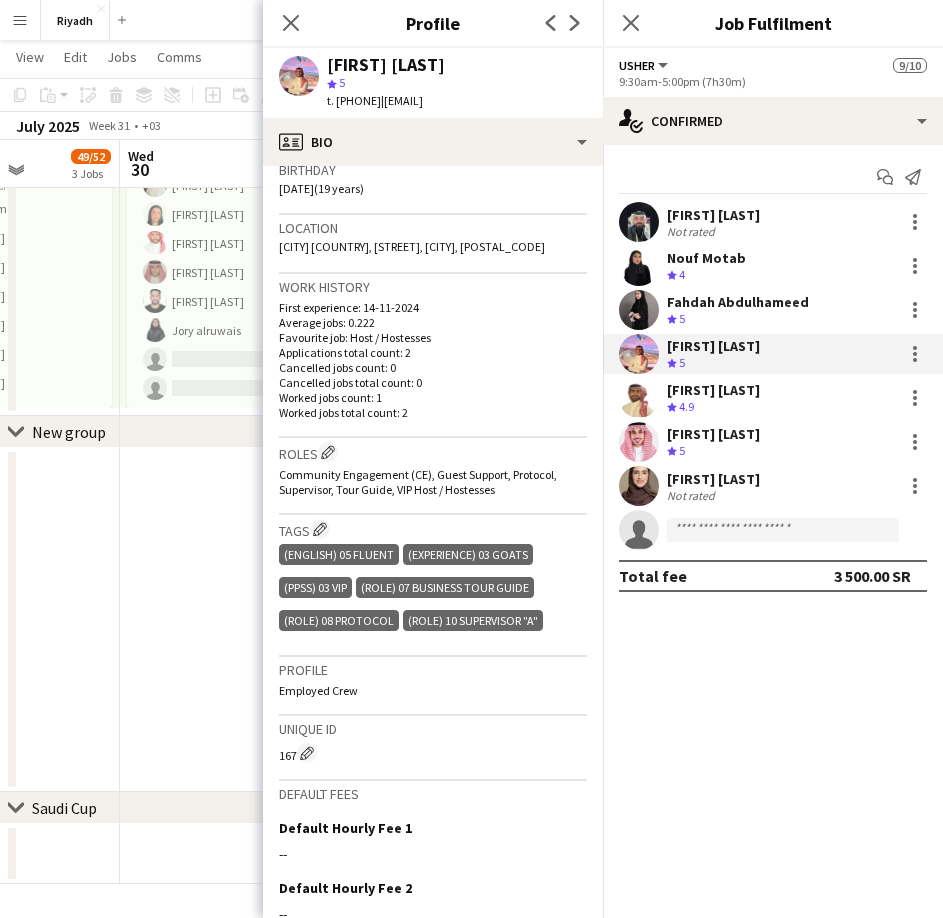 click on "[FIRST] [LAST]
Crew rating
4.9" at bounding box center [773, 398] 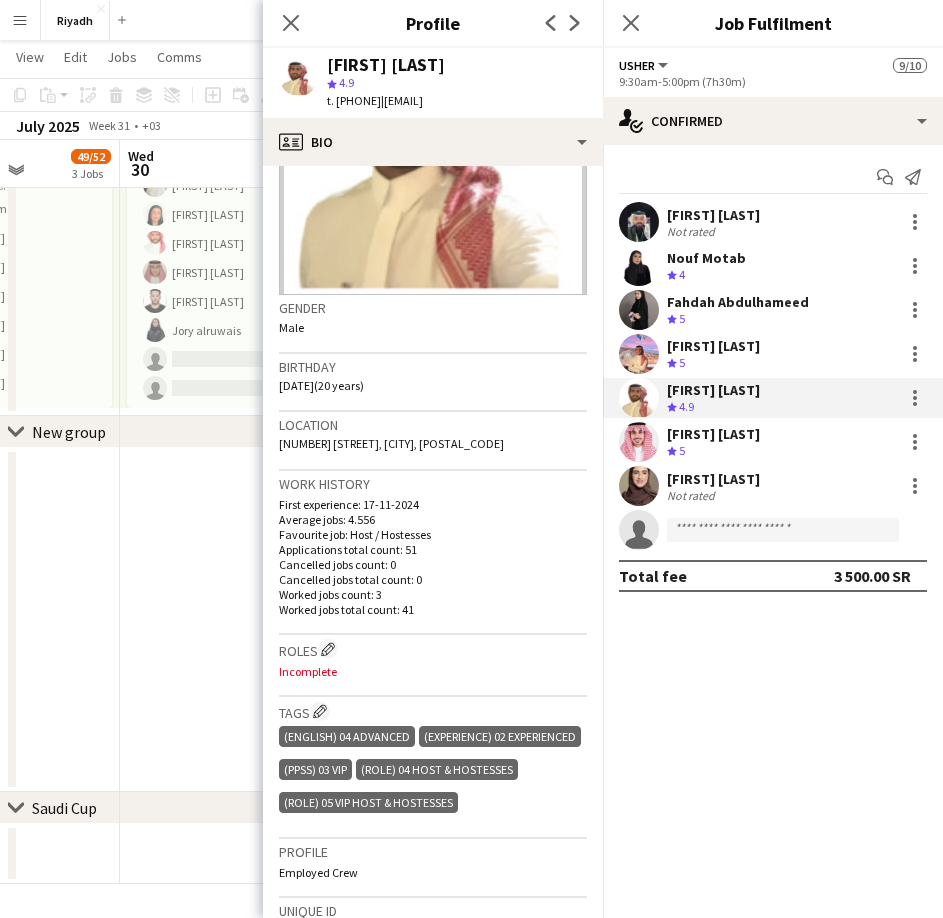 scroll, scrollTop: 400, scrollLeft: 0, axis: vertical 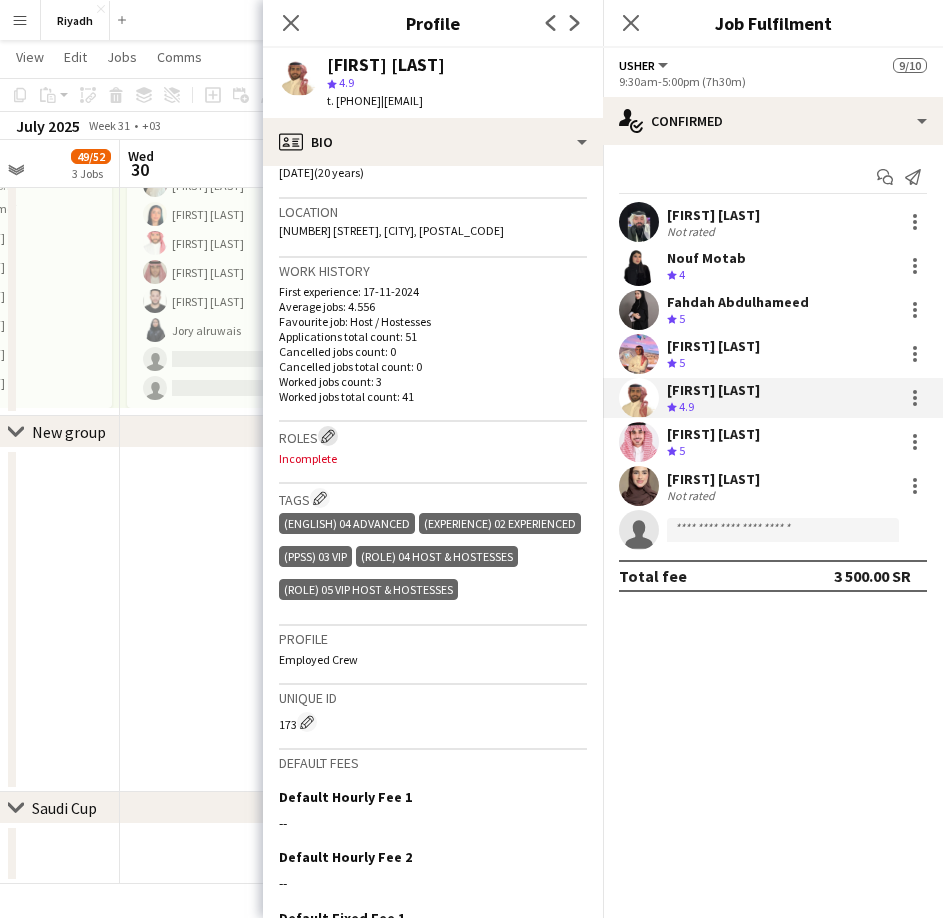 click on "Edit crew company roles" 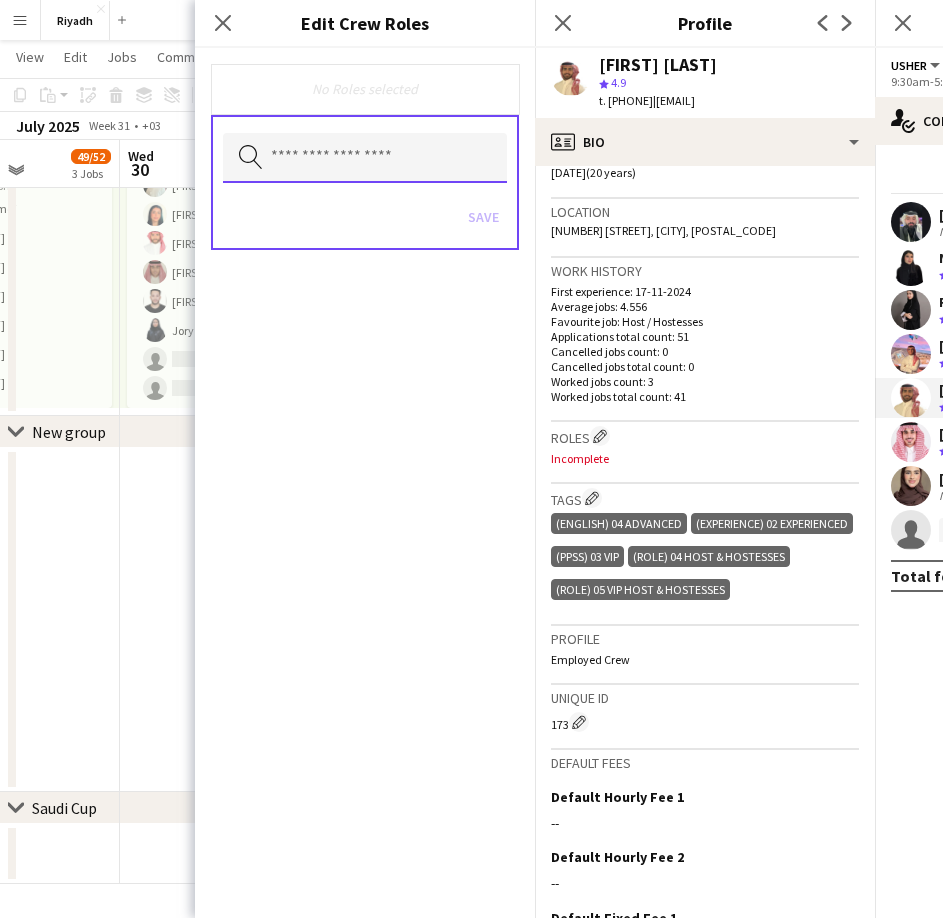 click at bounding box center (365, 158) 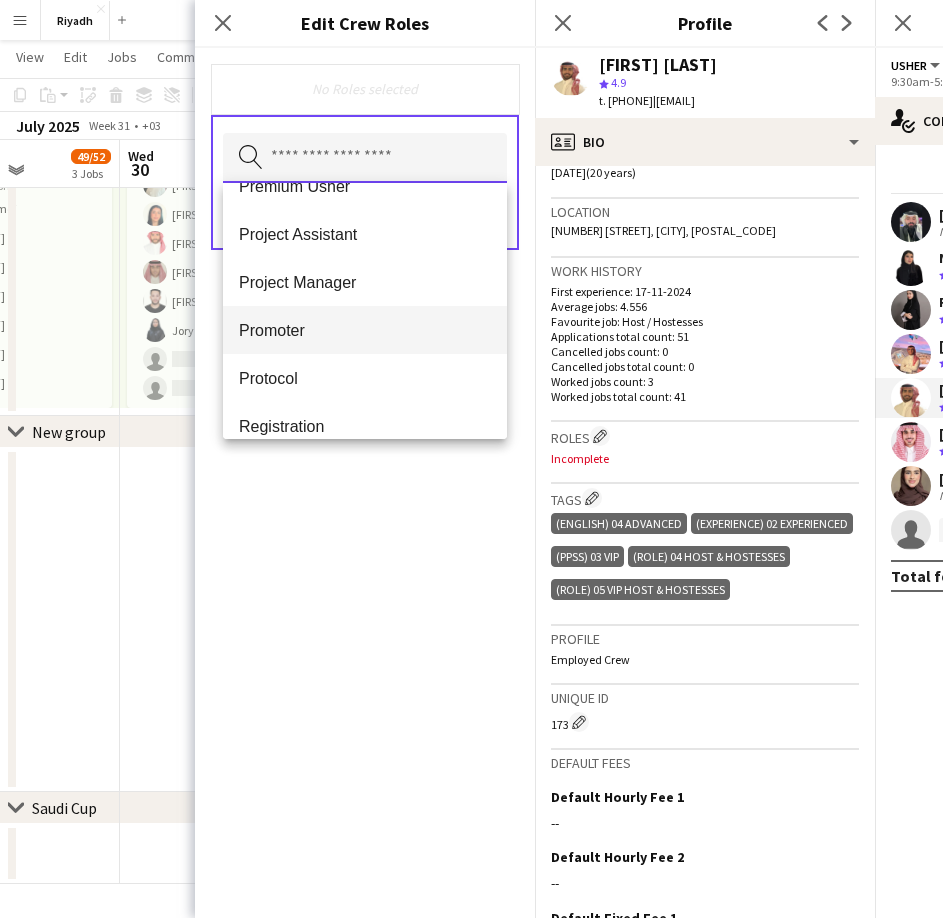 scroll, scrollTop: 400, scrollLeft: 0, axis: vertical 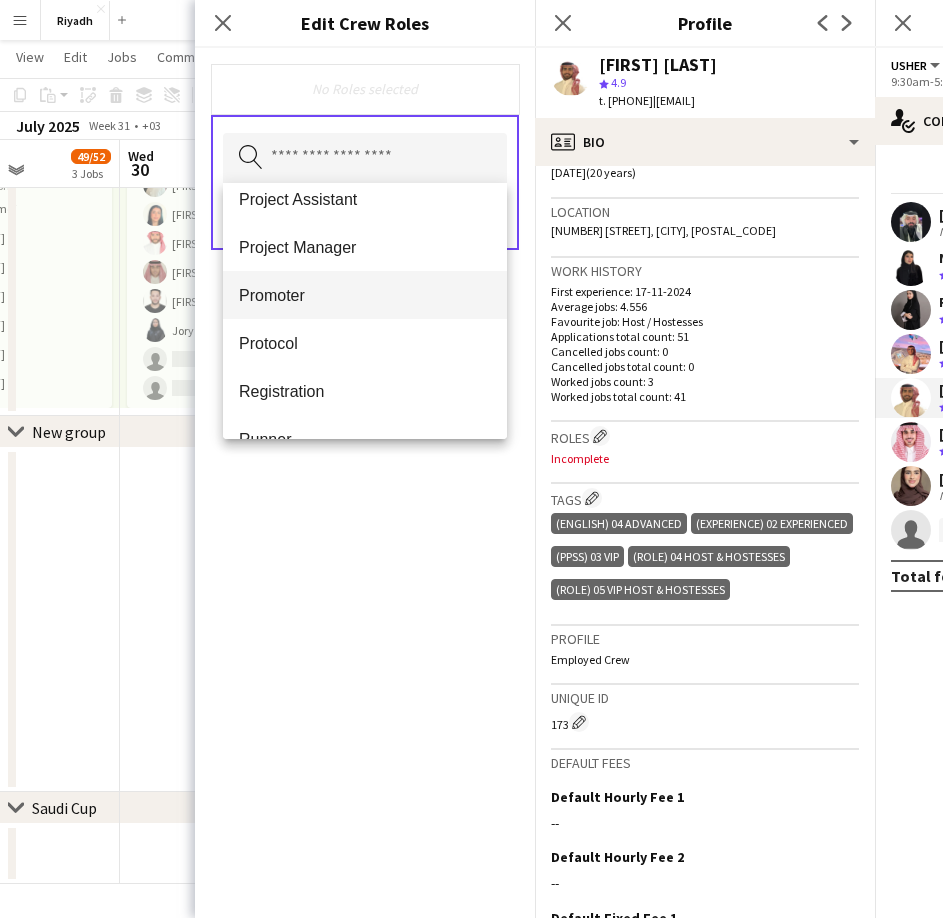 click on "Promoter" at bounding box center (365, 295) 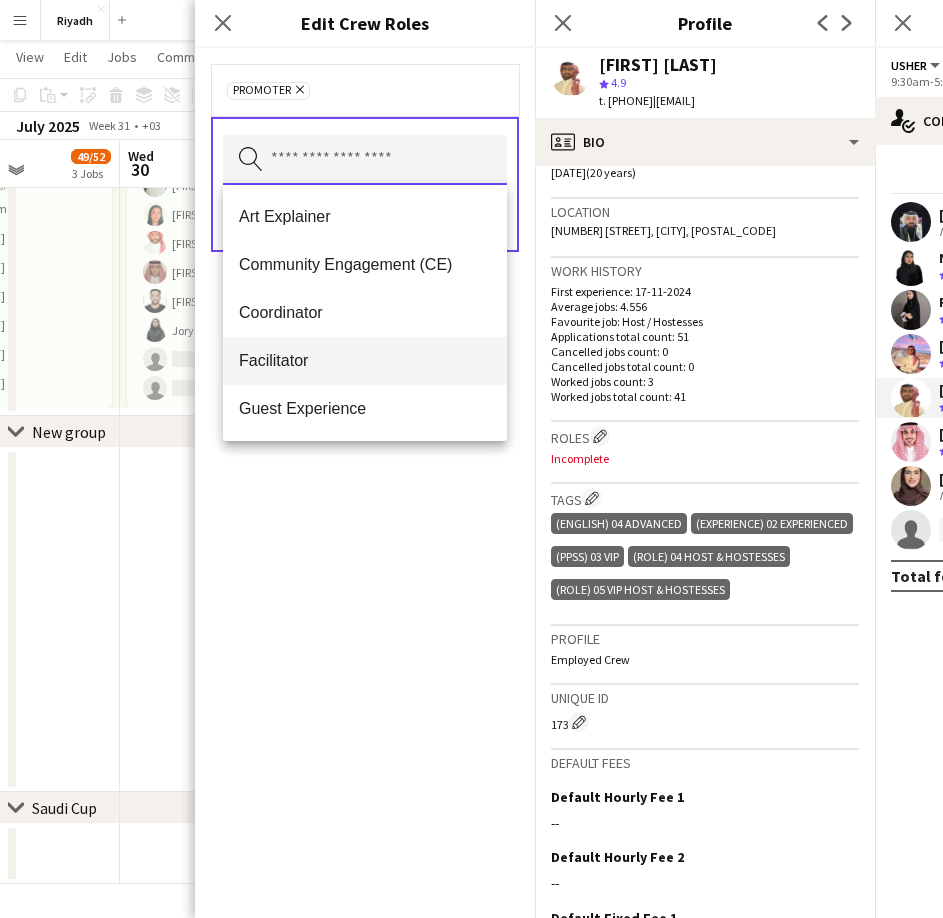 scroll, scrollTop: 100, scrollLeft: 0, axis: vertical 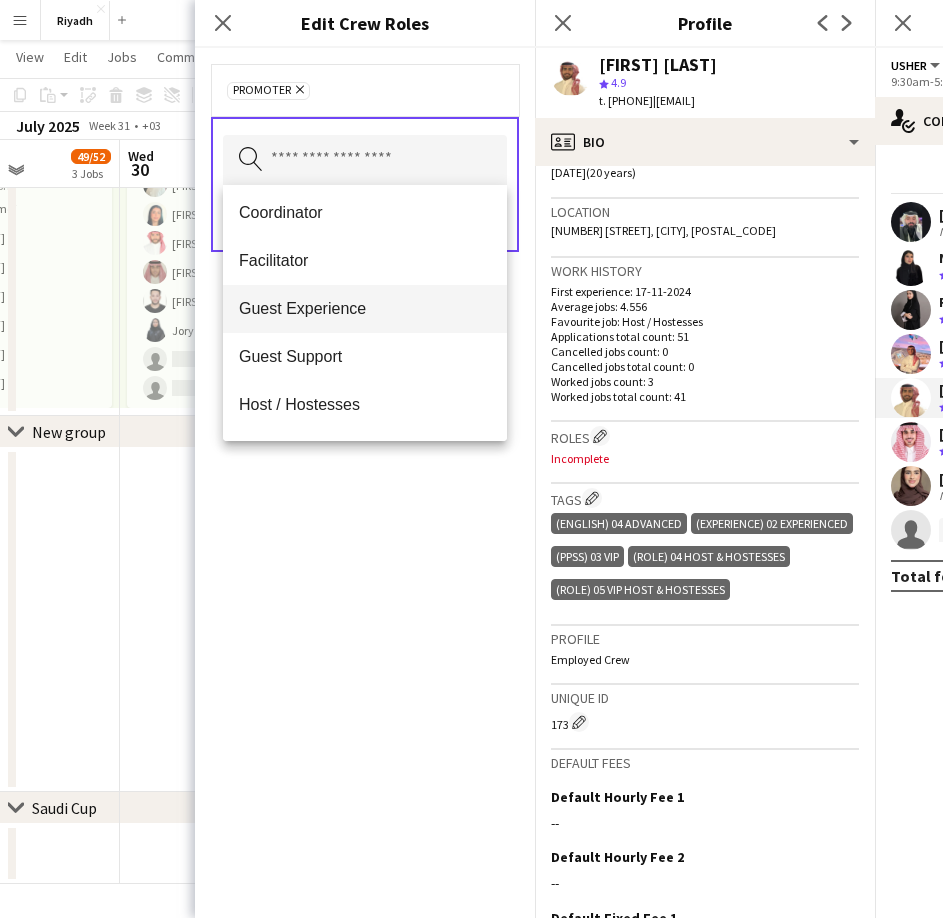 click on "Guest Experience" at bounding box center (365, 308) 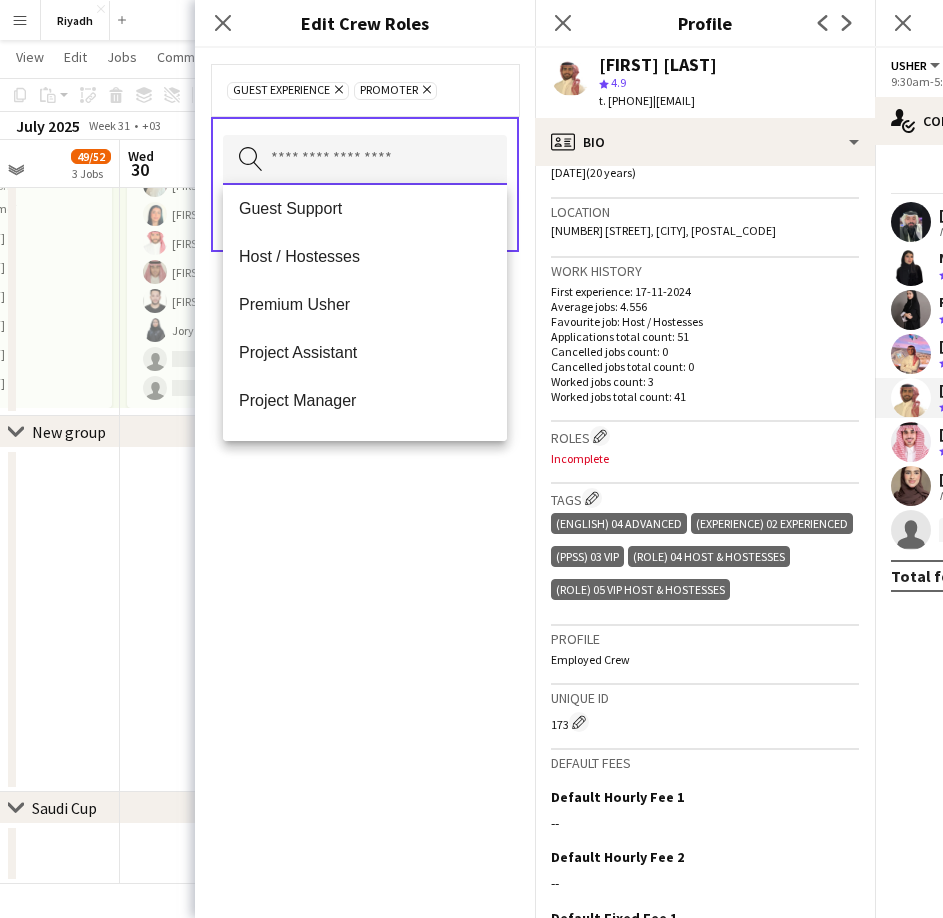 scroll, scrollTop: 100, scrollLeft: 0, axis: vertical 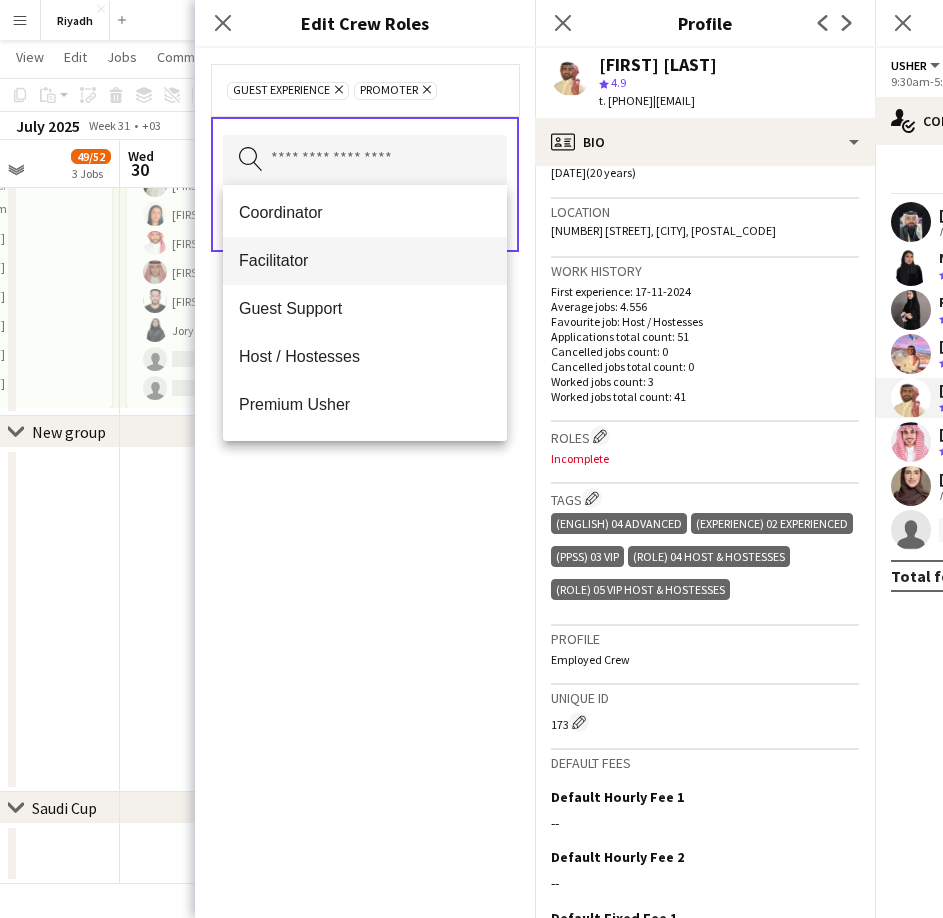 click on "Facilitator" at bounding box center [365, 260] 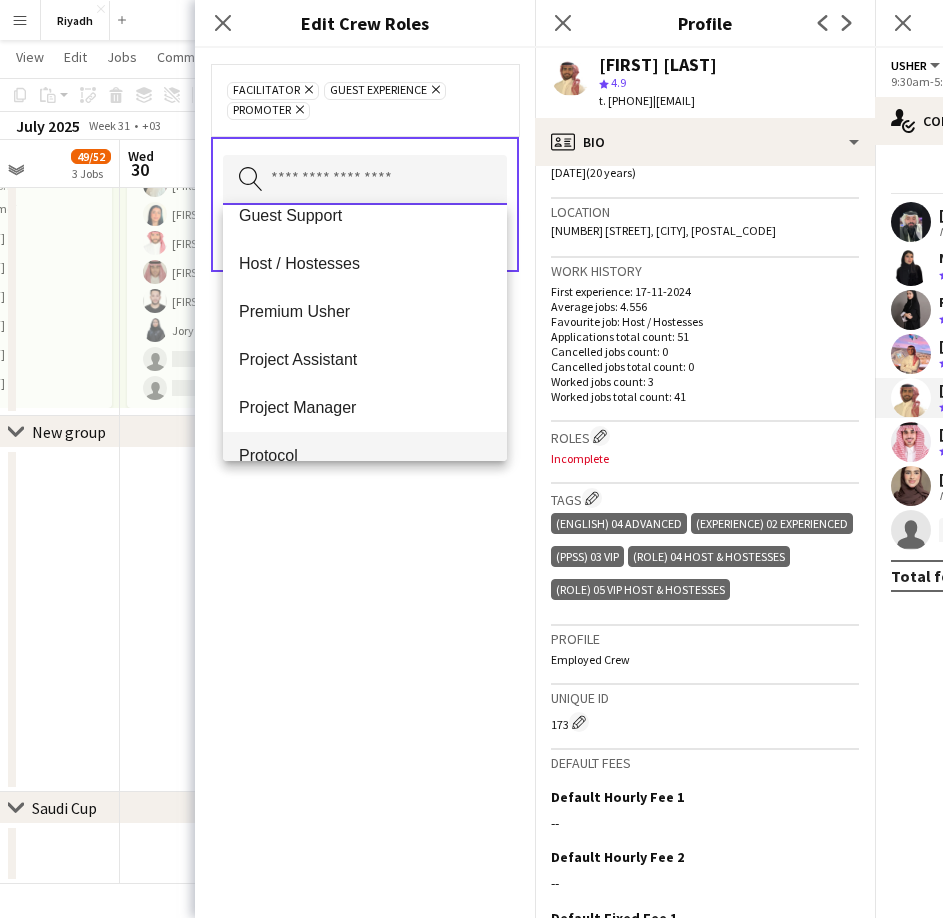 scroll, scrollTop: 200, scrollLeft: 0, axis: vertical 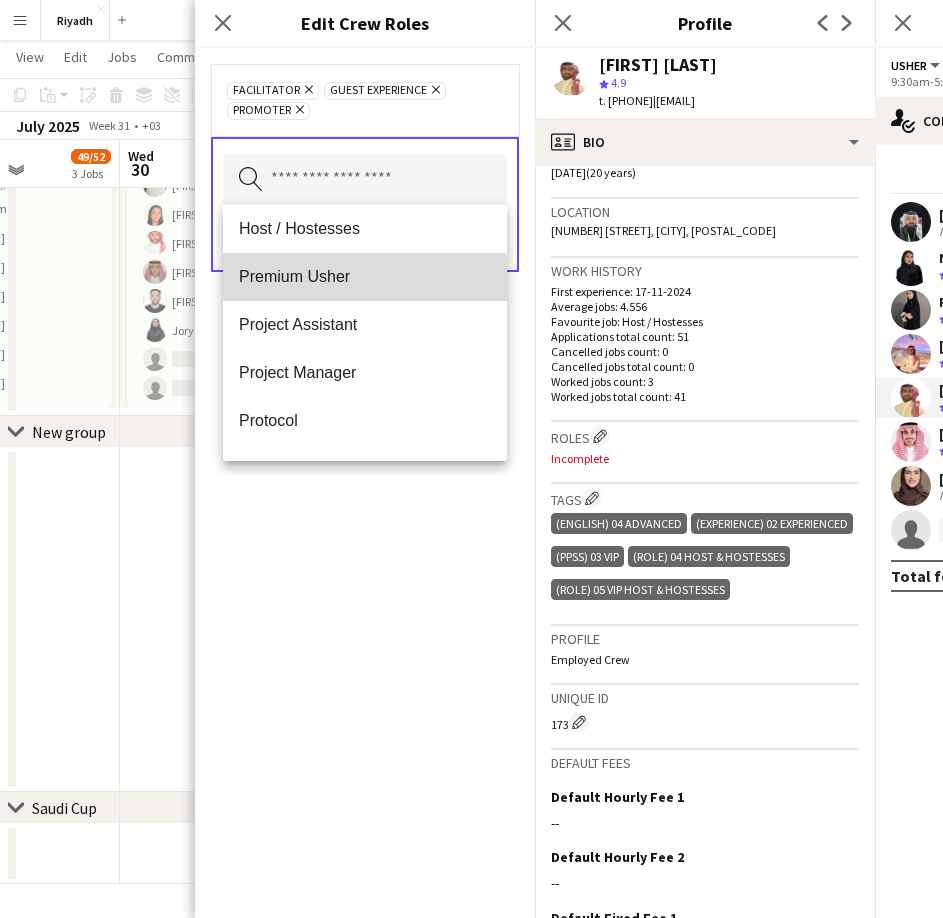 click on "Premium Usher" at bounding box center (365, 276) 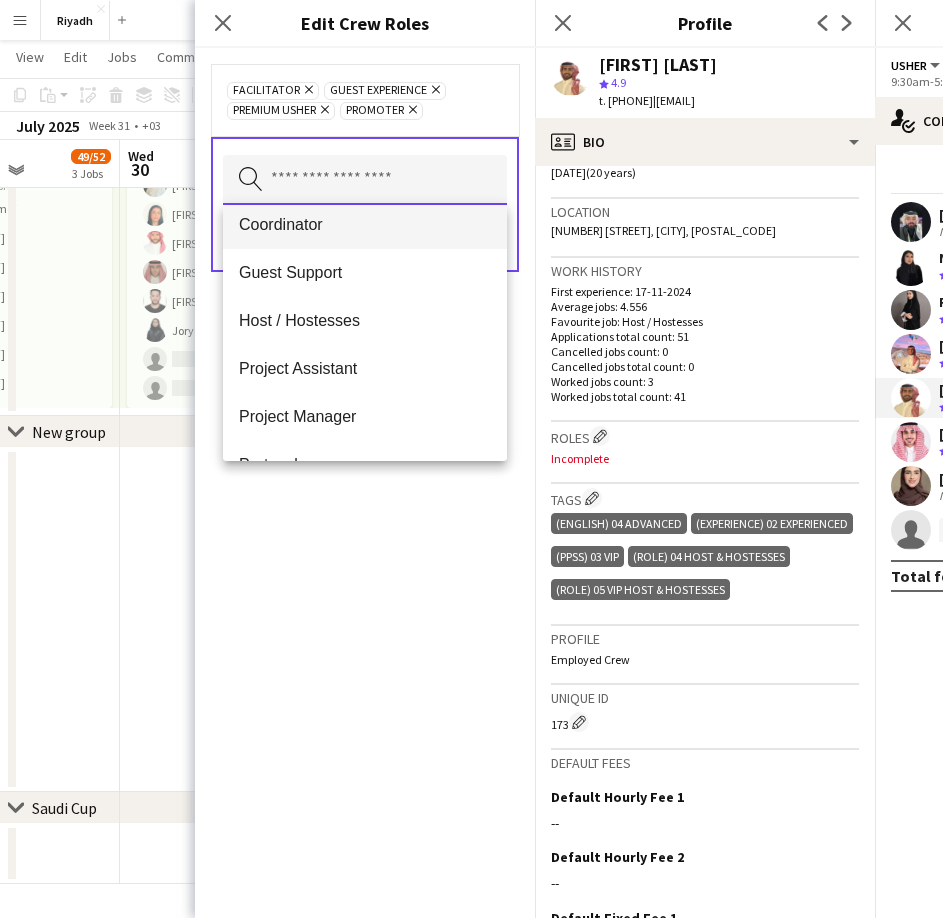 scroll, scrollTop: 0, scrollLeft: 0, axis: both 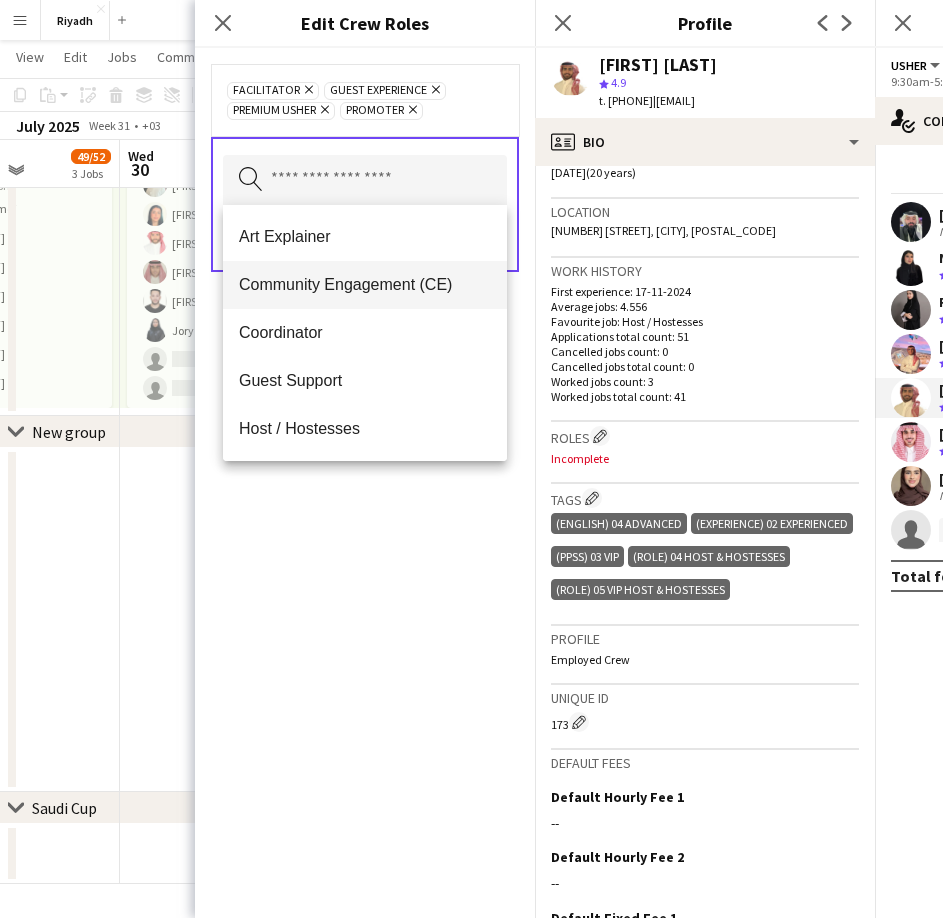 click on "Community Engagement  (CE)" at bounding box center (365, 284) 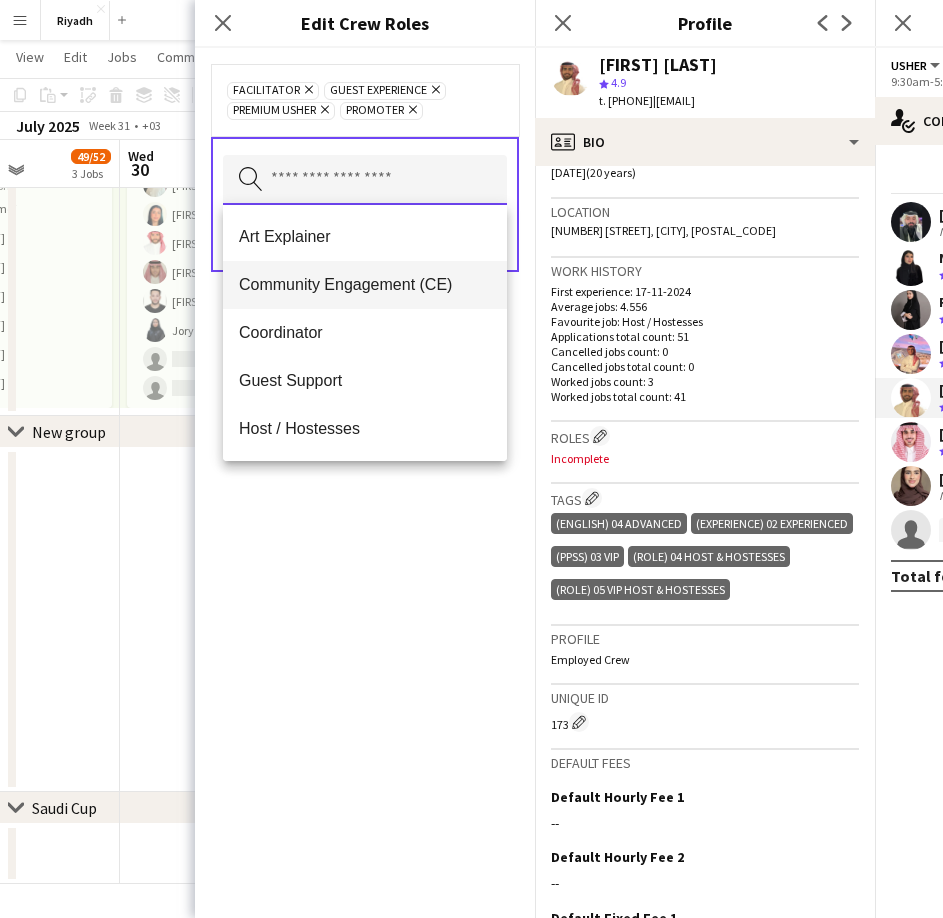type 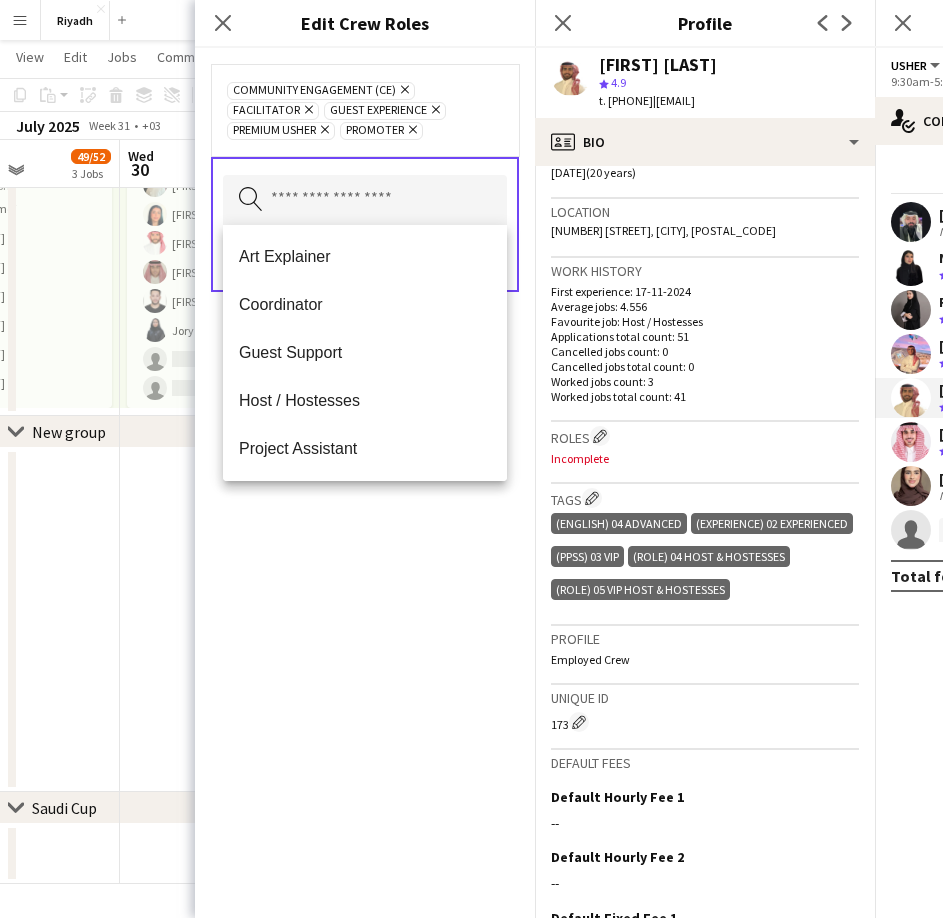 click on "Community Engagement  (CE)
Remove
Facilitator
Remove
Guest Experience
Remove
Premium Usher
Remove
Promoter
Remove
Search by role type
Save" 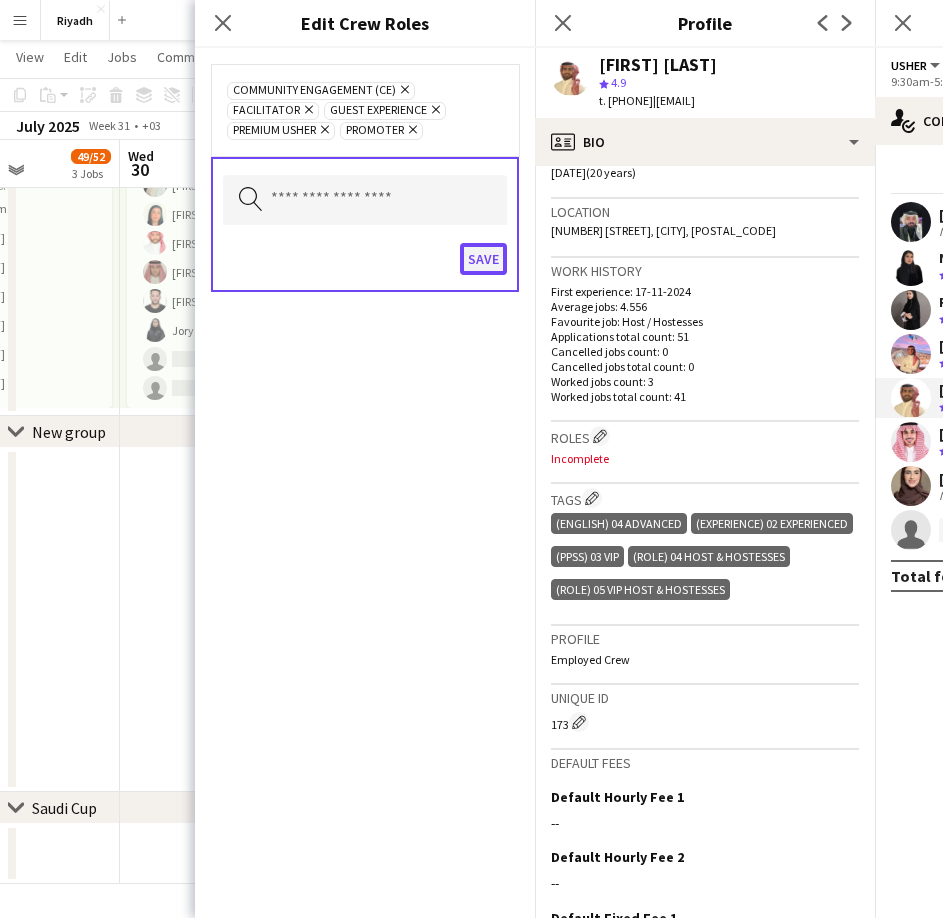 click on "Save" 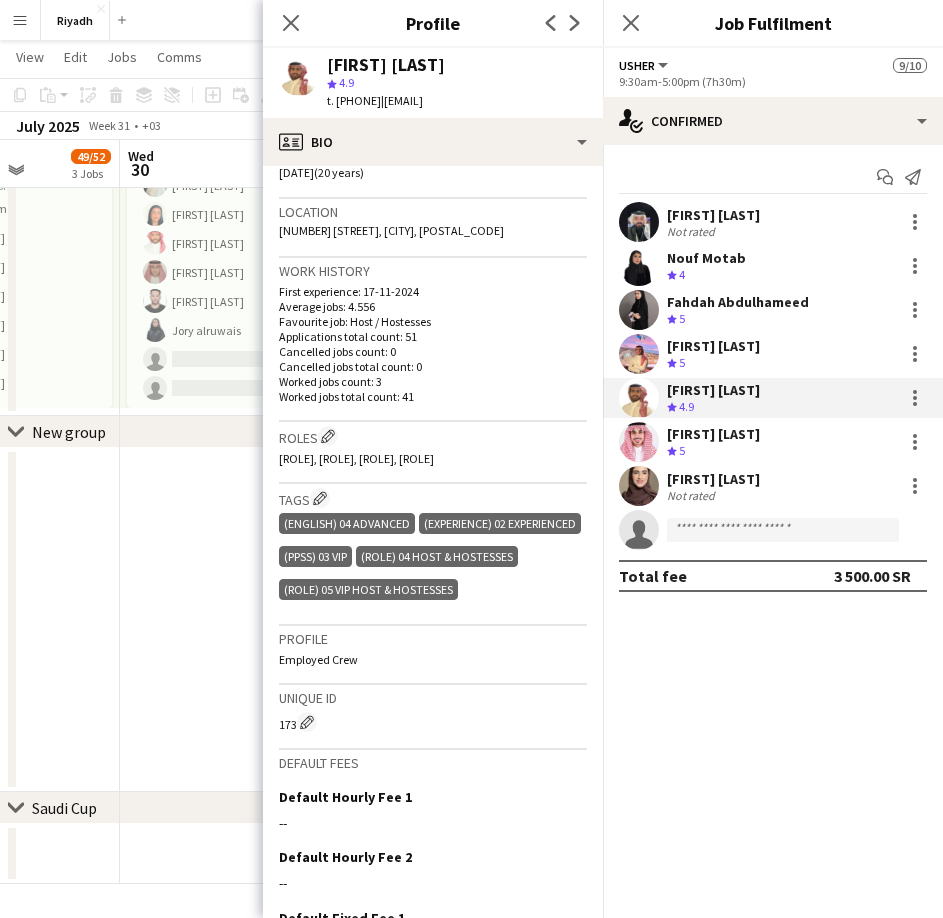 click on "[FIRST] [LAST]   Not rated" at bounding box center [773, 486] 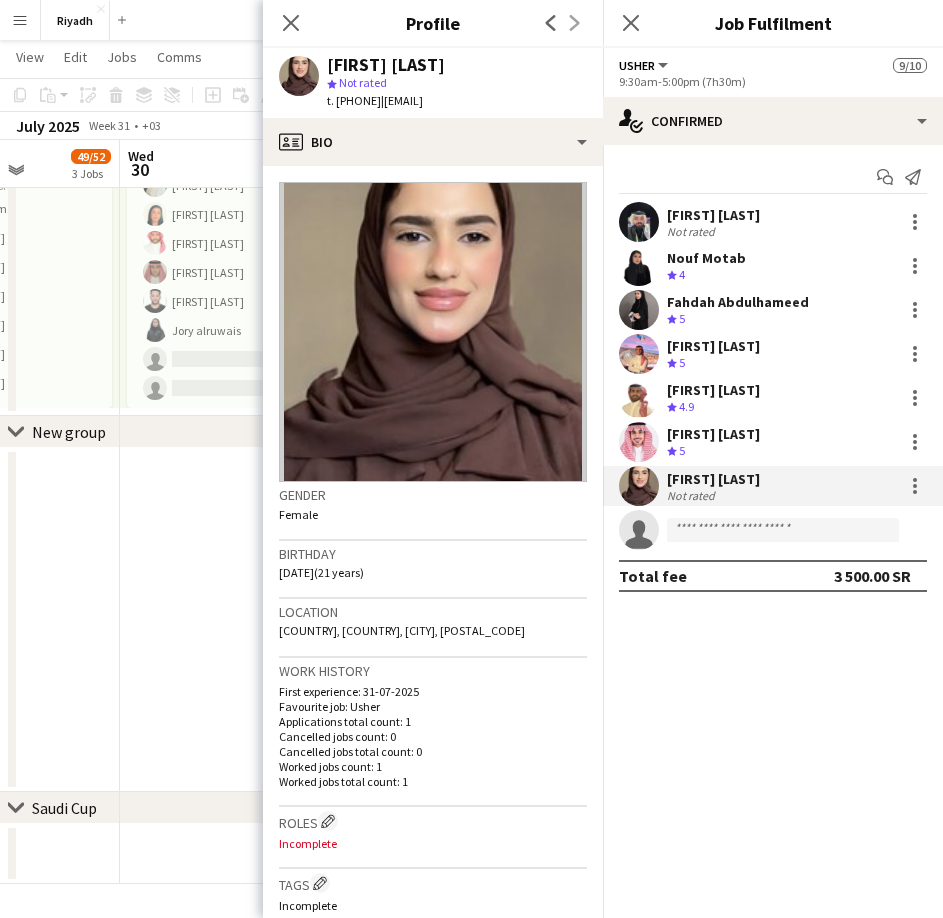 drag, startPoint x: 707, startPoint y: 433, endPoint x: 659, endPoint y: 446, distance: 49.729267 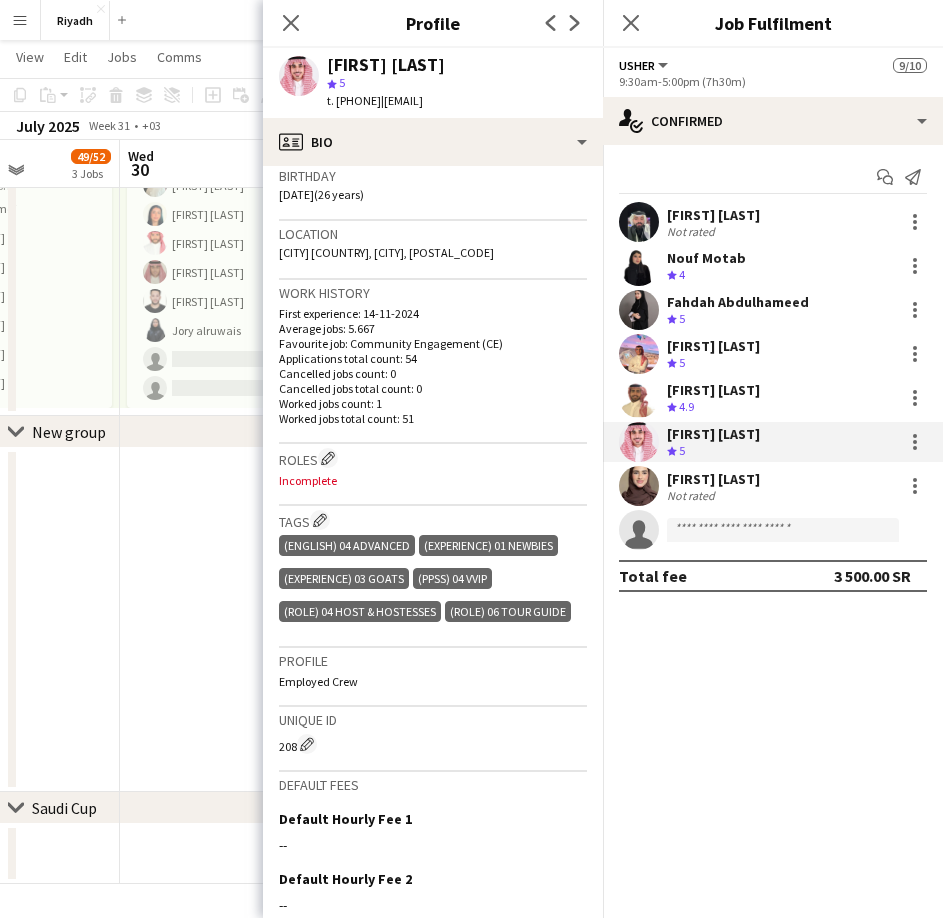 scroll, scrollTop: 400, scrollLeft: 0, axis: vertical 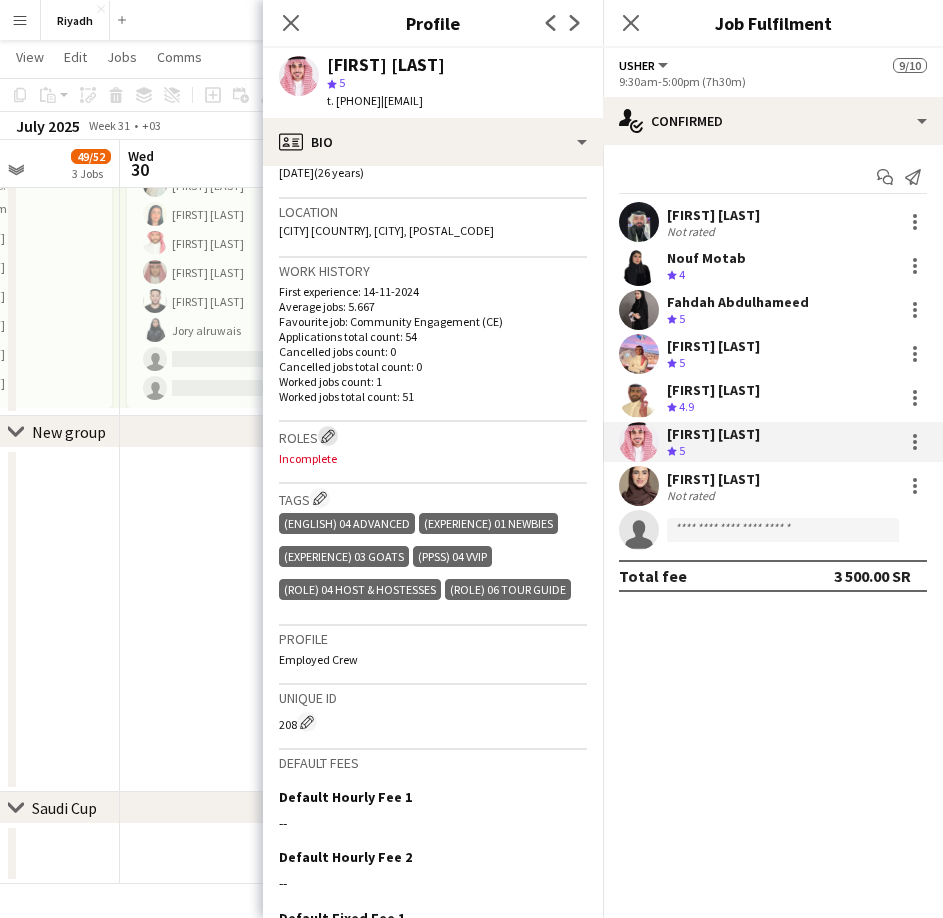 click on "Edit crew company roles" 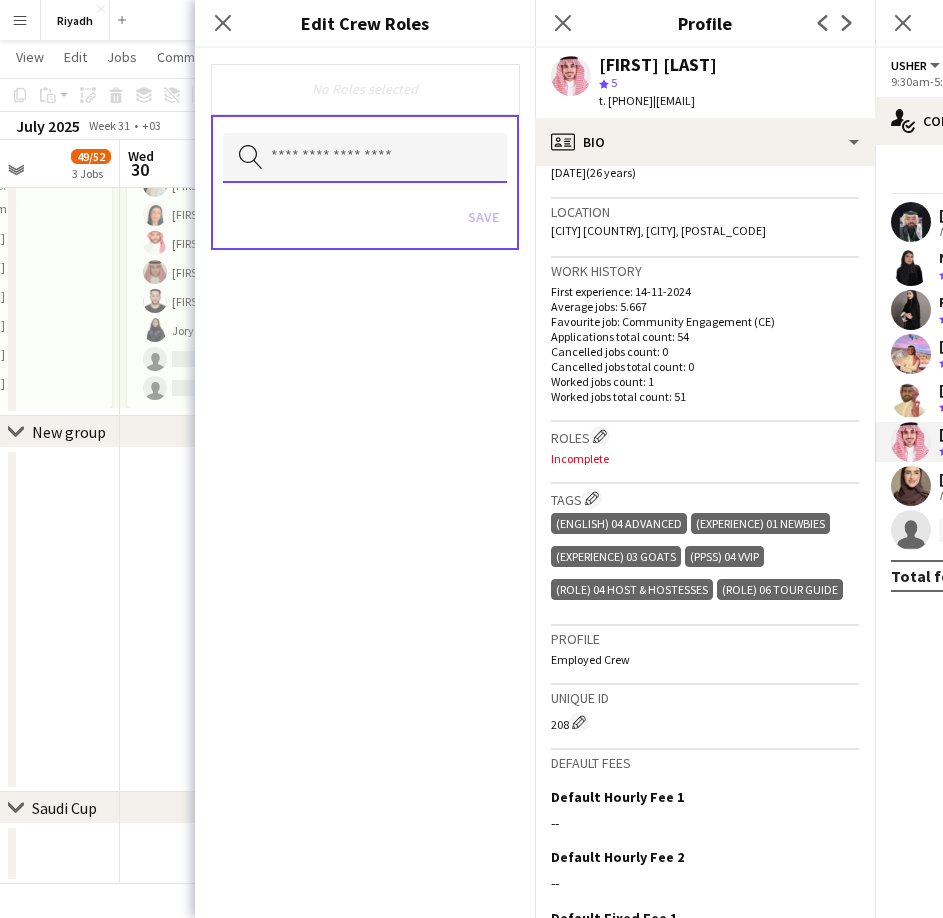 click at bounding box center (365, 158) 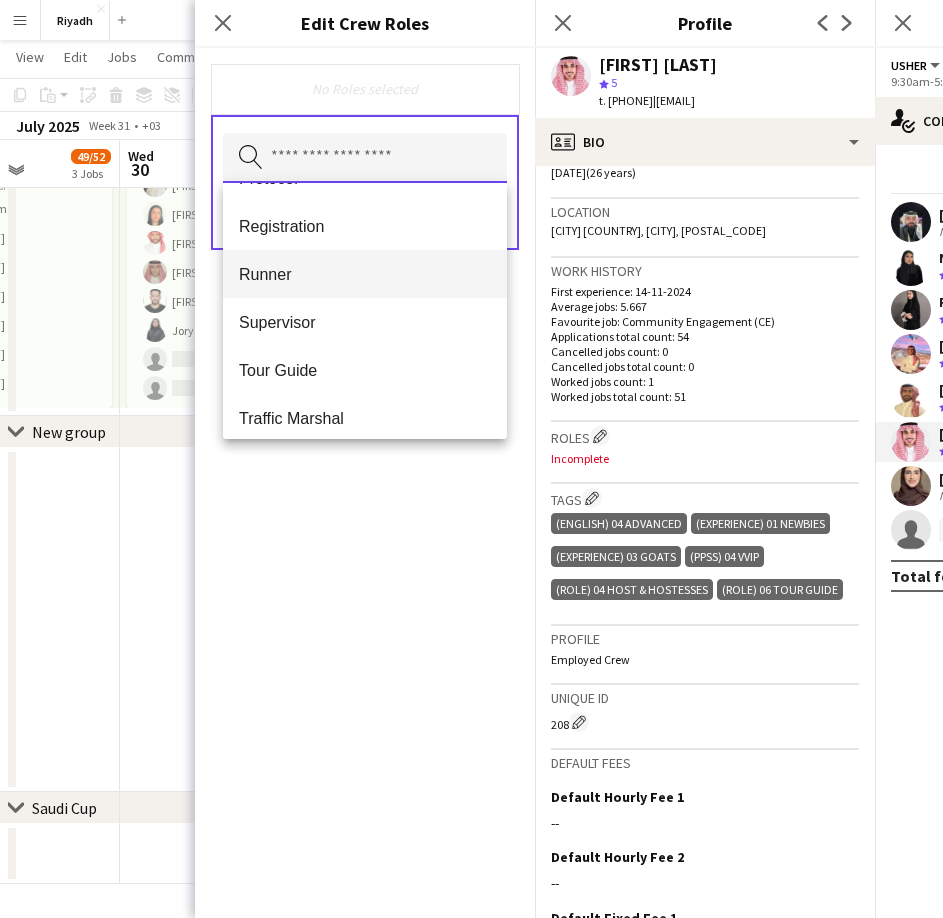 scroll, scrollTop: 600, scrollLeft: 0, axis: vertical 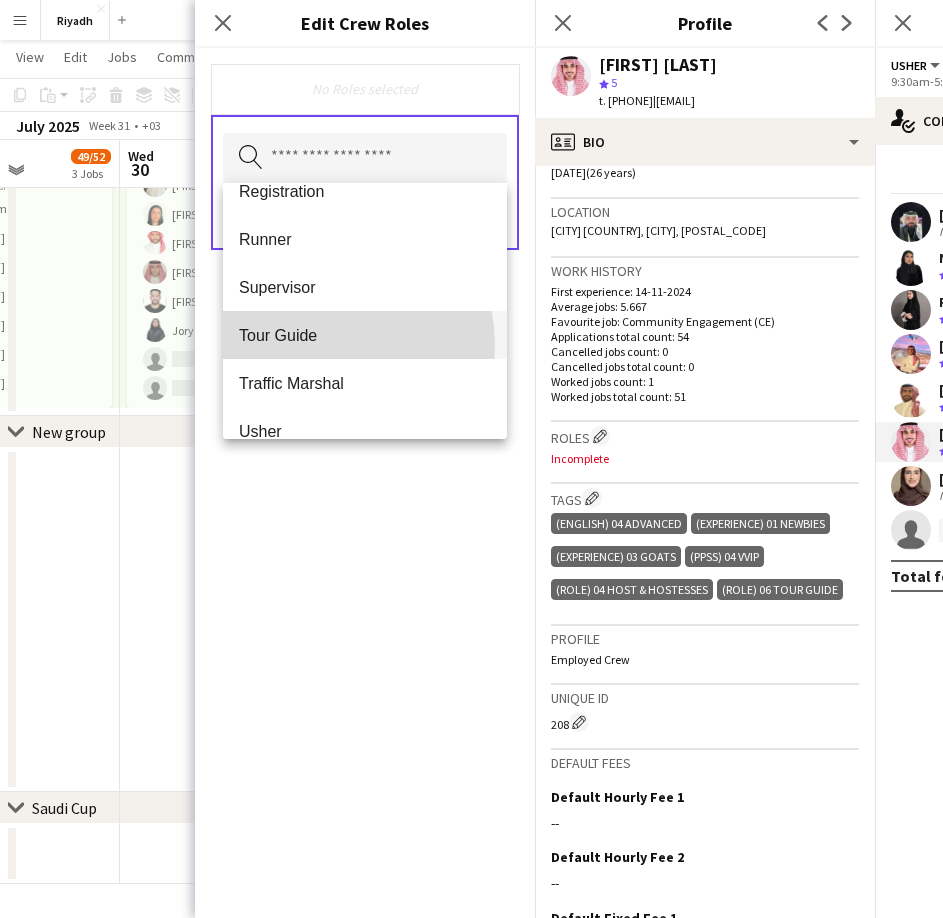 click on "Tour Guide" at bounding box center (365, 335) 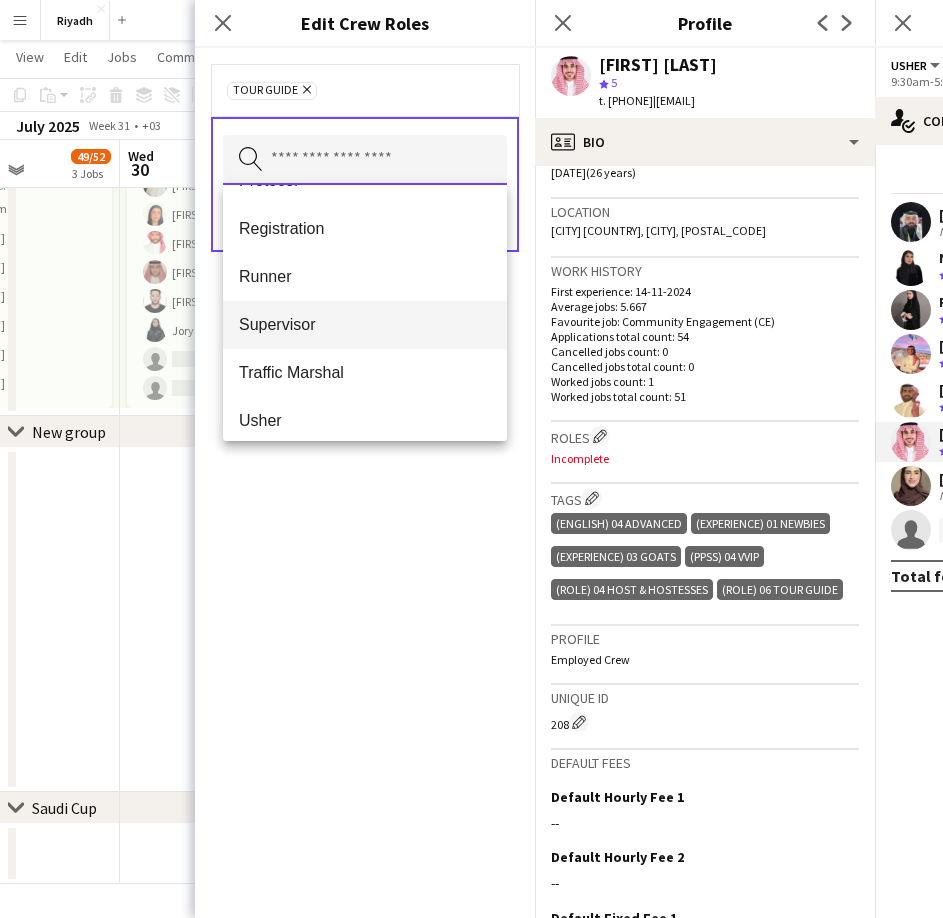 scroll, scrollTop: 600, scrollLeft: 0, axis: vertical 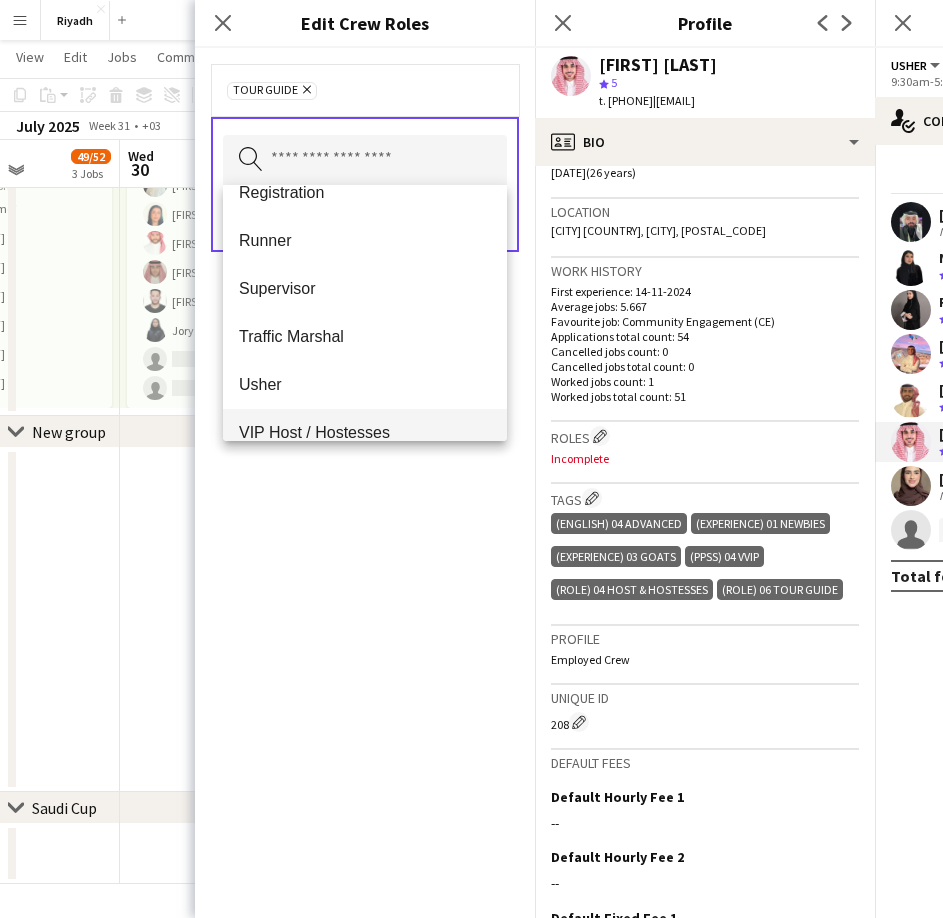 click on "VIP Host / Hostesses" at bounding box center (365, 432) 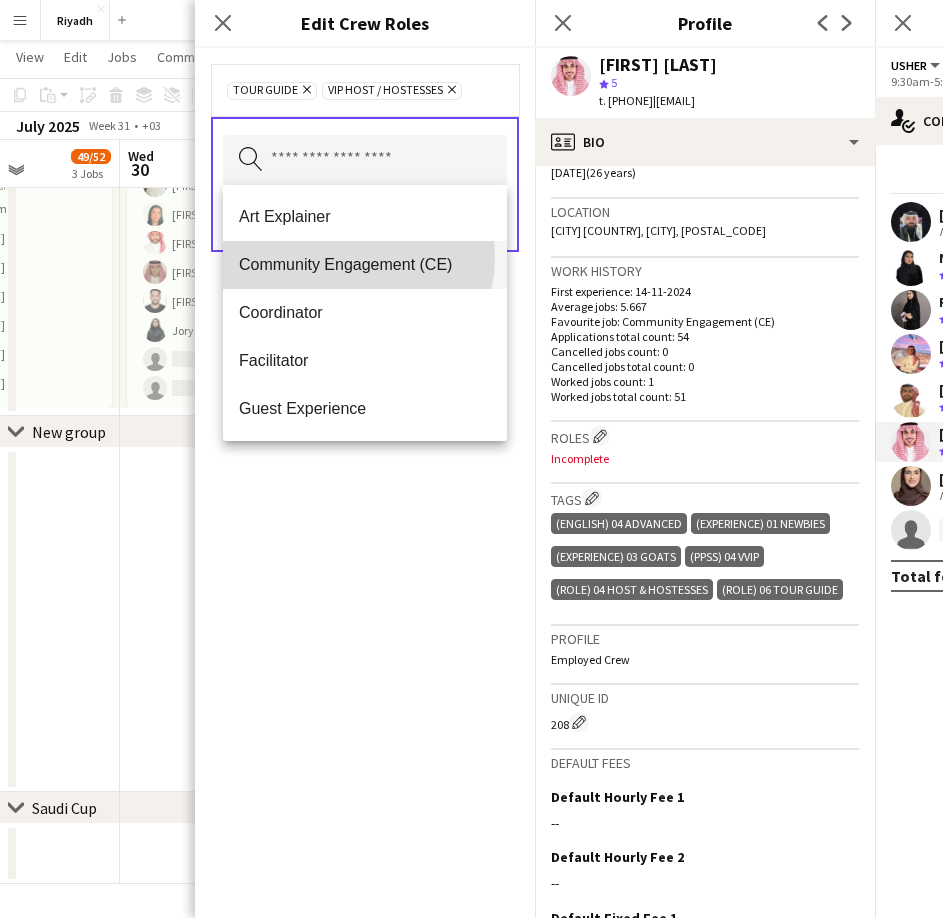 drag, startPoint x: 347, startPoint y: 257, endPoint x: 365, endPoint y: 296, distance: 42.953465 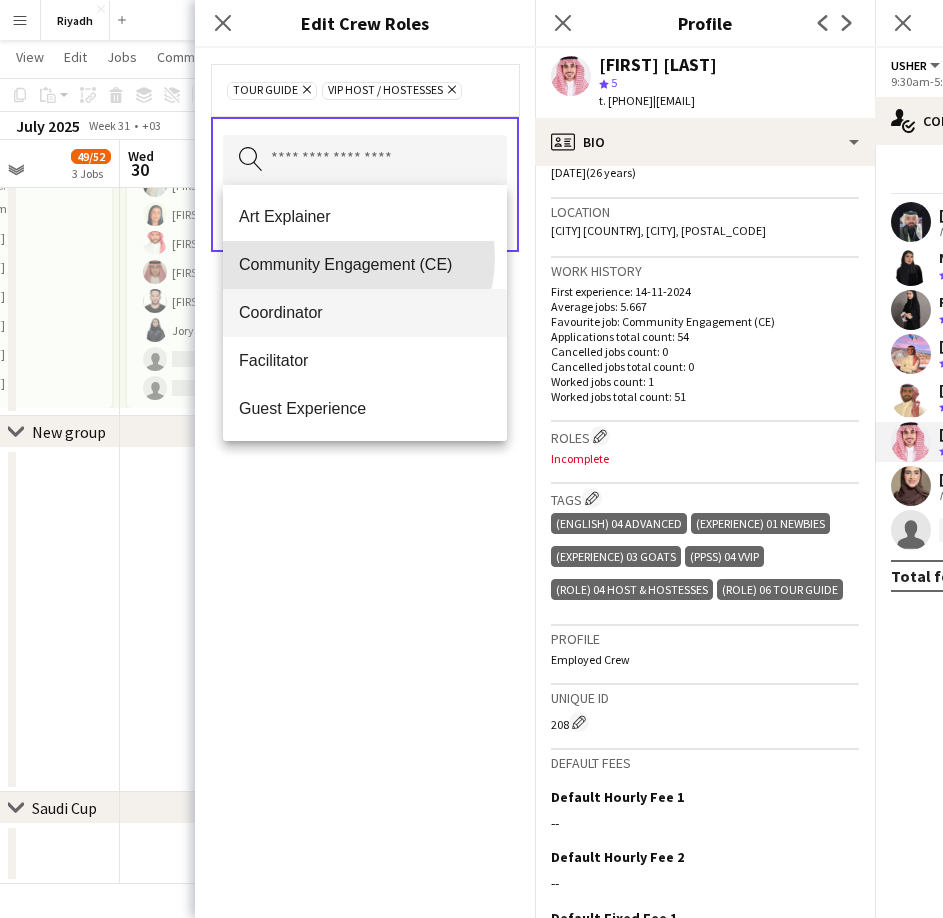 click on "Community Engagement  (CE)" at bounding box center [365, 264] 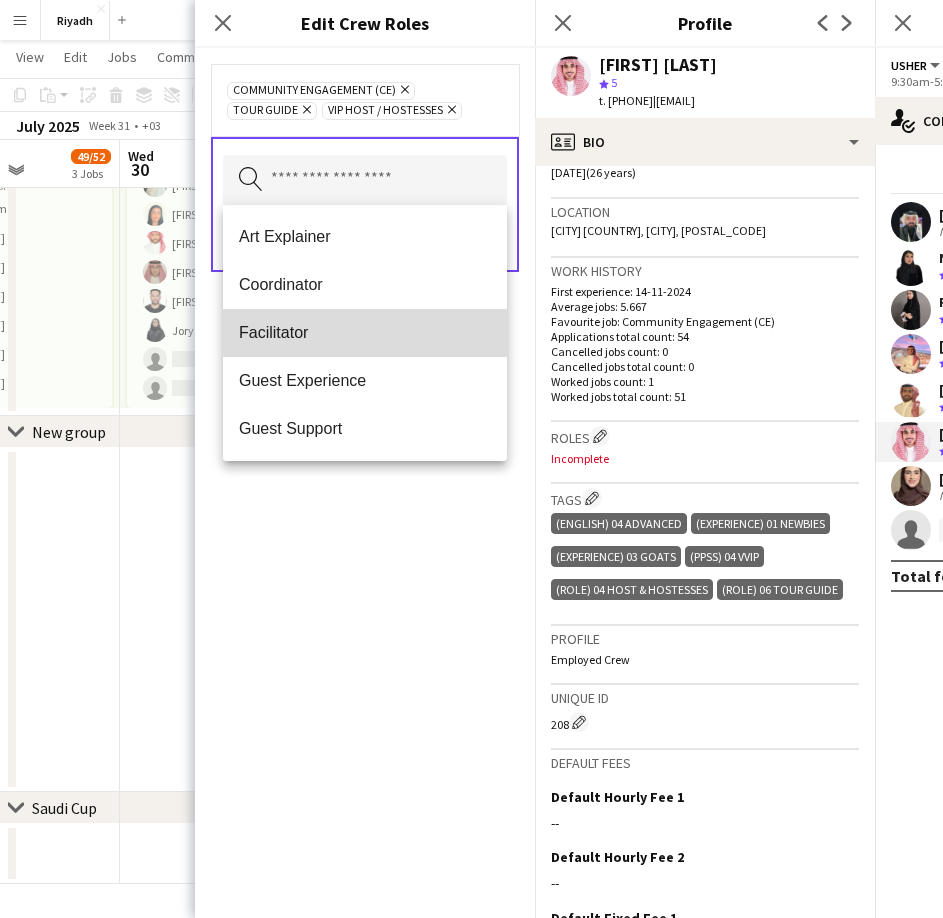 click on "Facilitator" at bounding box center [365, 332] 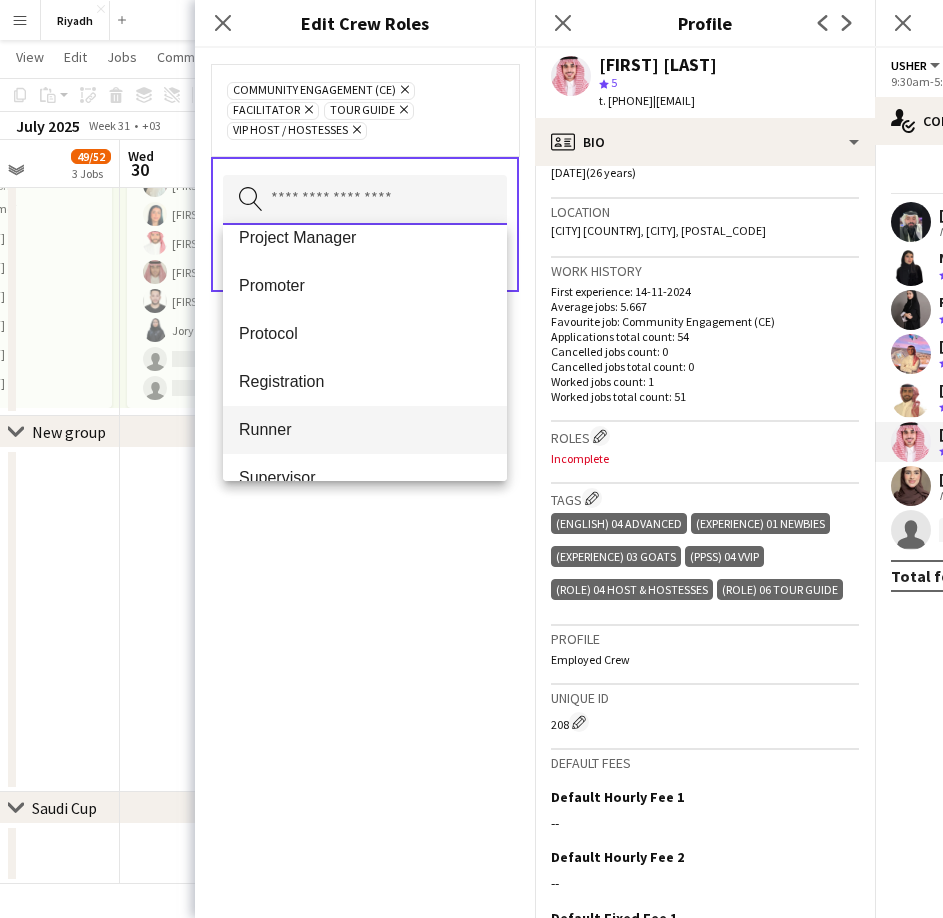 scroll, scrollTop: 400, scrollLeft: 0, axis: vertical 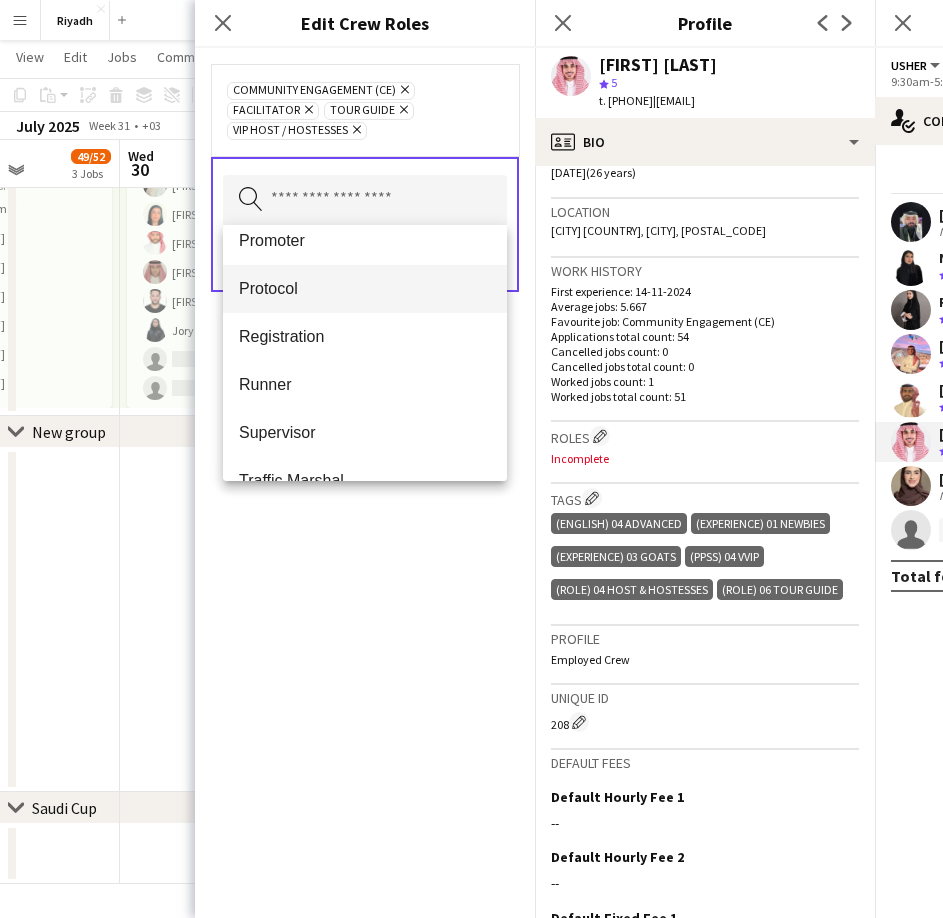 click on "Protocol" at bounding box center [365, 288] 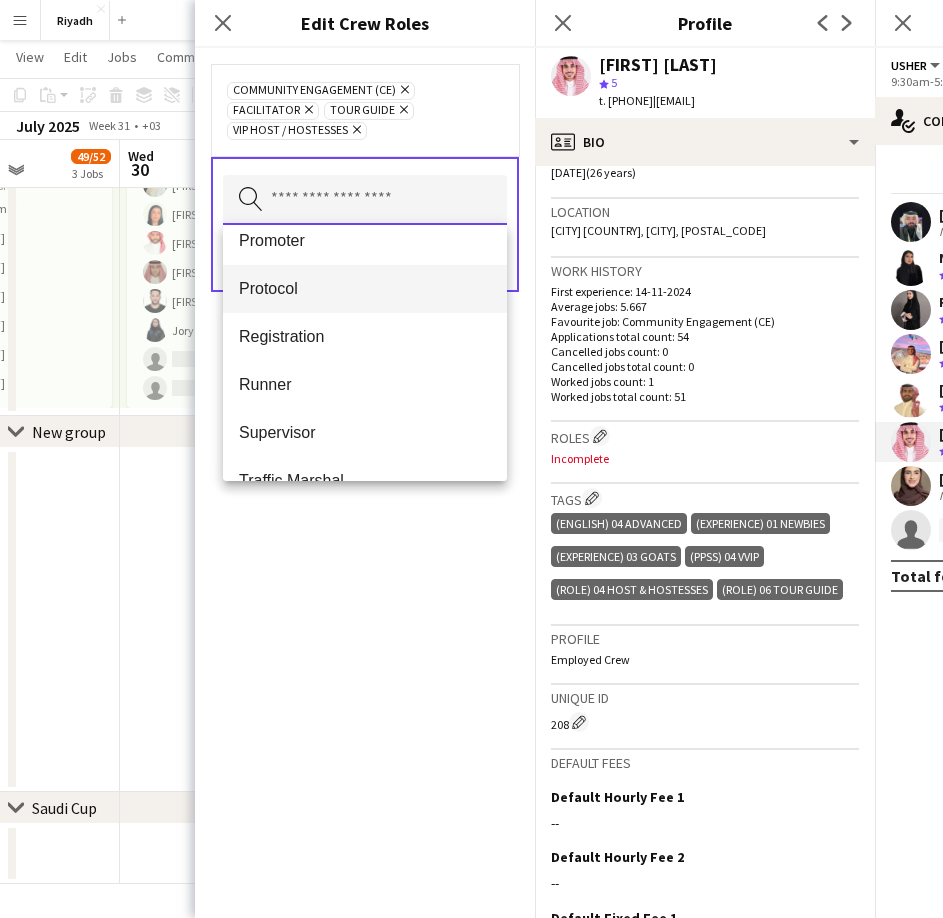 type 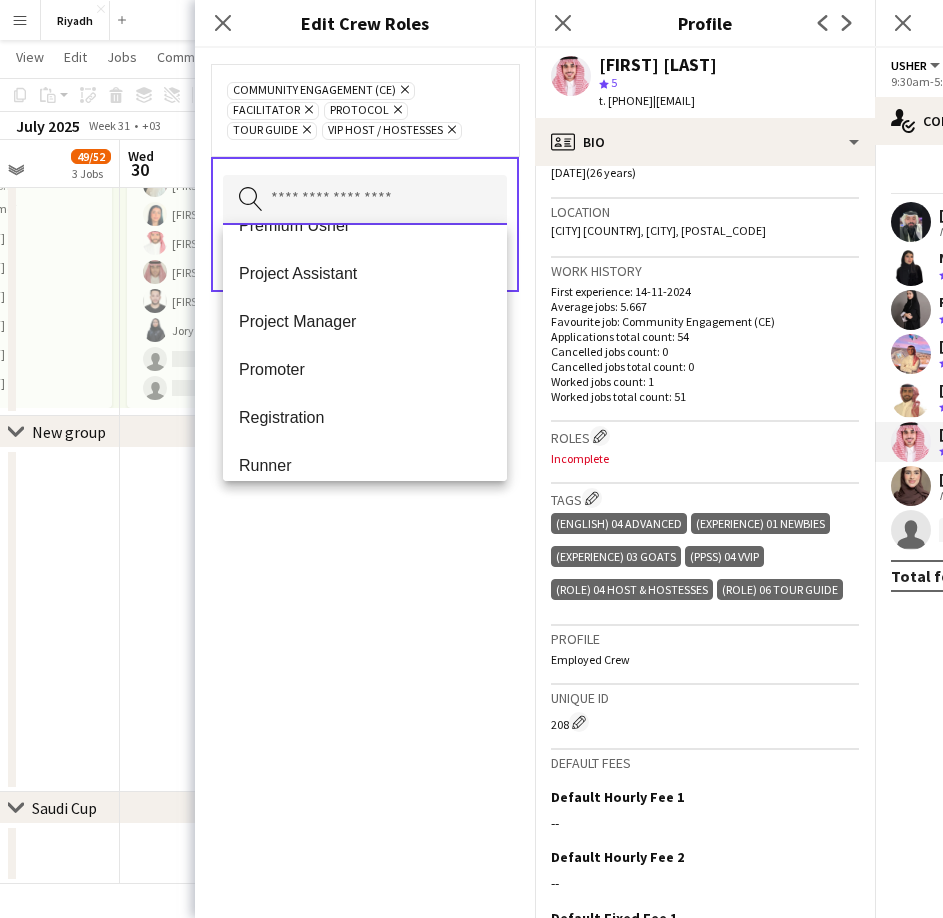scroll, scrollTop: 28, scrollLeft: 0, axis: vertical 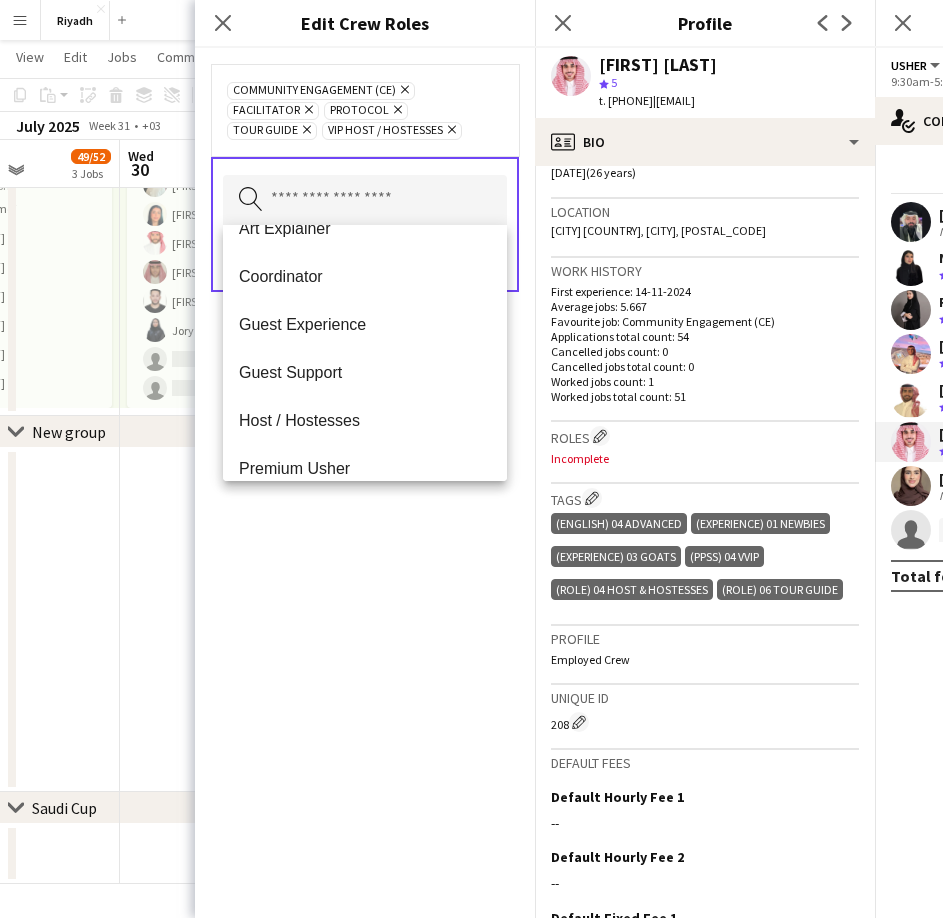 click on "Remove" 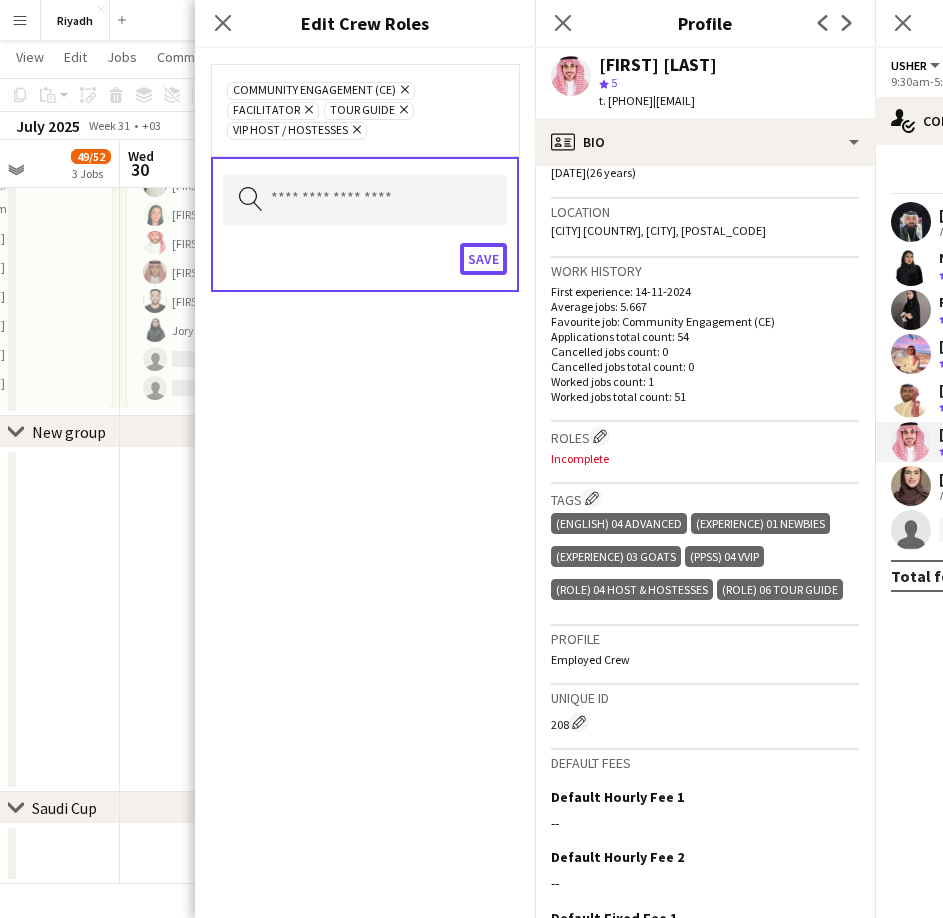 drag, startPoint x: 482, startPoint y: 257, endPoint x: 487, endPoint y: 285, distance: 28.442924 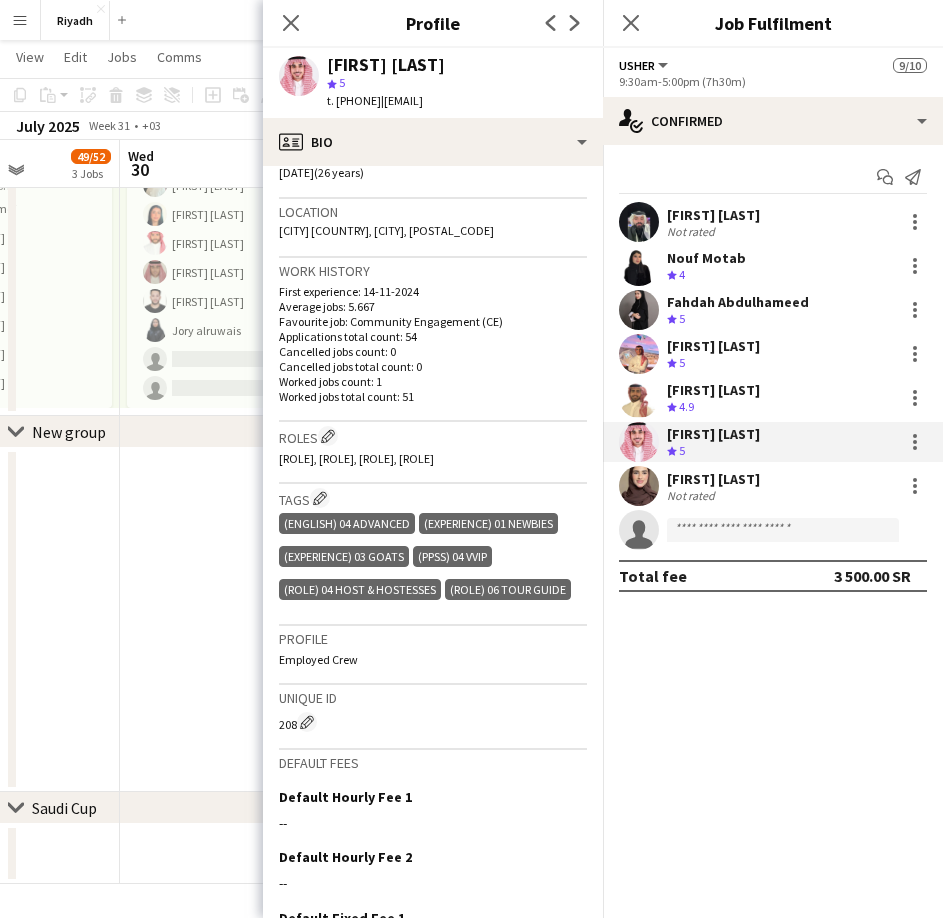click on "(Experience) 01 Newbies" 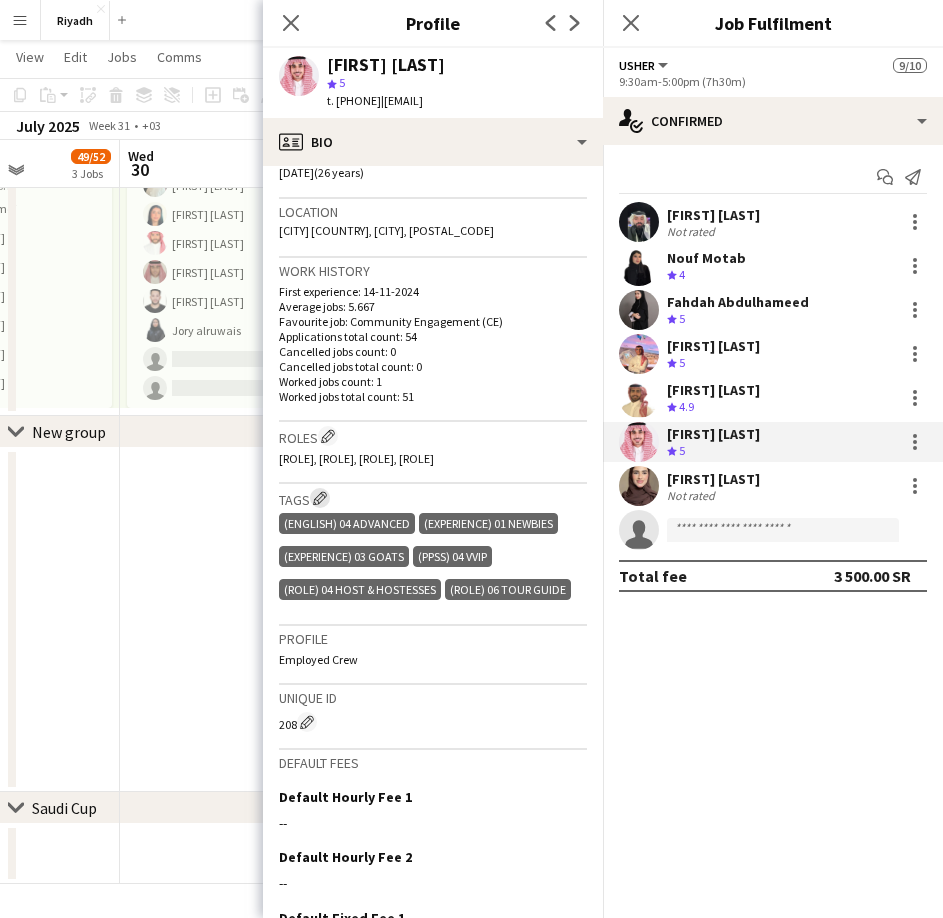click on "Edit crew company tags" 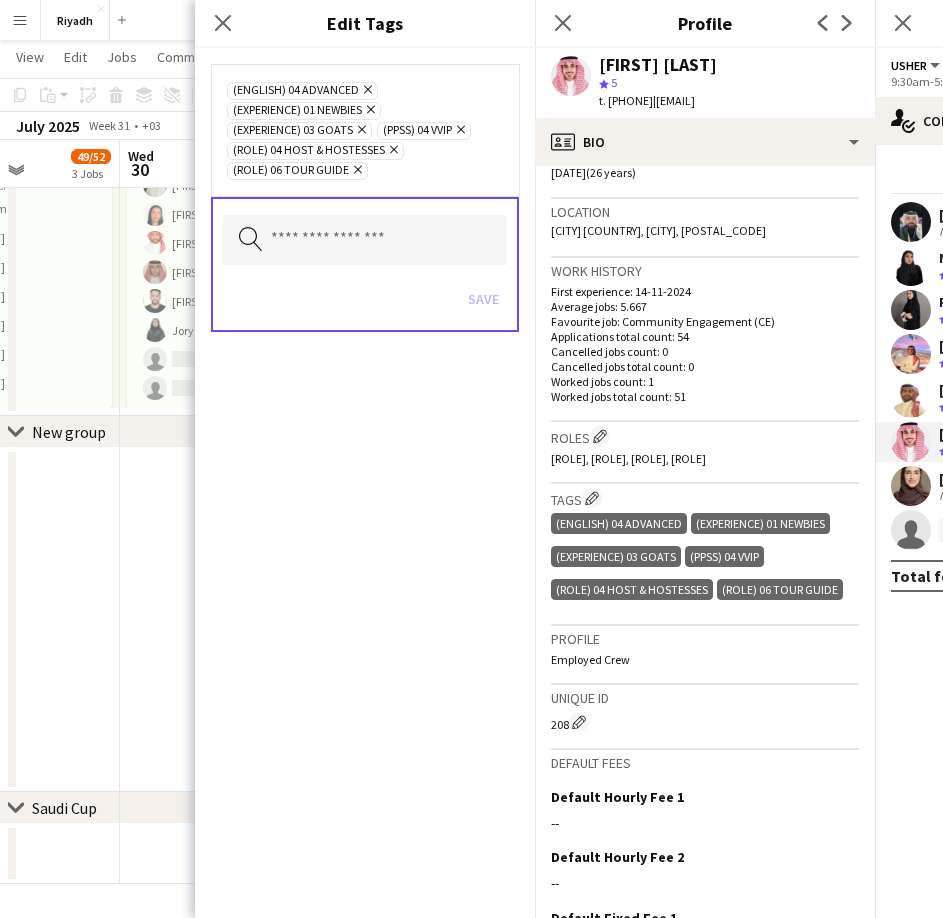 click on "Remove" 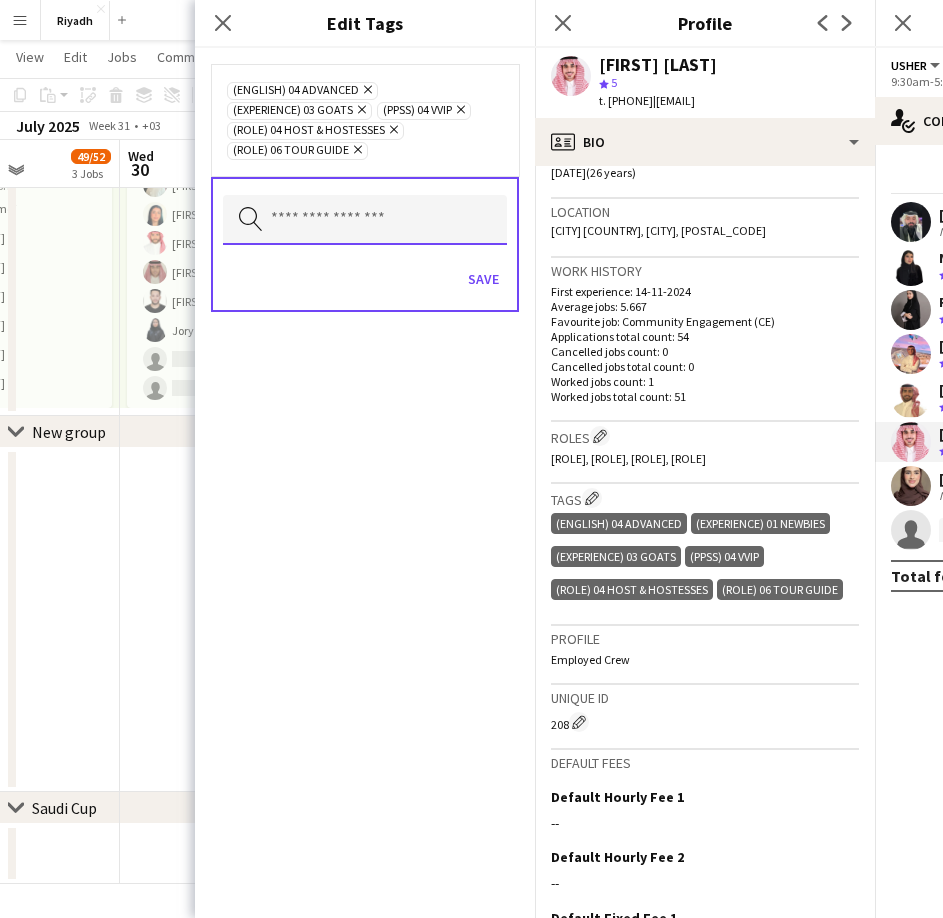 click at bounding box center (365, 220) 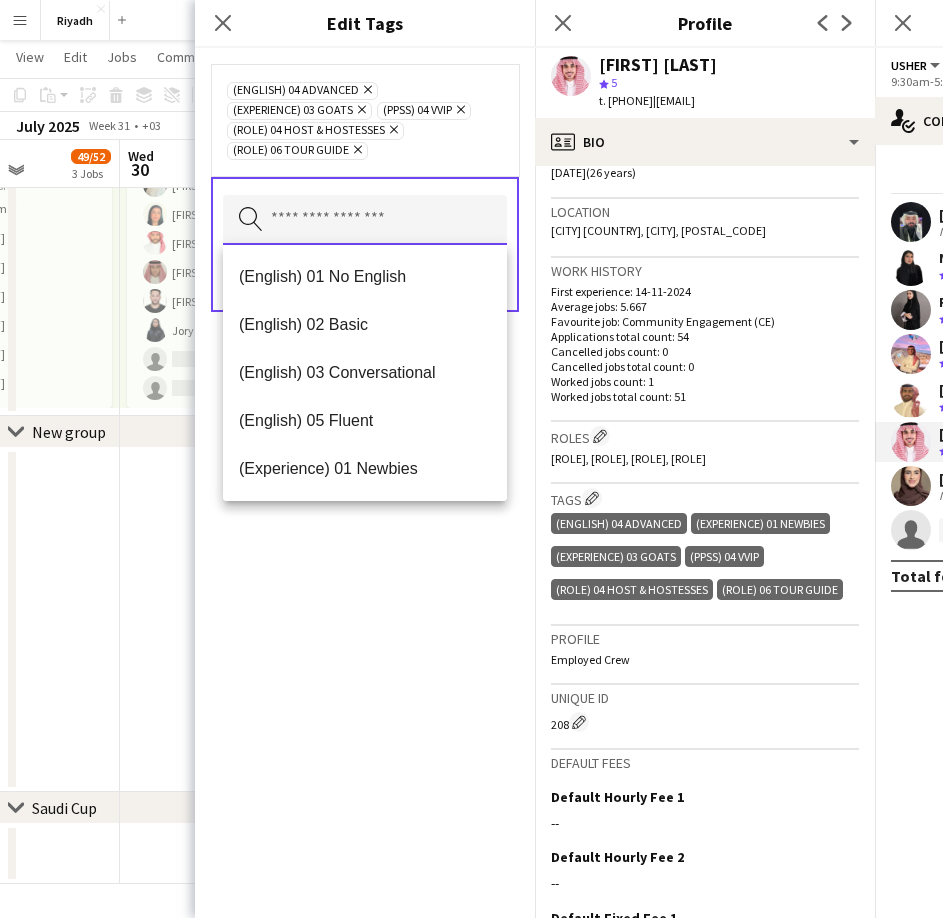 scroll, scrollTop: 200, scrollLeft: 0, axis: vertical 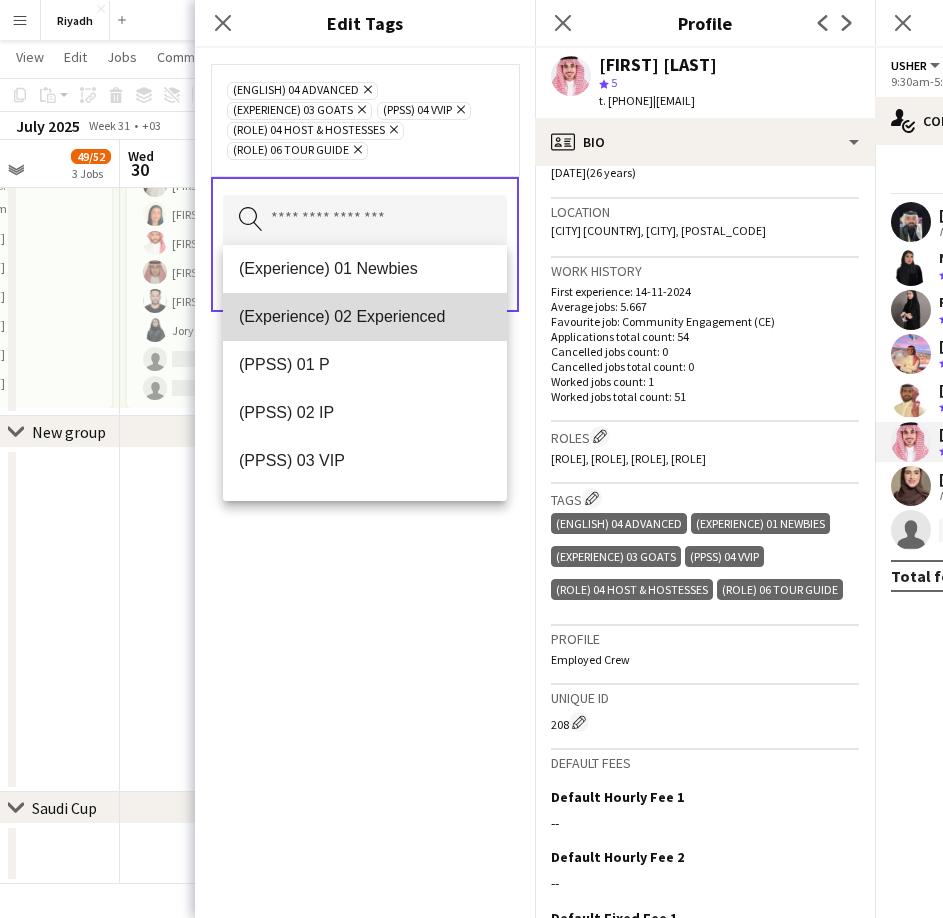 click on "(Experience) 02 Experienced" at bounding box center [365, 317] 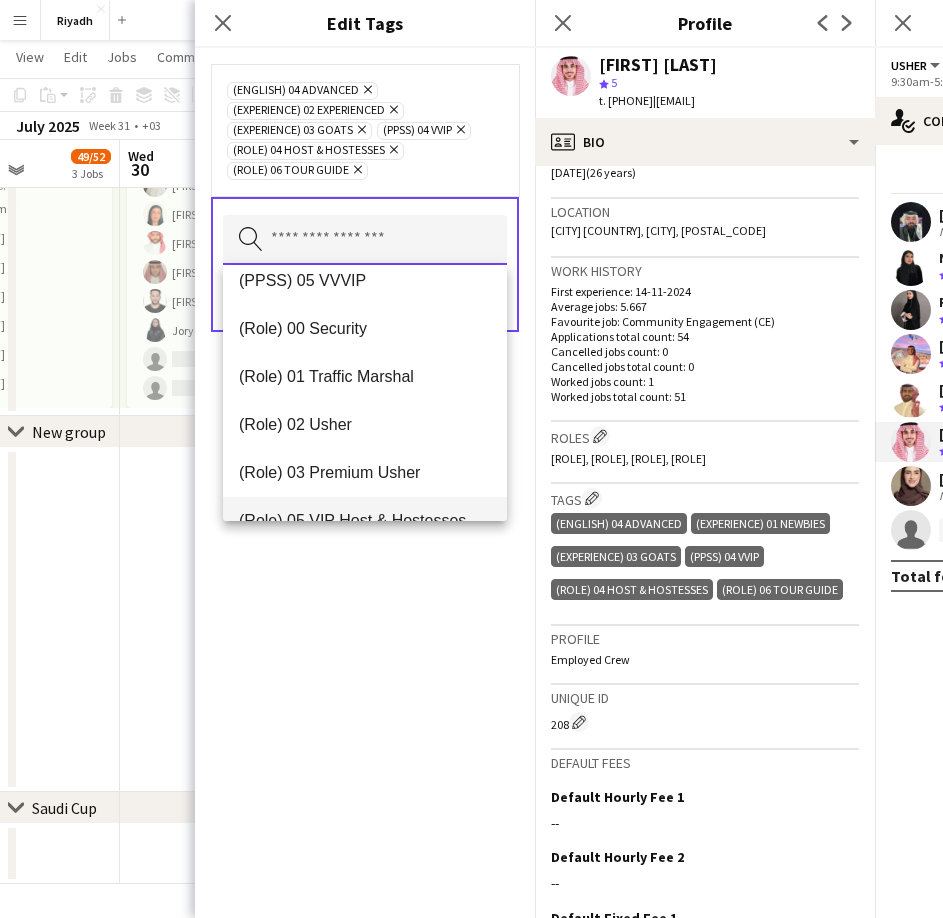 scroll, scrollTop: 500, scrollLeft: 0, axis: vertical 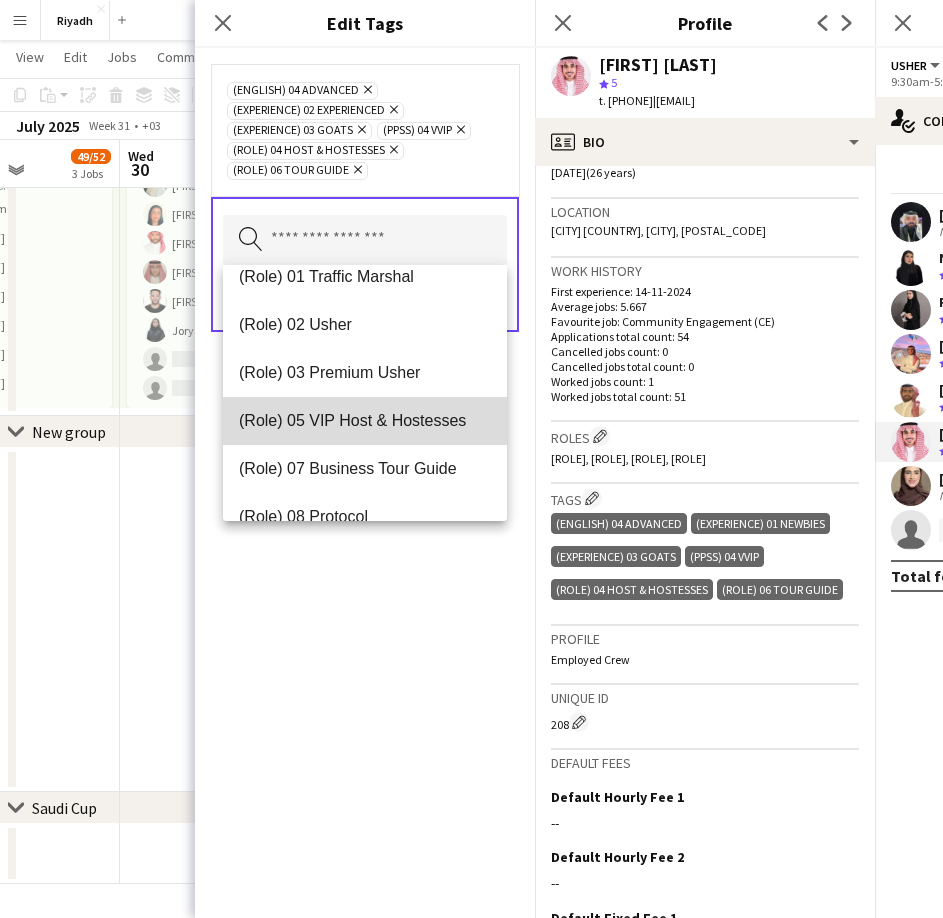 click on "(Role) 05 VIP Host & Hostesses" at bounding box center [365, 421] 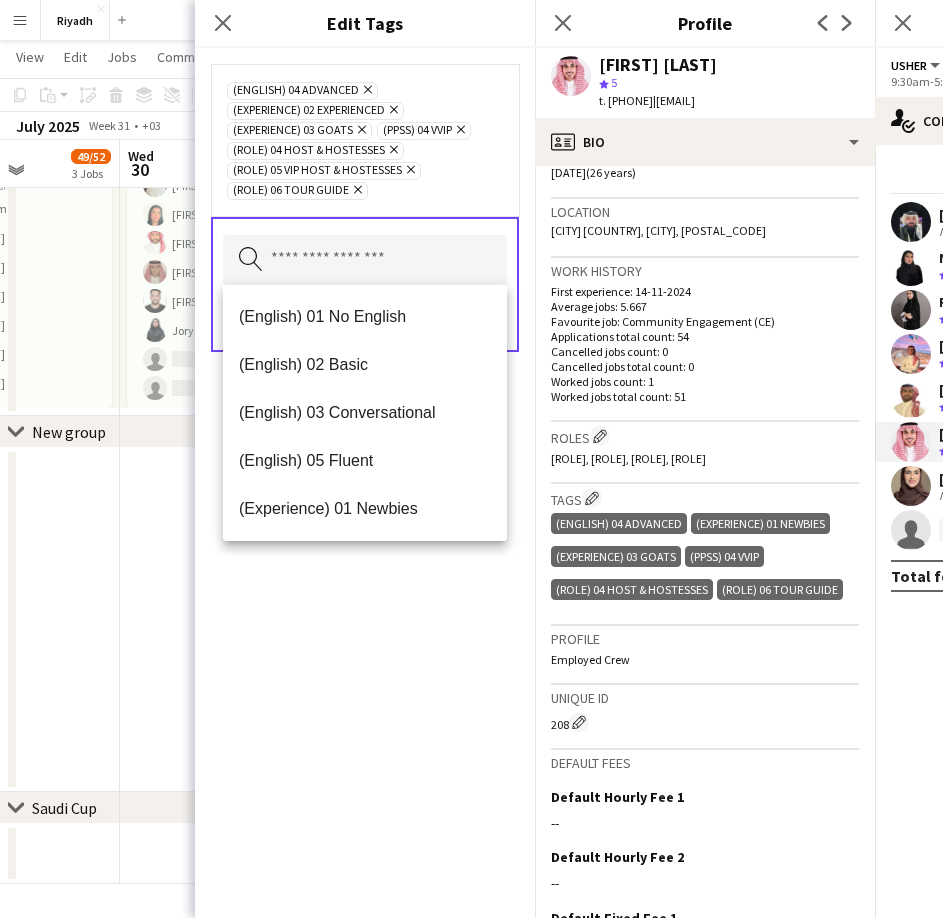 click on "Remove" 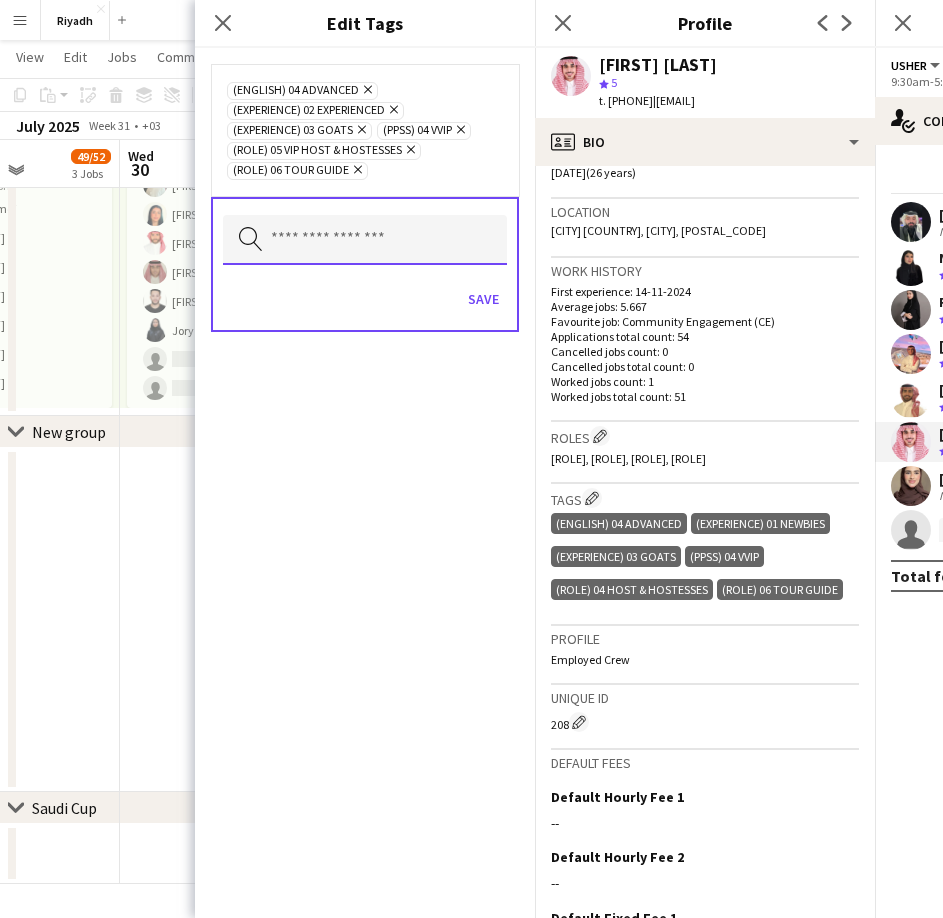 click at bounding box center [365, 240] 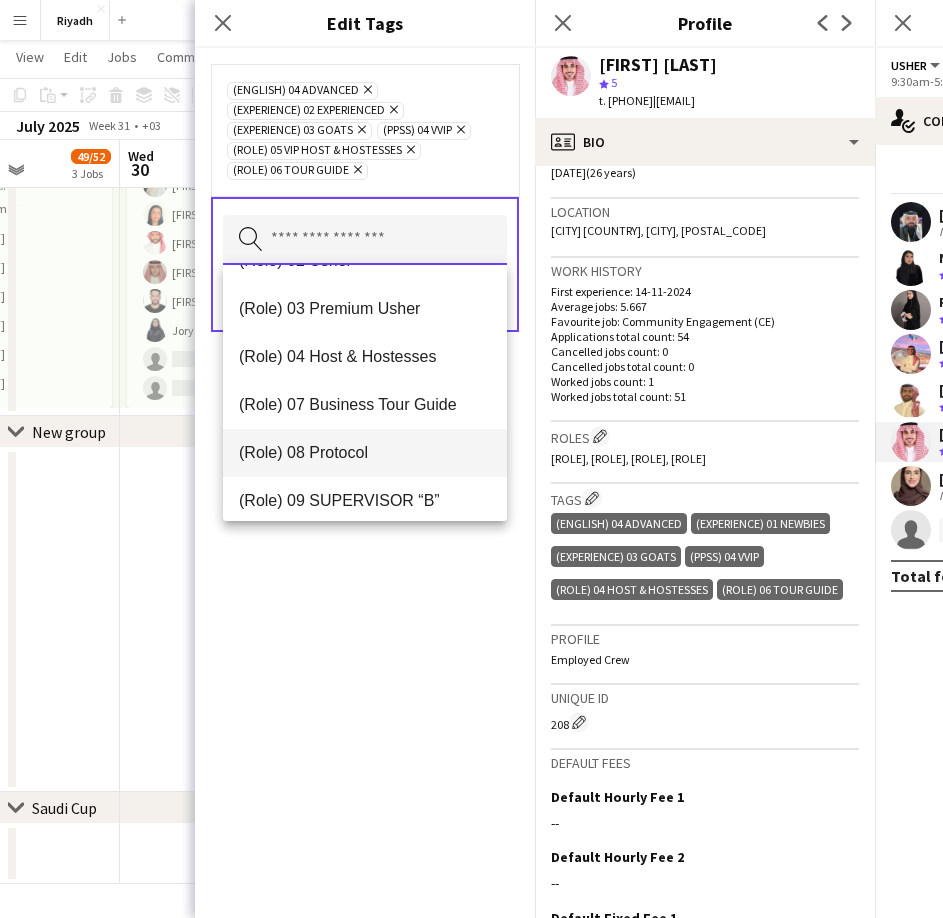 scroll, scrollTop: 600, scrollLeft: 0, axis: vertical 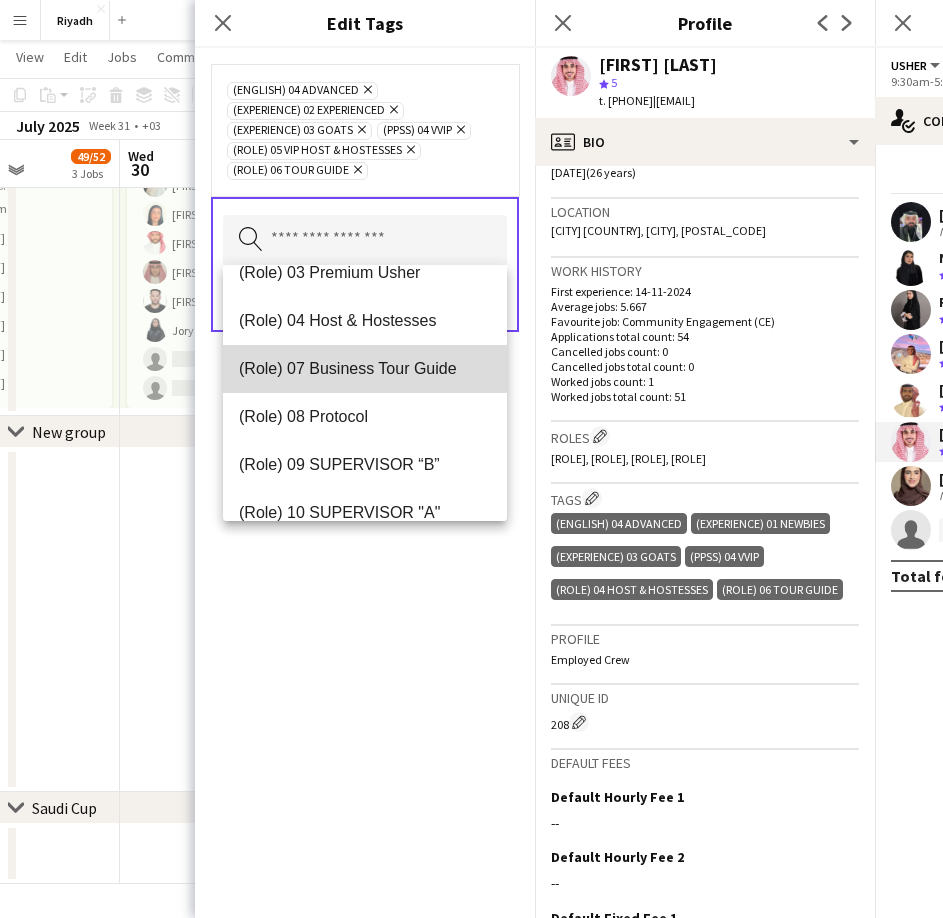 click on "(Role) 07 Business Tour Guide" at bounding box center (365, 368) 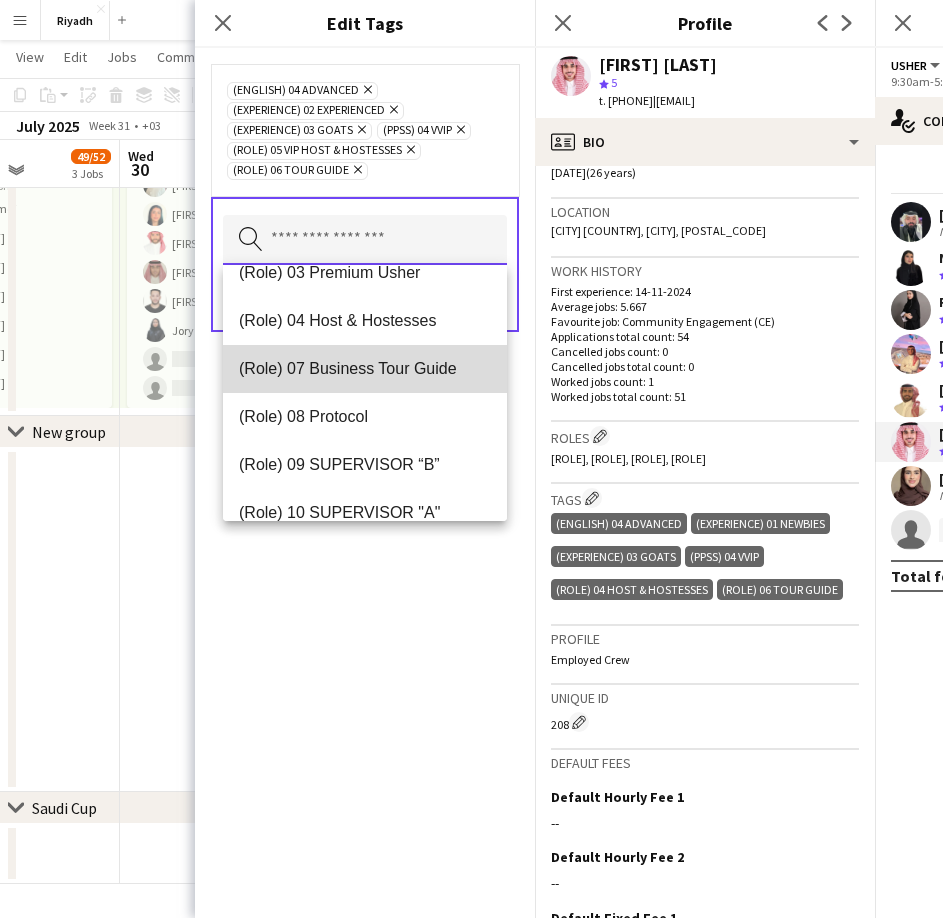 type 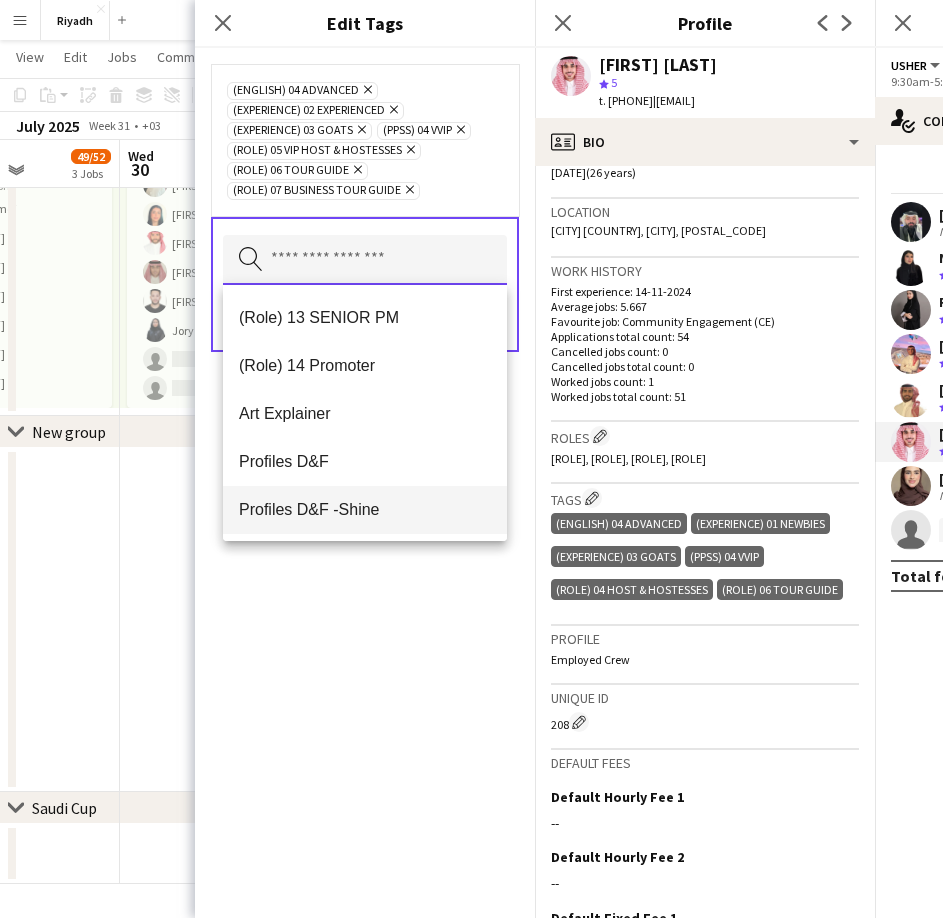 scroll, scrollTop: 912, scrollLeft: 0, axis: vertical 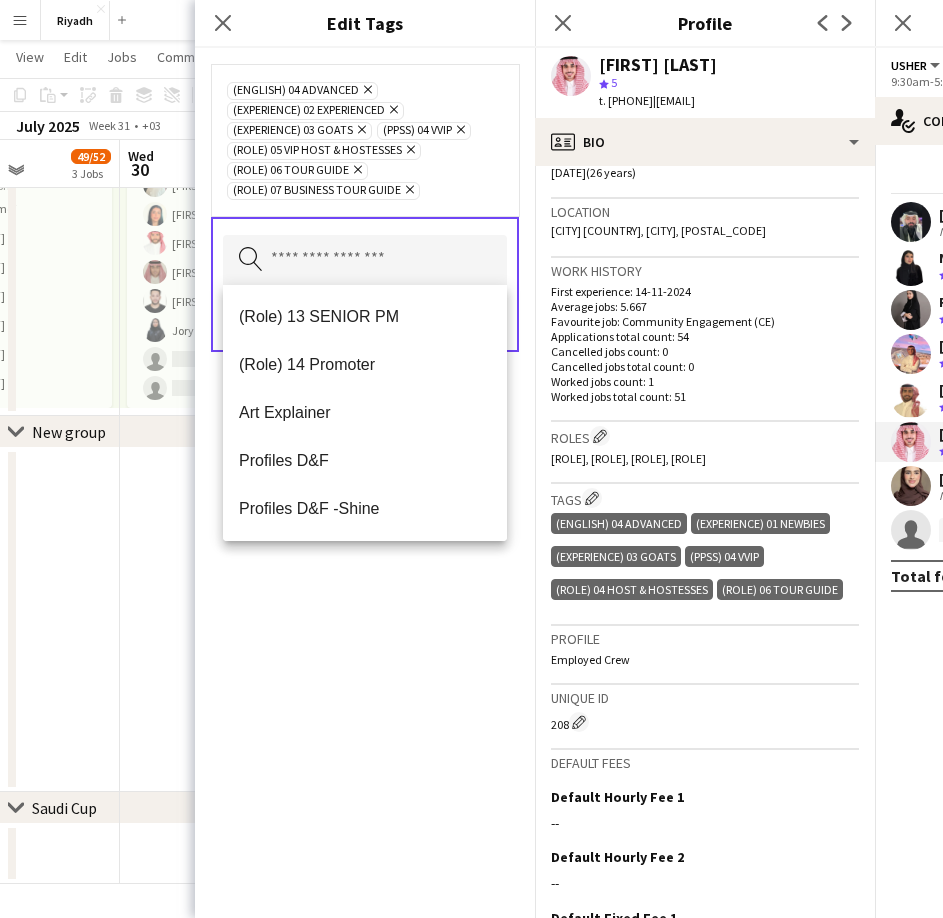 click on "(English) 04 Advanced
Remove
(Experience) 02 Experienced
Remove
(Experience) 03 GOATS
Remove
(PPSS) 04 VVIP
Remove
(Role) 05 [ROLE] [ROLE]
Remove
(Role) 06 [ROLE]
Remove
(Role) 07 [ROLE] [ROLE]
Remove
Search by tag name
Save" 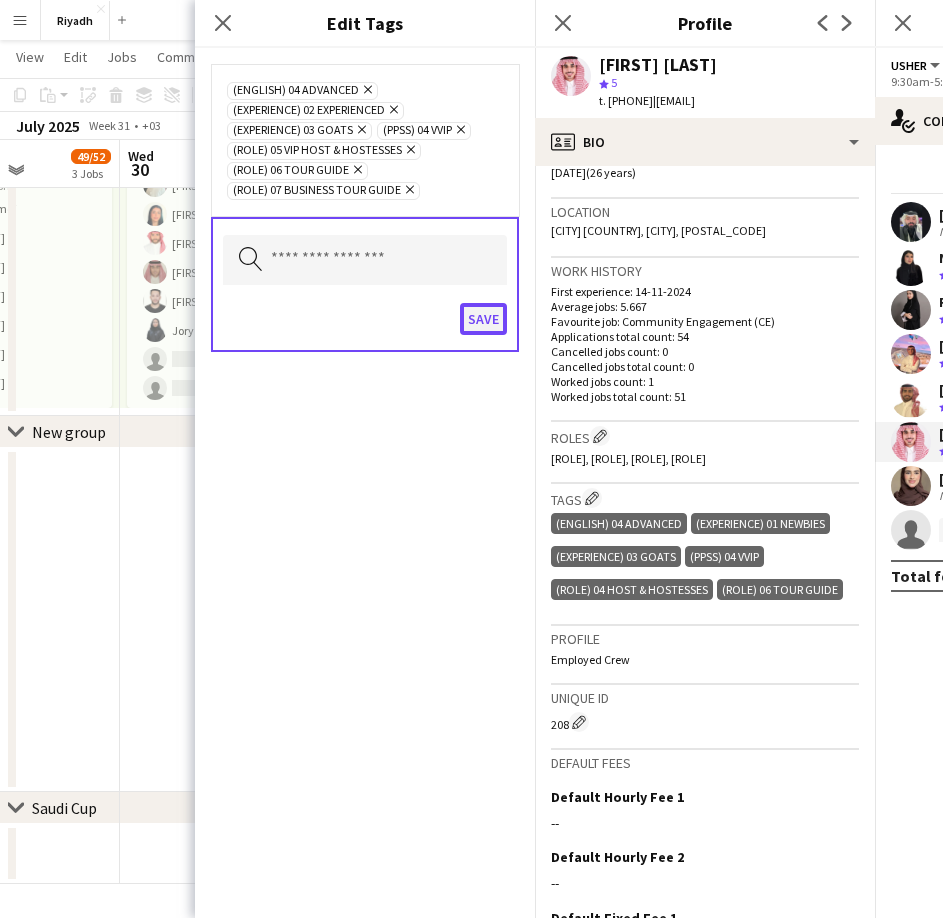 click on "Save" 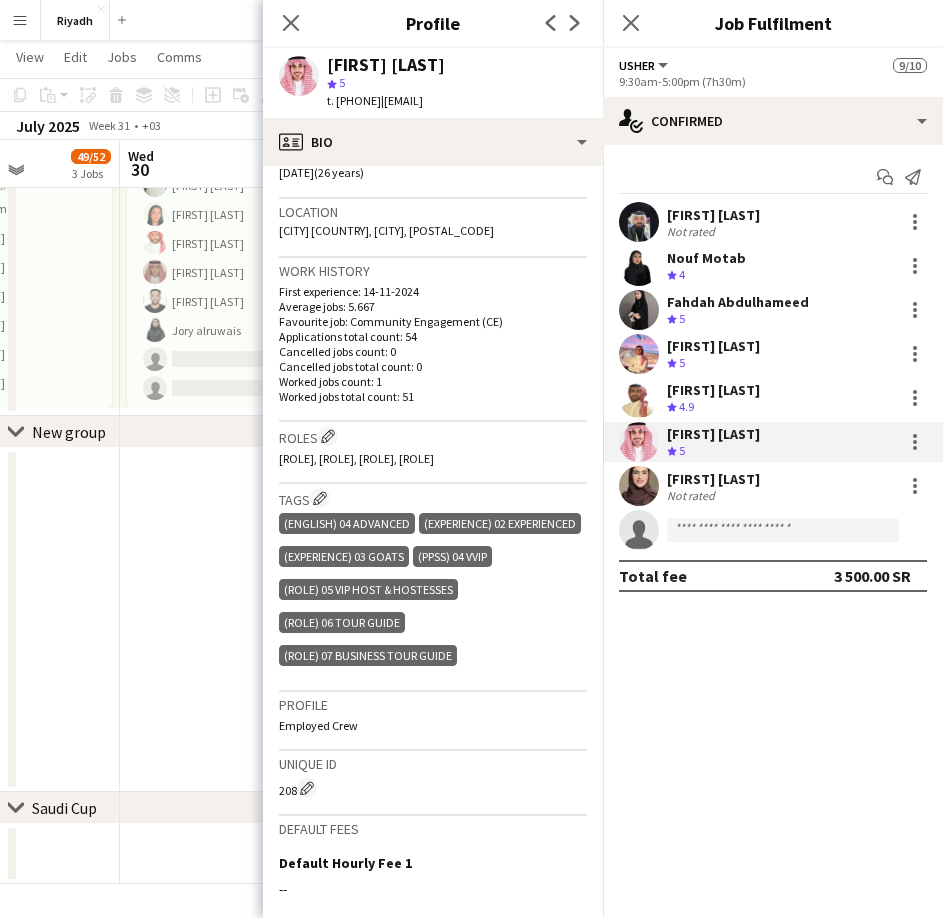 click on "Not rated" at bounding box center (693, 495) 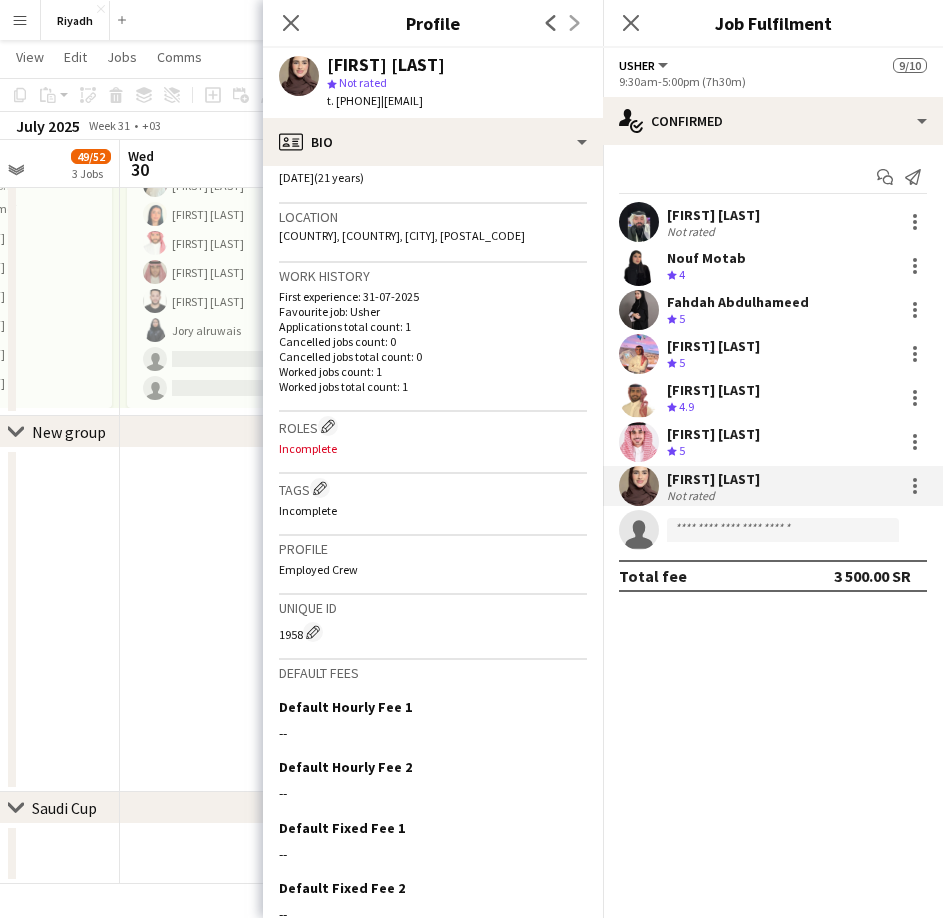 scroll, scrollTop: 489, scrollLeft: 0, axis: vertical 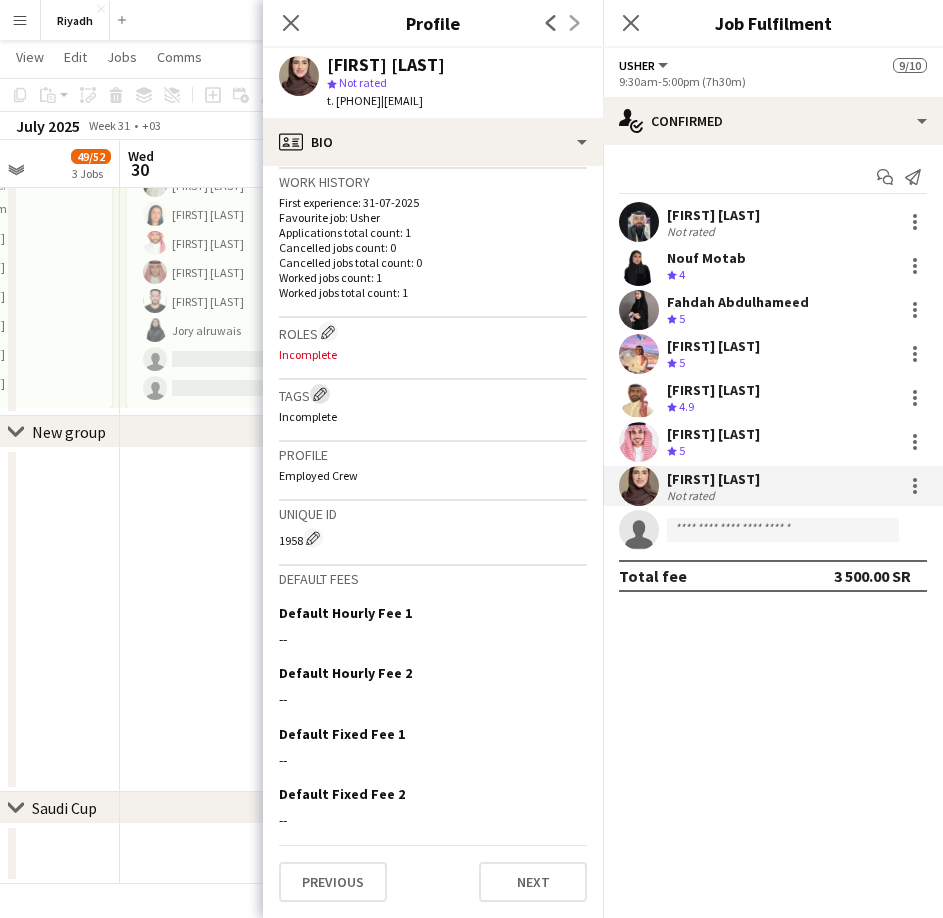 click on "Edit crew company tags" 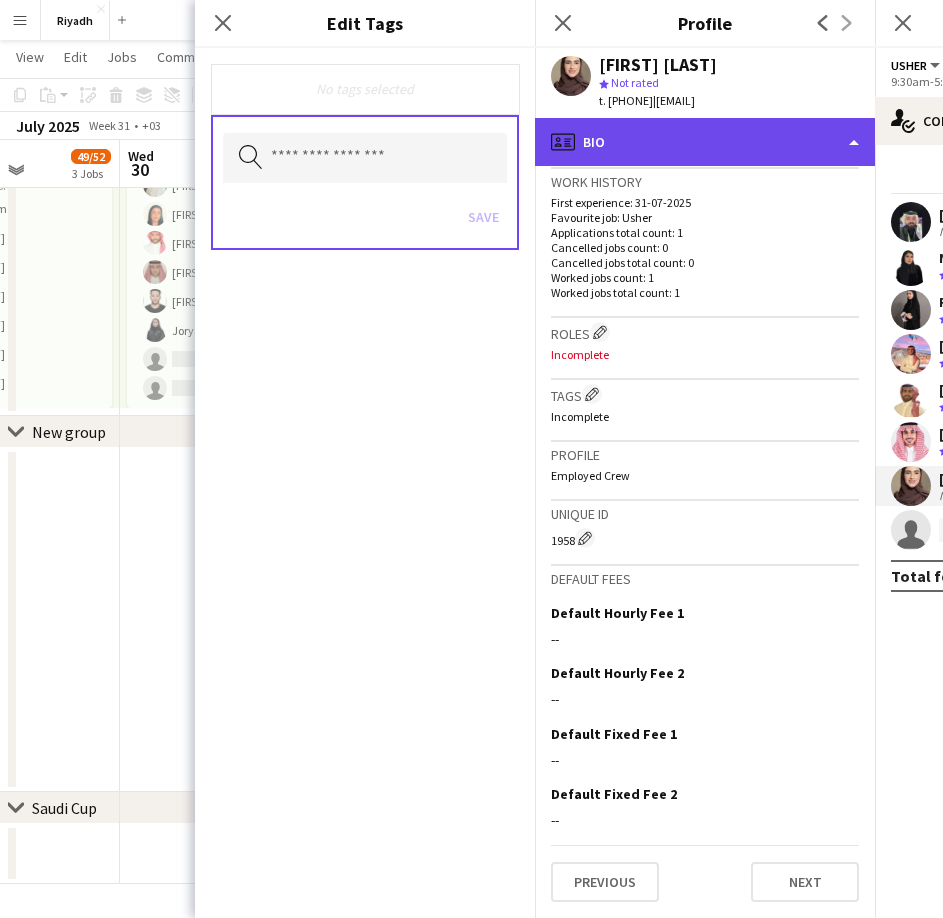 click on "profile
Bio" 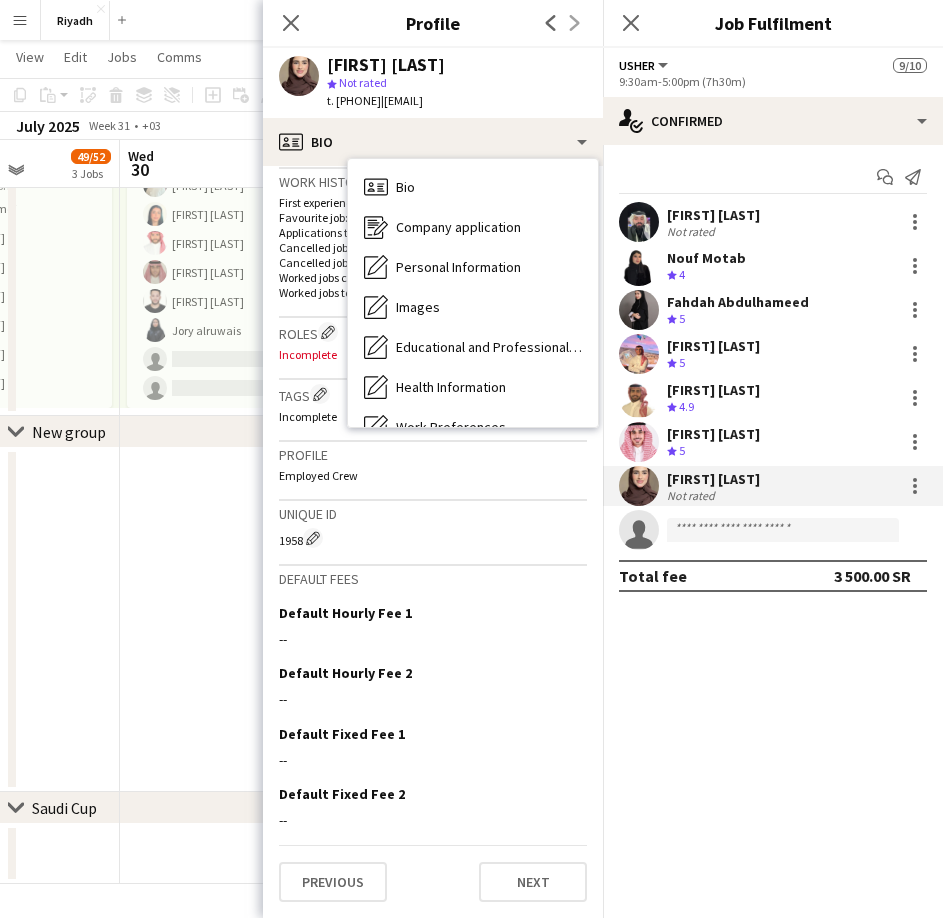 click on "Profile   Employed Crew" 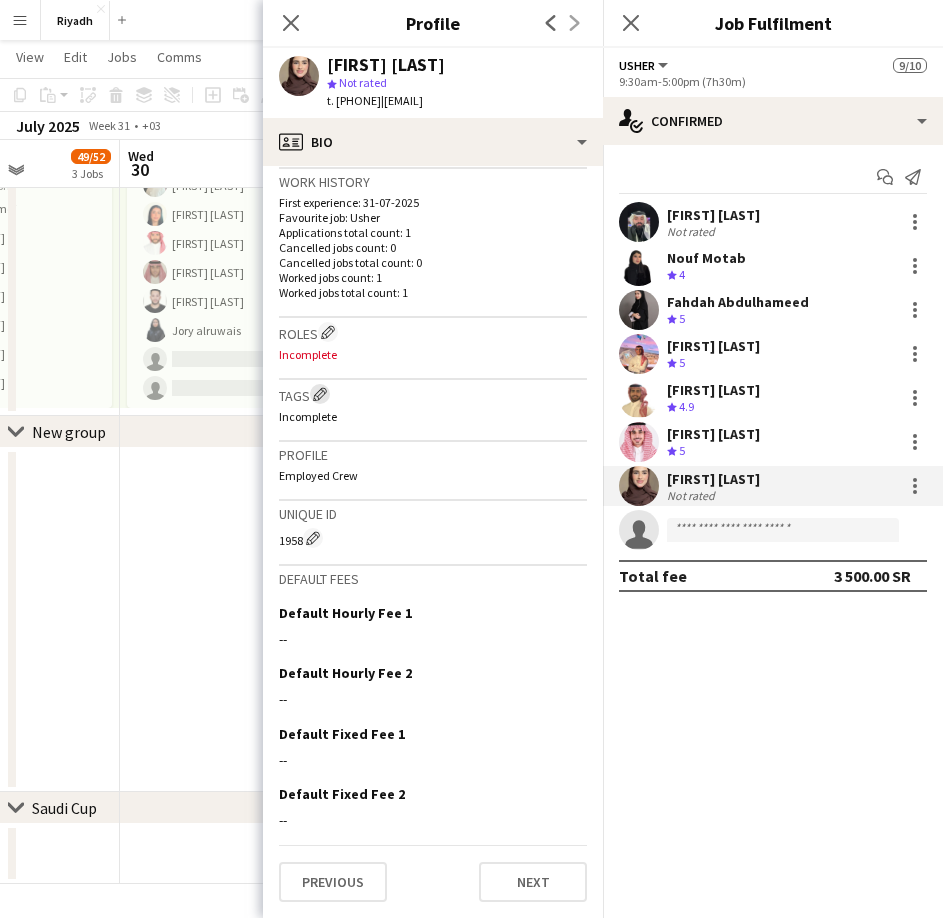 click on "Edit crew company tags" 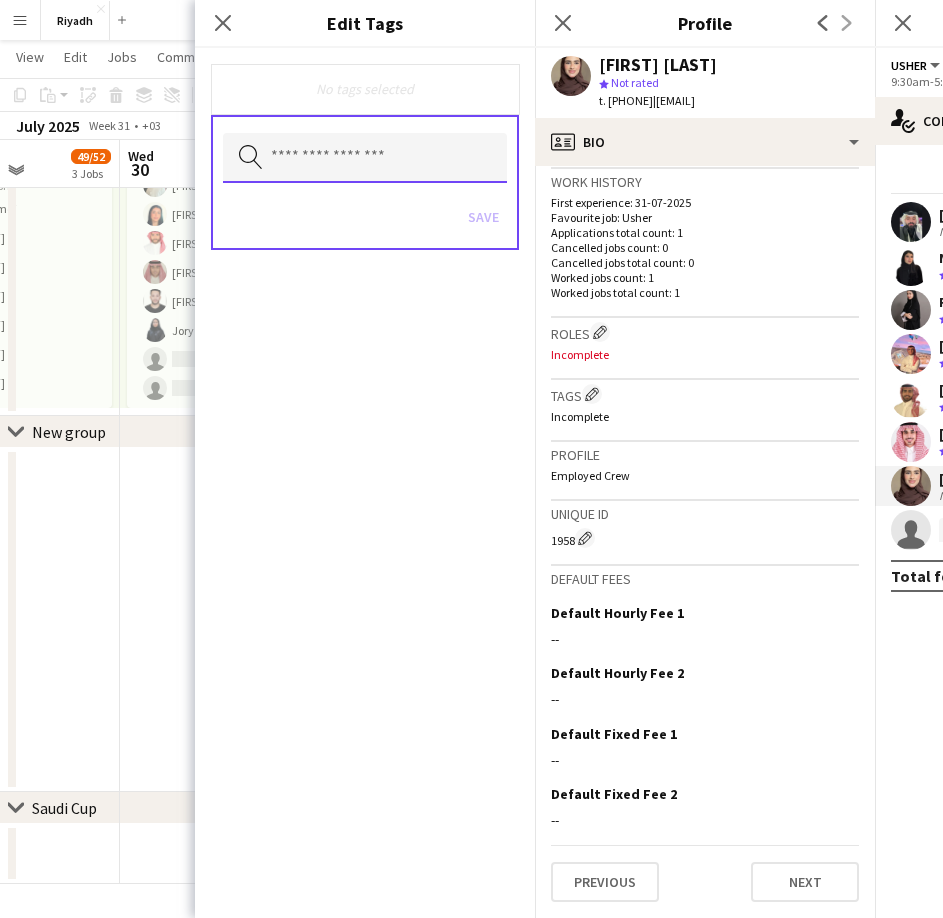 click at bounding box center (365, 158) 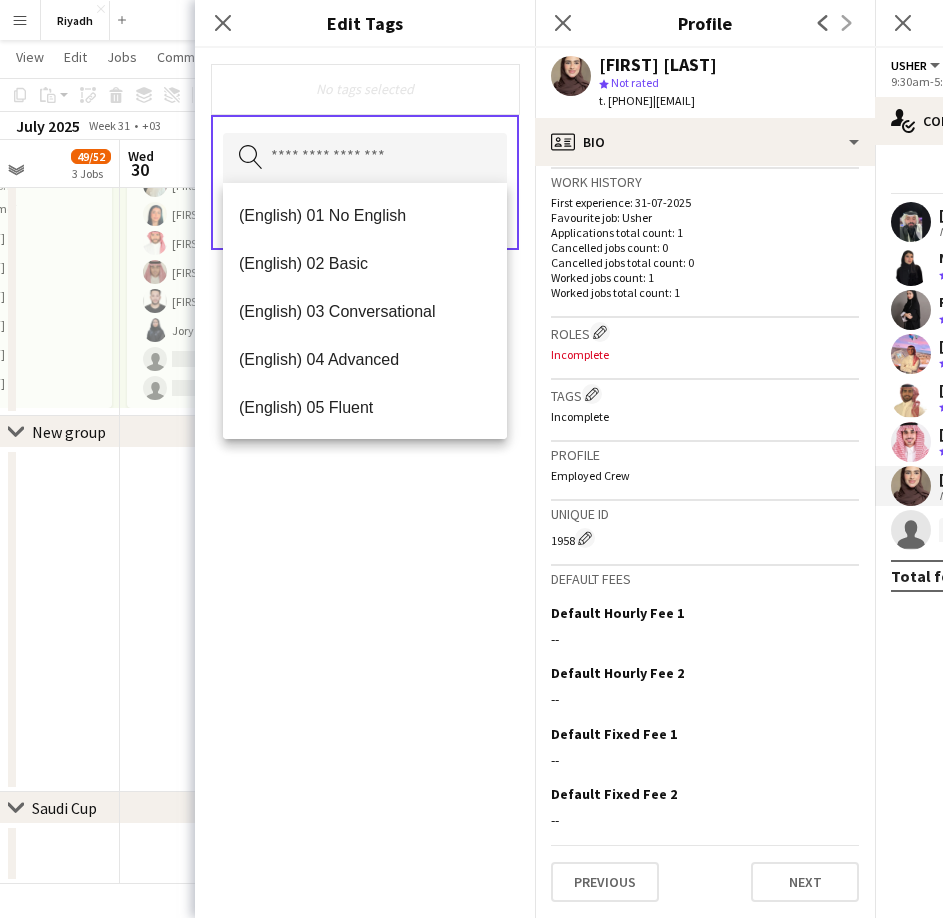 click on "(English) 03 Conversational" at bounding box center [365, 311] 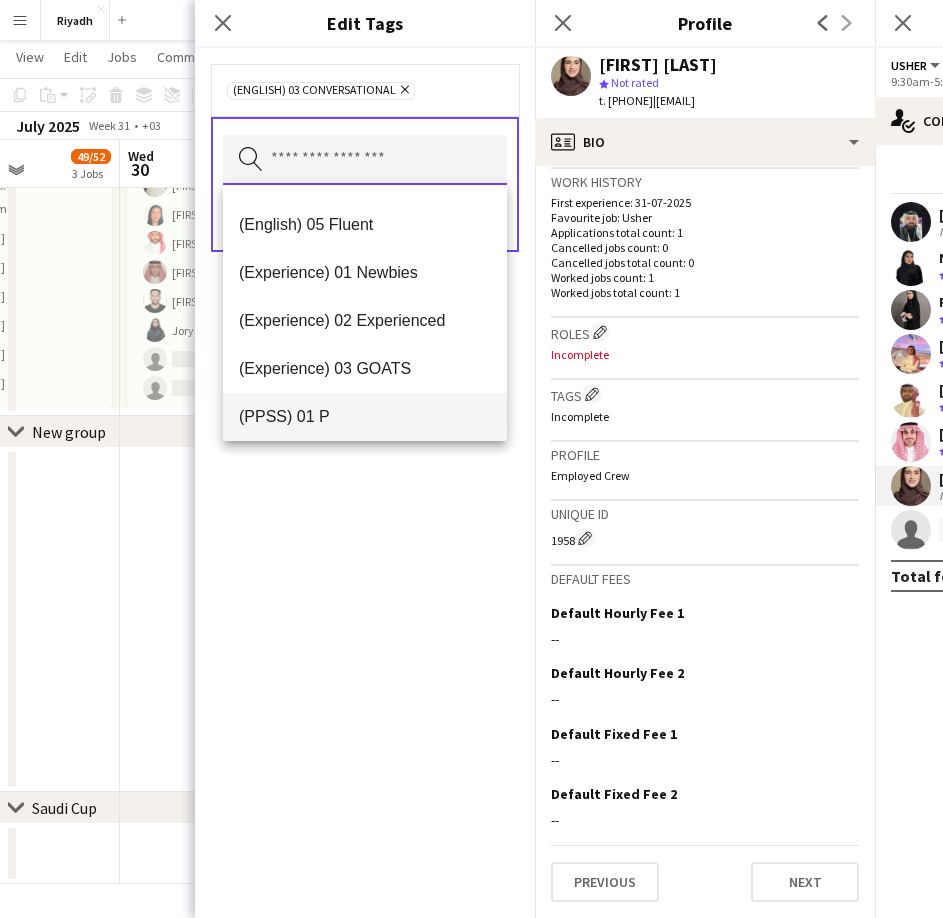 scroll, scrollTop: 100, scrollLeft: 0, axis: vertical 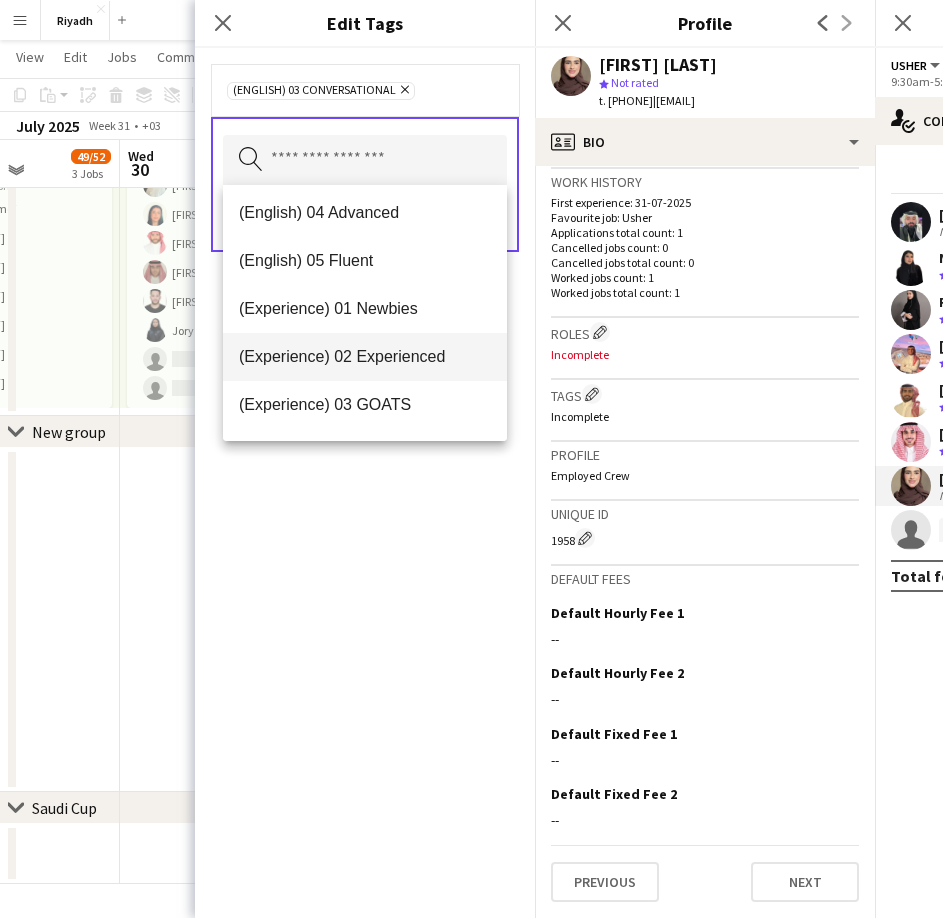 click on "(Experience) 02 Experienced" at bounding box center (365, 357) 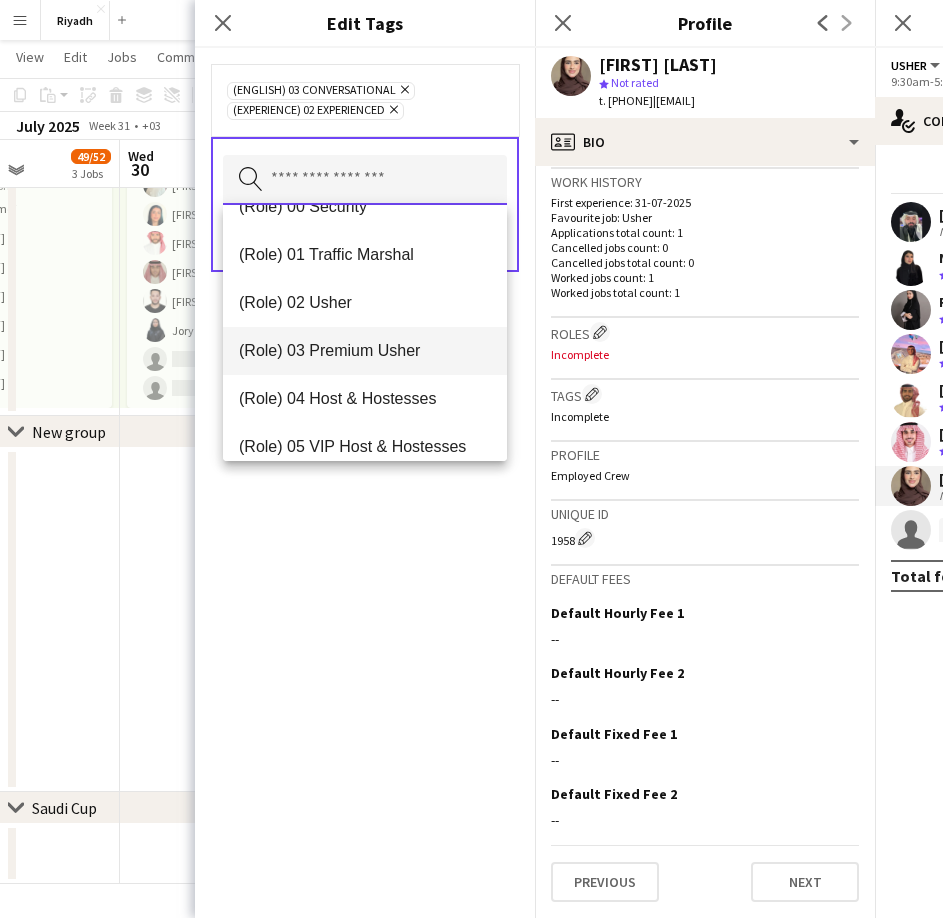 scroll, scrollTop: 600, scrollLeft: 0, axis: vertical 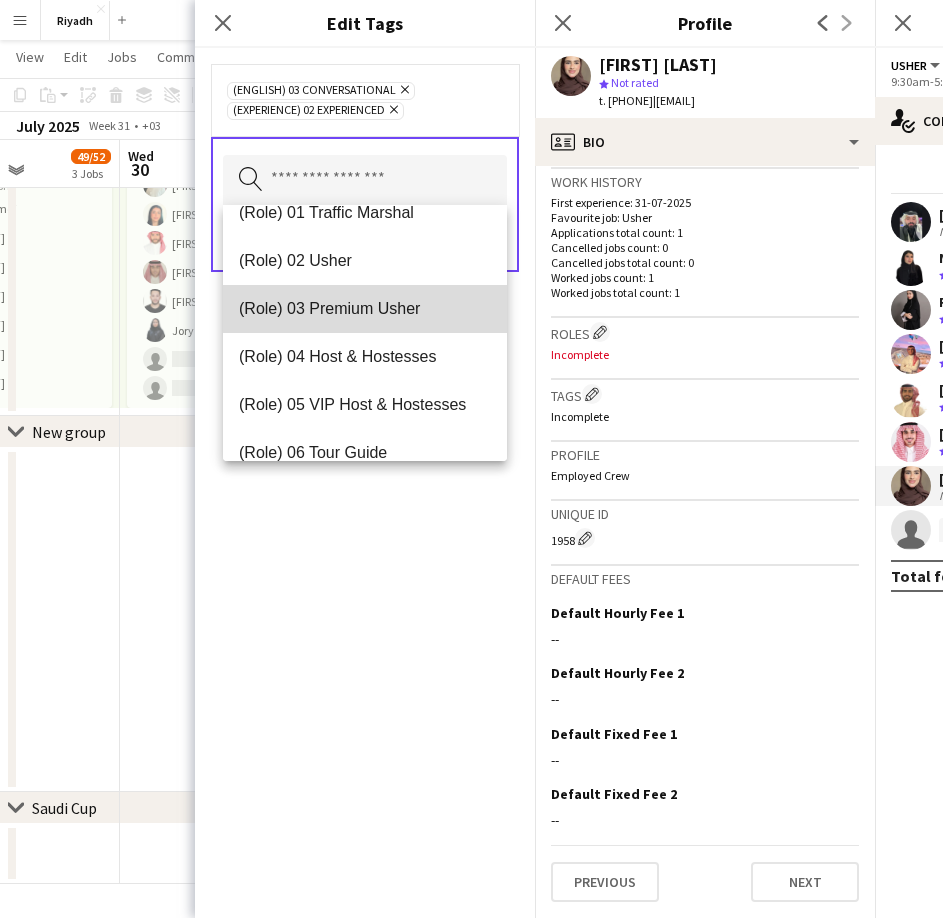 click on "(Role) 03 Premium Usher" at bounding box center (365, 309) 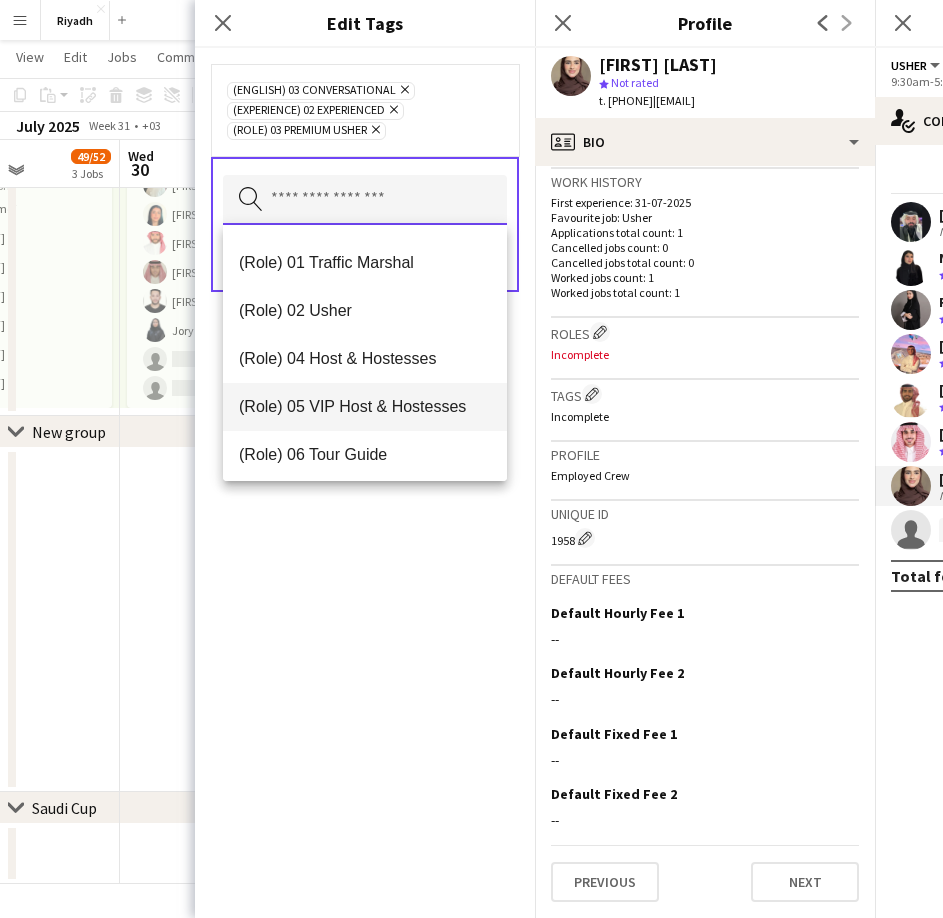 scroll, scrollTop: 600, scrollLeft: 0, axis: vertical 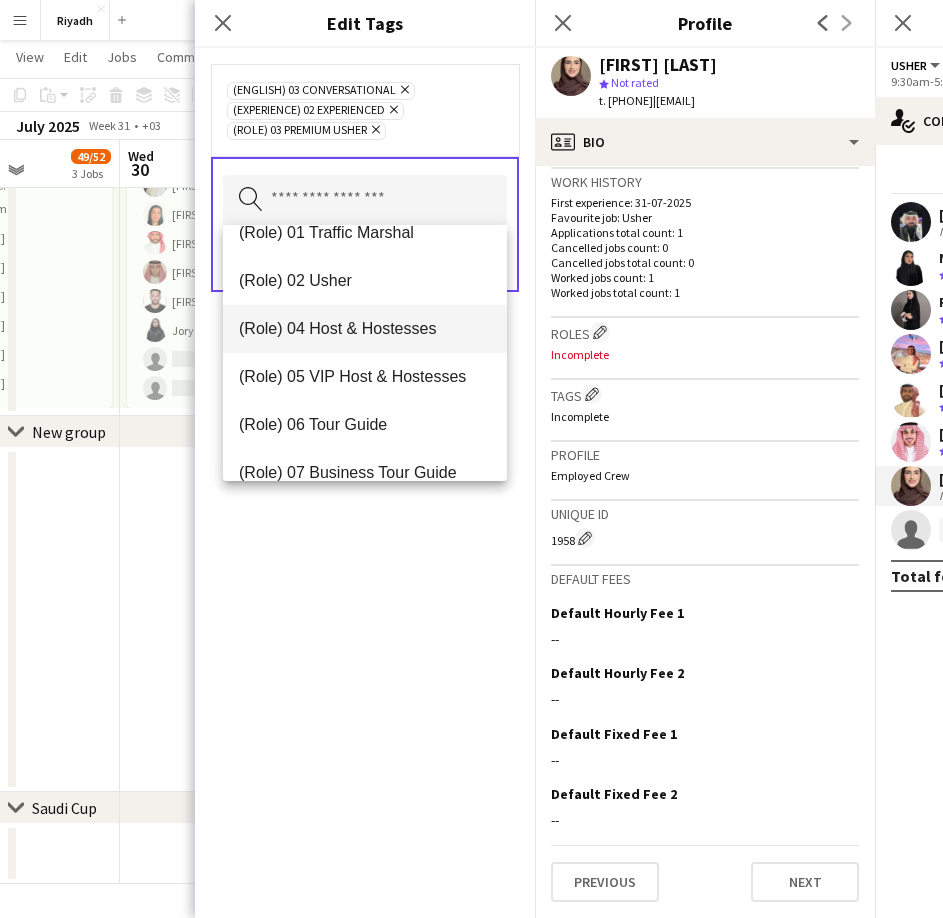 click on "(Role) 04 Host & Hostesses" at bounding box center [365, 328] 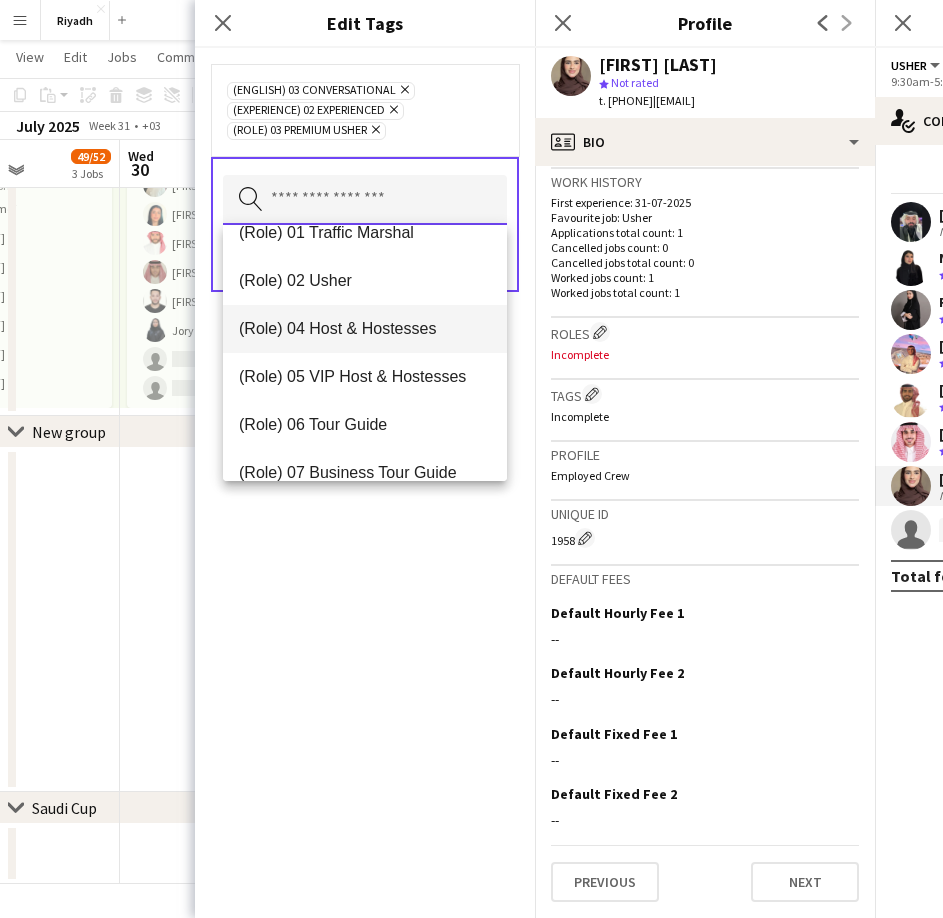 type 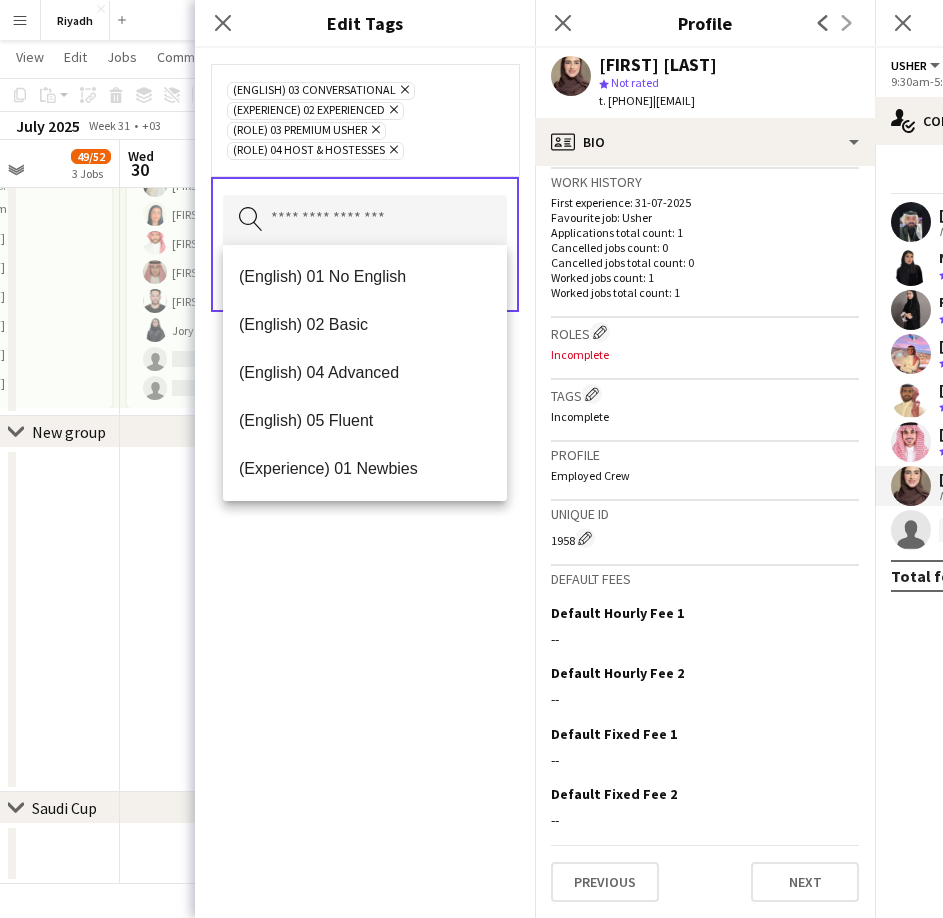 click on "(English) 03 Conversational
Remove
(Experience) 02 Experienced
Remove
(Role) 03 [ROLE]
Remove
(Role) 04 [ROLE] [ROLE]
Remove
Search by tag name
Save" 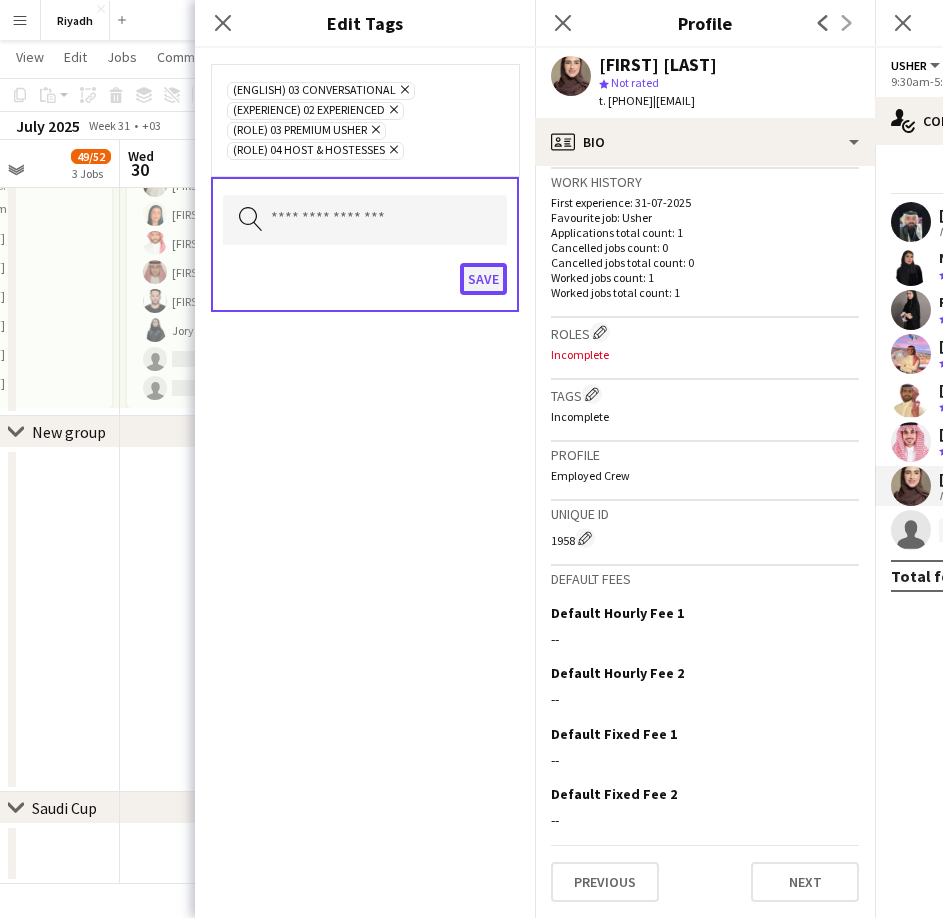 click on "Save" 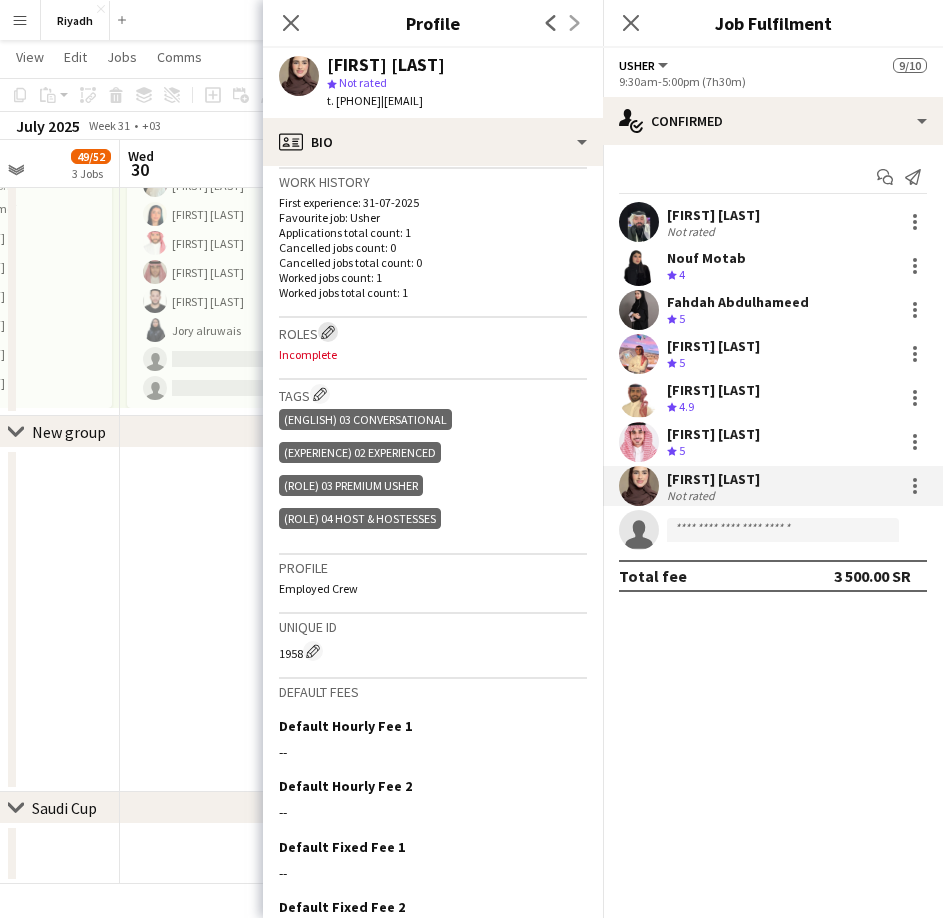 click on "Edit crew company roles" 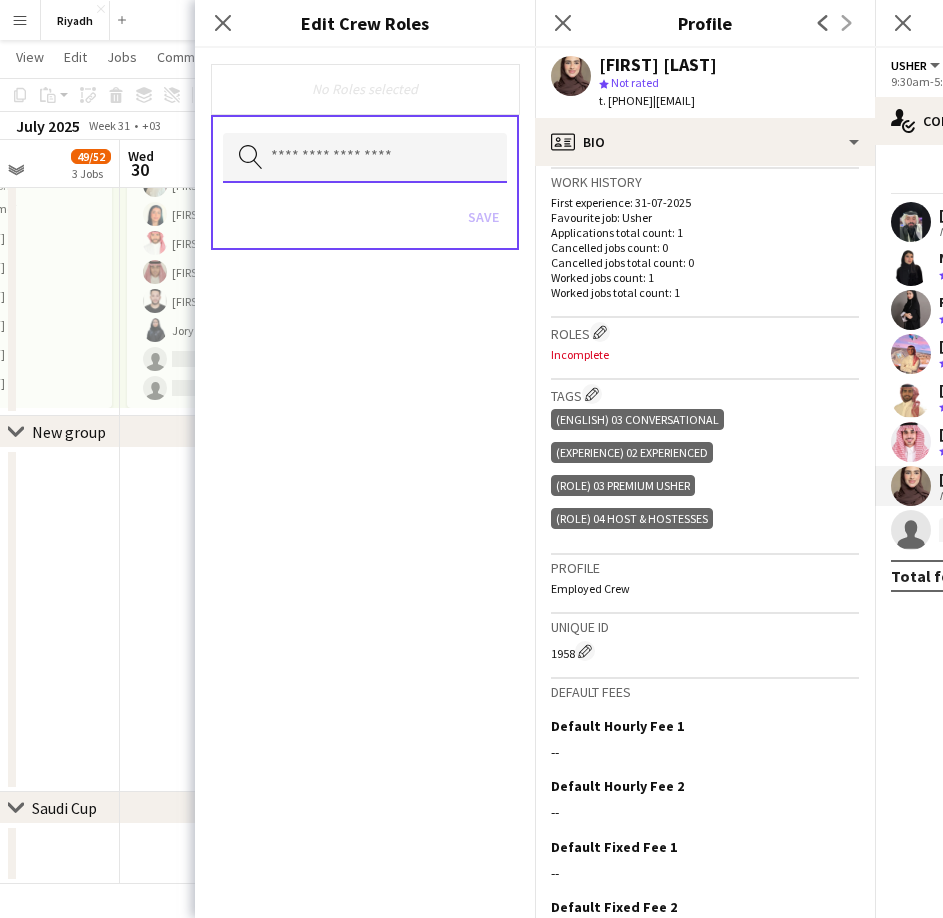 click at bounding box center [365, 158] 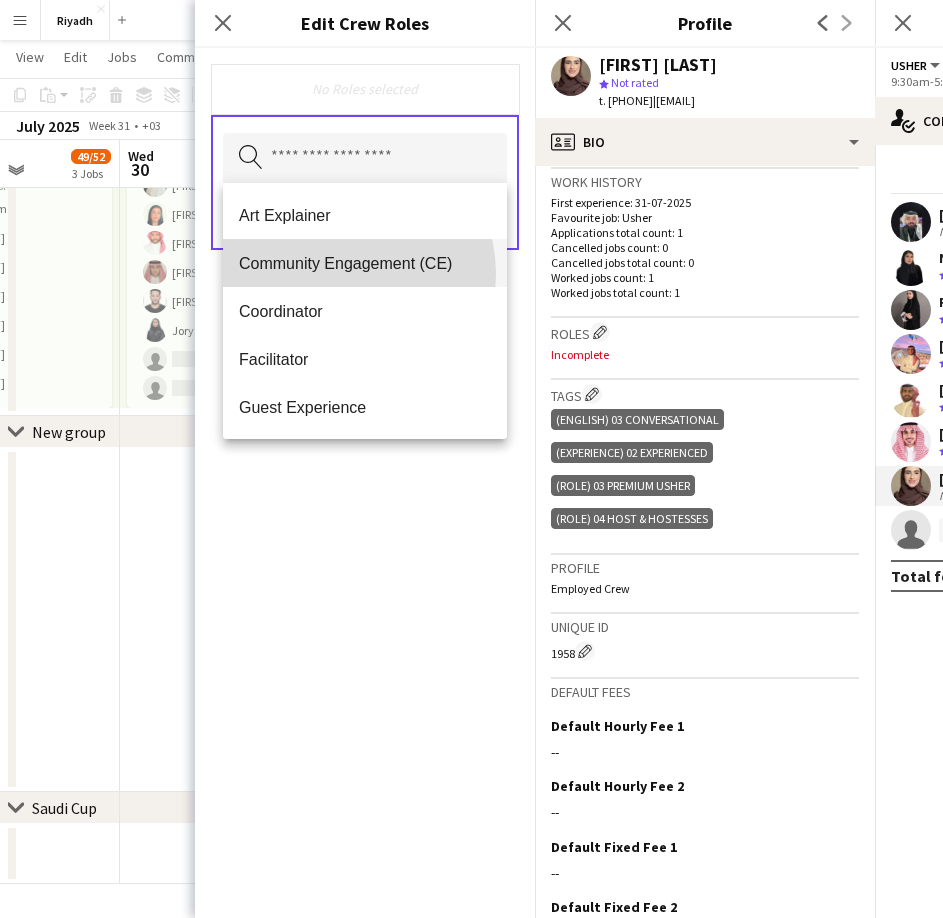 click on "Community Engagement  (CE)" at bounding box center (365, 263) 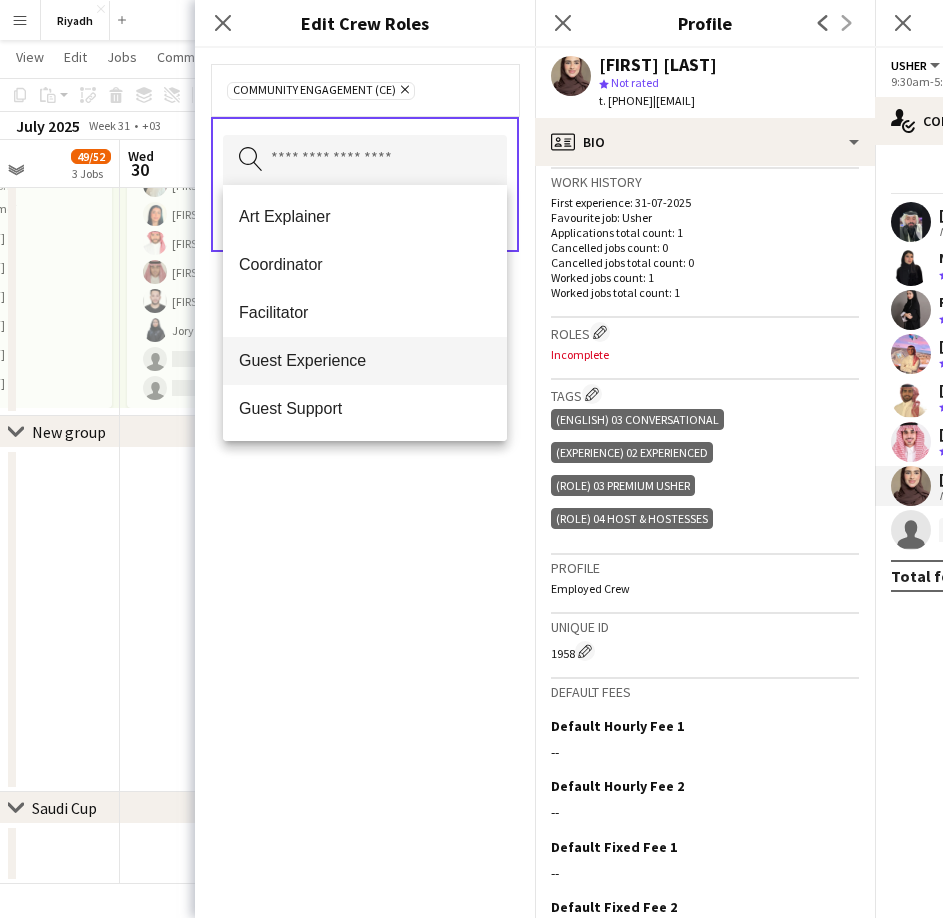 click on "Guest Experience" at bounding box center [365, 361] 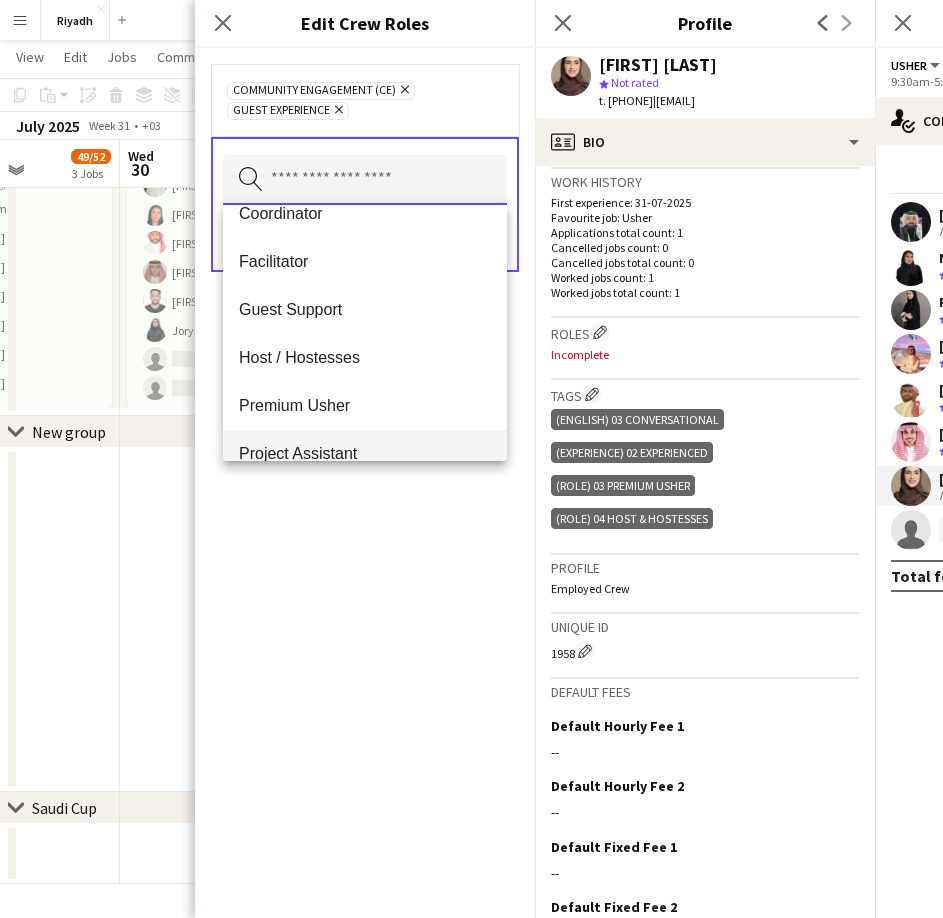 scroll, scrollTop: 100, scrollLeft: 0, axis: vertical 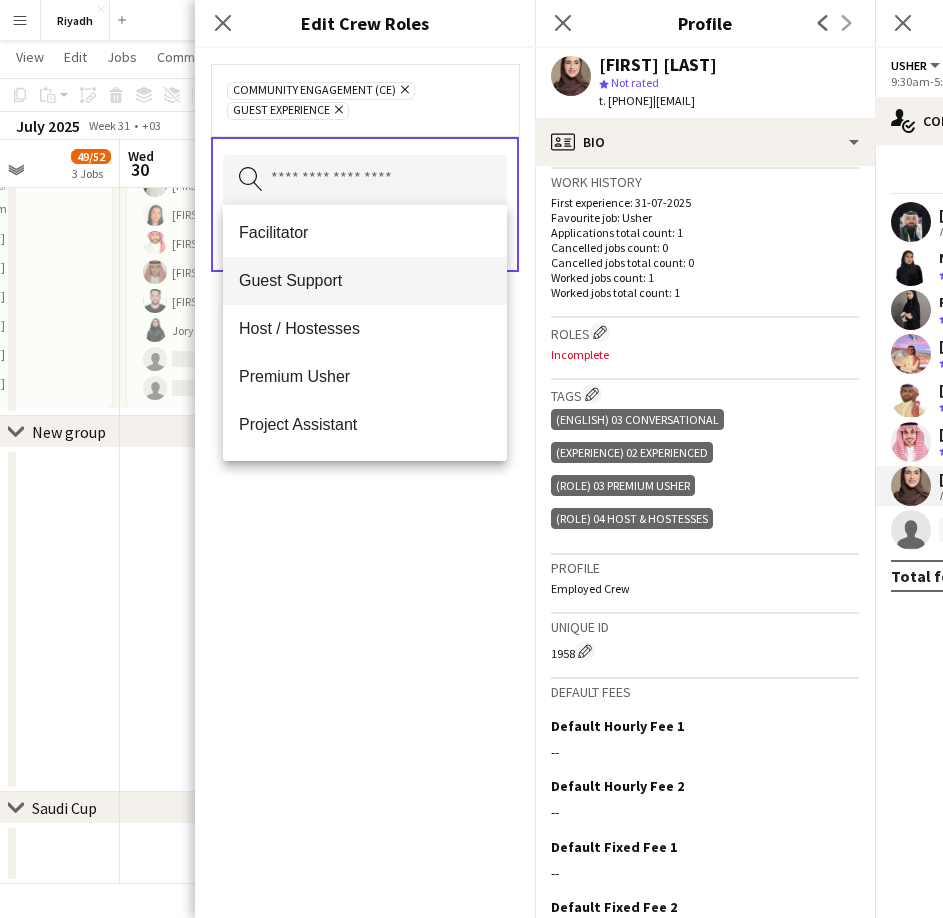 click on "Guest Support" at bounding box center (365, 280) 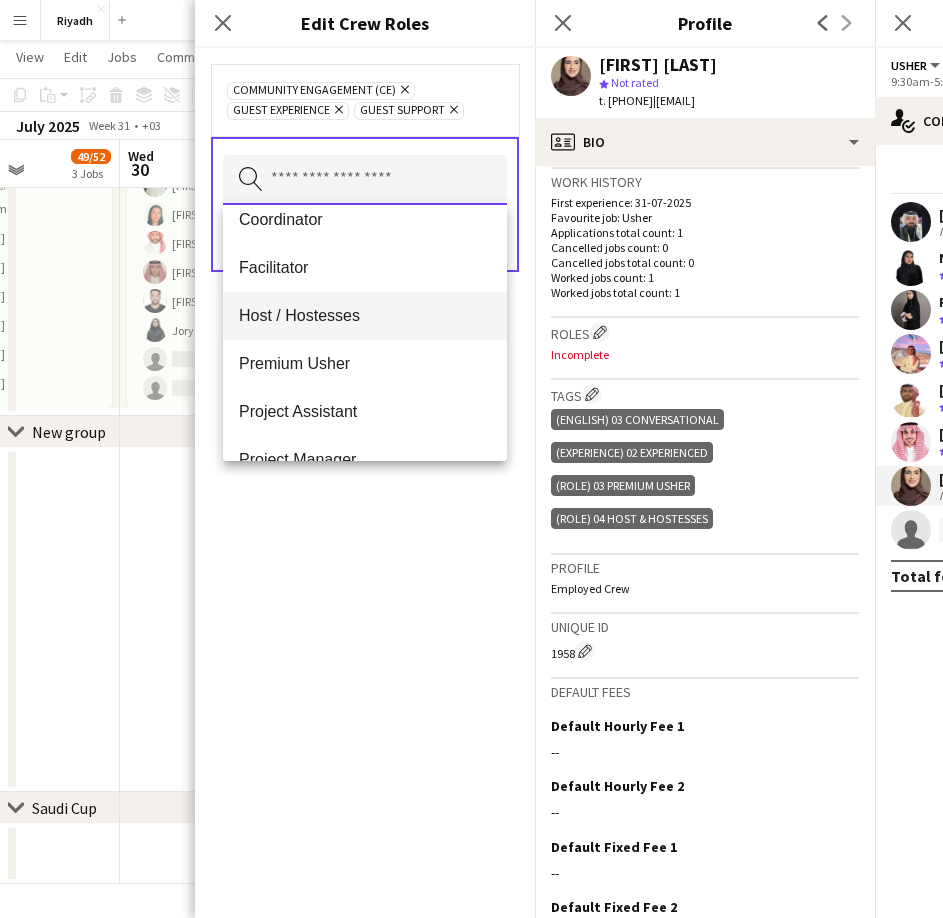scroll, scrollTop: 100, scrollLeft: 0, axis: vertical 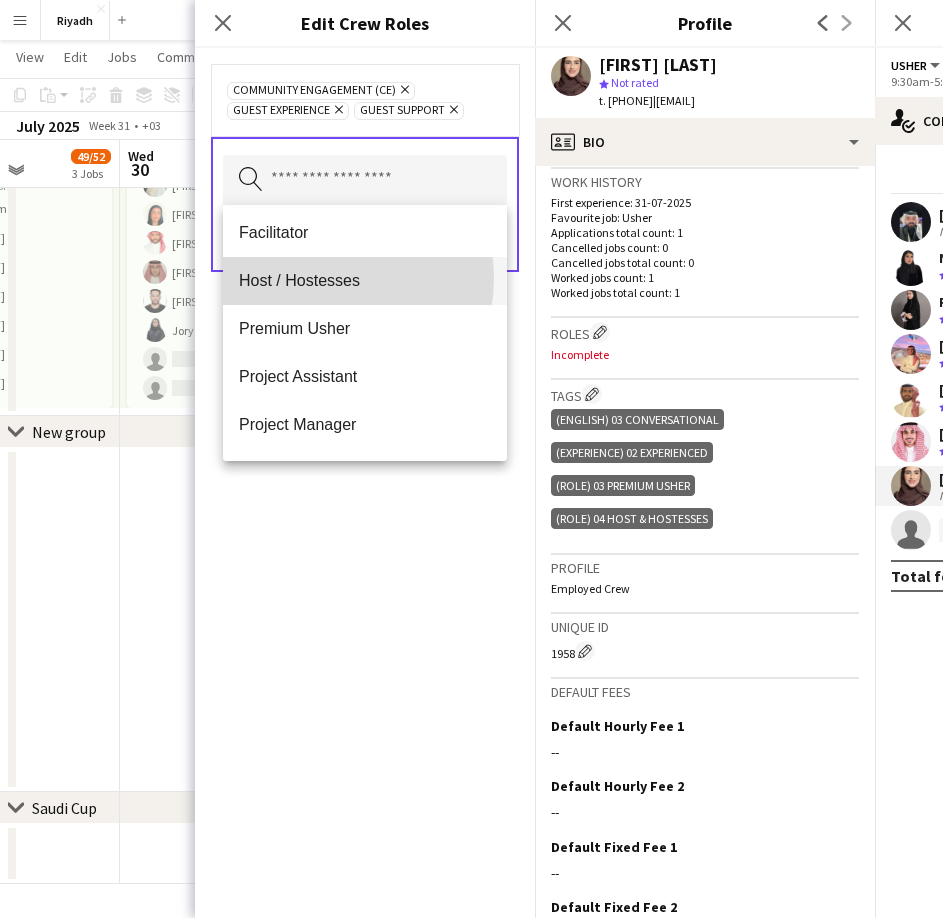 click on "Host / Hostesses" at bounding box center [365, 280] 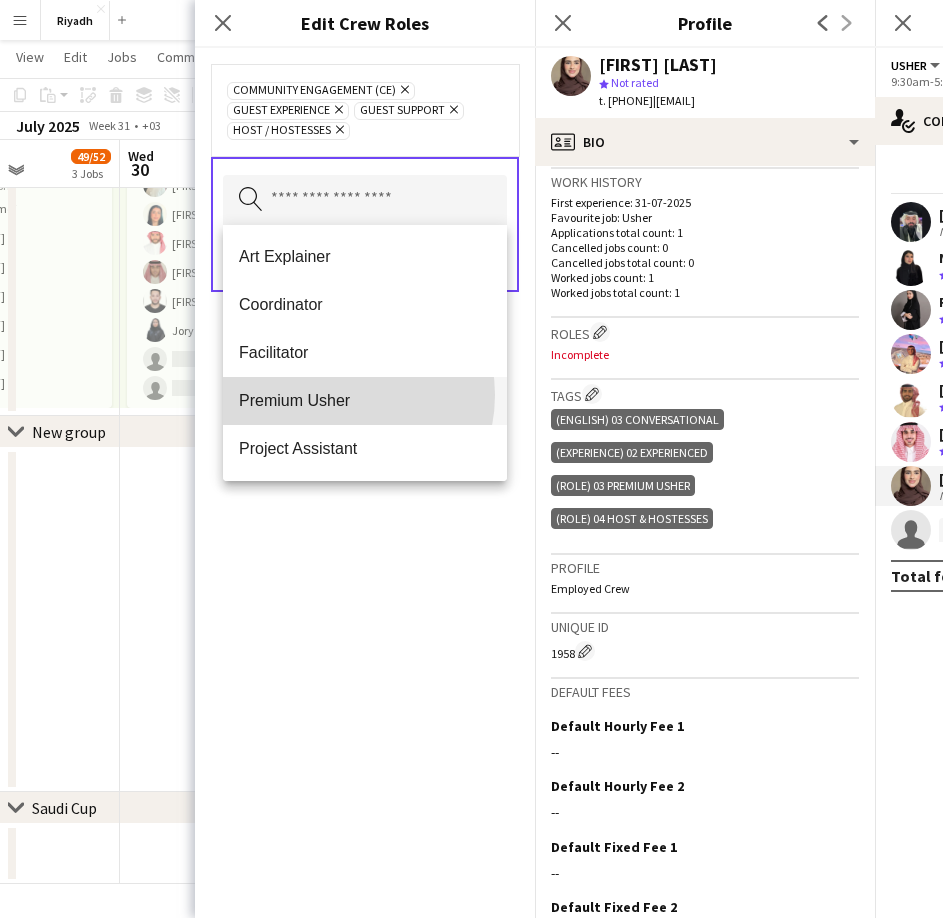 click on "Premium Usher" at bounding box center (365, 400) 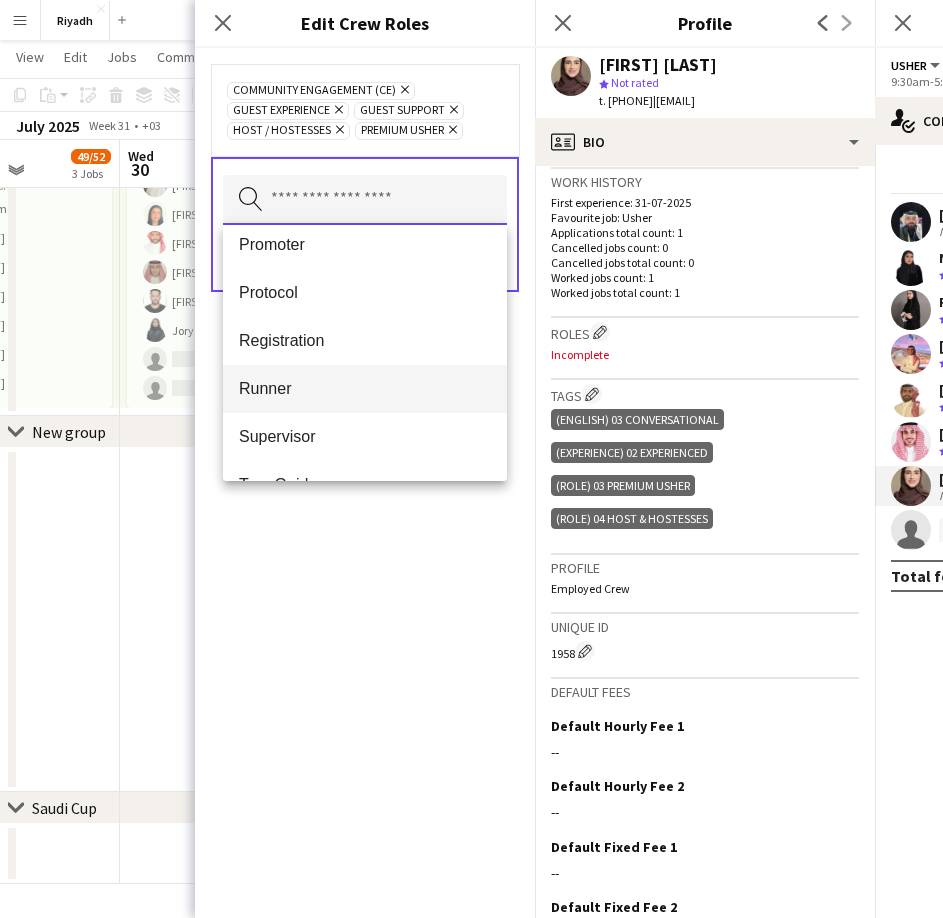 scroll, scrollTop: 300, scrollLeft: 0, axis: vertical 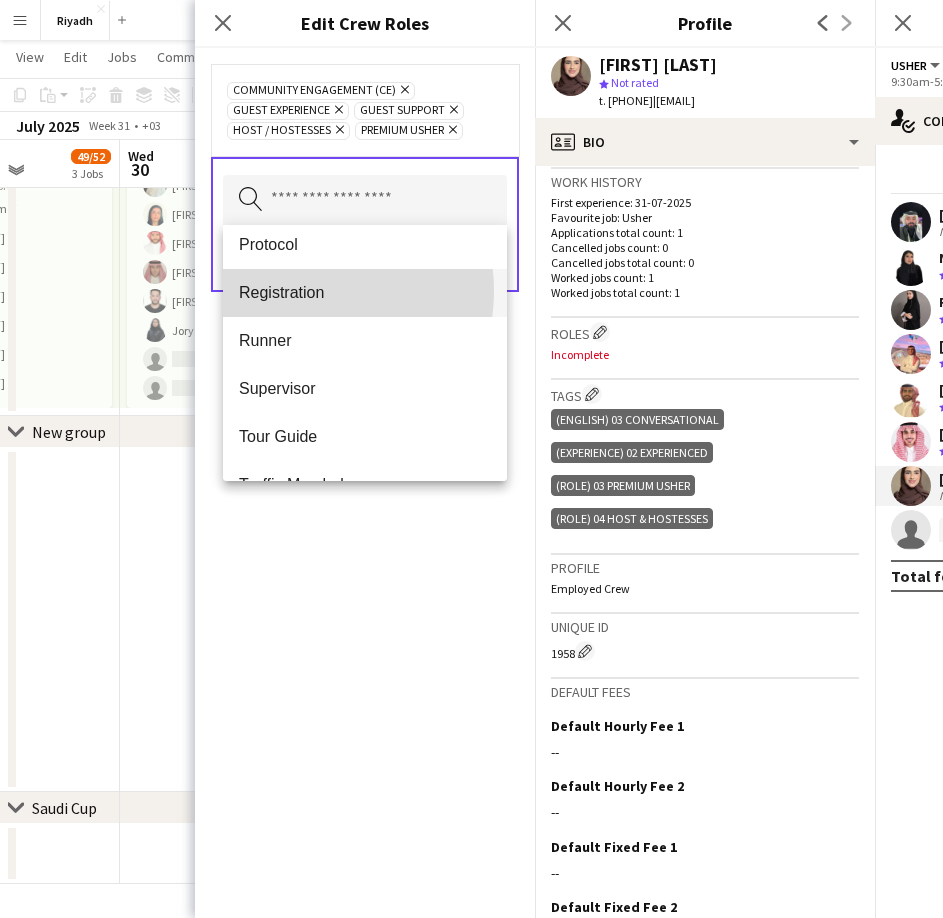click on "Registration" at bounding box center [365, 292] 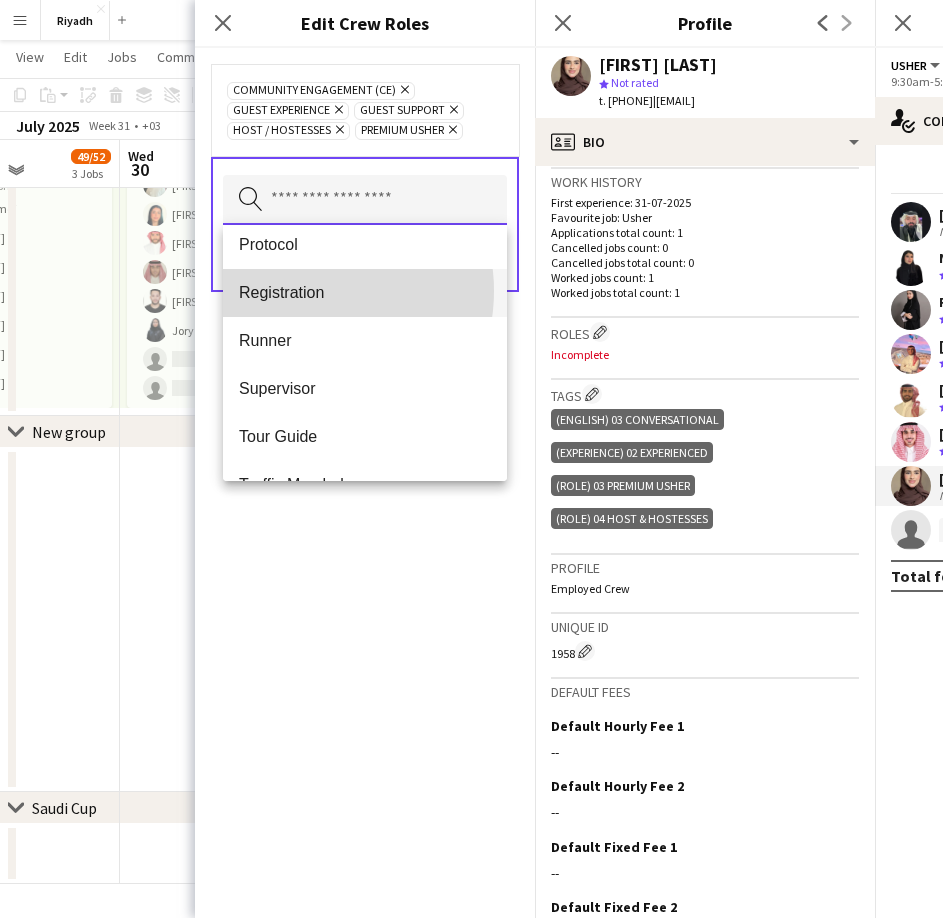 type 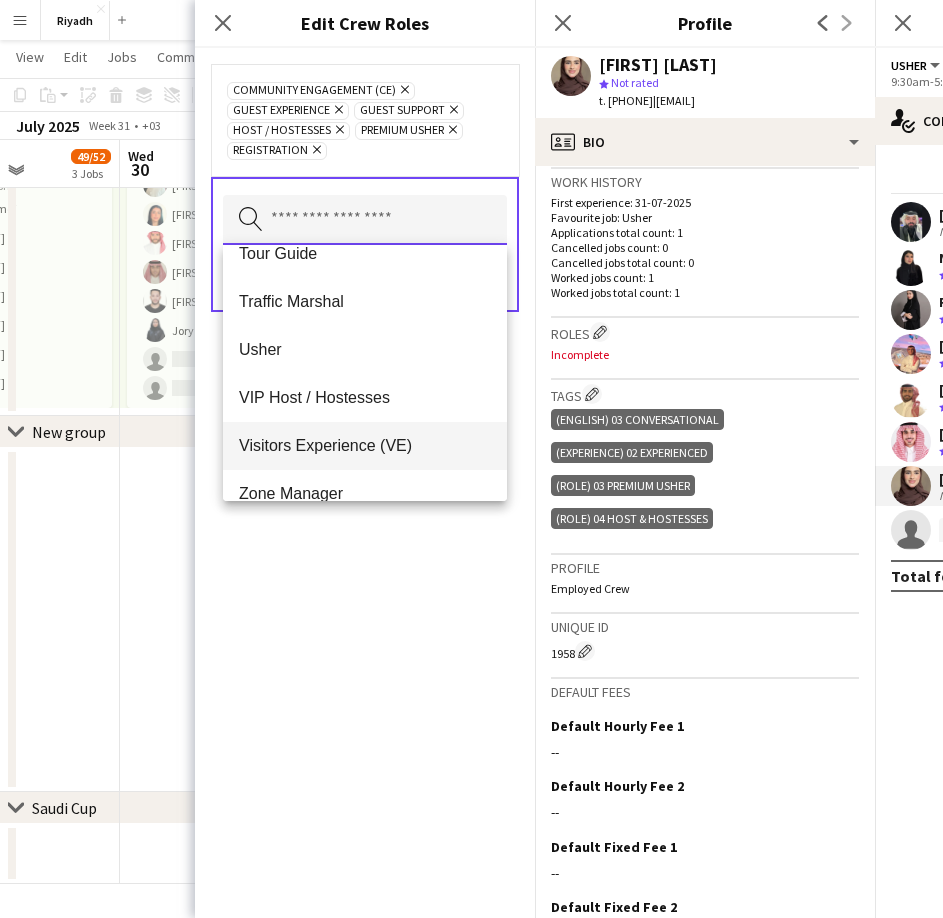 scroll, scrollTop: 480, scrollLeft: 0, axis: vertical 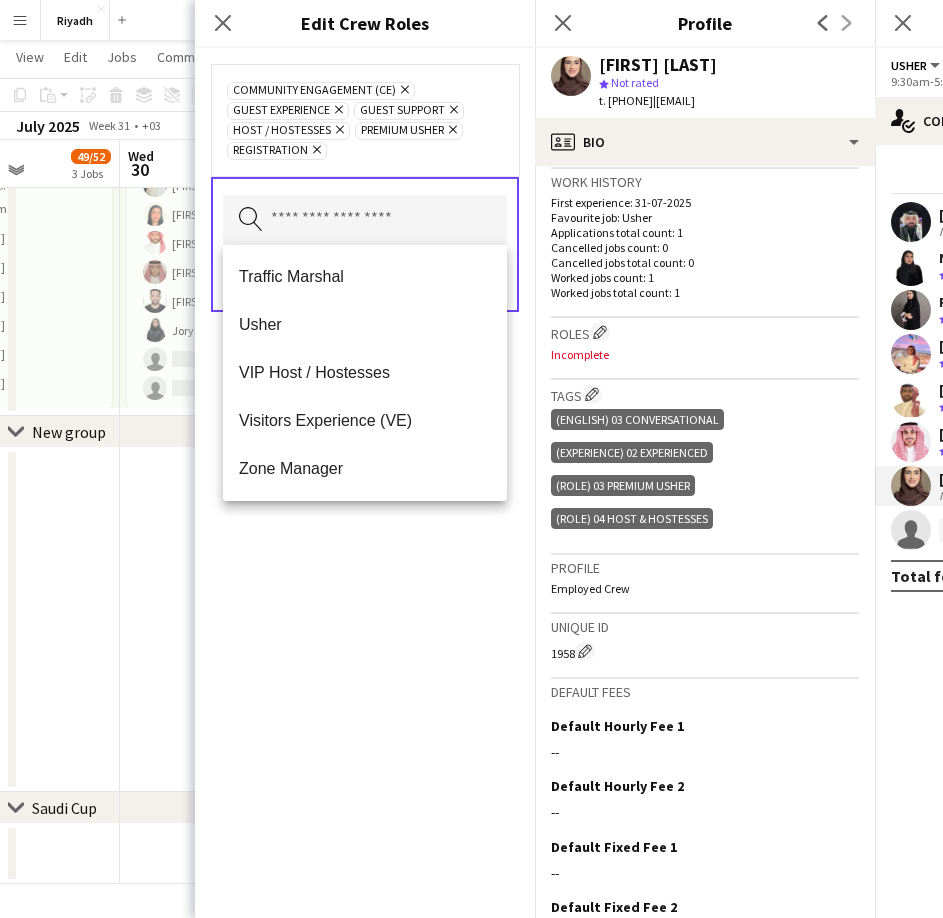 click on "[ROLE]
Remove
[ROLE]
Remove
[ROLE]
Remove
[ROLE]
Remove
[ROLE]
Remove
[ROLE]
Remove
Search by role type
Save" 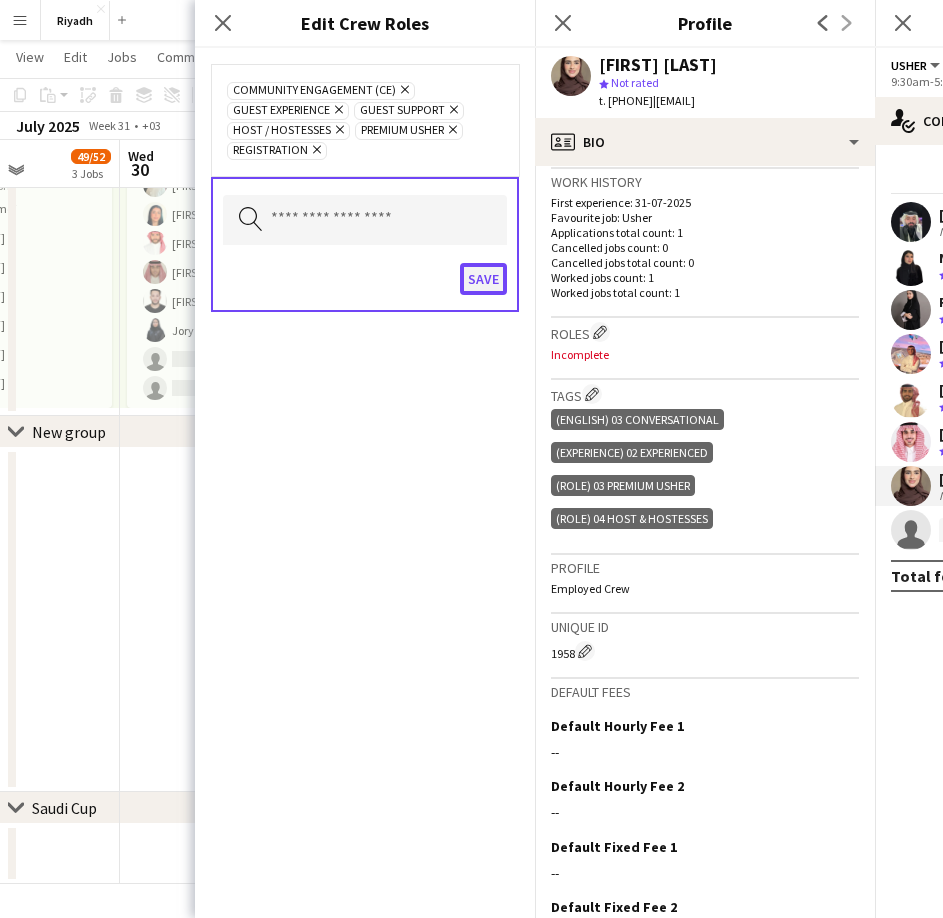 click on "Save" 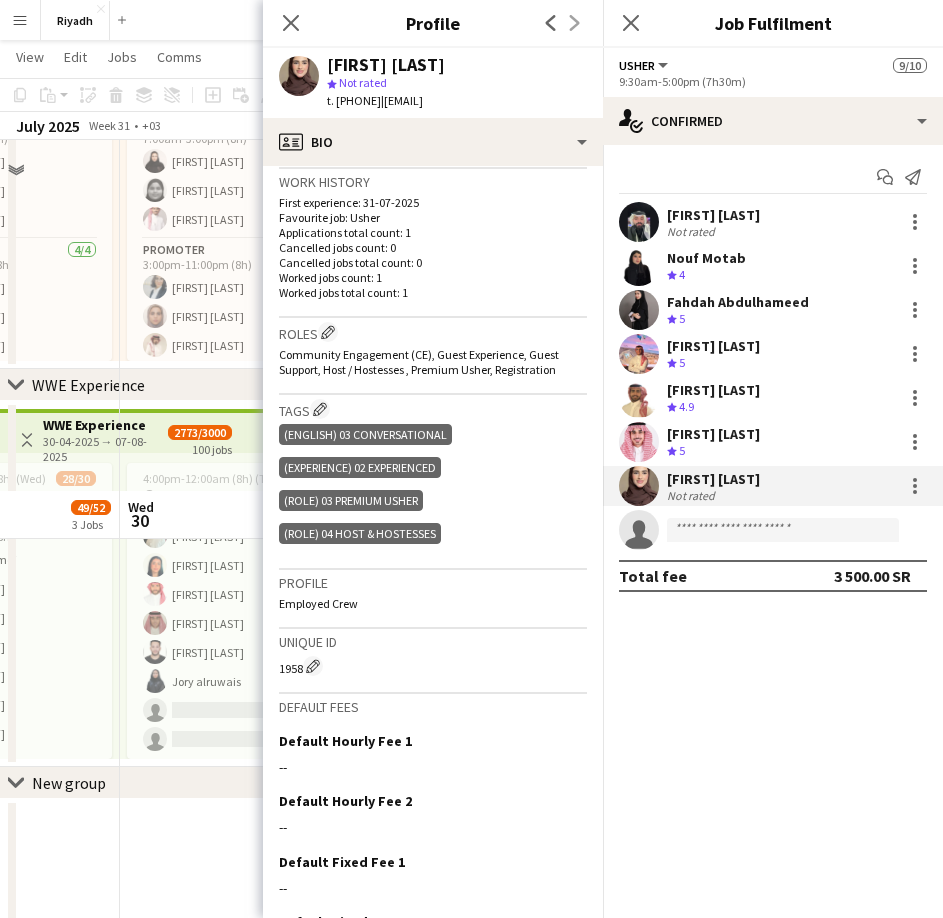 scroll, scrollTop: 986, scrollLeft: 0, axis: vertical 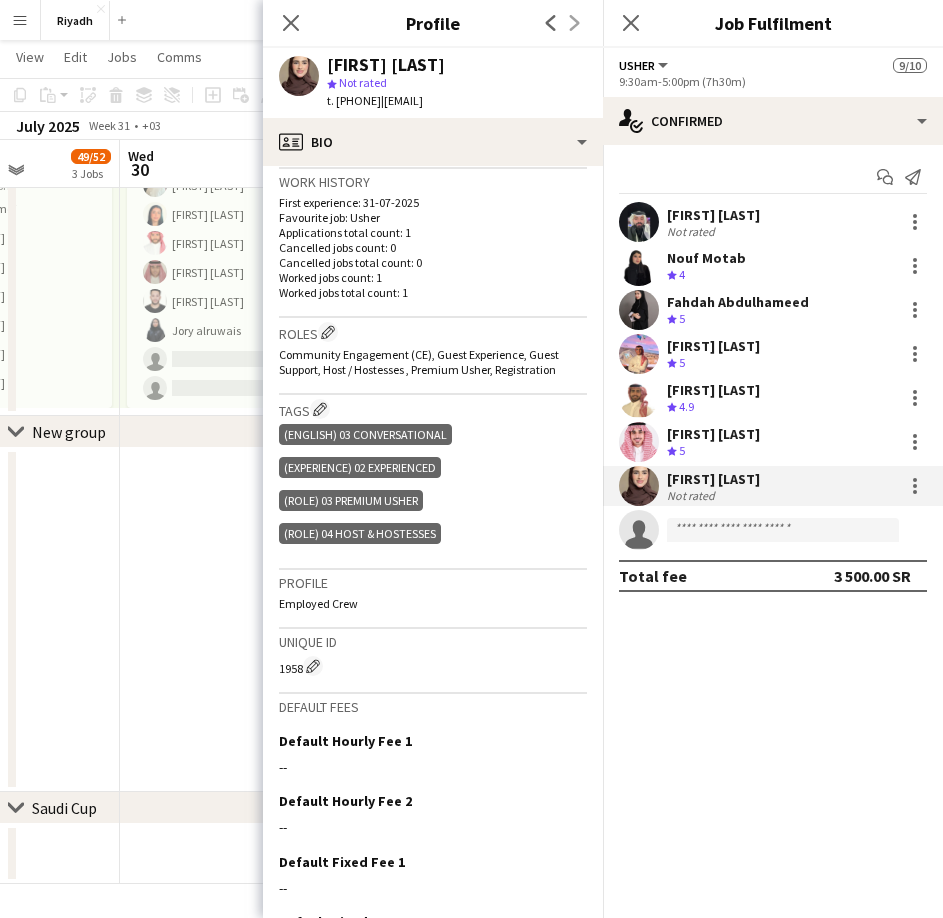 click at bounding box center [239, 620] 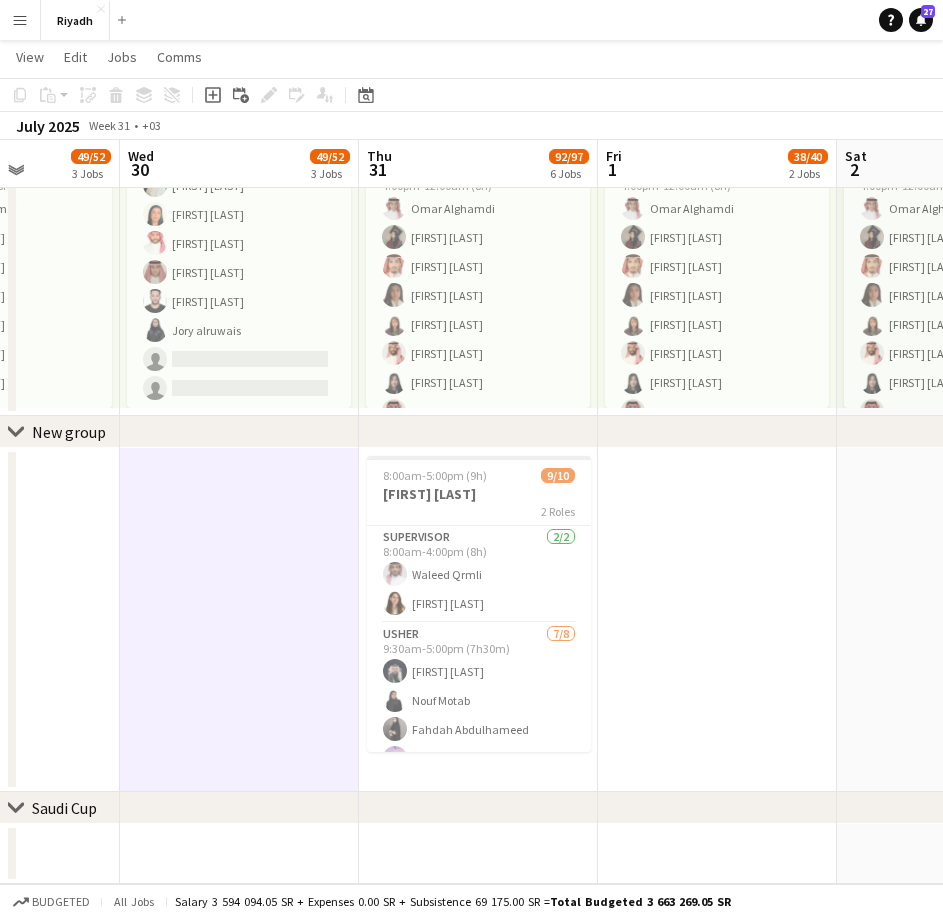 drag, startPoint x: 461, startPoint y: 482, endPoint x: 469, endPoint y: 447, distance: 35.902645 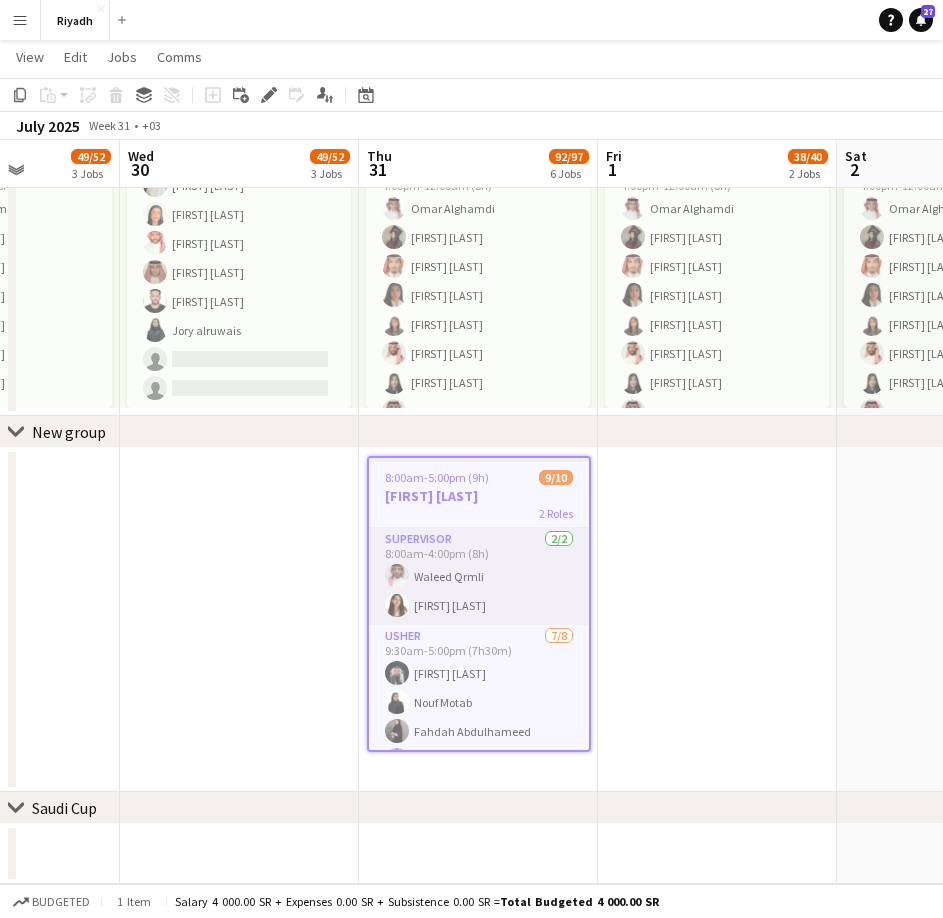 click on "Supervisor   2/2   8:00am-4:00pm (8h)
[FIRST] [LAST] [FIRST] [LAST]" at bounding box center [479, 576] 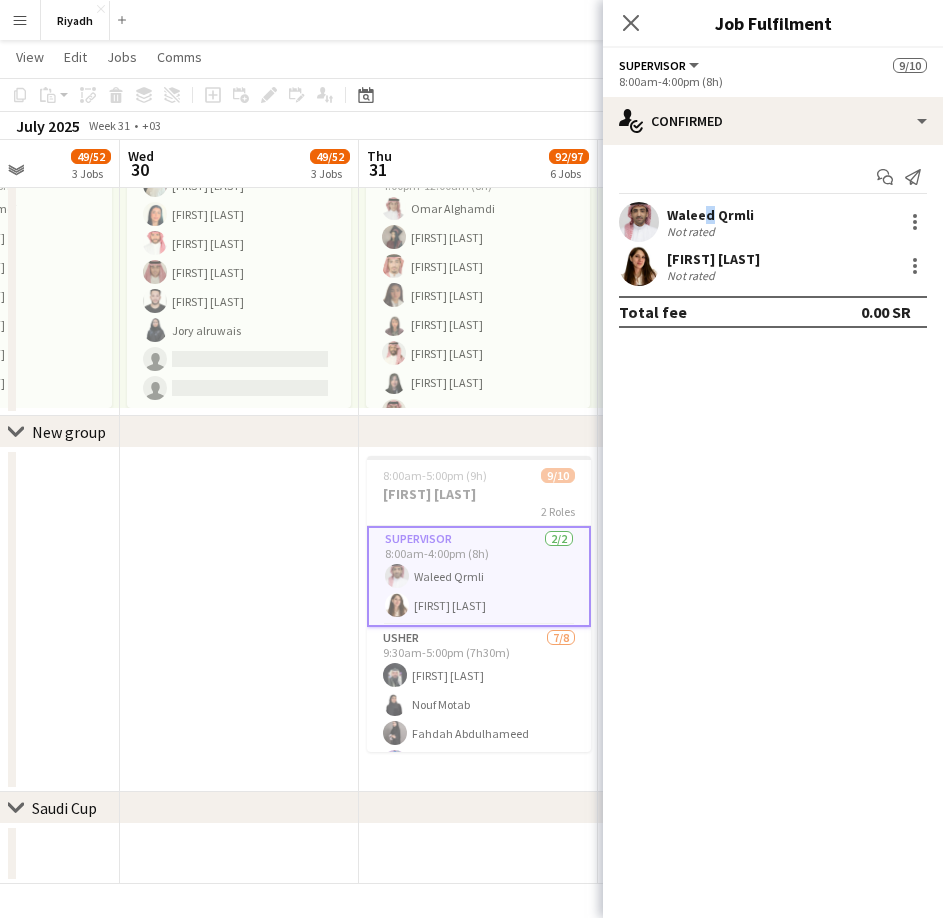 click on "Waleed Qrmli" at bounding box center [710, 215] 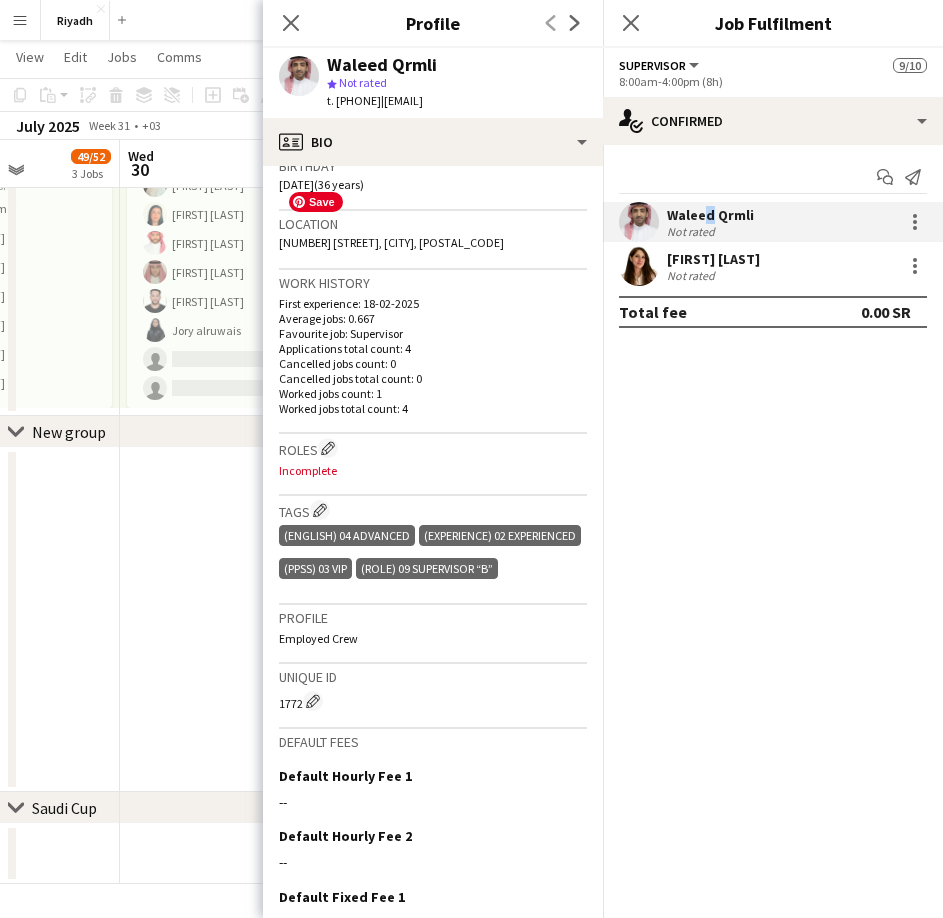 scroll, scrollTop: 400, scrollLeft: 0, axis: vertical 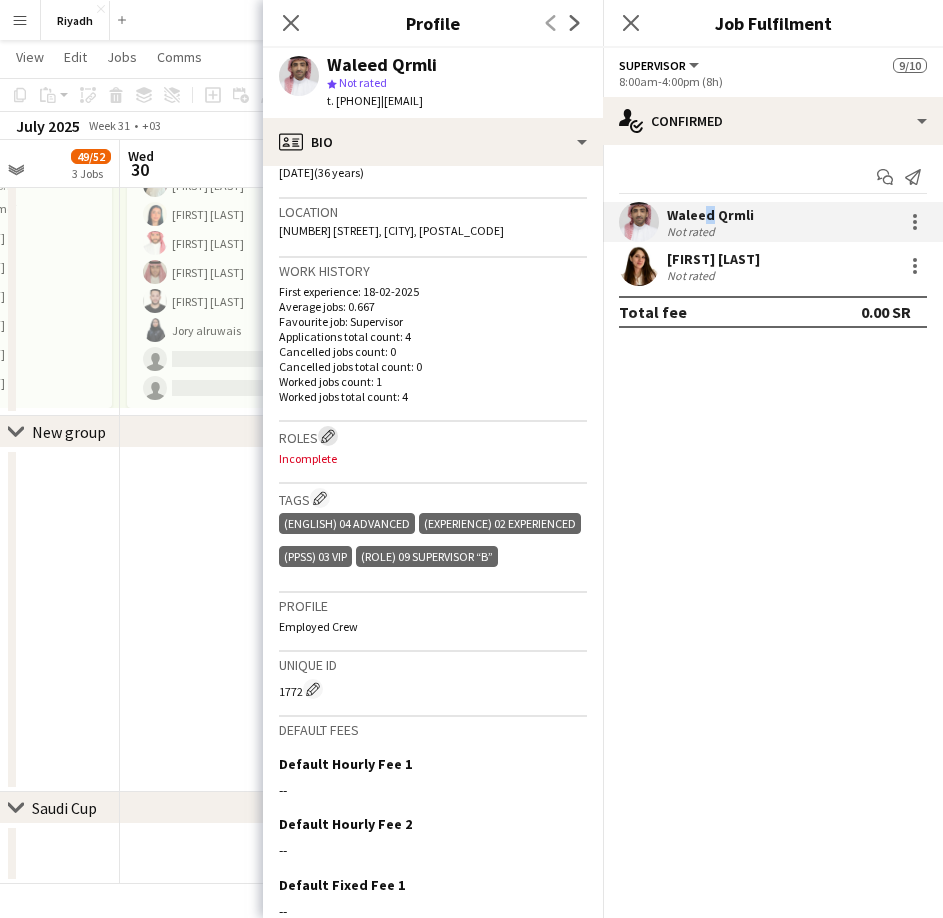 click on "Edit crew company roles" 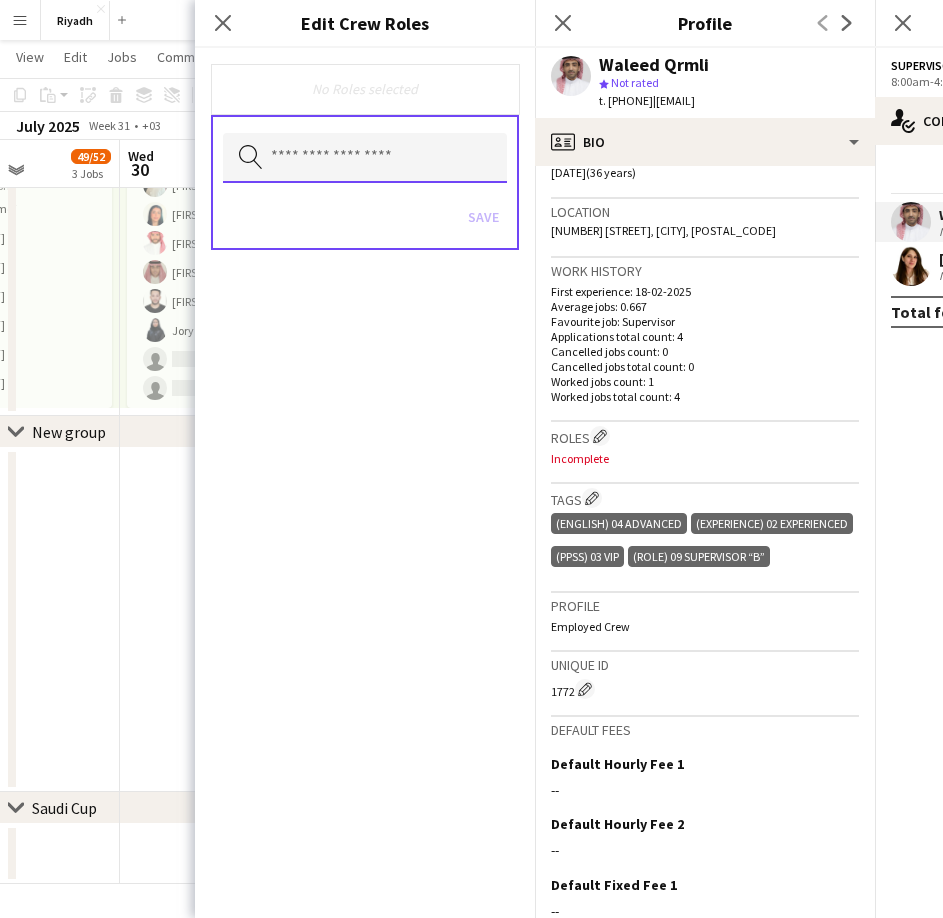 click at bounding box center [365, 158] 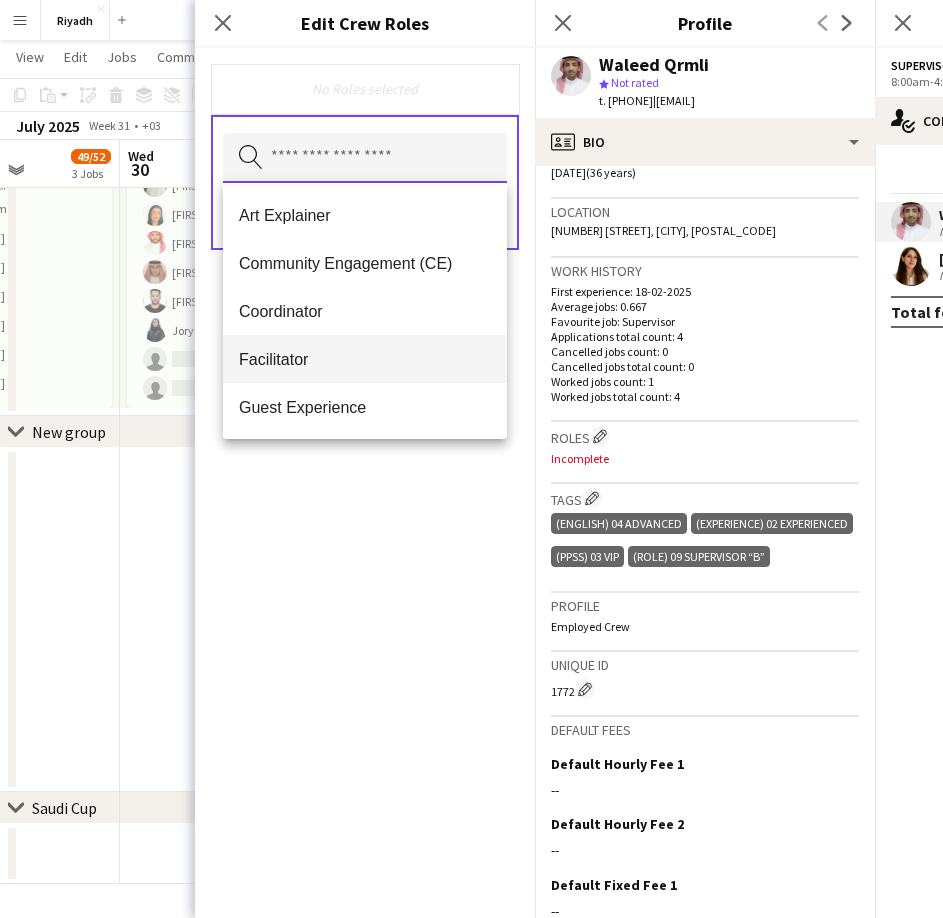 scroll, scrollTop: 100, scrollLeft: 0, axis: vertical 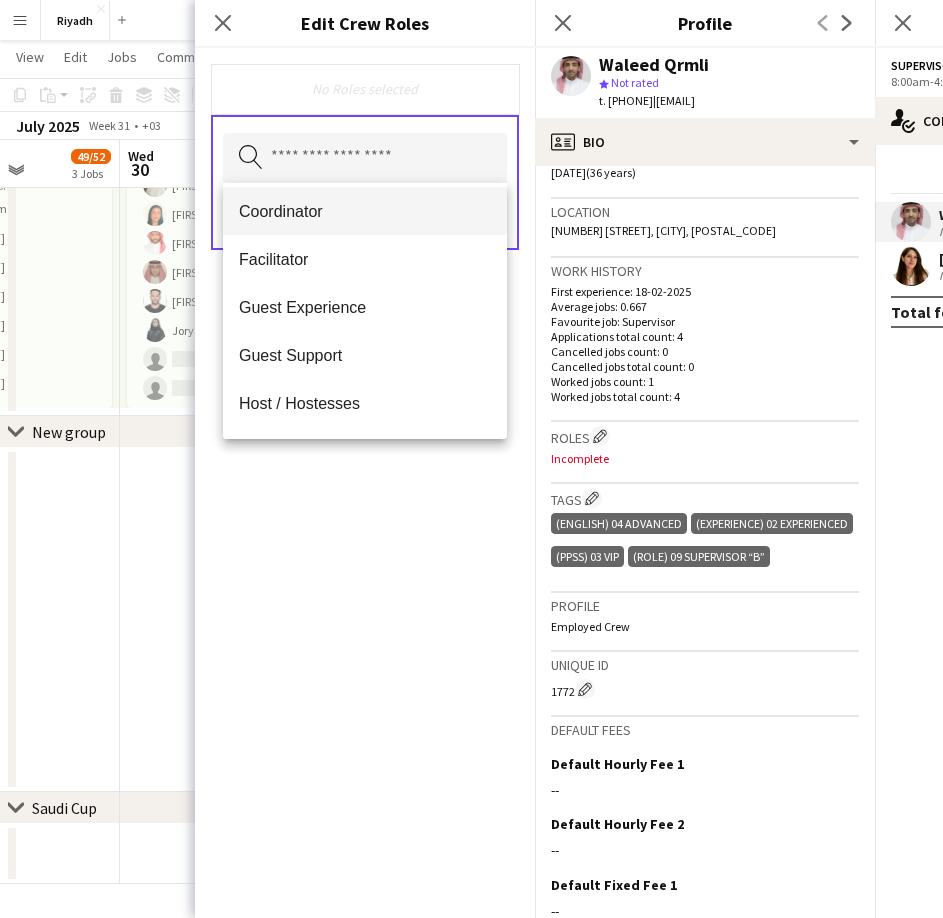 click on "Coordinator" at bounding box center (365, 211) 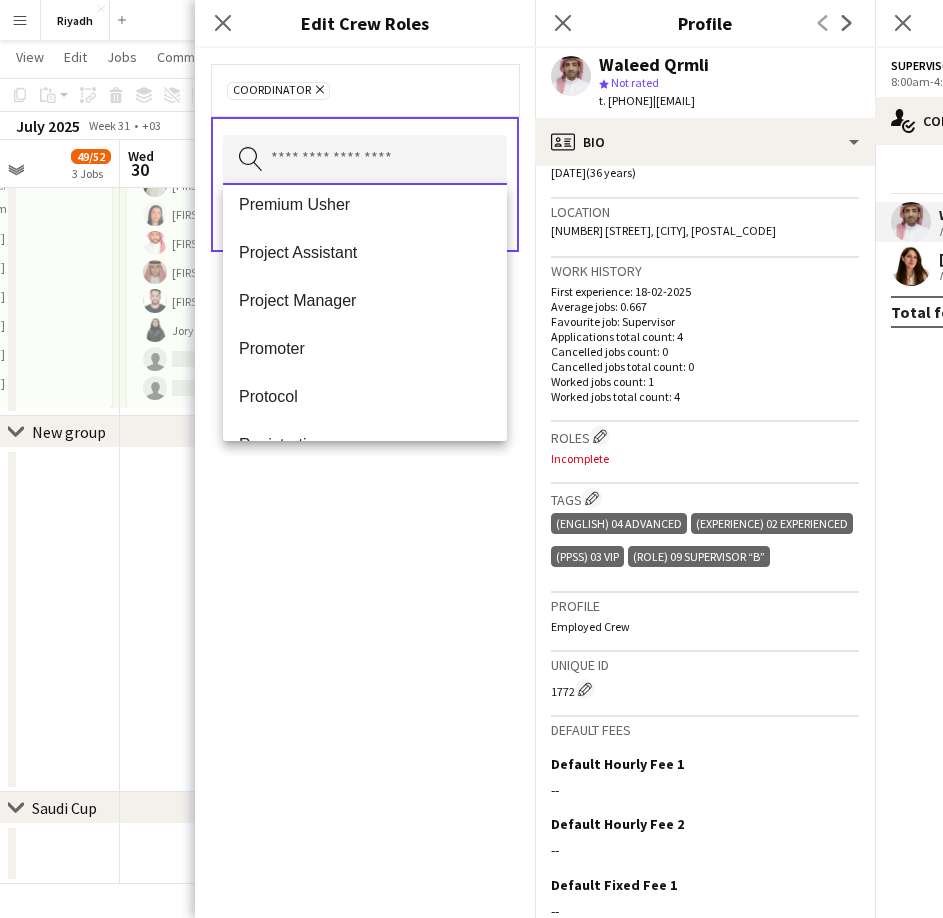scroll, scrollTop: 600, scrollLeft: 0, axis: vertical 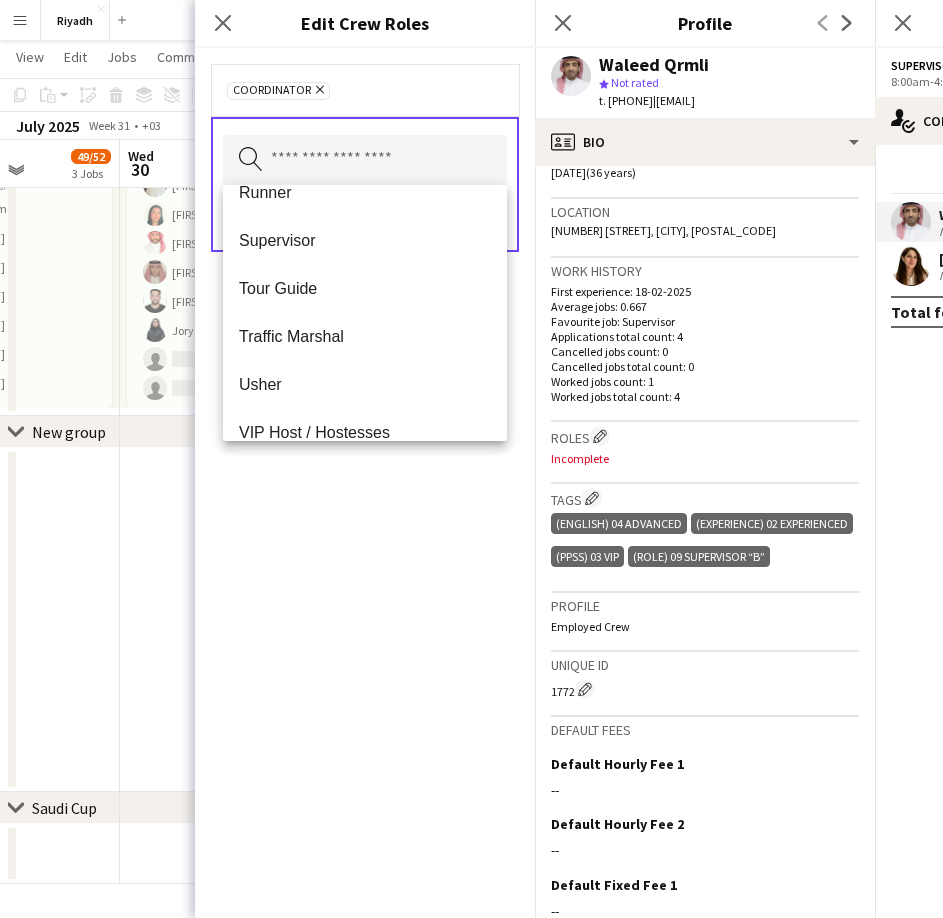 click on "Supervisor" at bounding box center (365, 240) 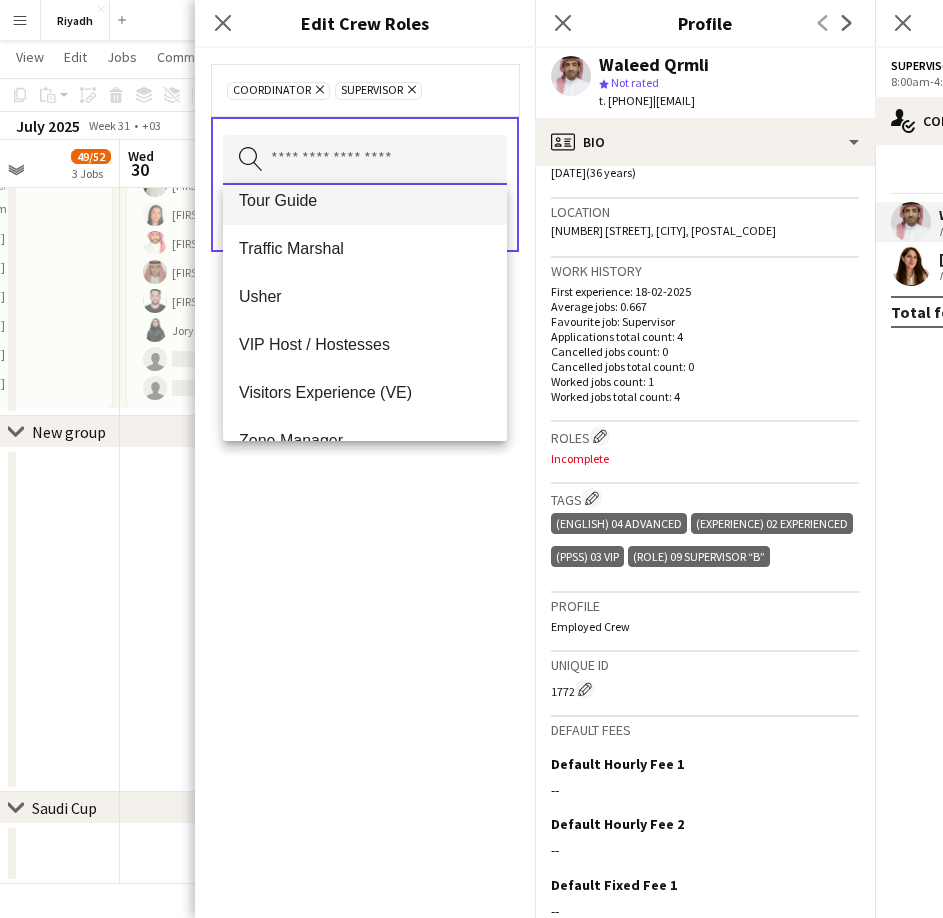scroll, scrollTop: 672, scrollLeft: 0, axis: vertical 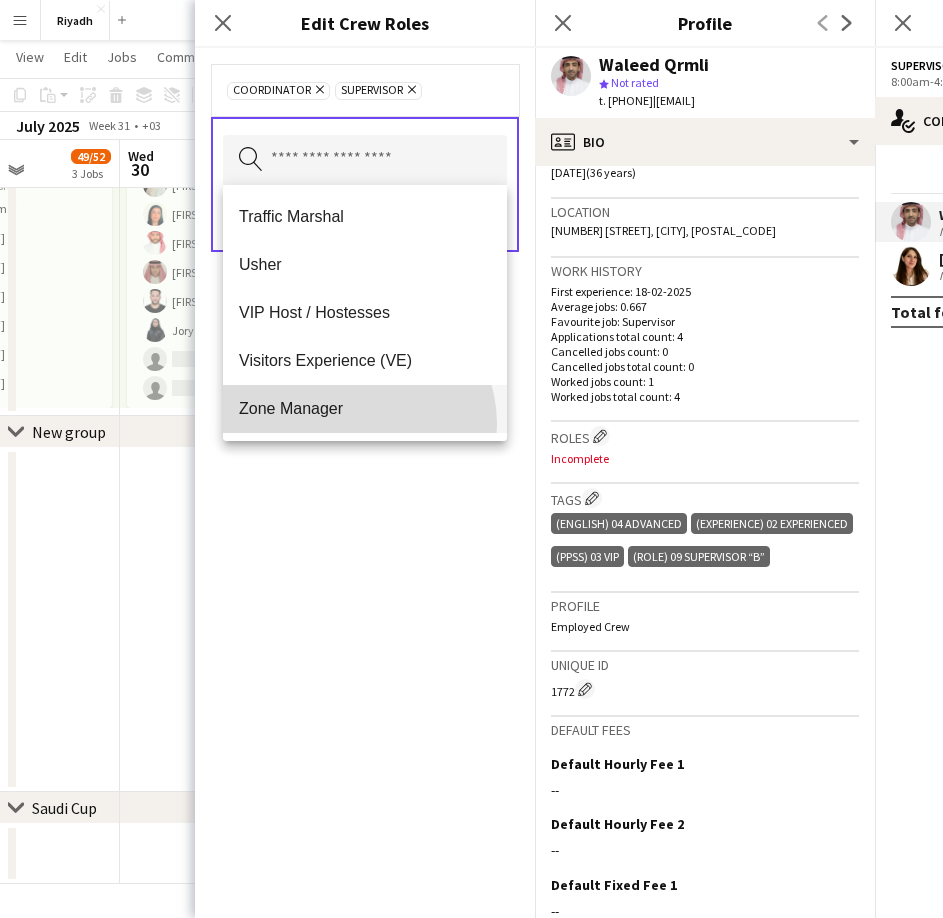 click on "Zone Manager" at bounding box center [365, 409] 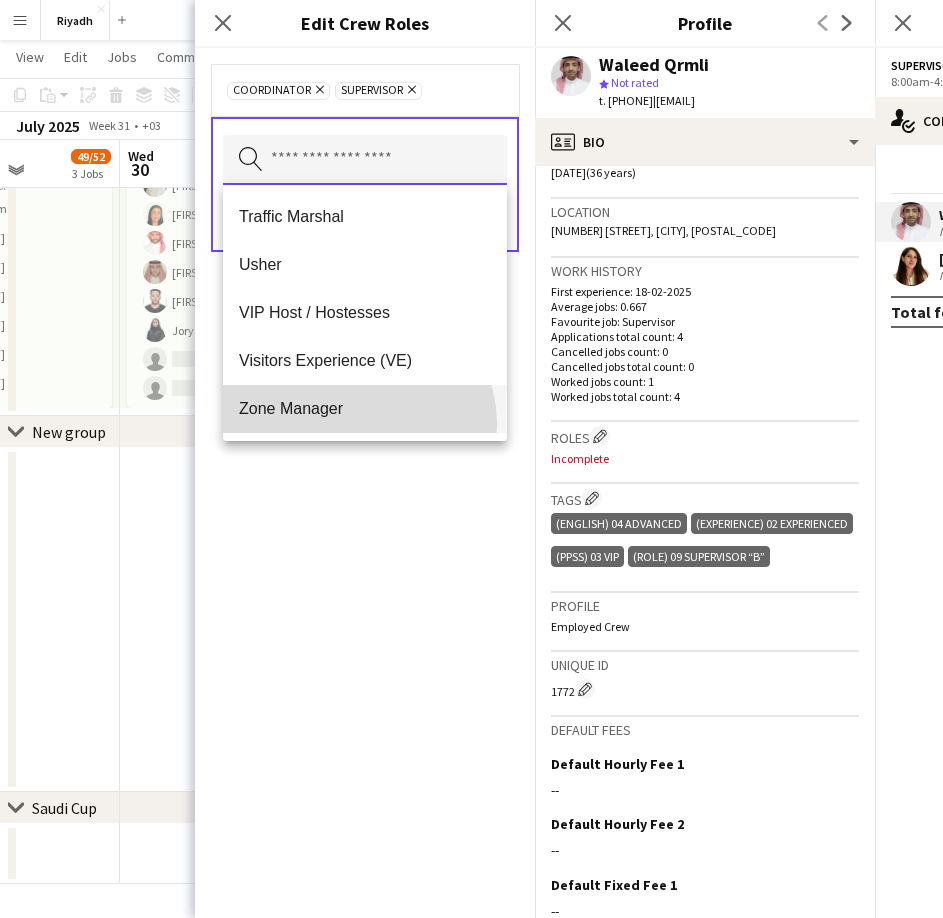 type 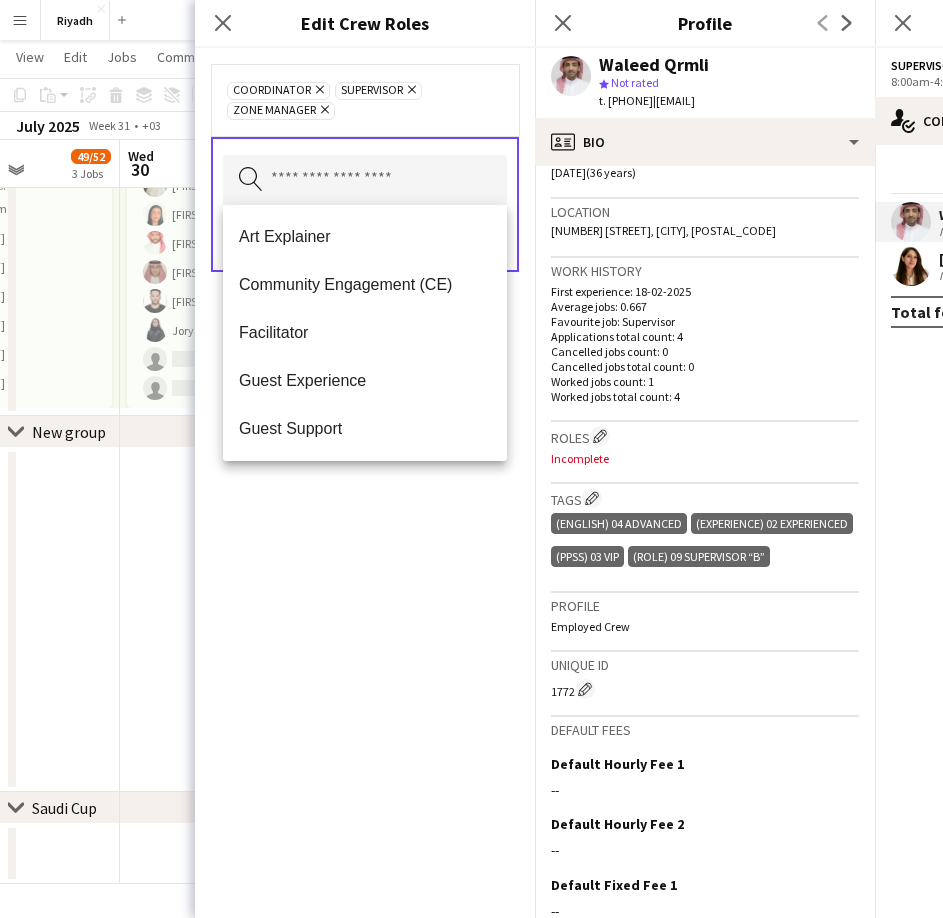 click on "[ROLE]
Remove
[ROLE]
Remove
[ROLE]
Remove
Search by role type
Save" 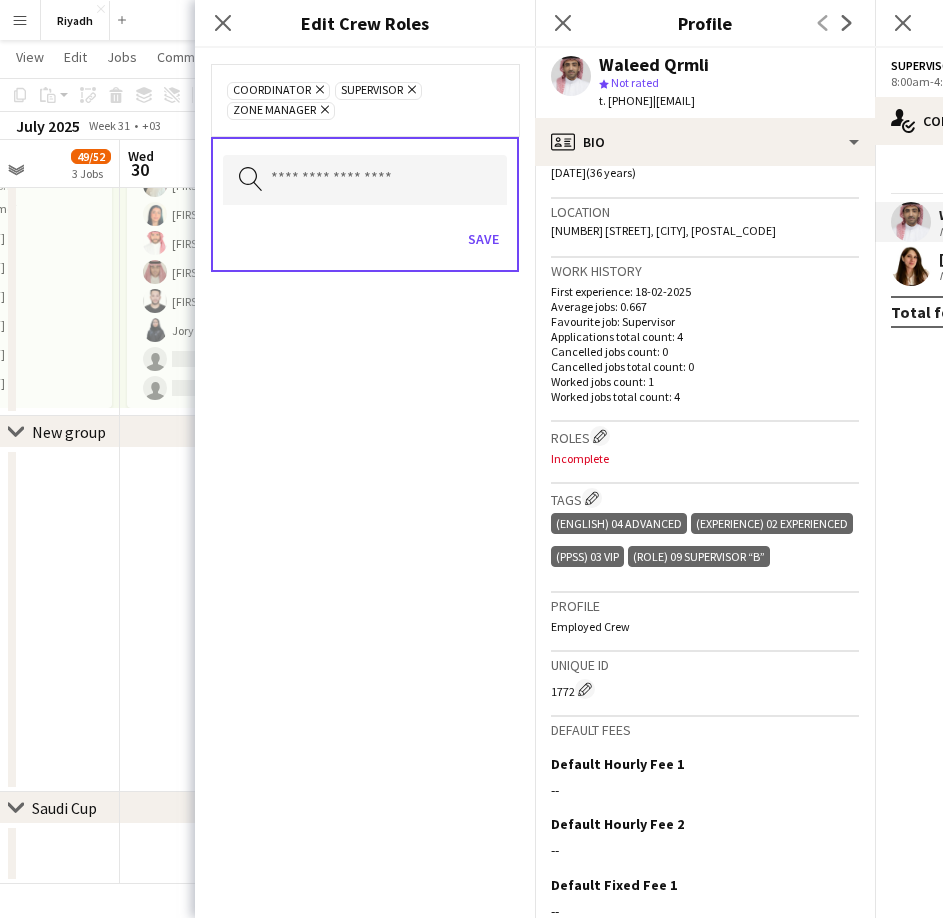 click on "Zone Manager
Remove" 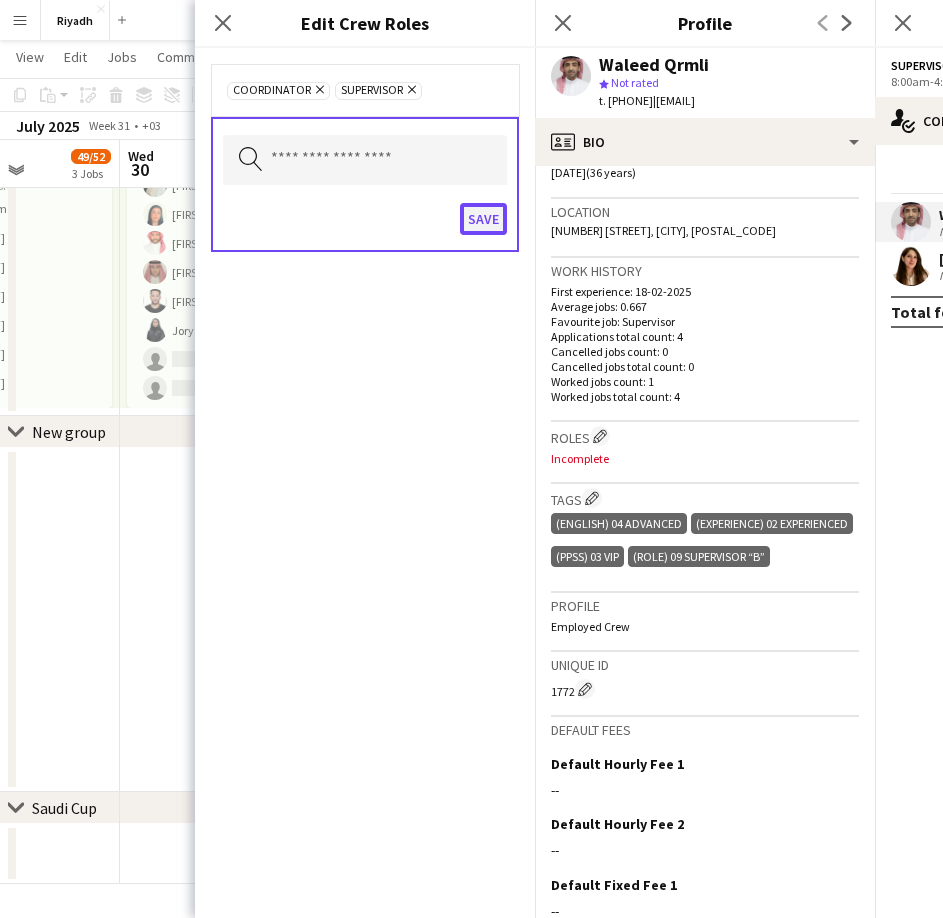 click on "Save" 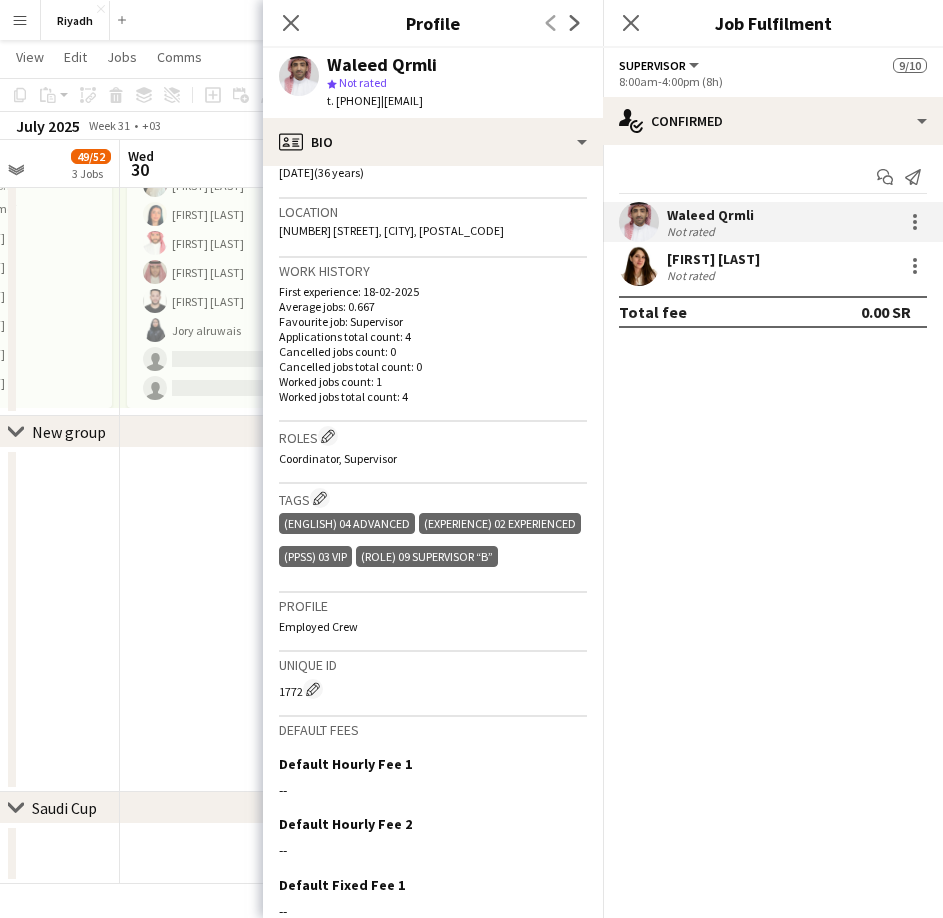 drag, startPoint x: 777, startPoint y: 244, endPoint x: 791, endPoint y: 245, distance: 14.035668 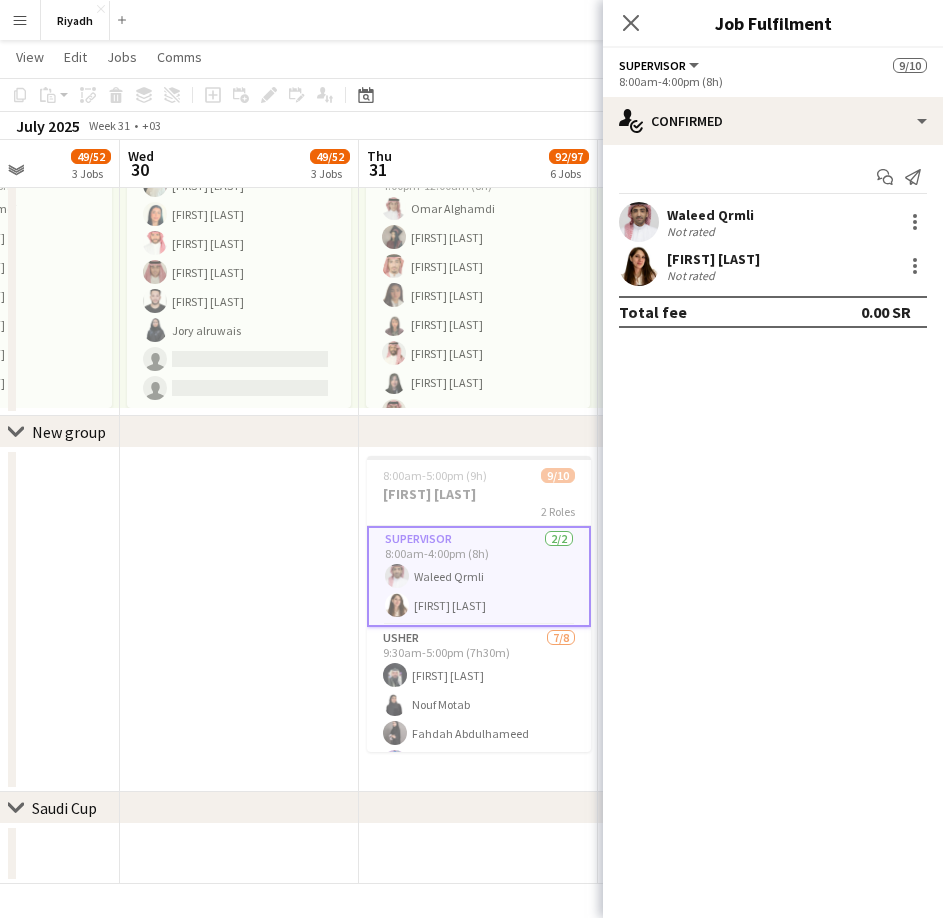 click on "[FIRST] [LAST] Not rated" at bounding box center (773, 222) 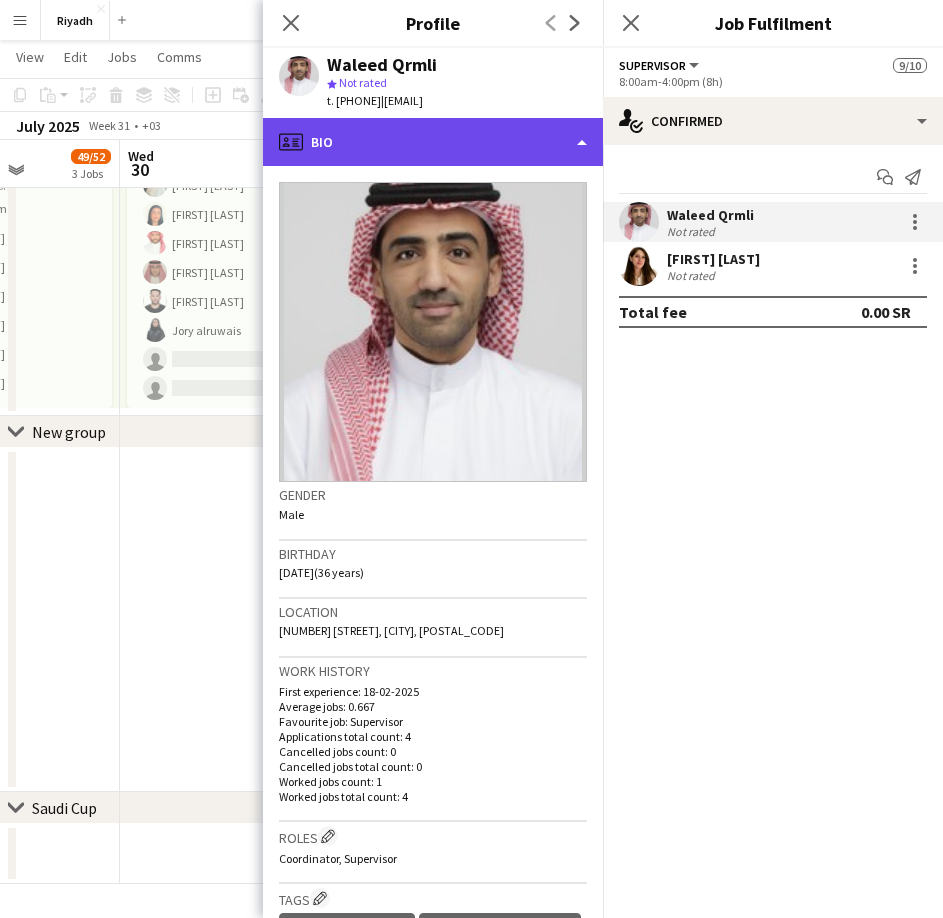 click on "profile
Bio" 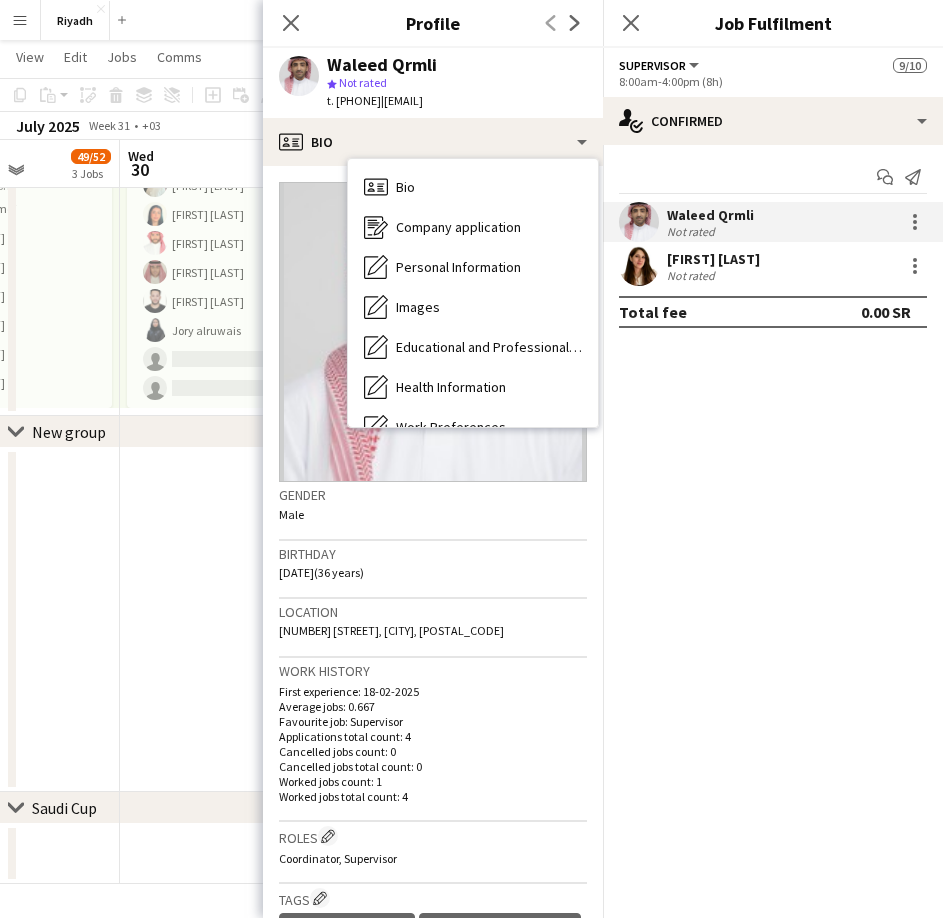 click on "Not rated" 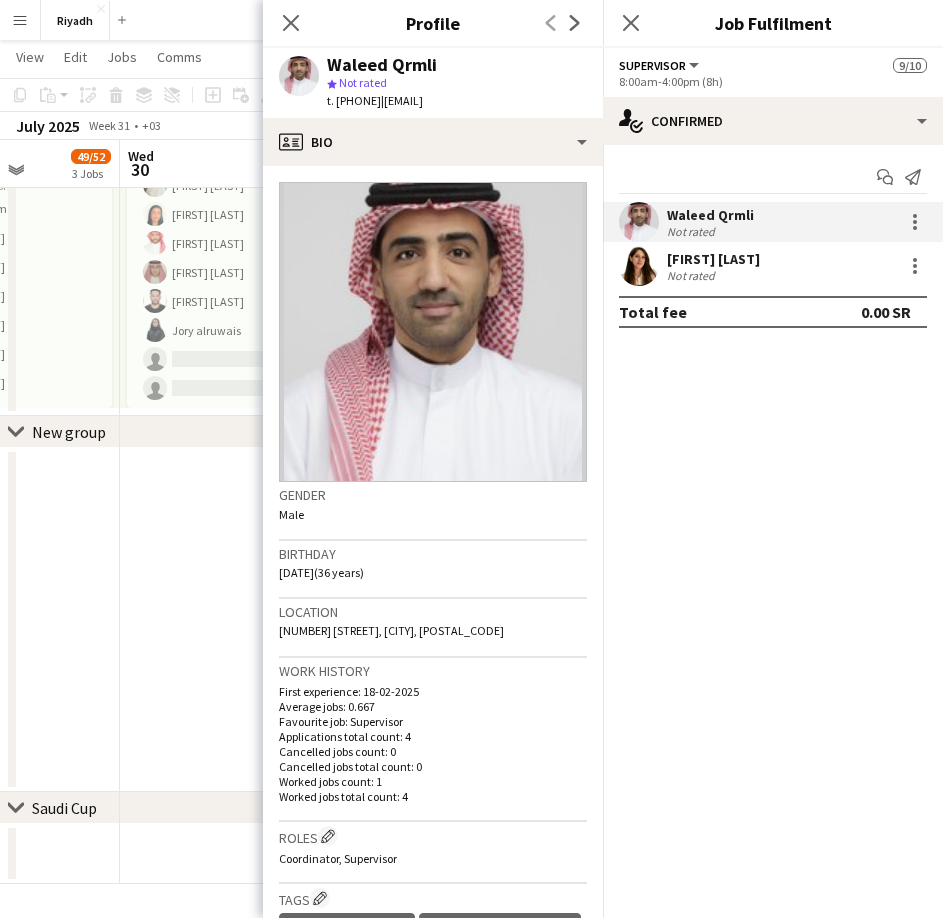 click 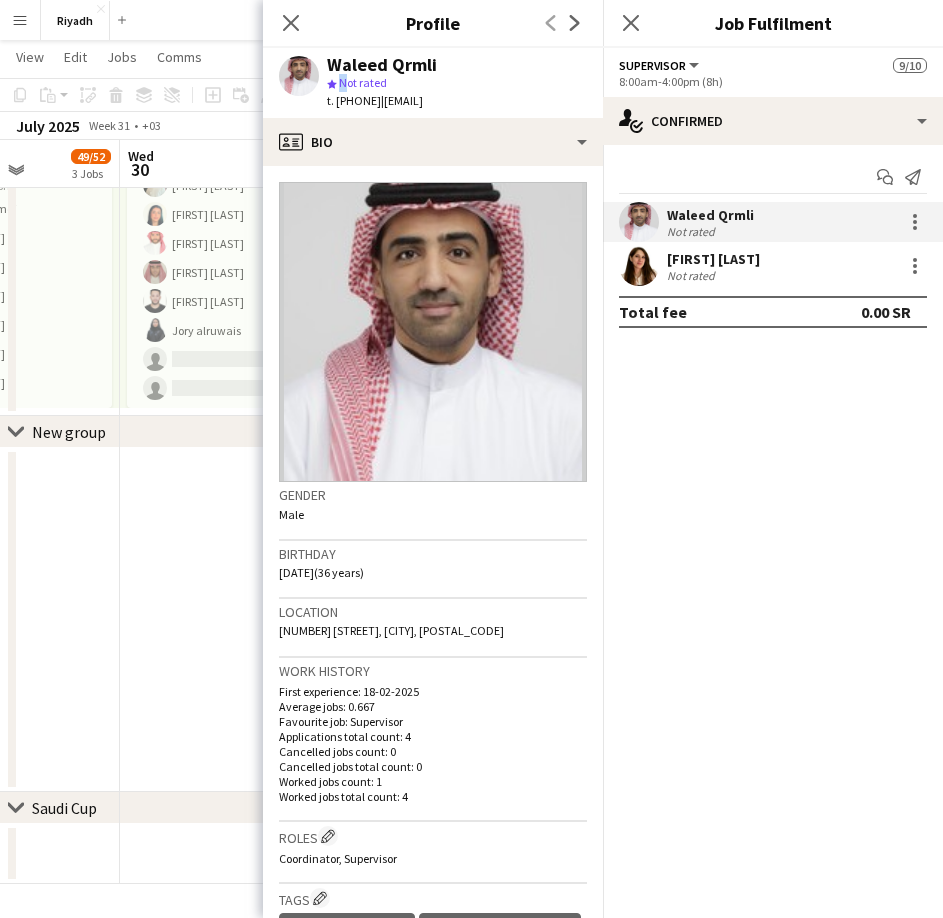 click 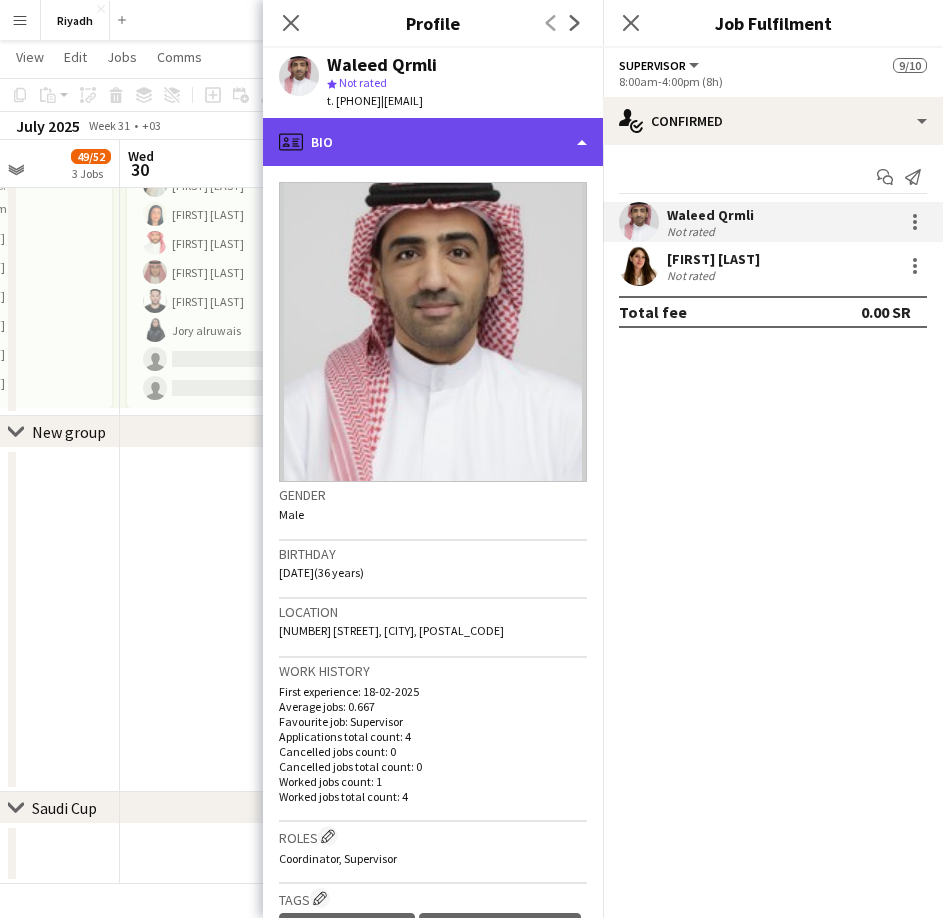 click on "profile
Bio" 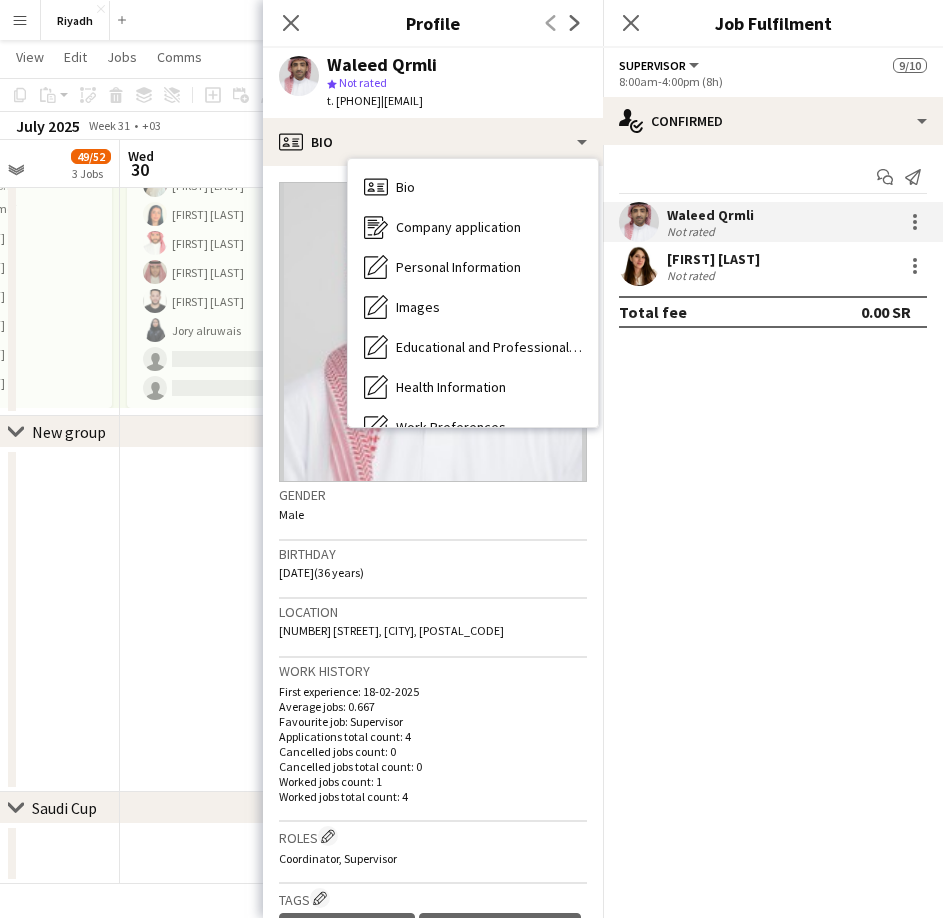 click at bounding box center (239, 620) 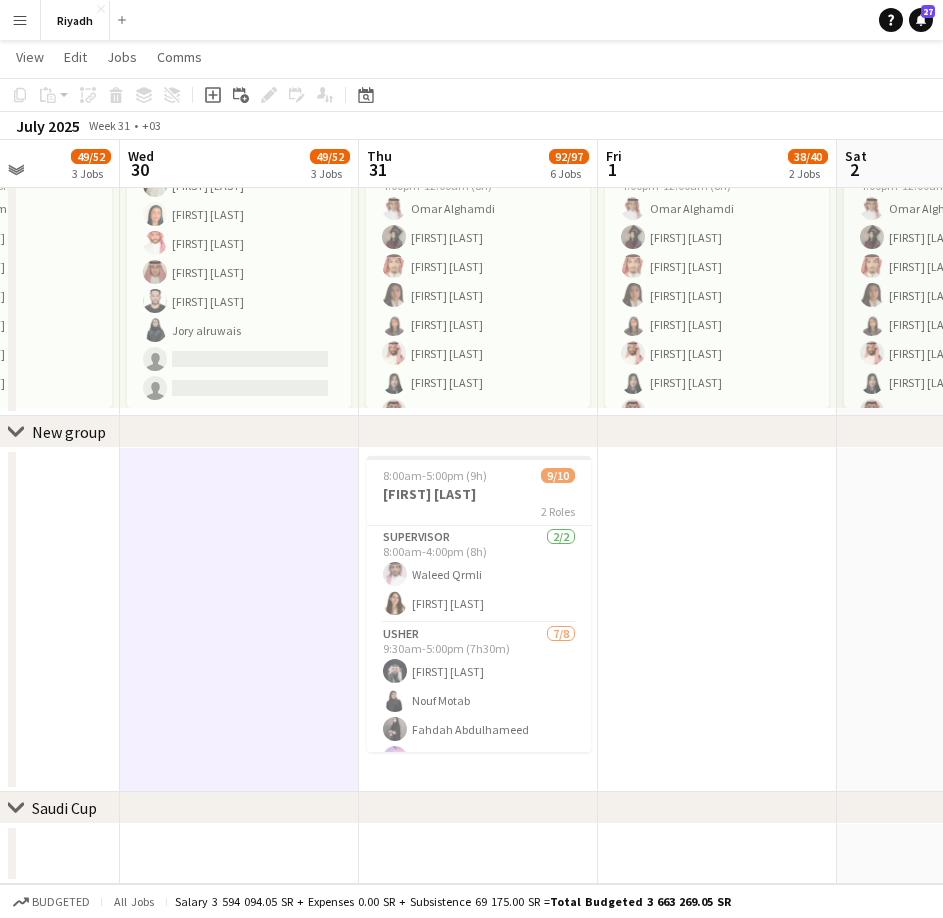 click on "Menu" at bounding box center (20, 20) 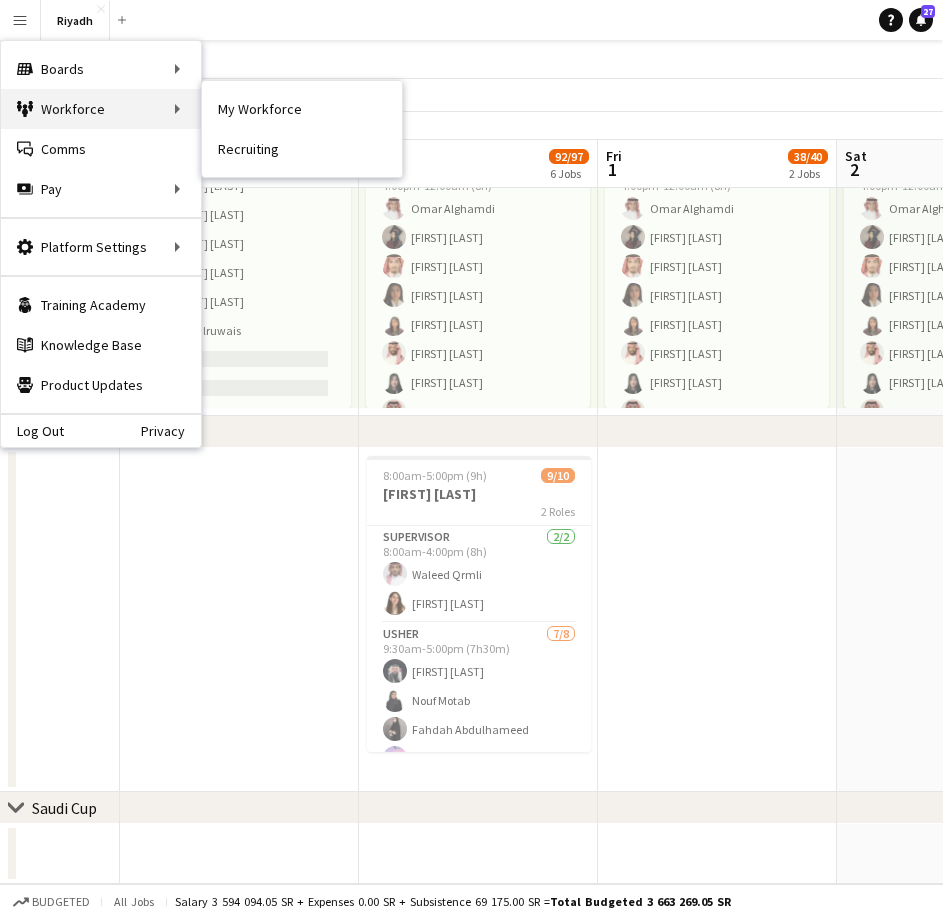 drag, startPoint x: 101, startPoint y: 116, endPoint x: 132, endPoint y: 123, distance: 31.780497 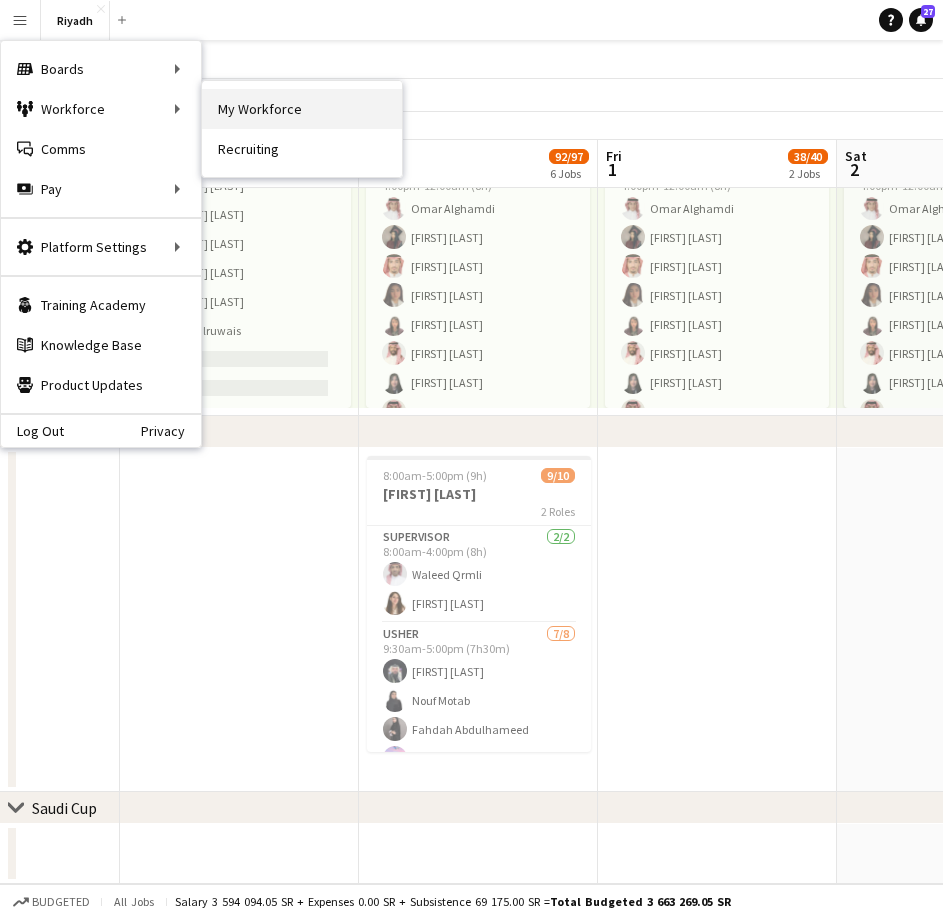 click on "My Workforce" at bounding box center (302, 109) 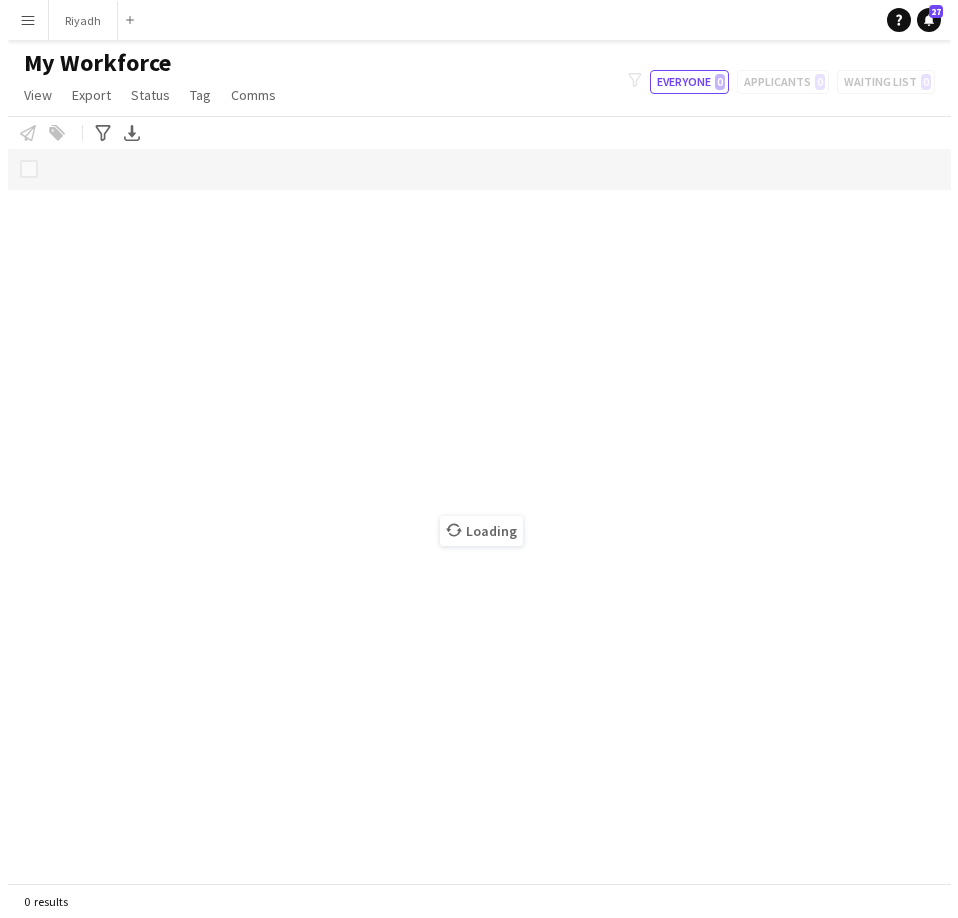 scroll, scrollTop: 0, scrollLeft: 0, axis: both 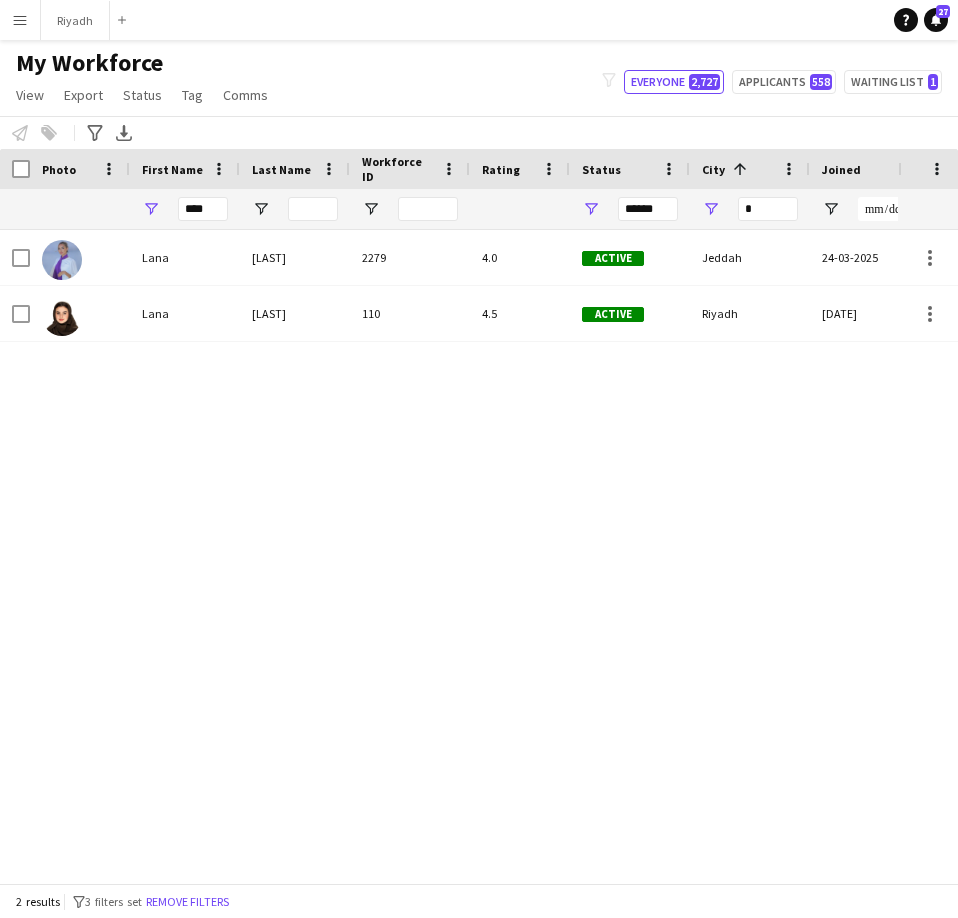 click on "[FIRST] [LAST] 110 4.5 Active [CITY]  08-11-2024 84 days 2
[FIRST] [LAST] 2279 4.0 Active [CITY]  24-03-2025 82 days 3" at bounding box center [449, 549] 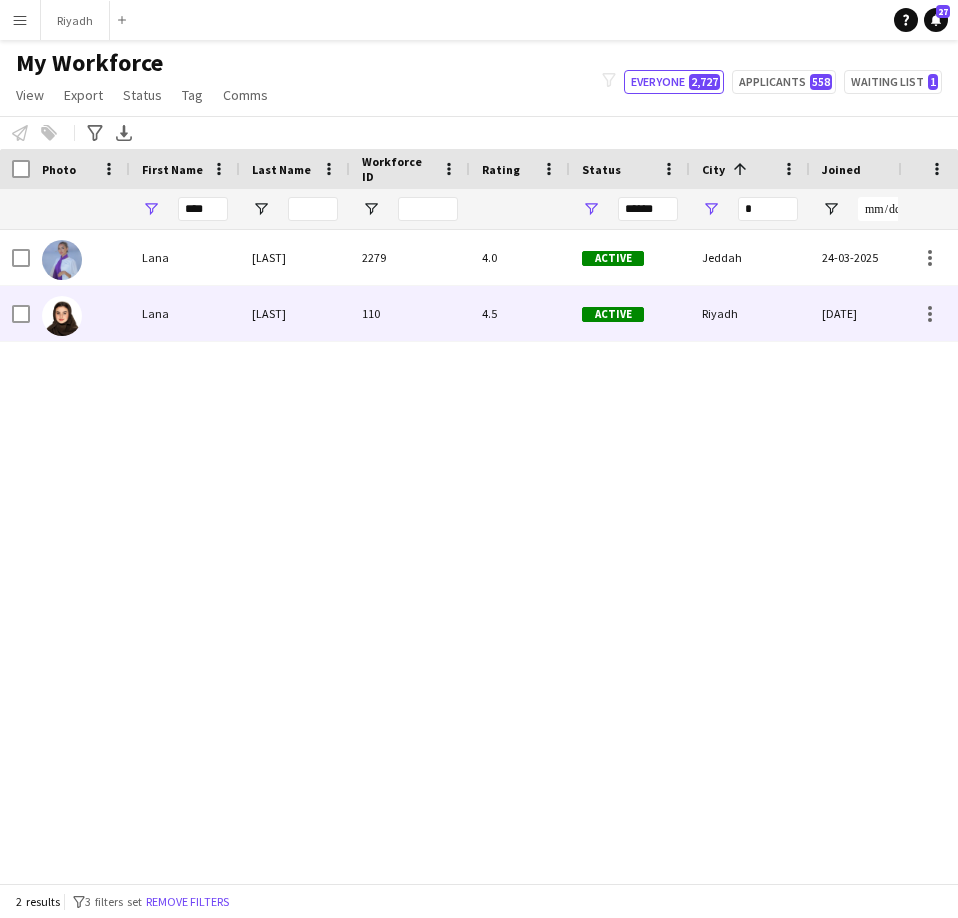click on "[LAST]" at bounding box center [295, 313] 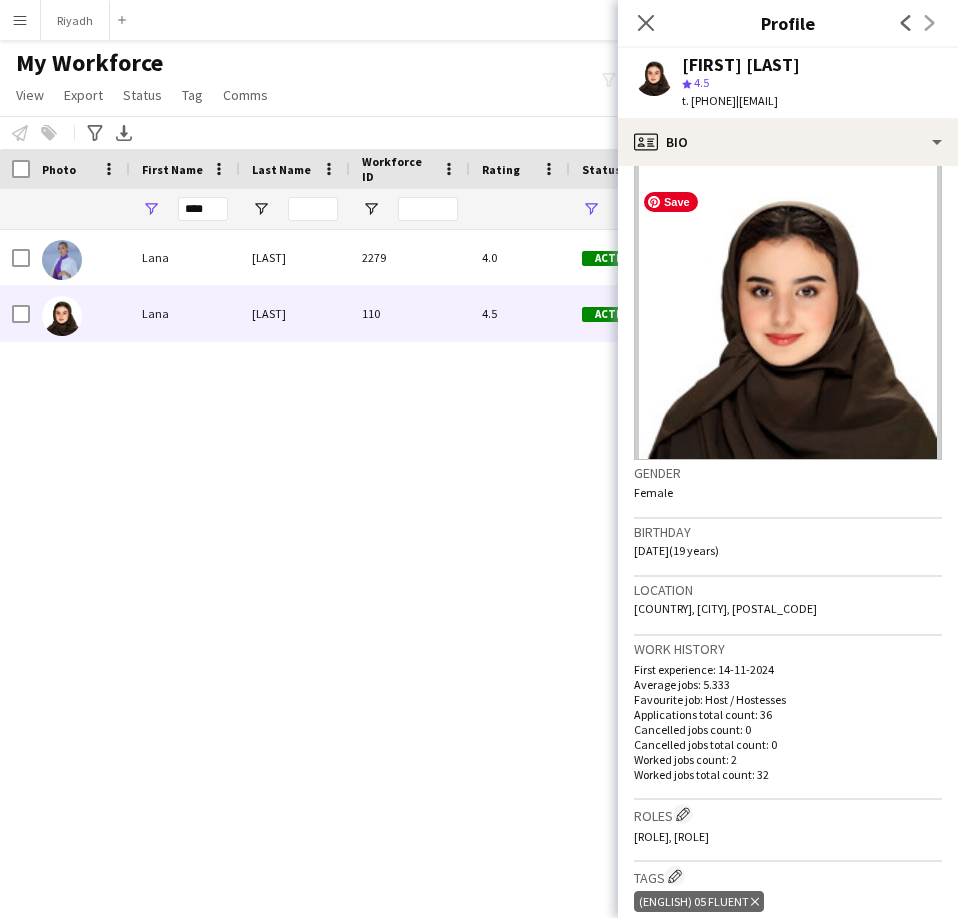 scroll, scrollTop: 0, scrollLeft: 0, axis: both 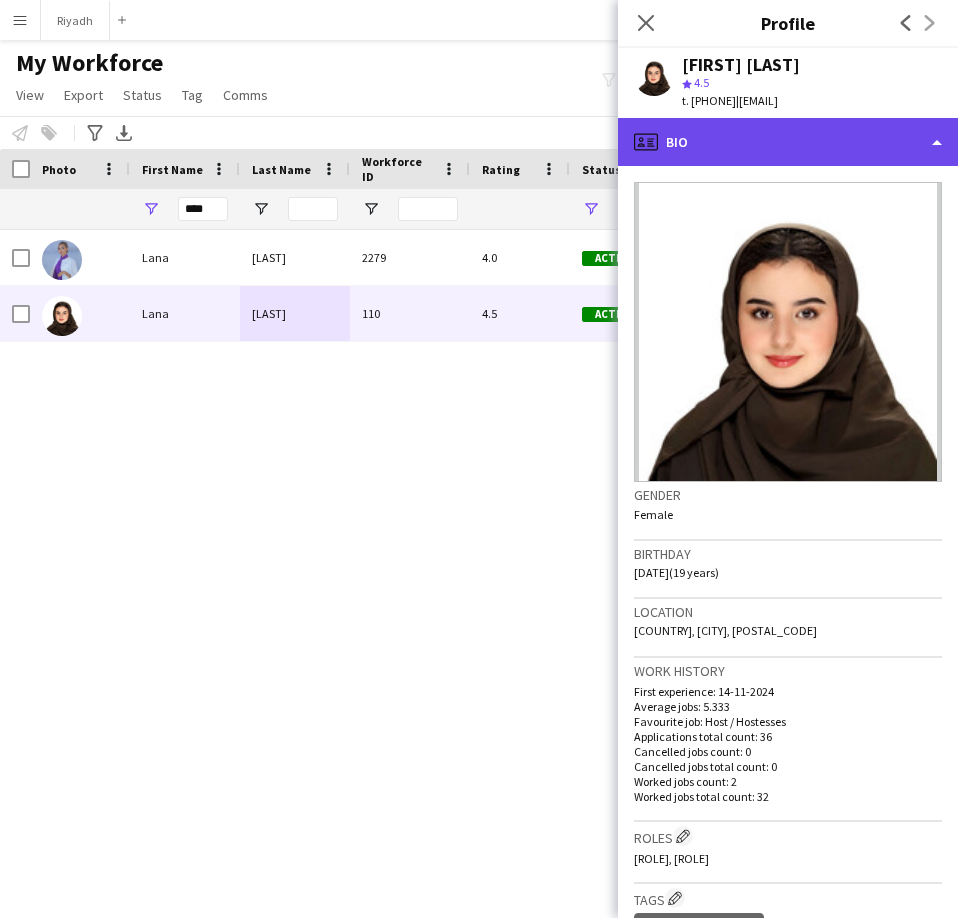click on "profile
Bio" 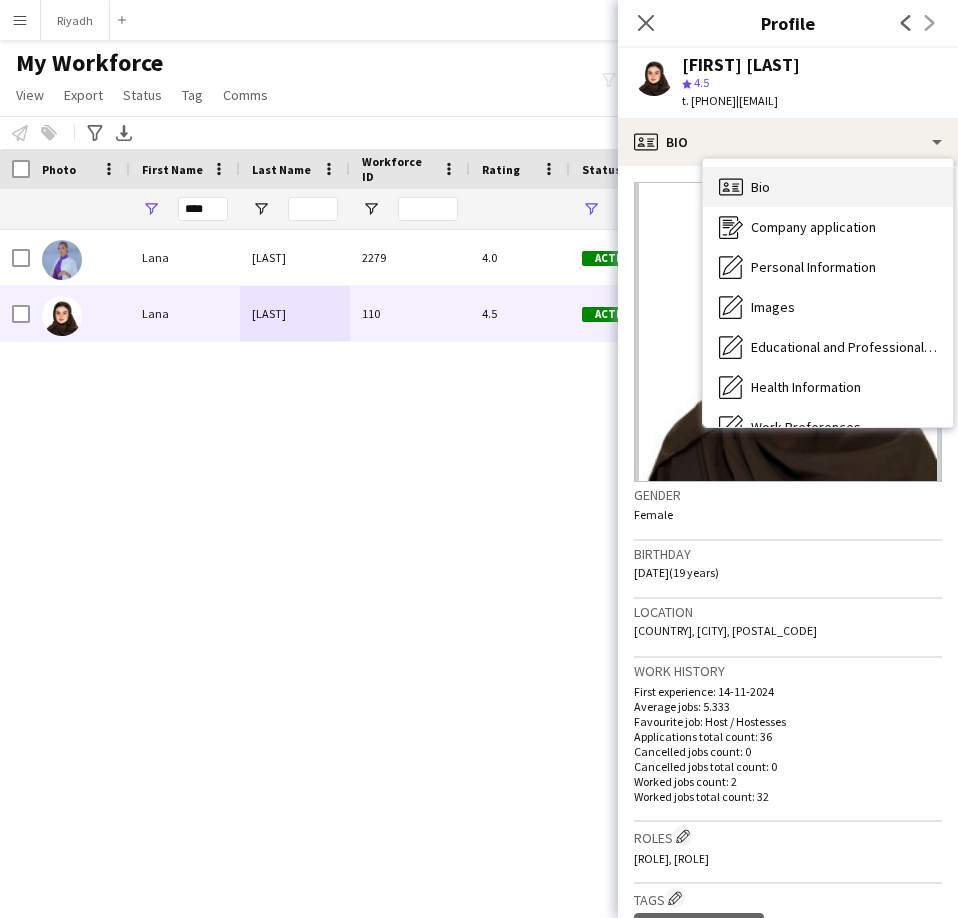 click on "Bio
Bio" at bounding box center (828, 187) 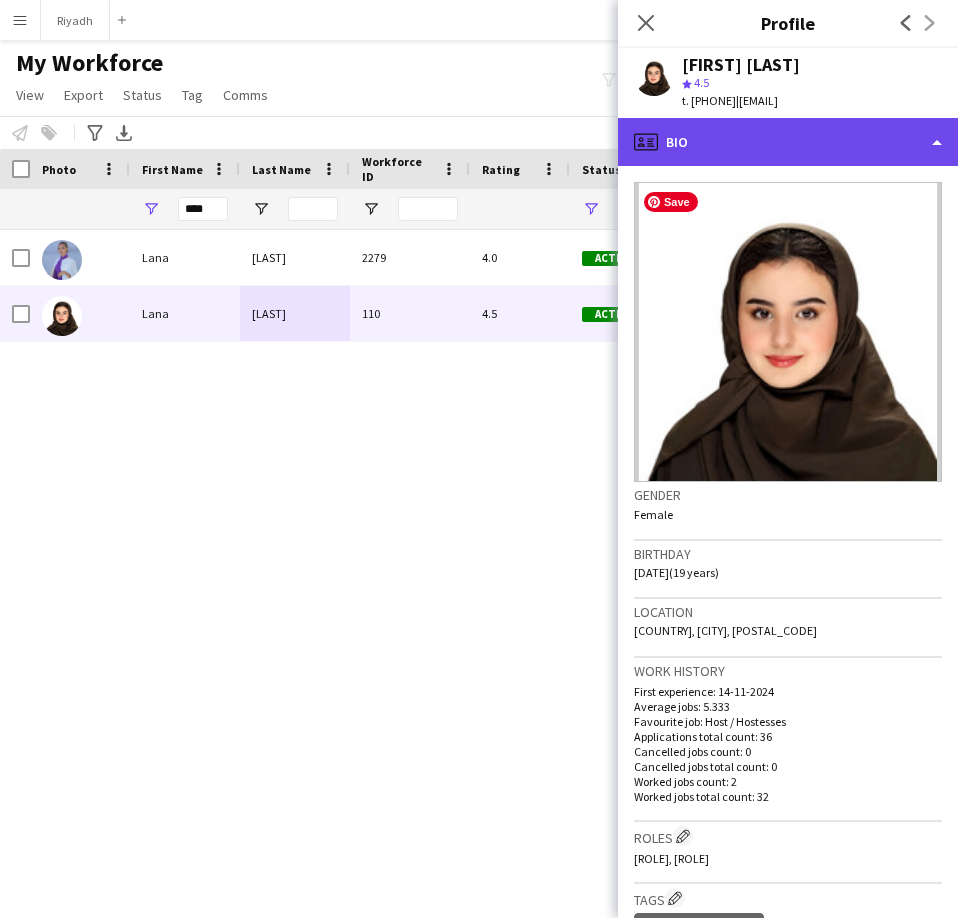 click on "profile
Bio" 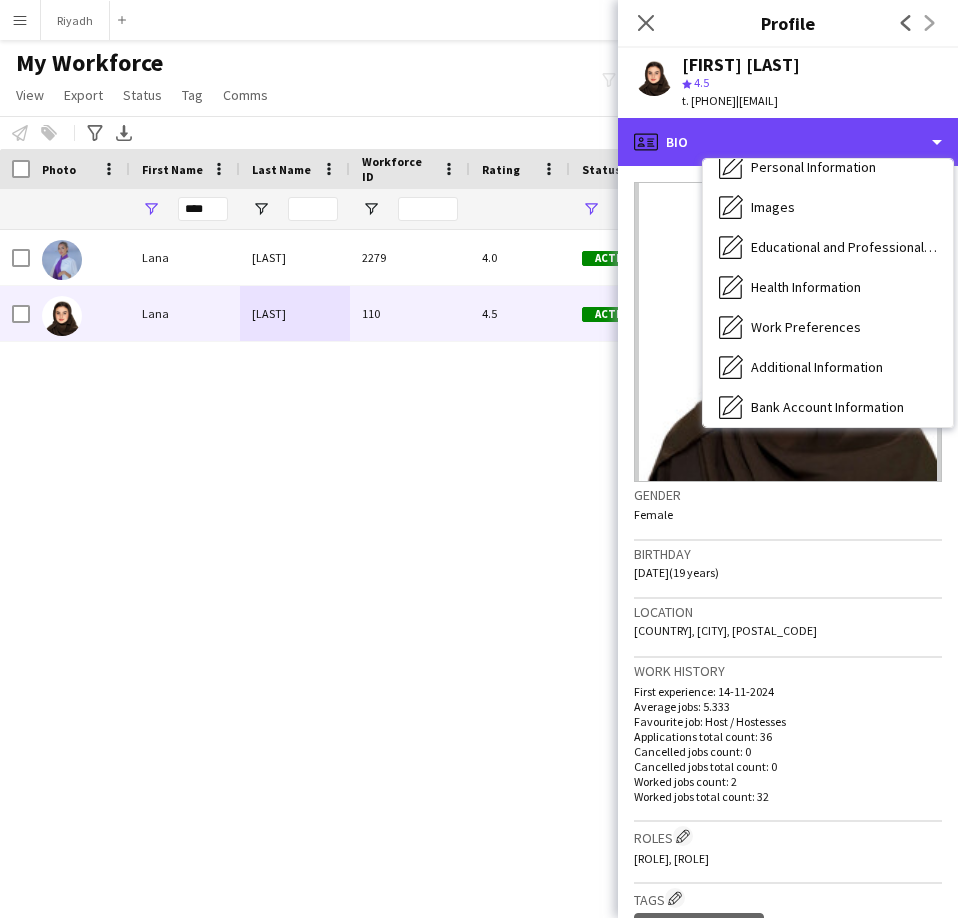 scroll, scrollTop: 228, scrollLeft: 0, axis: vertical 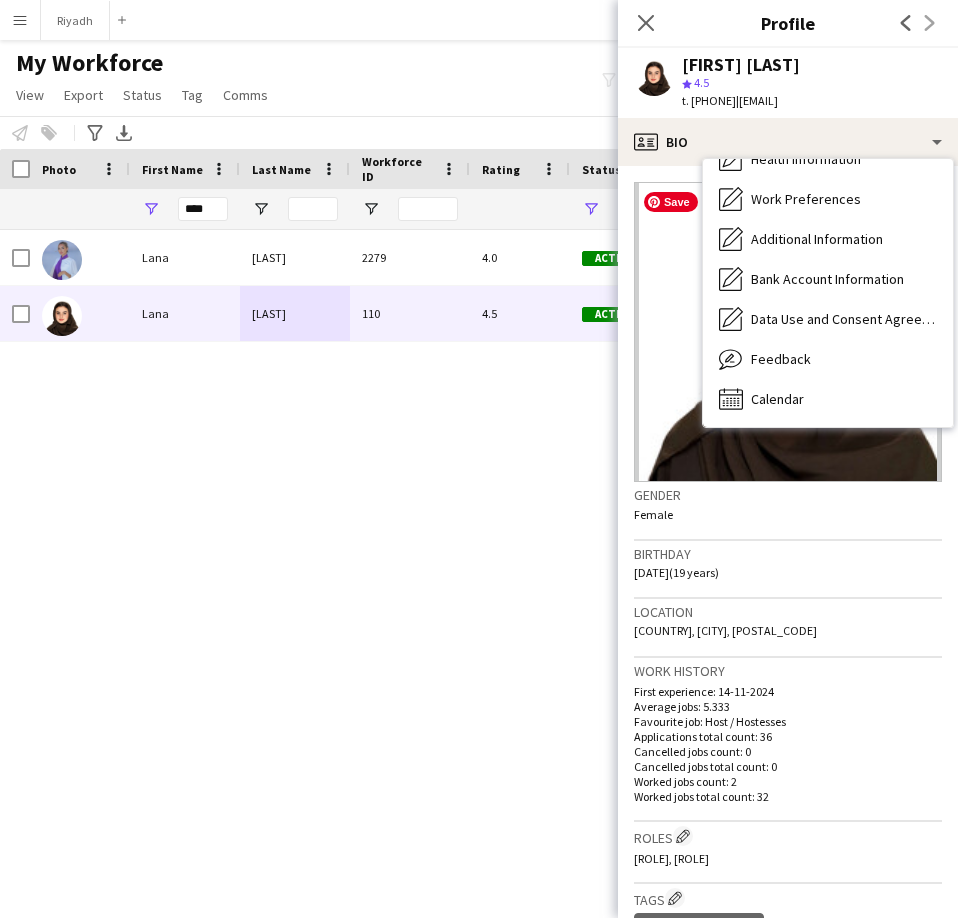click on "[FIRST] [LAST] 110 4.5 Active [CITY]  08-11-2024 84 days 2
[FIRST] [LAST] 2279 4.0 Active [CITY]  24-03-2025 82 days 3" at bounding box center [449, 549] 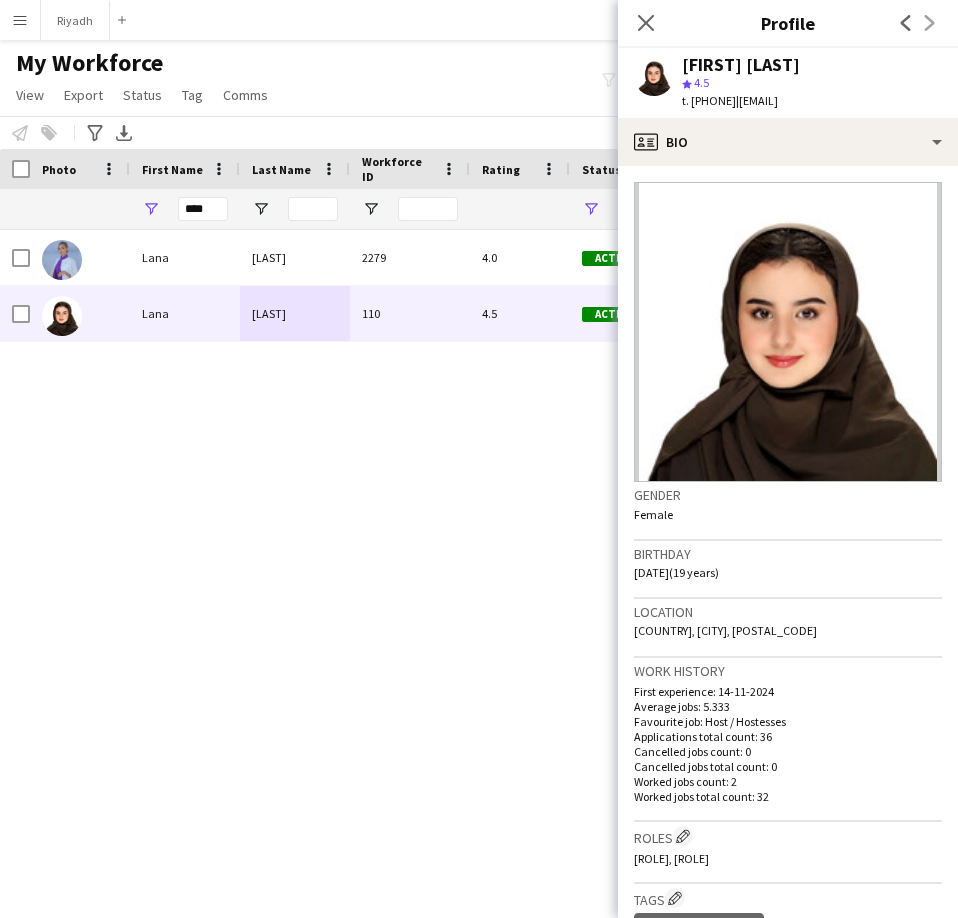 click on "[FIRST] [LAST] 110 4.5 Active [CITY]  08-11-2024 84 days 2
[FIRST] [LAST] 2279 4.0 Active [CITY]  24-03-2025 82 days 3" at bounding box center [449, 549] 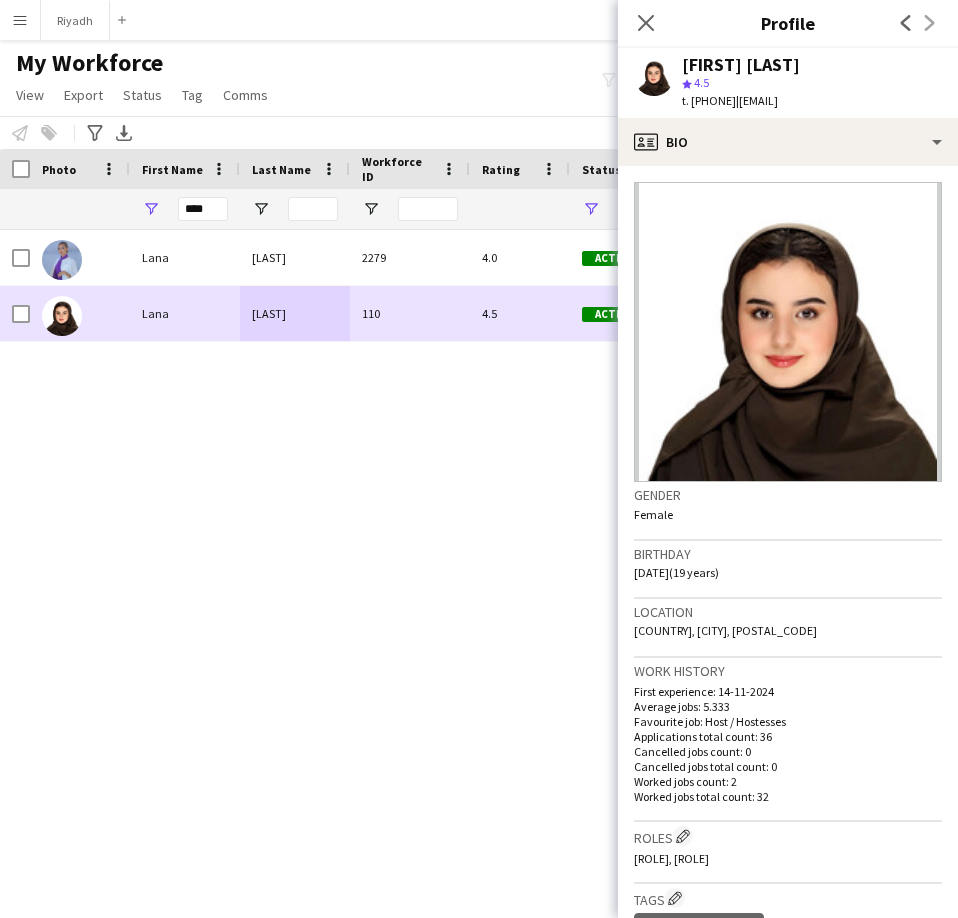 click on "4.5" at bounding box center [520, 313] 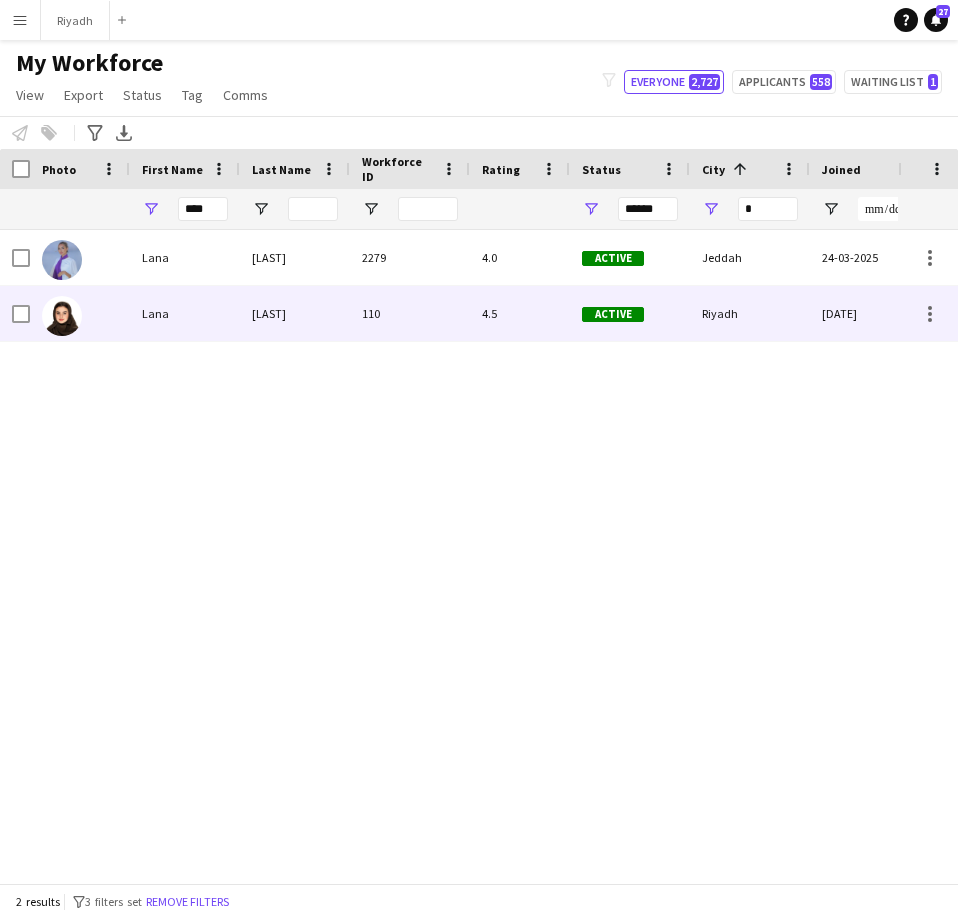 click on "4.5" at bounding box center (520, 313) 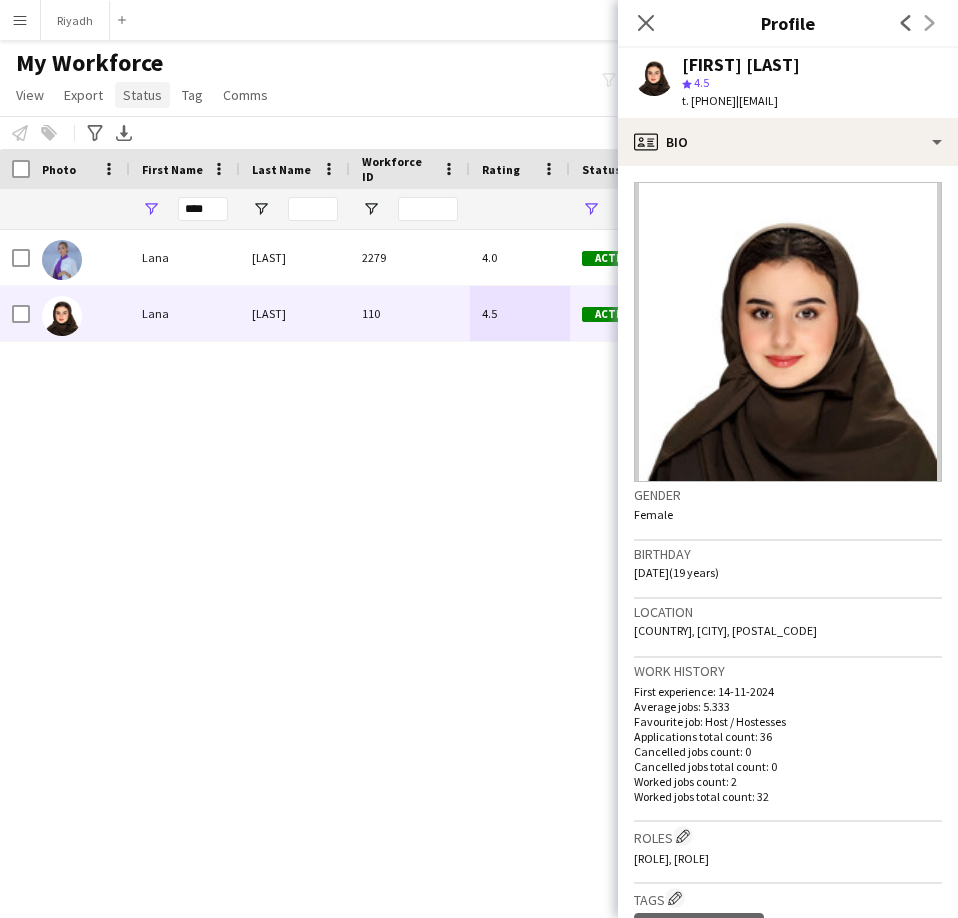 click on "Status" 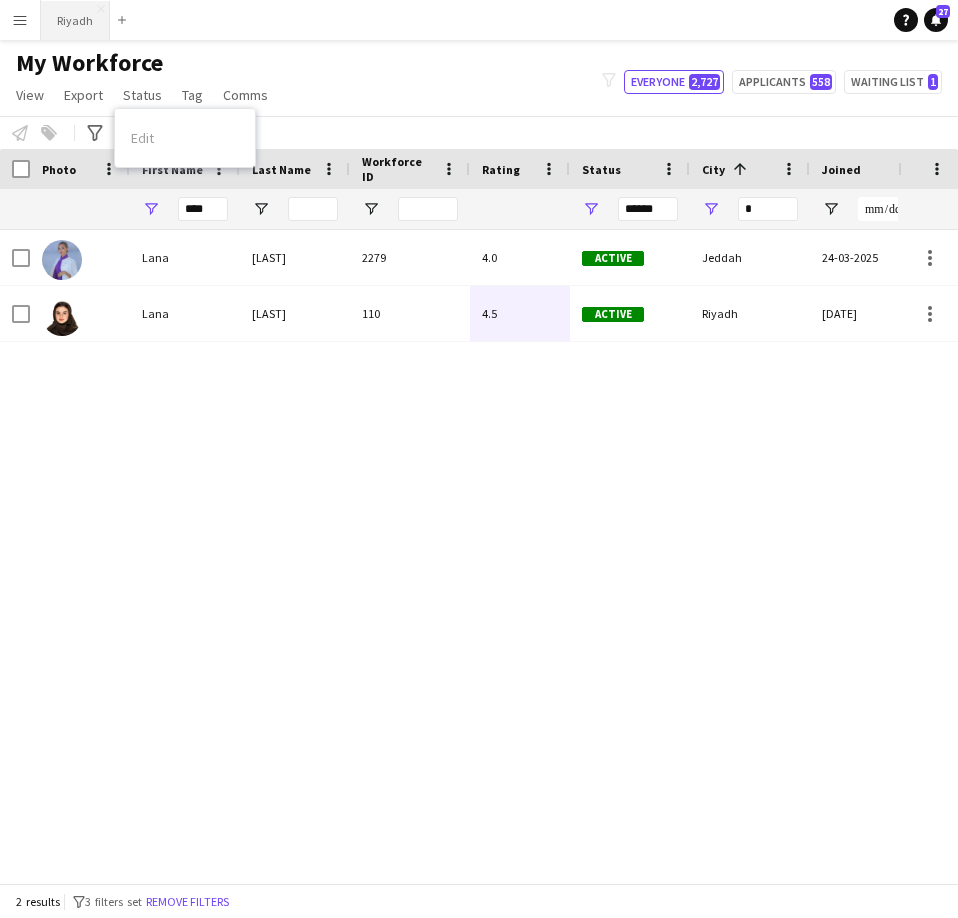 click on "Riyadh
Close" at bounding box center (75, 20) 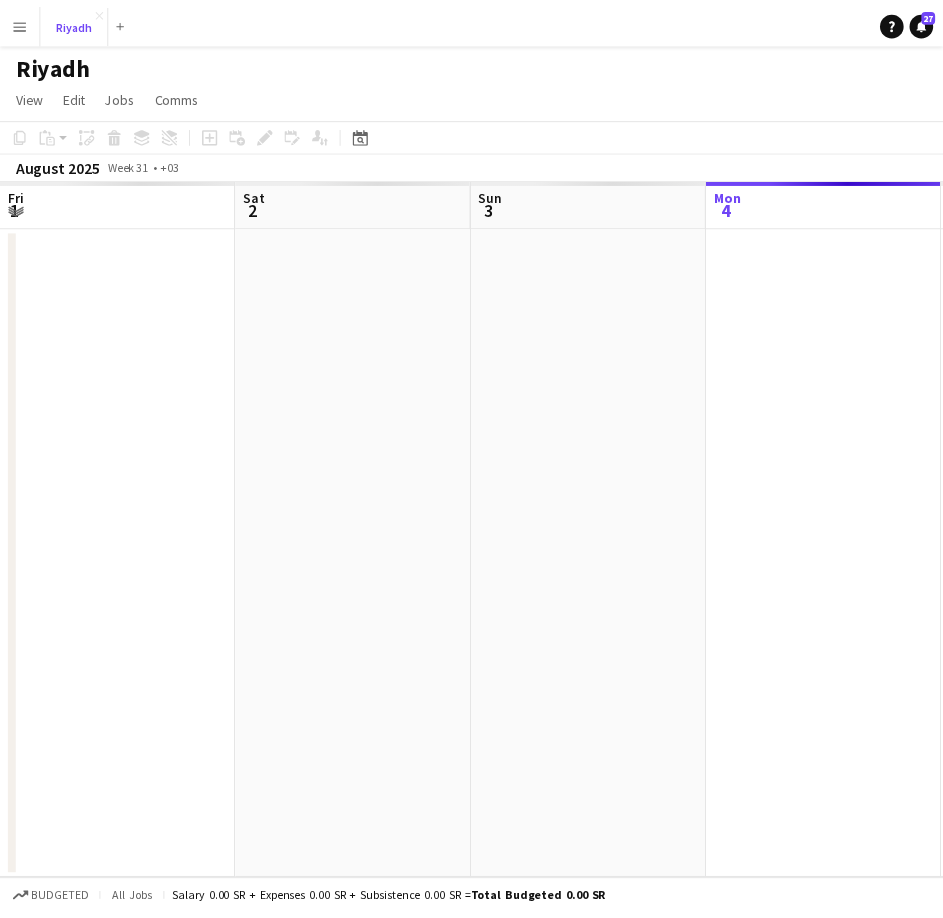 scroll, scrollTop: 0, scrollLeft: 478, axis: horizontal 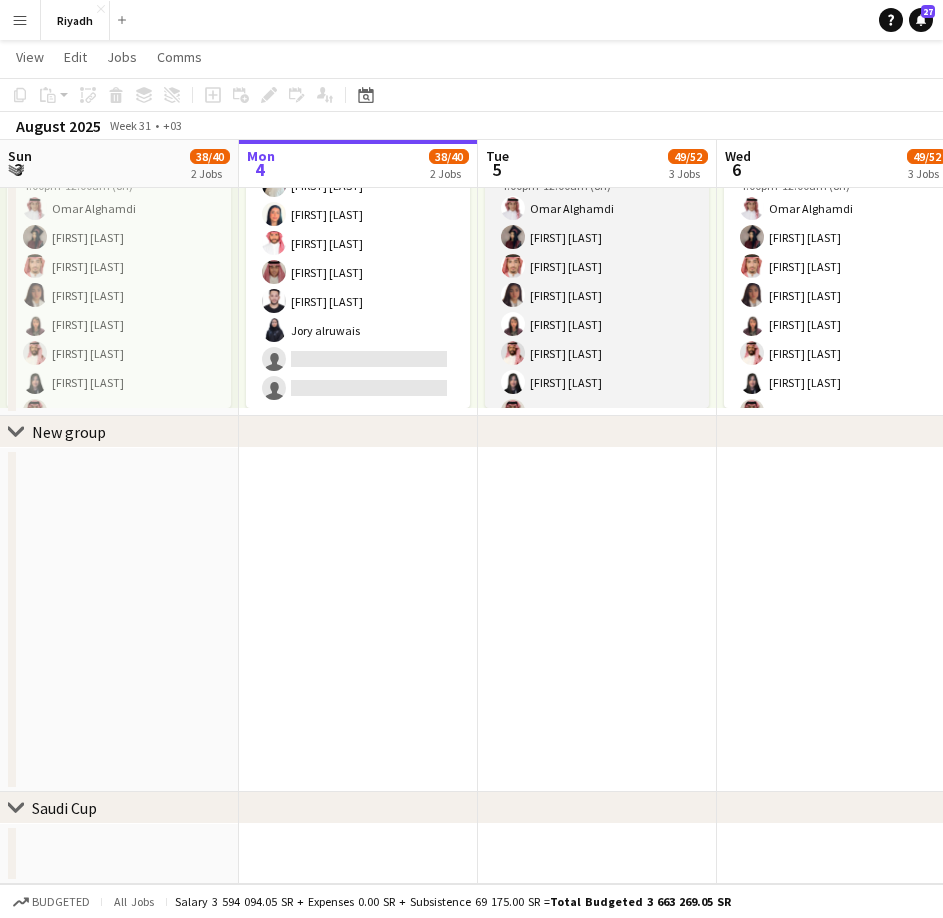 click on "[ROLE]    28/30   4:00pm-12:00am (8h)
[FIRST] [LAST] [FIRST] [LAST] [FIRST] [LAST] [FIRST] [LAST] [FIRST] [LAST] [FIRST] [LAST] [FIRST] [LAST] [FIRST] [LAST] [FIRST] [LAST] [FIRST] [LAST] [FIRST] [LAST] [FIRST] [LAST] [FIRST] [LAST] [FIRST] [LAST] [FIRST] [LAST] [FIRST] [LAST] [FIRST] [LAST] [FIRST] [LAST] [FIRST] [LAST] [FIRST] [LAST] [FIRST] [LAST] [FIRST] [LAST] [FIRST] [LAST]
single-neutral-actions
single-neutral-actions" at bounding box center (597, 614) 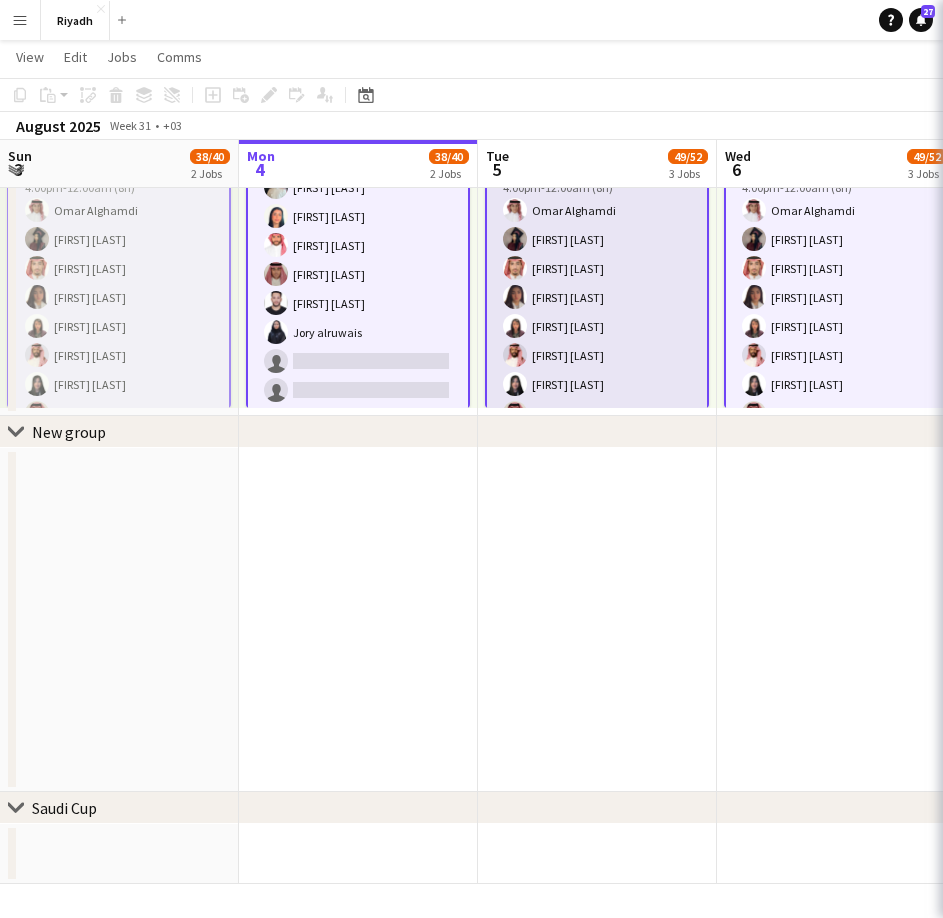 scroll, scrollTop: 679, scrollLeft: 0, axis: vertical 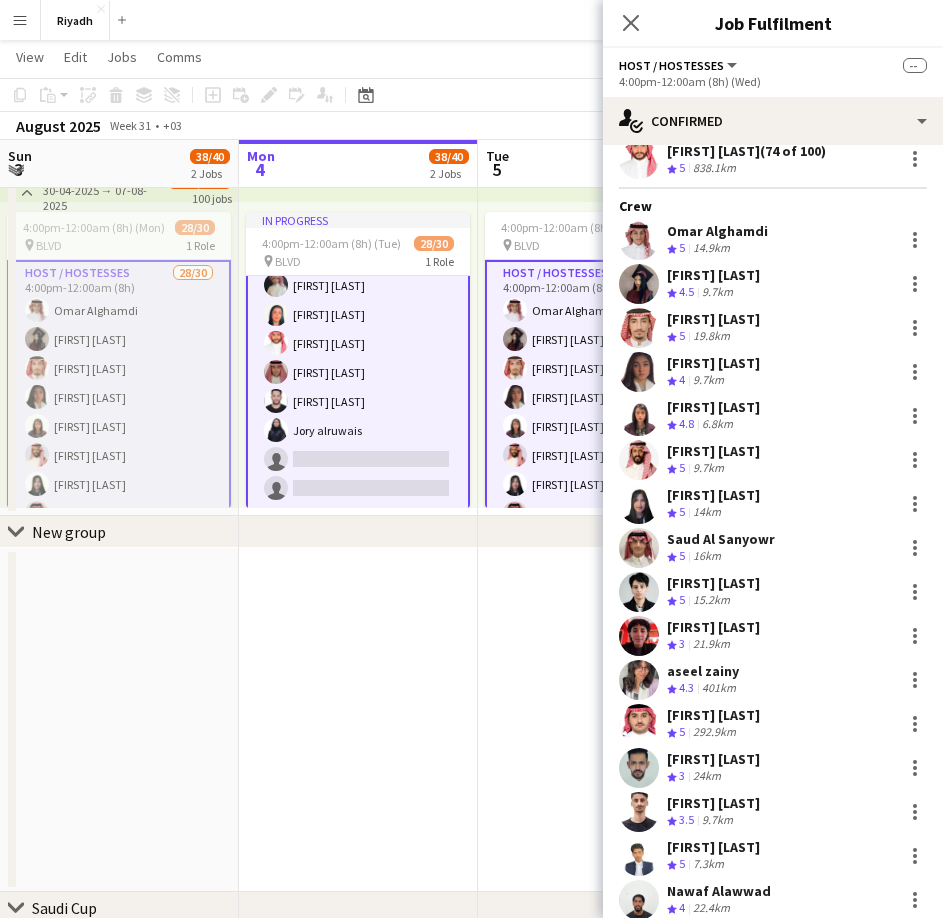 click on "[FIRST] [LAST]" at bounding box center [713, 407] 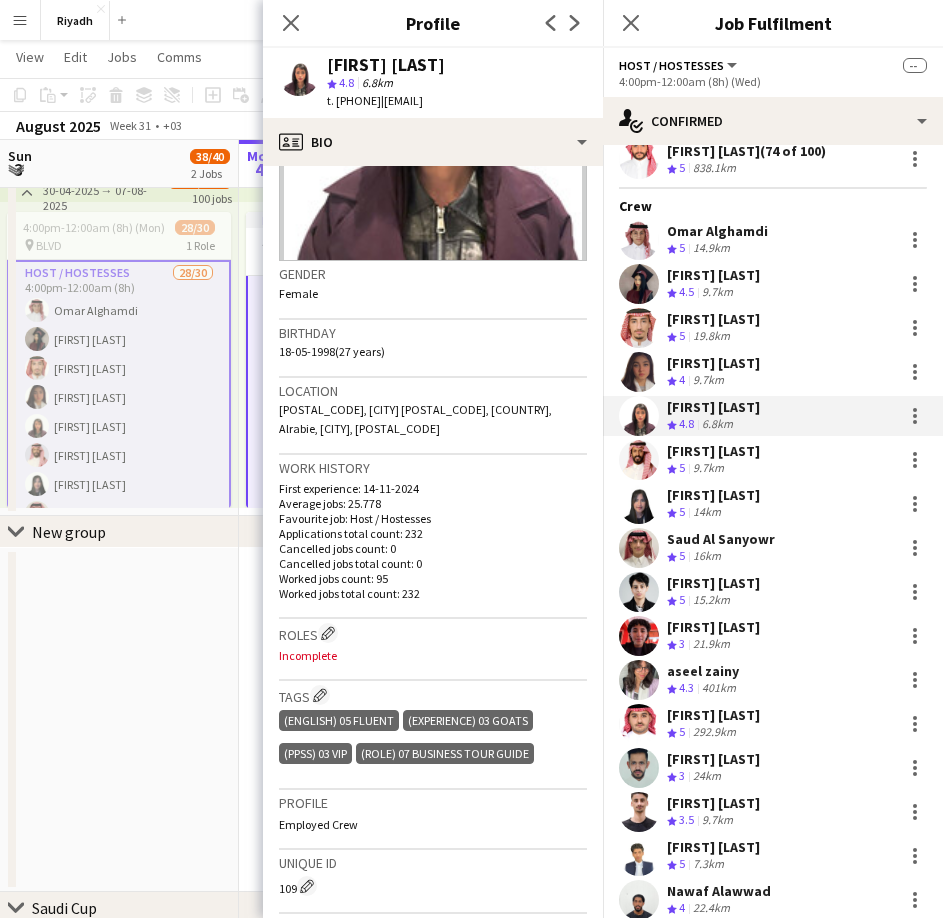 scroll, scrollTop: 400, scrollLeft: 0, axis: vertical 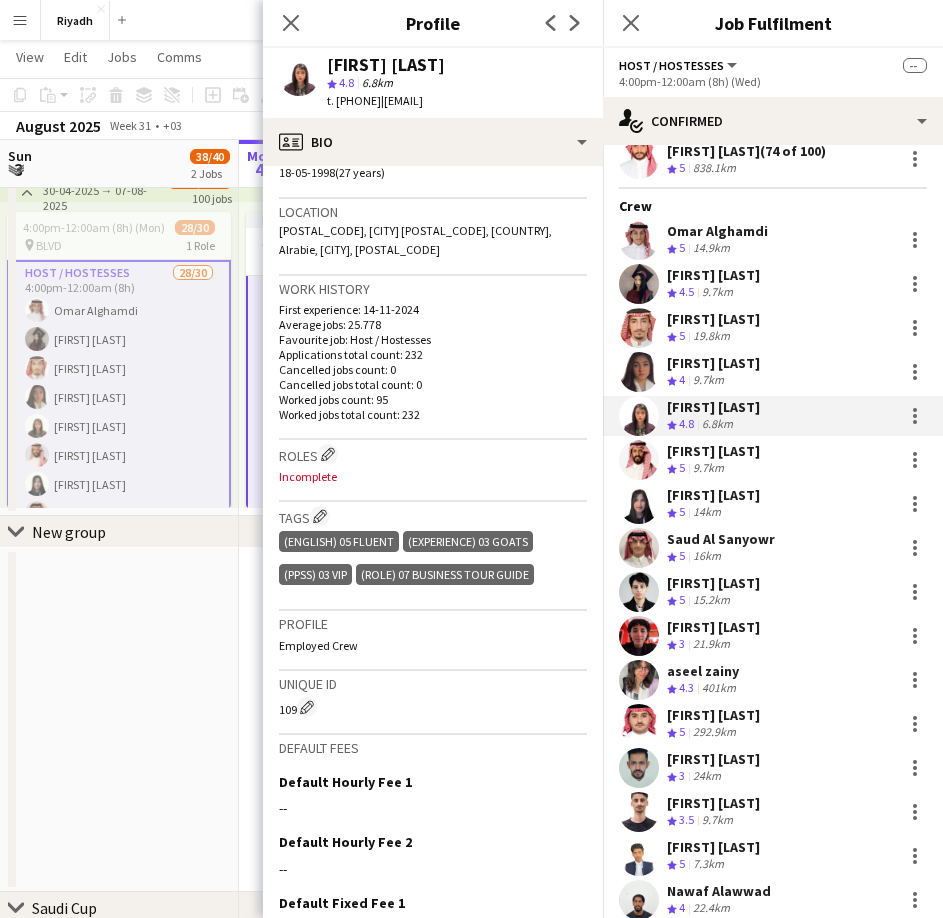 click at bounding box center (119, 720) 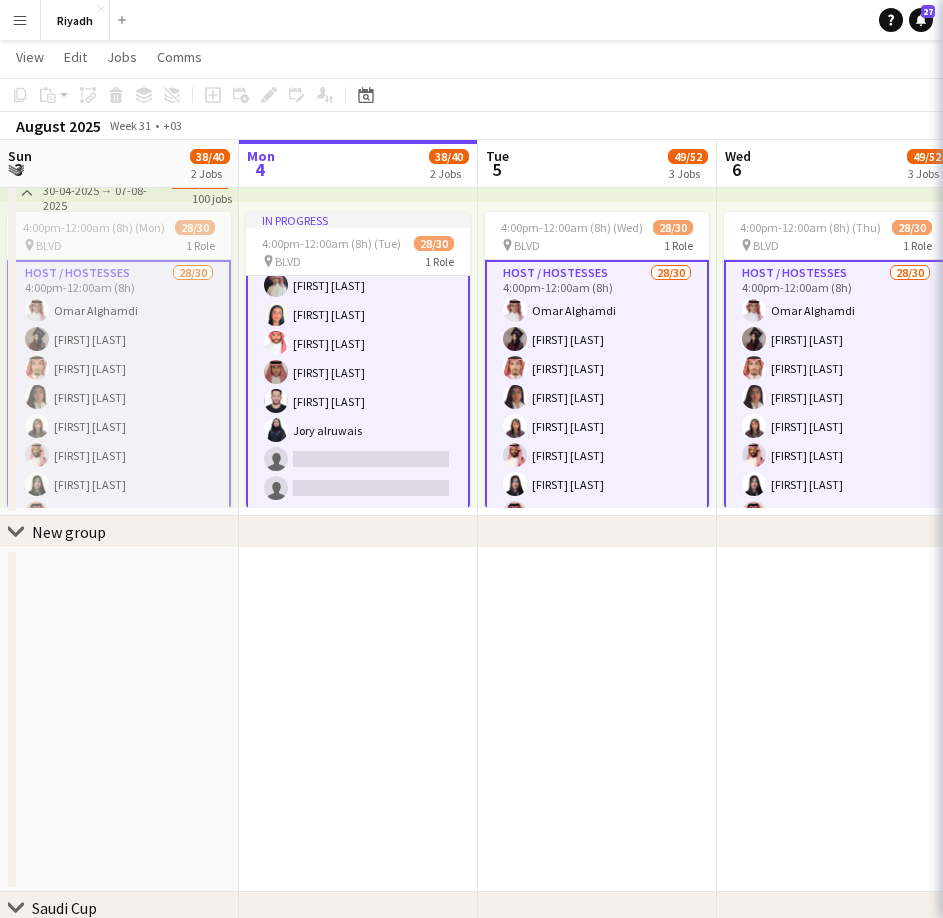 scroll, scrollTop: 0, scrollLeft: 479, axis: horizontal 